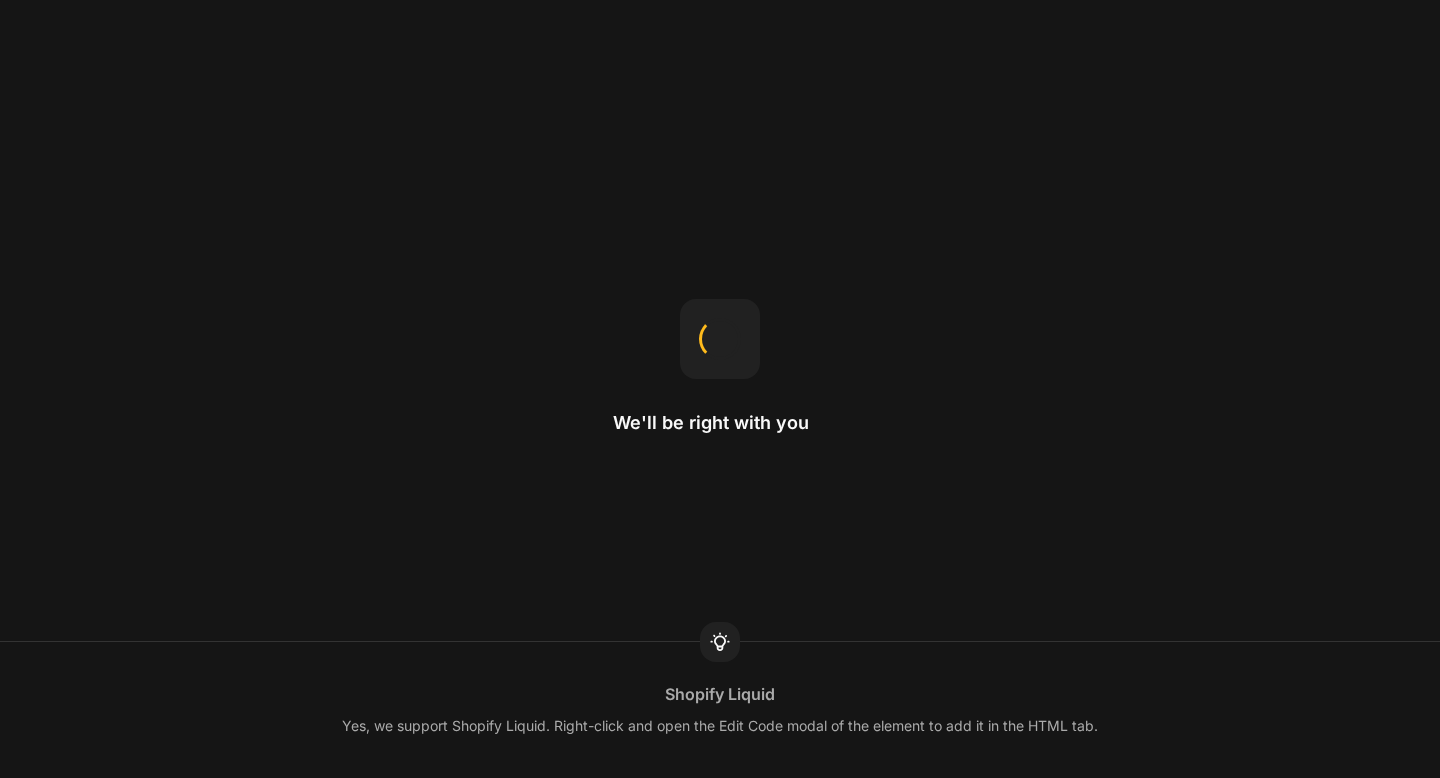 scroll, scrollTop: 0, scrollLeft: 0, axis: both 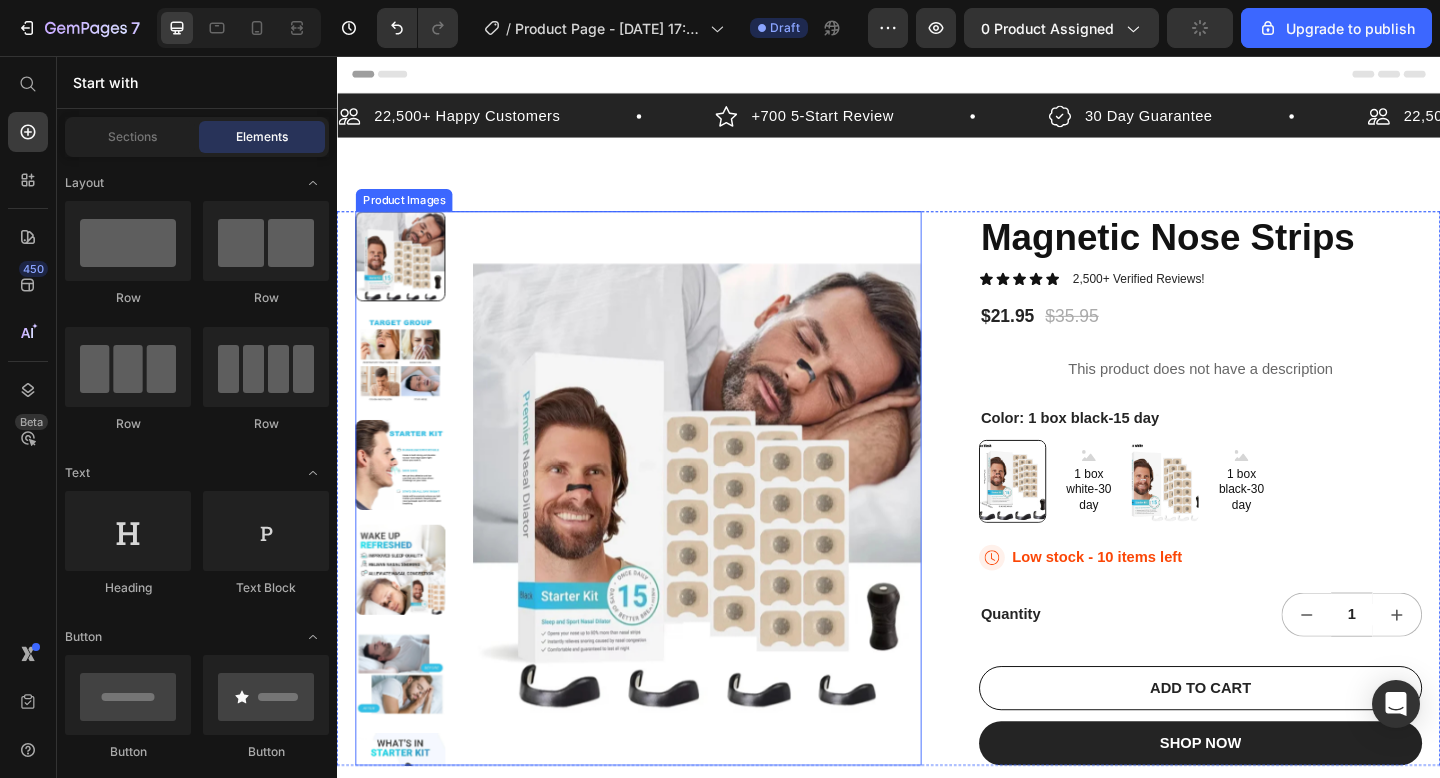 click at bounding box center (729, 526) 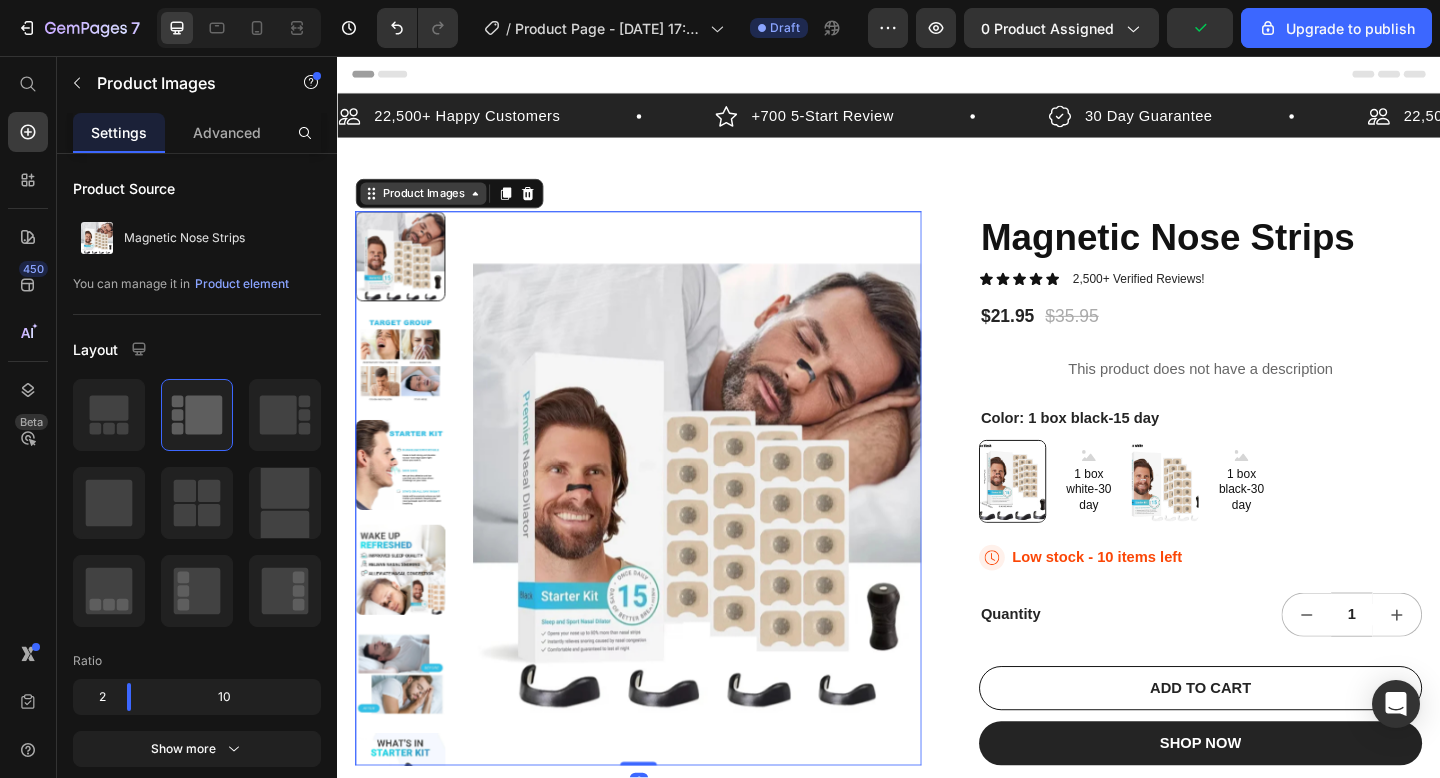 click 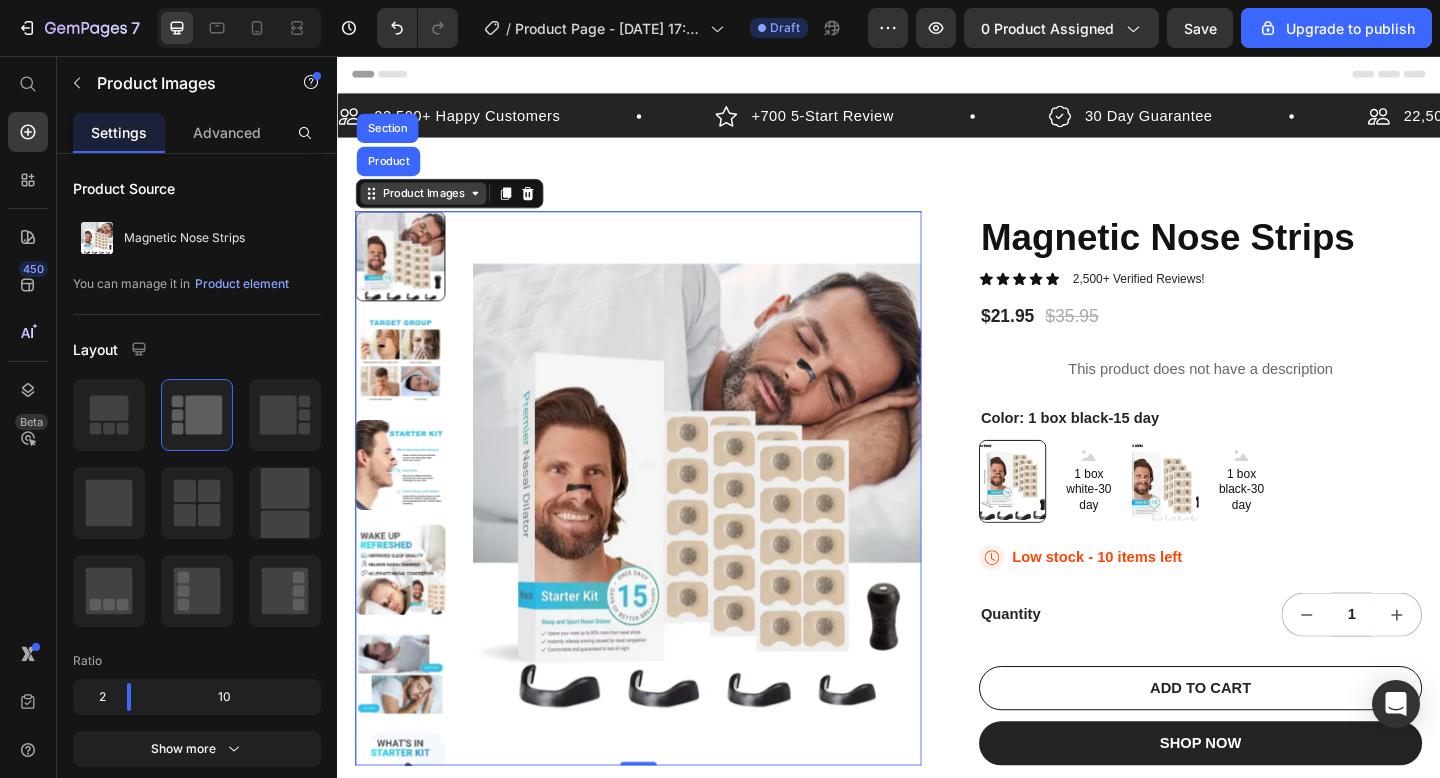 click 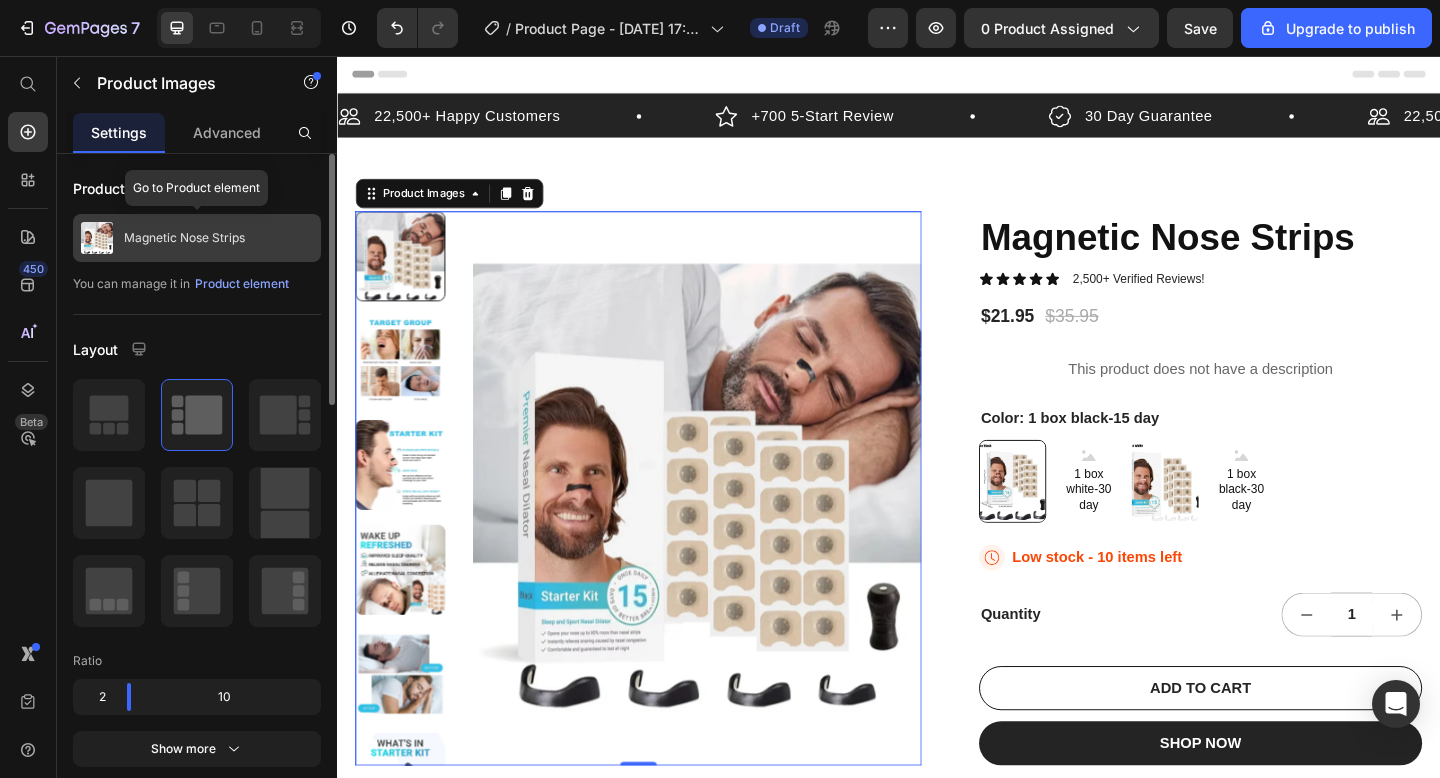 click on "Magnetic Nose Strips" at bounding box center (197, 238) 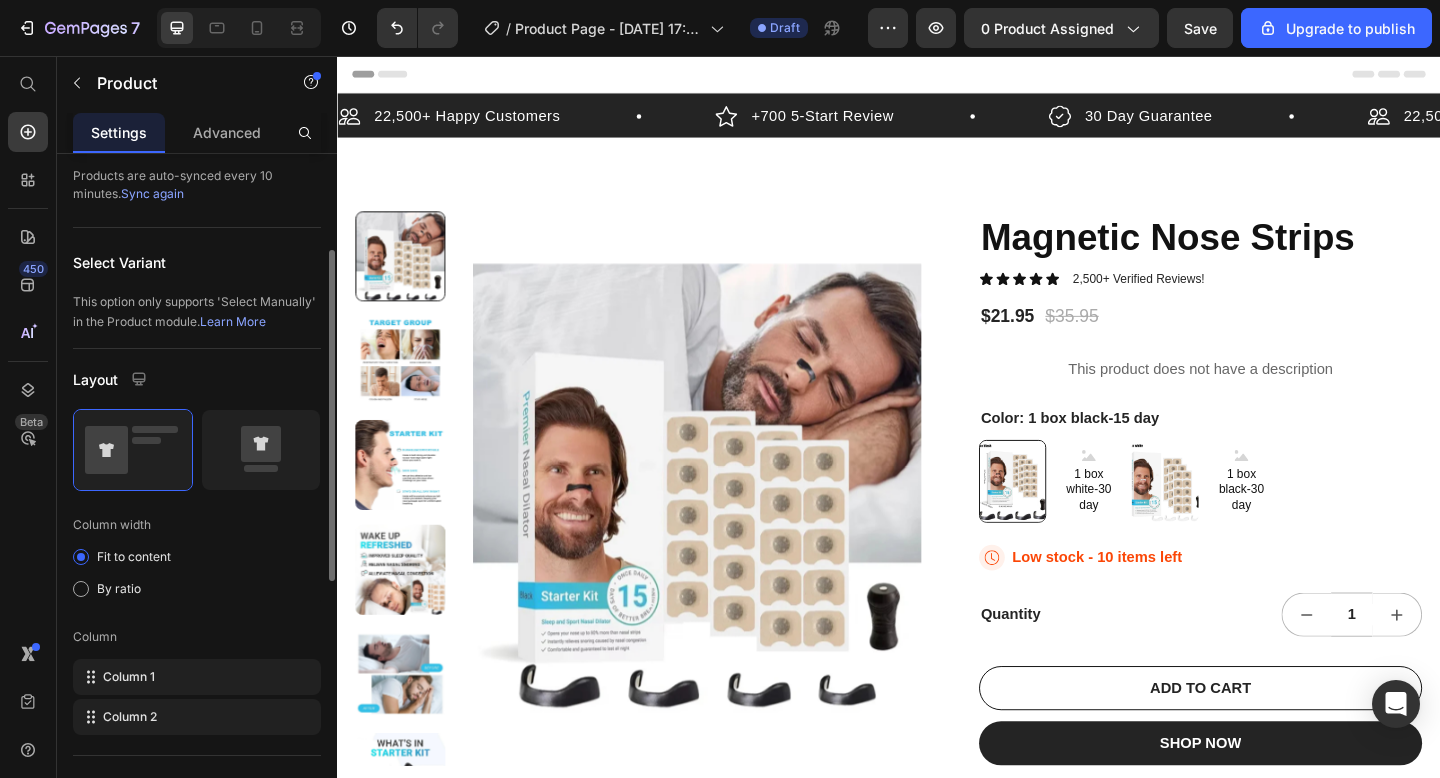 scroll, scrollTop: 0, scrollLeft: 0, axis: both 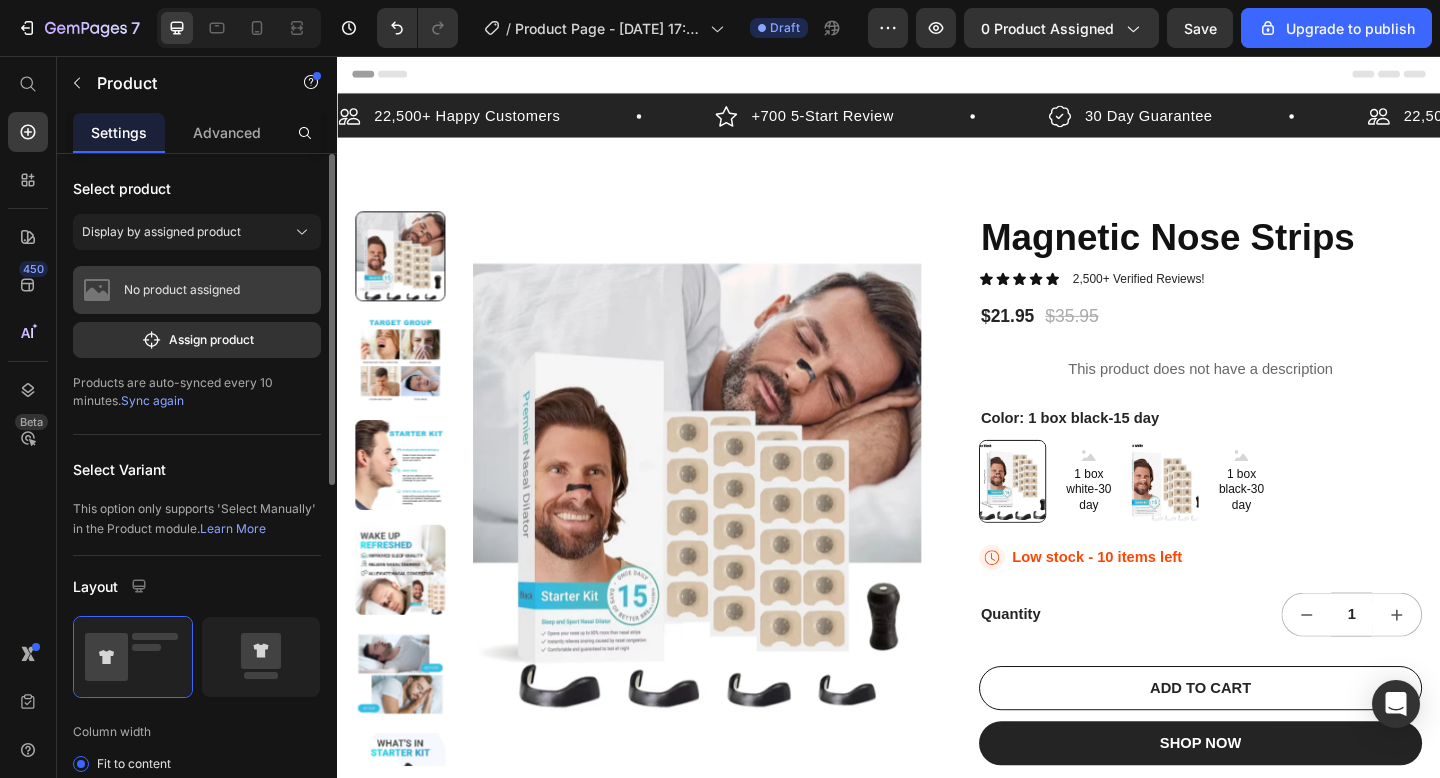 click on "No product assigned" at bounding box center [197, 290] 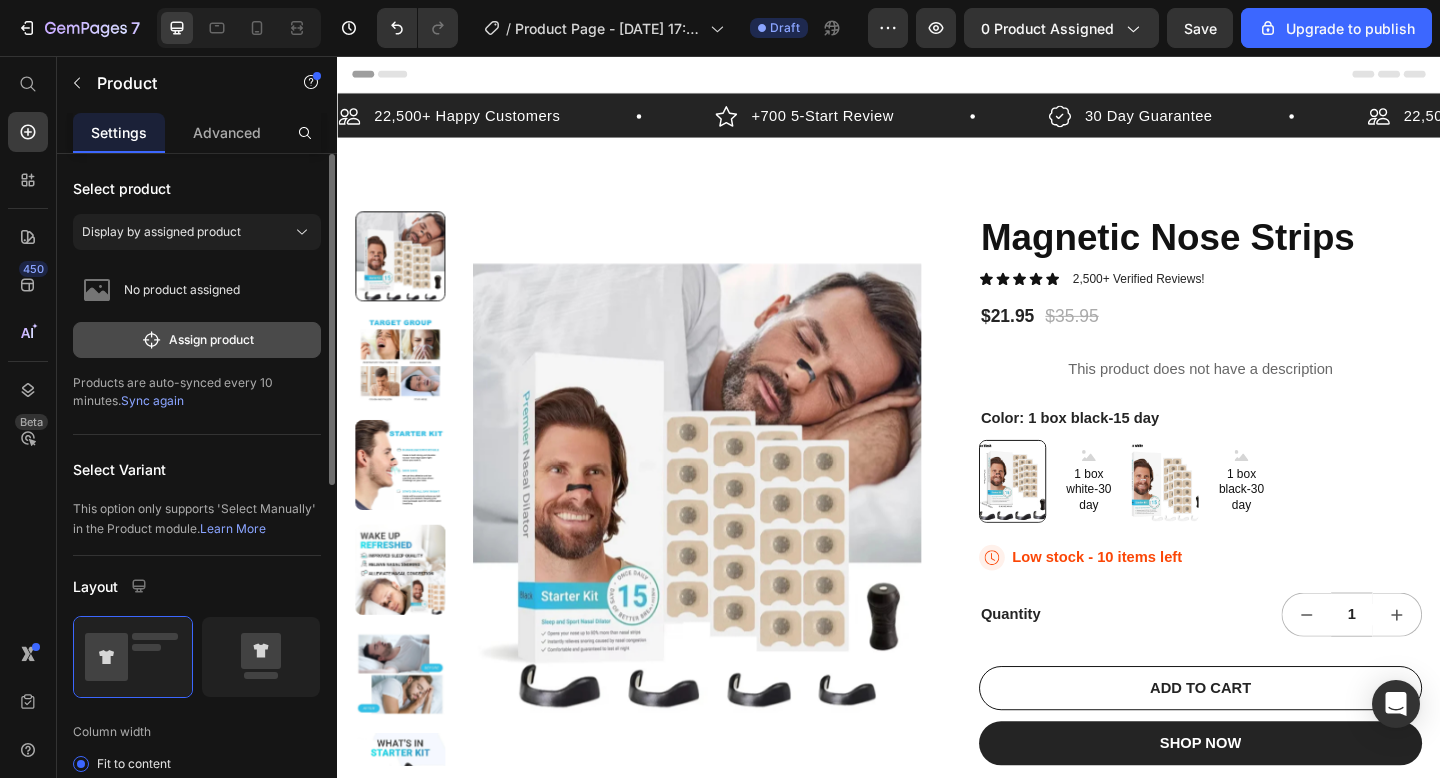 click on "Assign product" at bounding box center (197, 340) 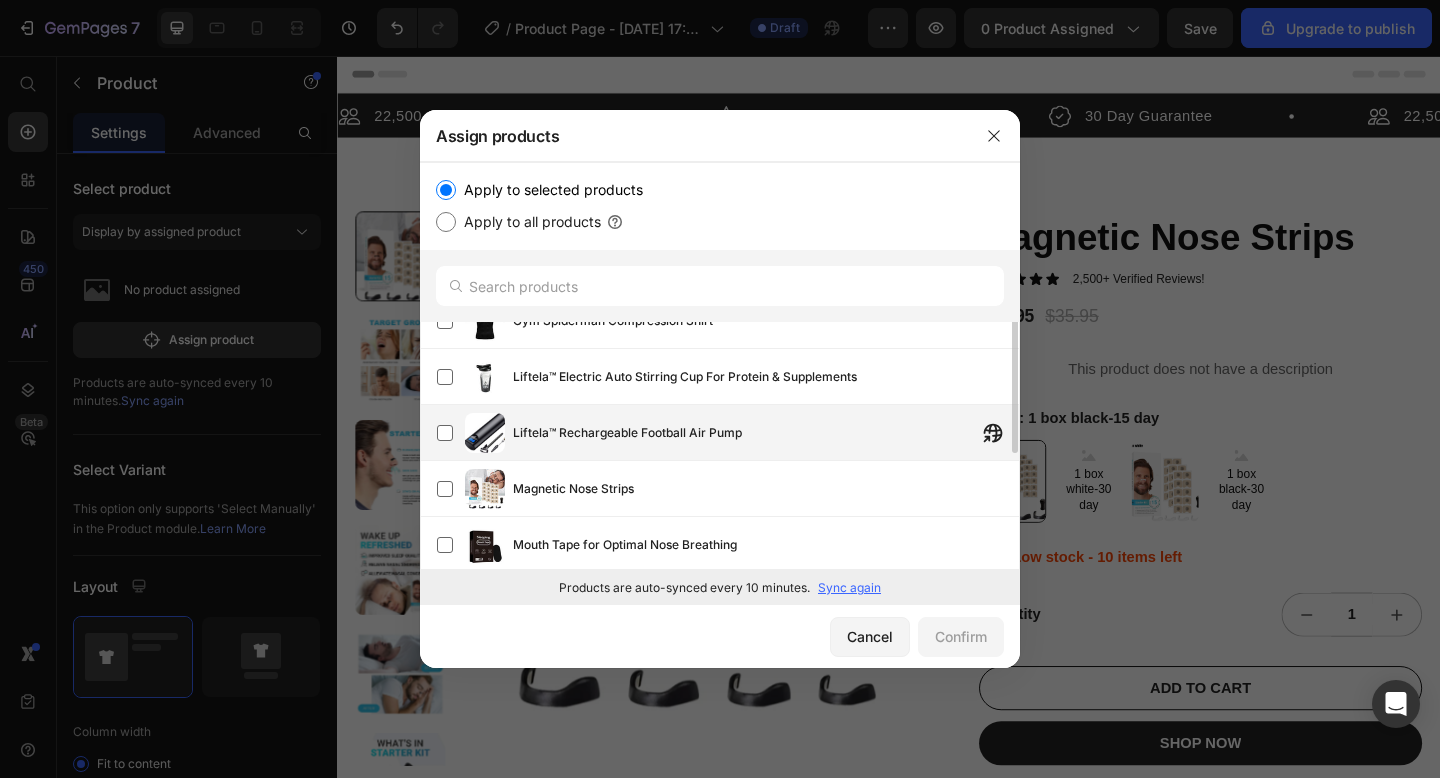 scroll, scrollTop: 0, scrollLeft: 0, axis: both 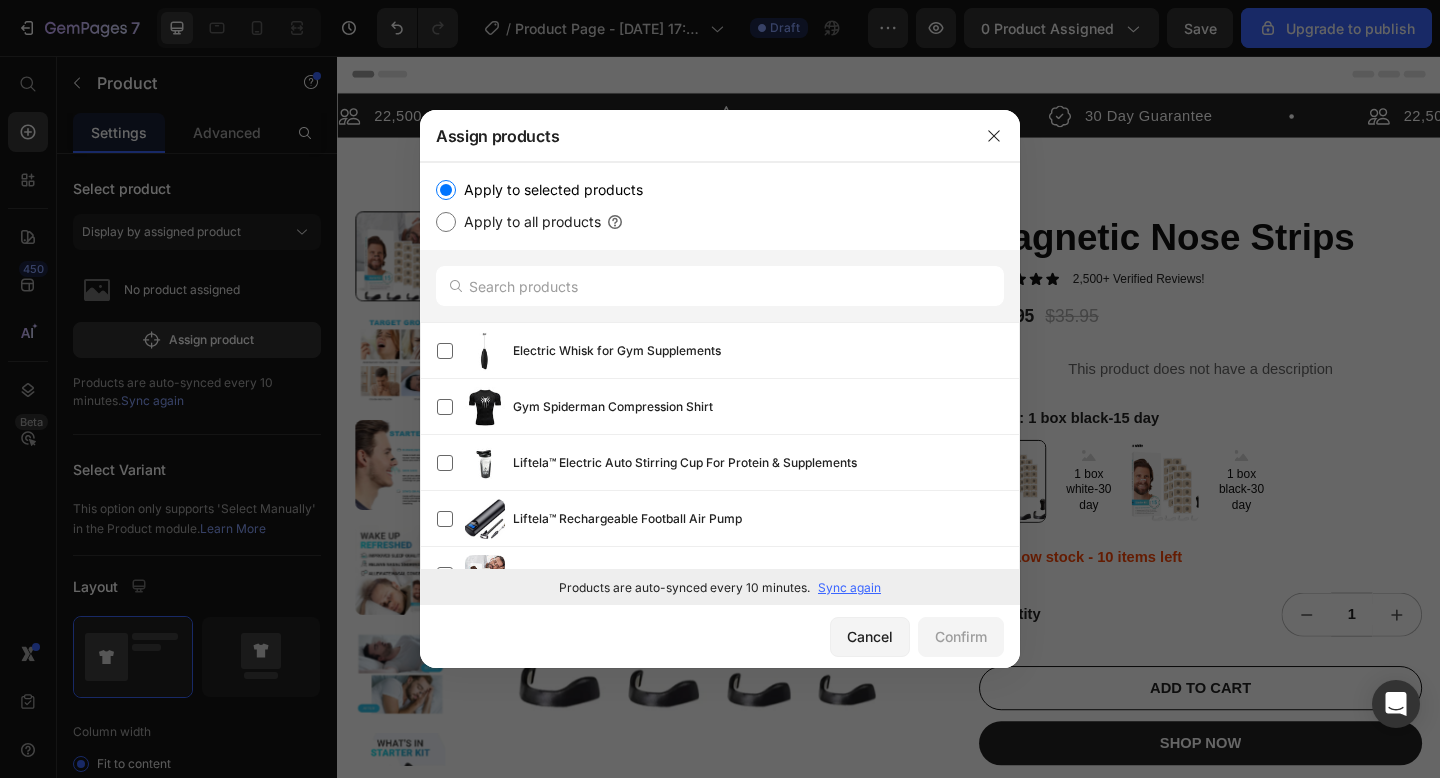 click at bounding box center [720, 389] 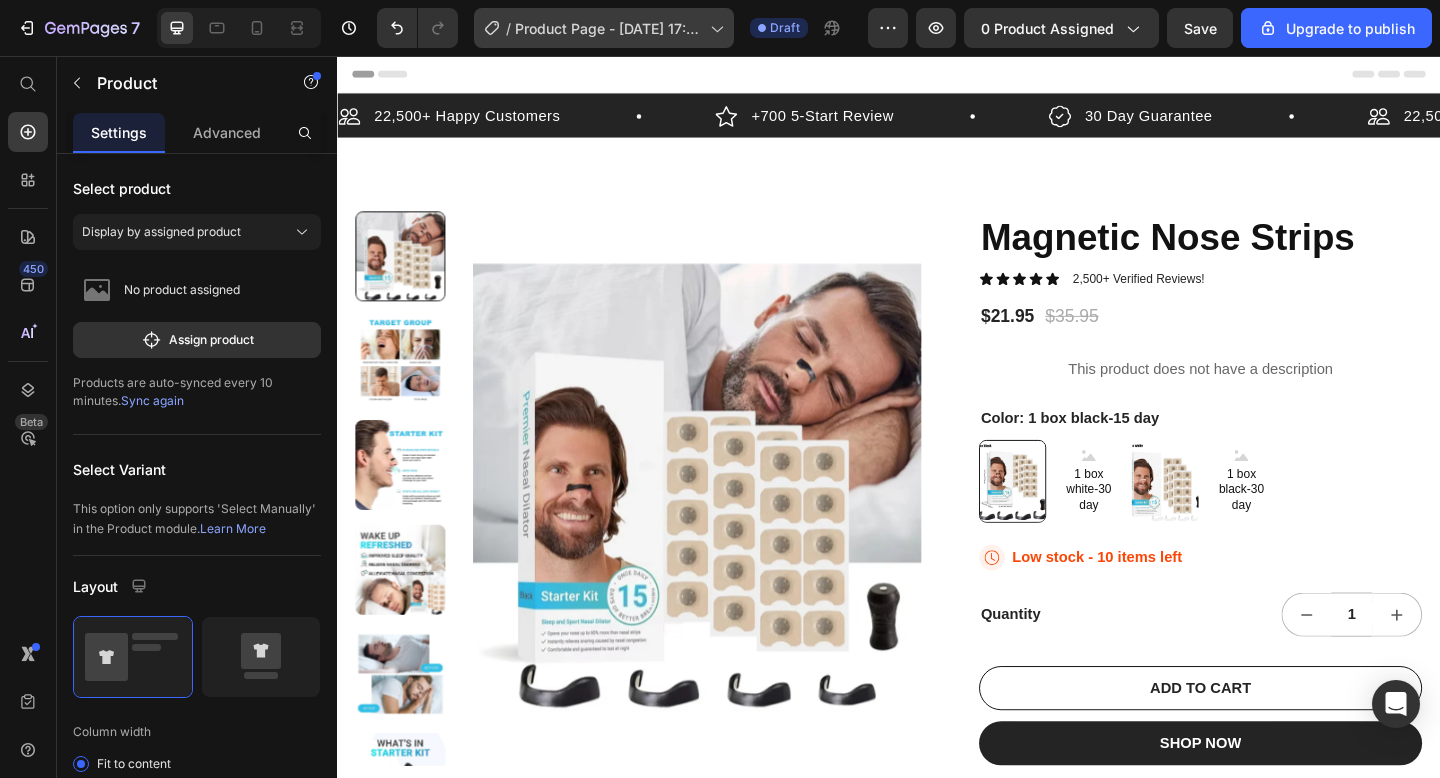 click on "Product Page - [DATE] 17:36:29" at bounding box center [608, 28] 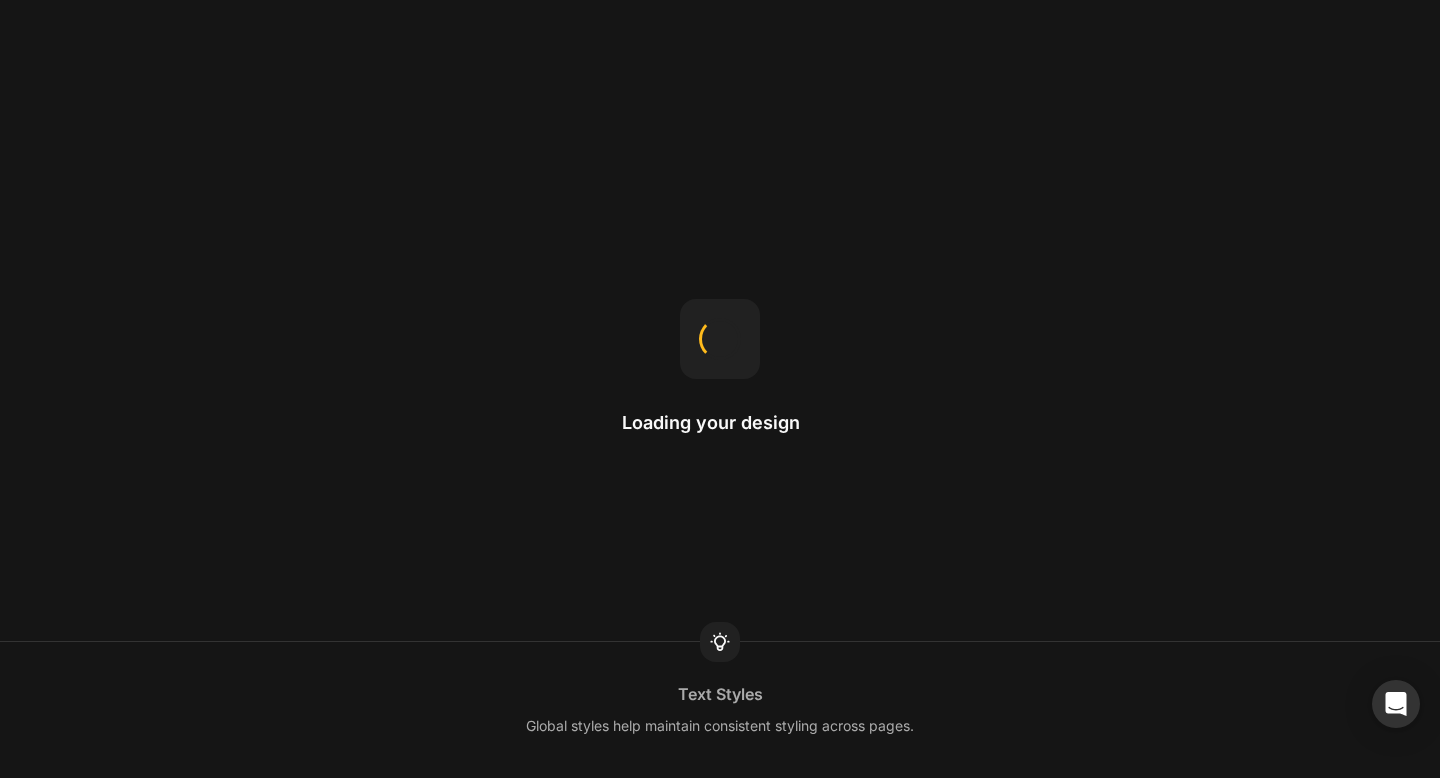 scroll, scrollTop: 0, scrollLeft: 0, axis: both 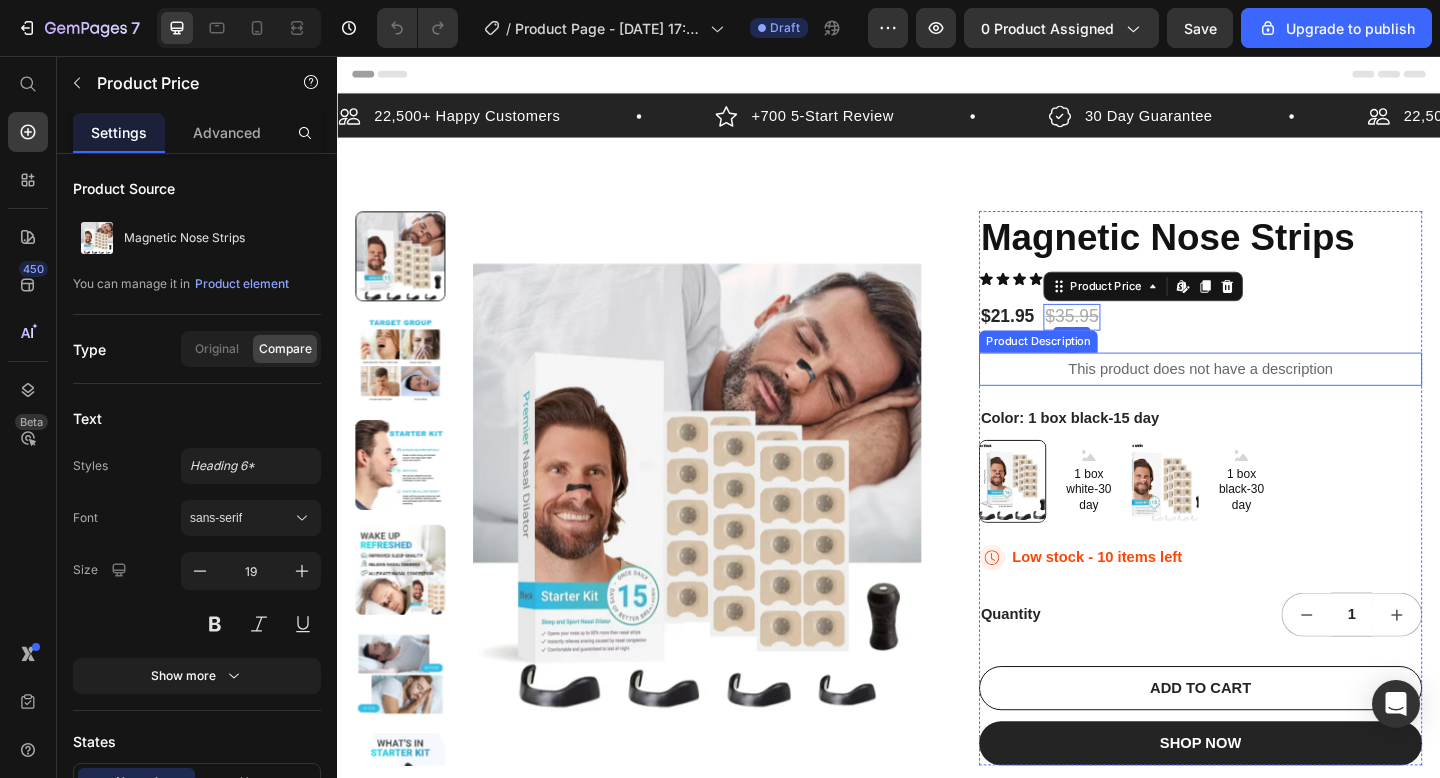click on "This product does not have a description" at bounding box center [1276, 397] 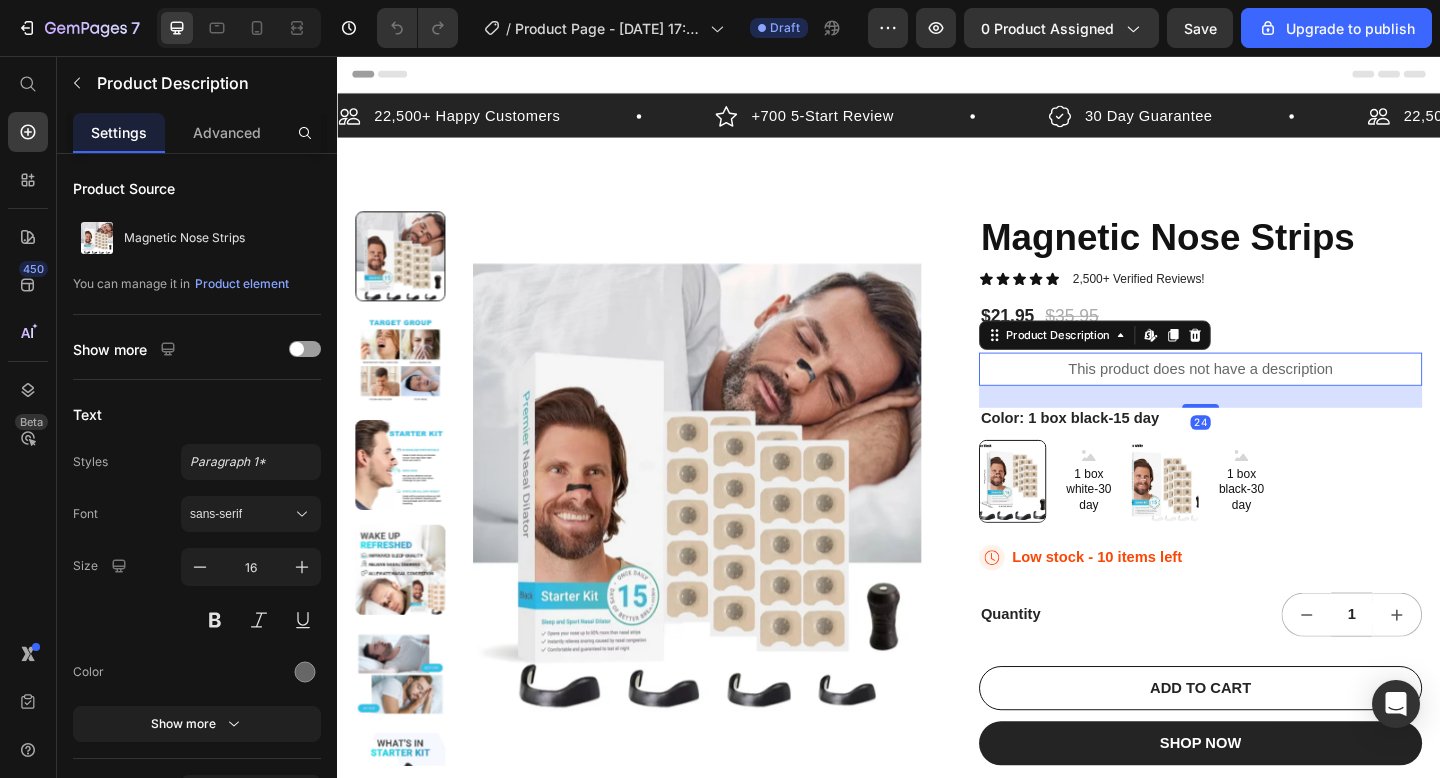 scroll, scrollTop: 71, scrollLeft: 0, axis: vertical 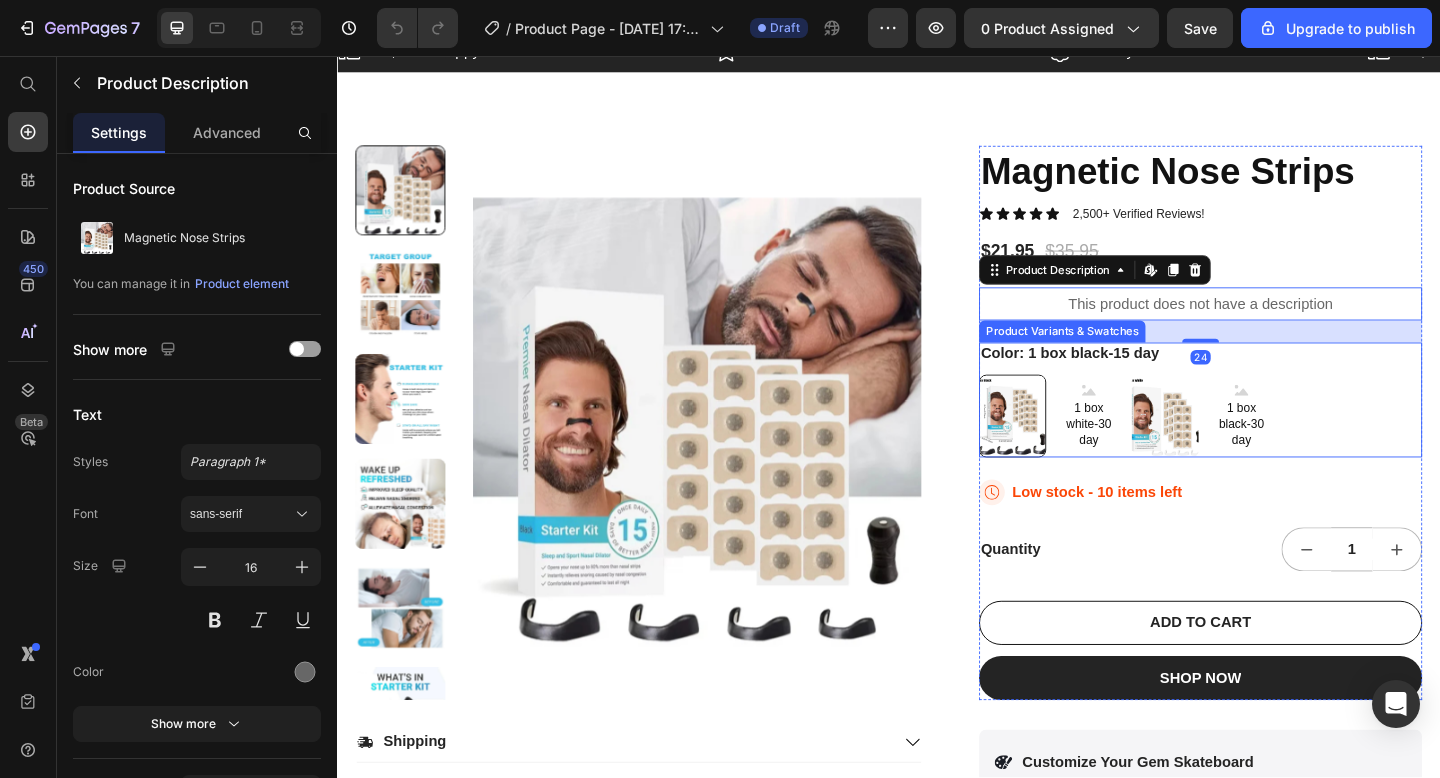 click on "1 box black-30 day" at bounding box center (1320, 457) 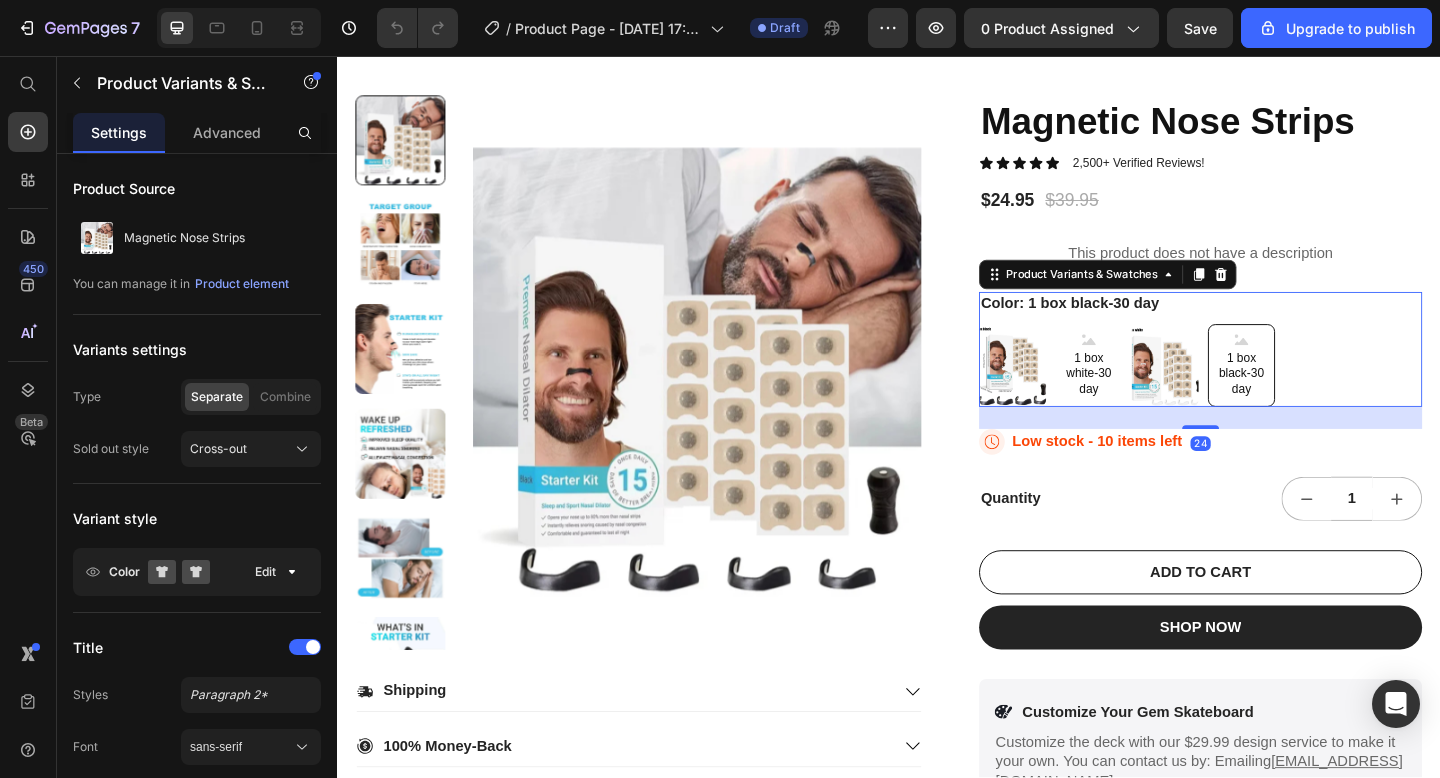scroll, scrollTop: 148, scrollLeft: 0, axis: vertical 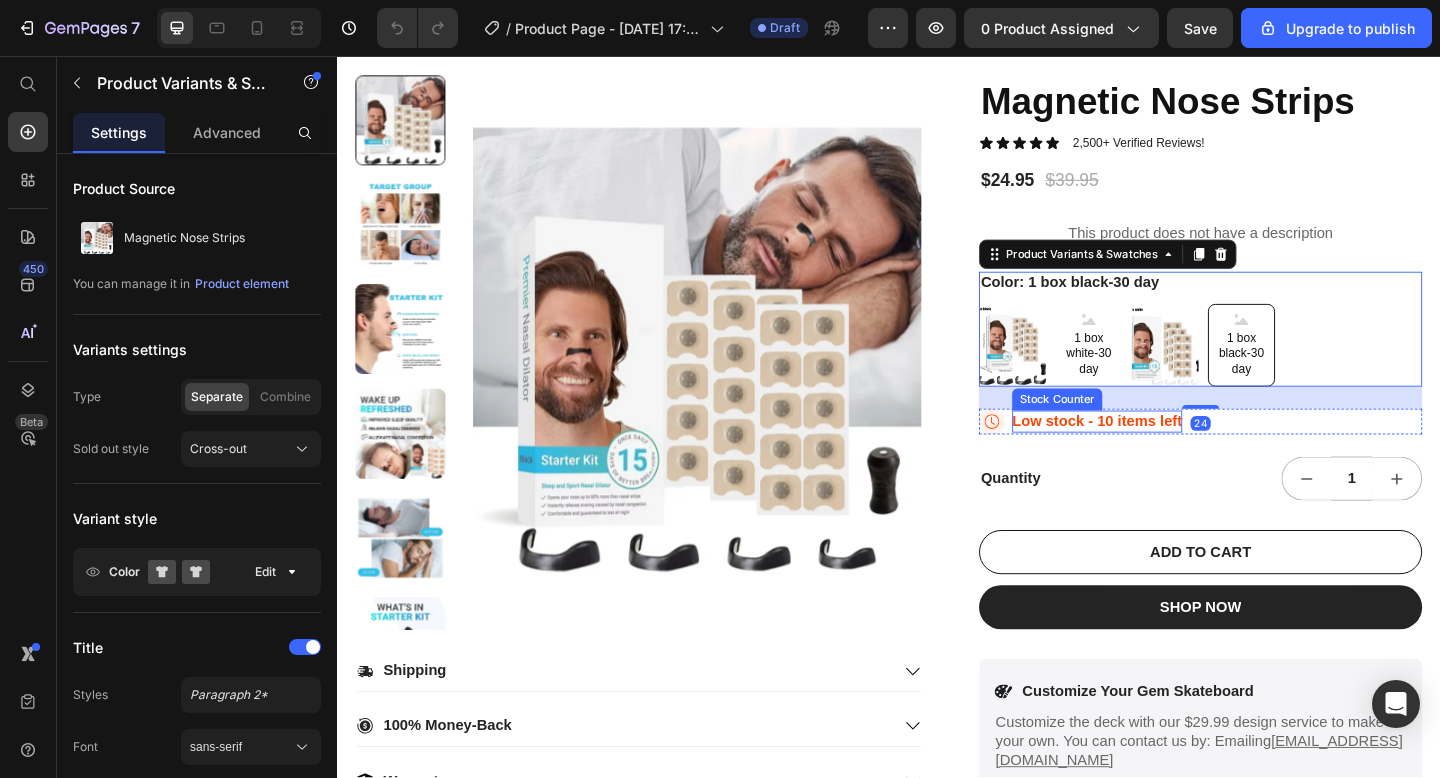 click on "Low stock - 10 items left" at bounding box center [1163, 454] 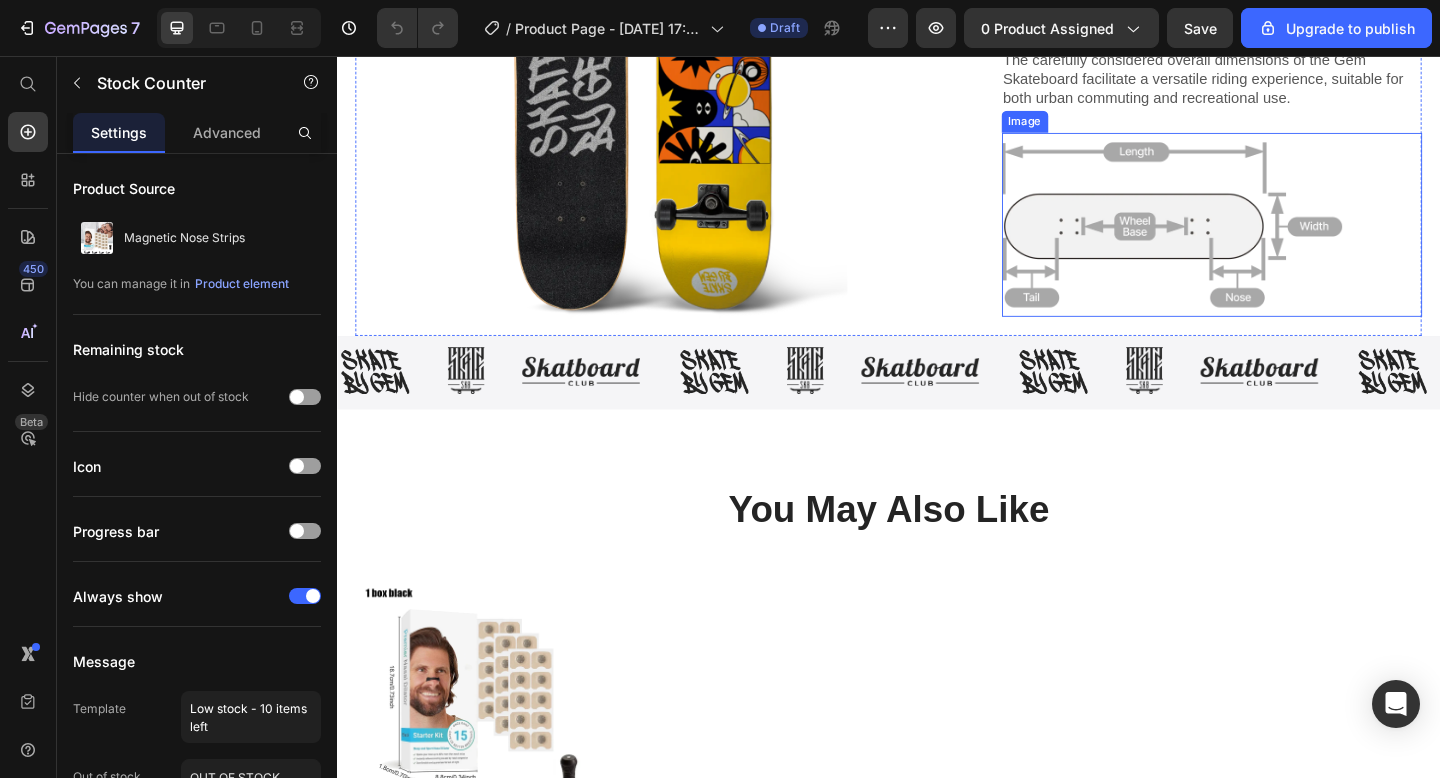 scroll, scrollTop: 1729, scrollLeft: 0, axis: vertical 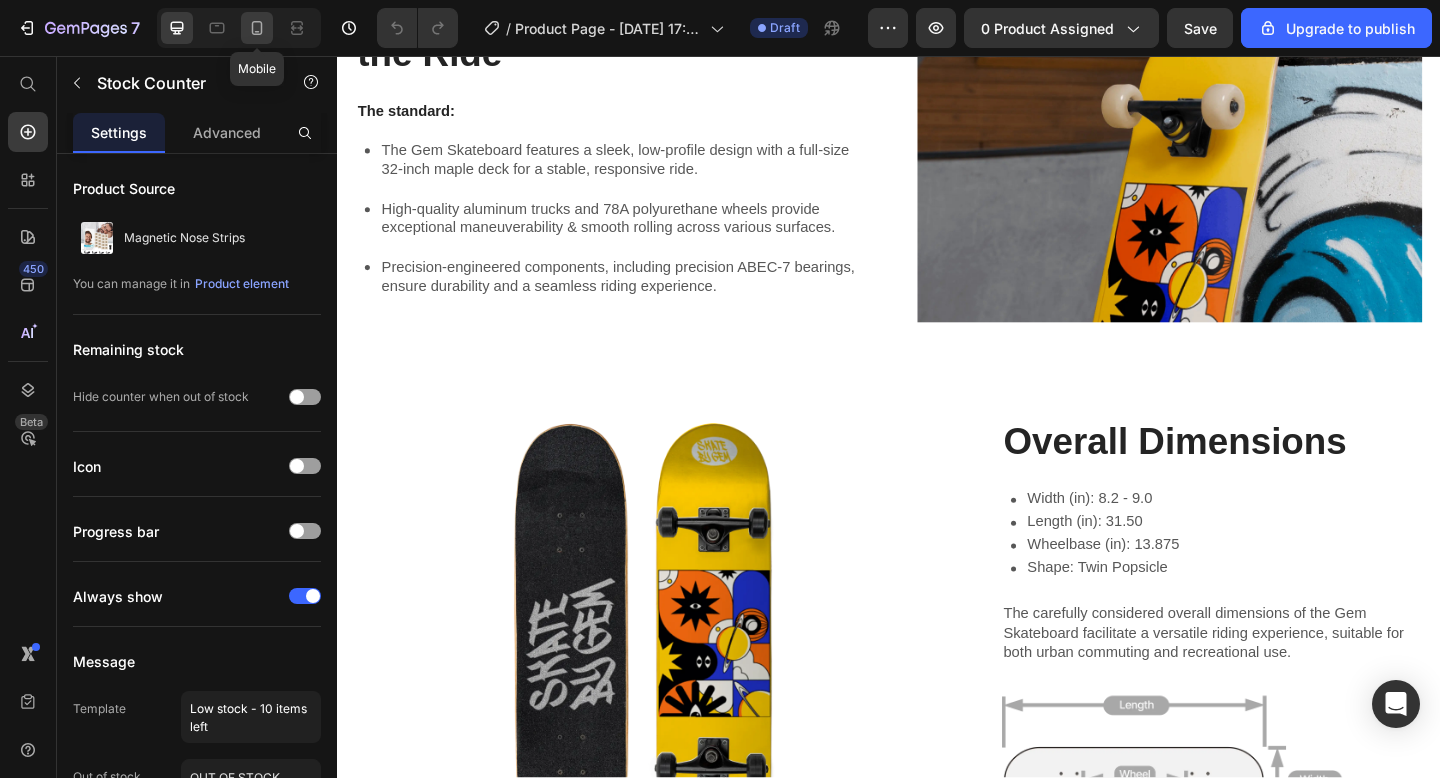click 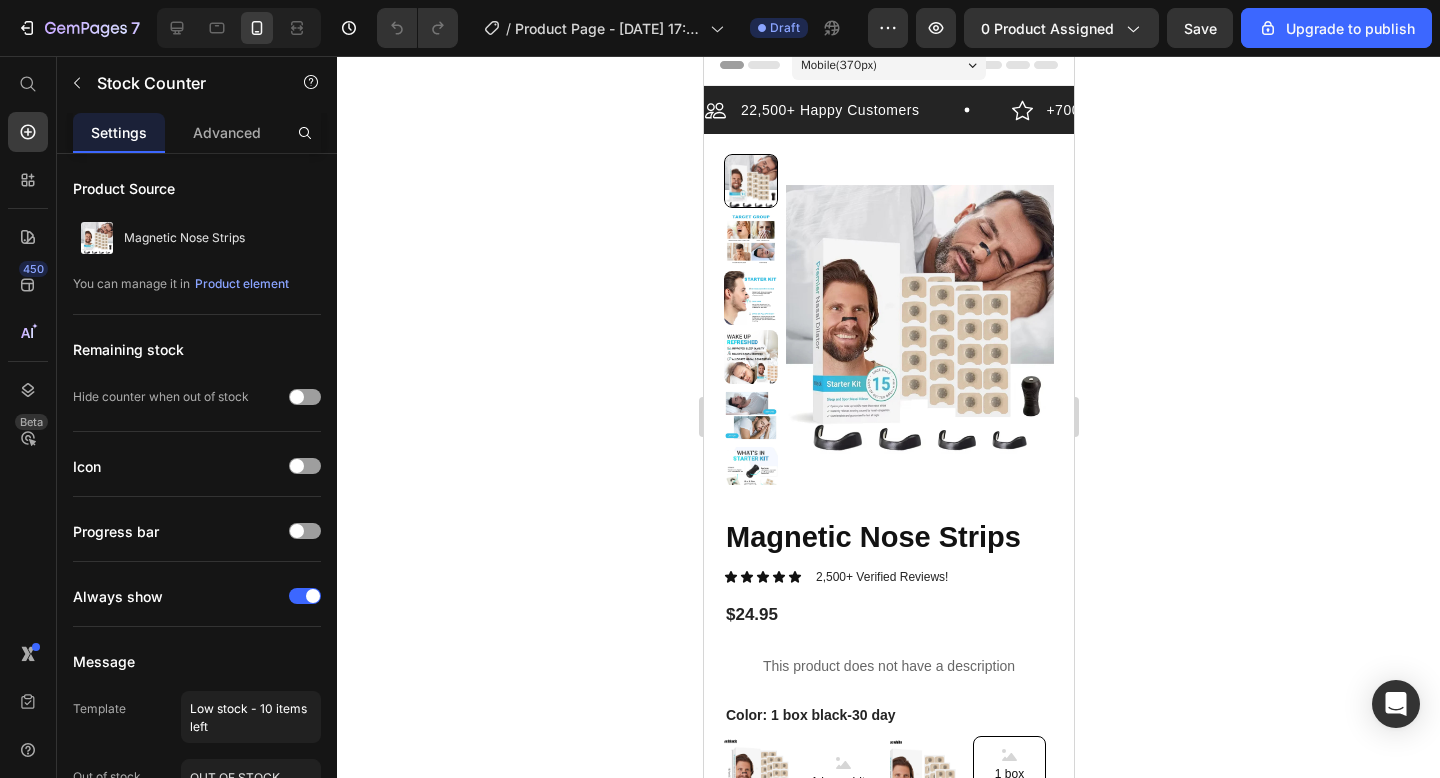 scroll, scrollTop: 9, scrollLeft: 0, axis: vertical 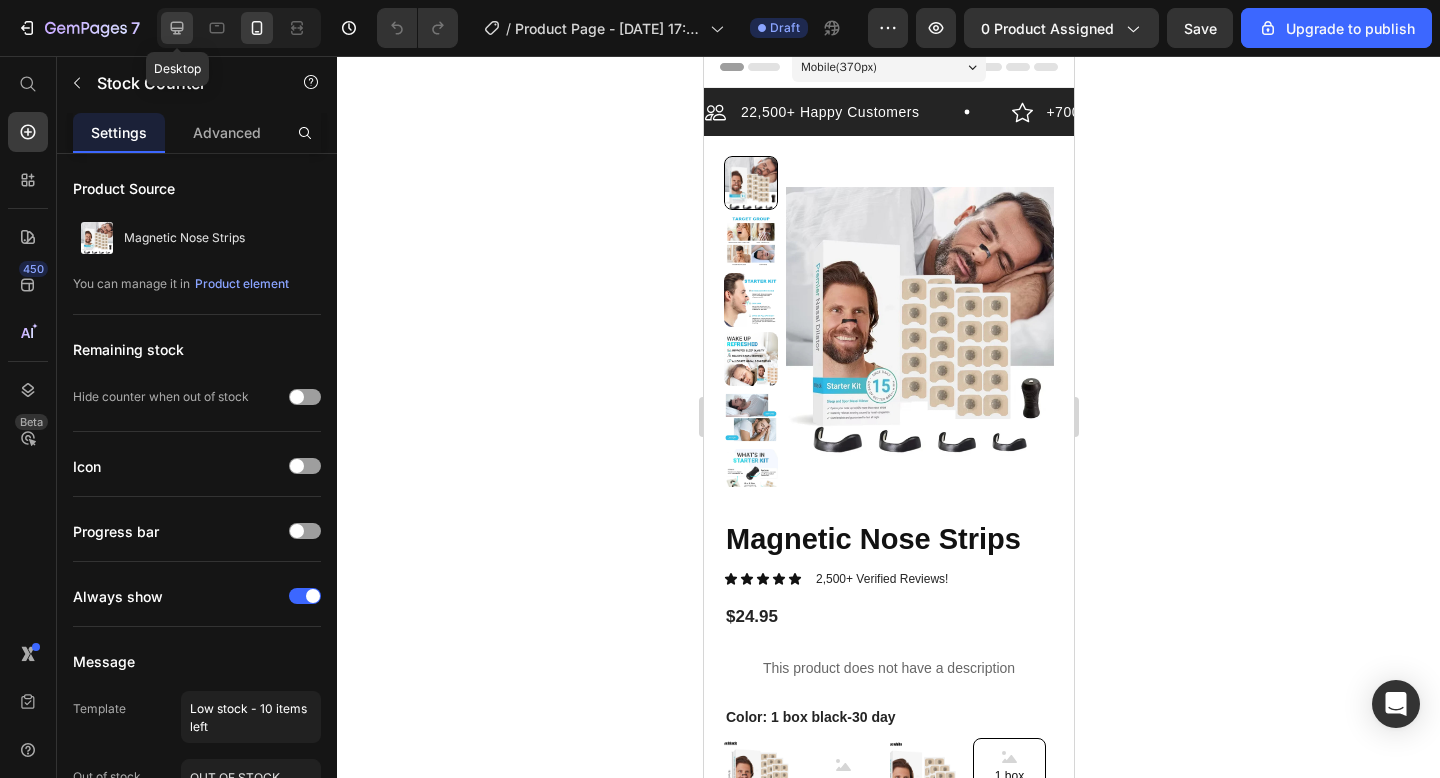 click 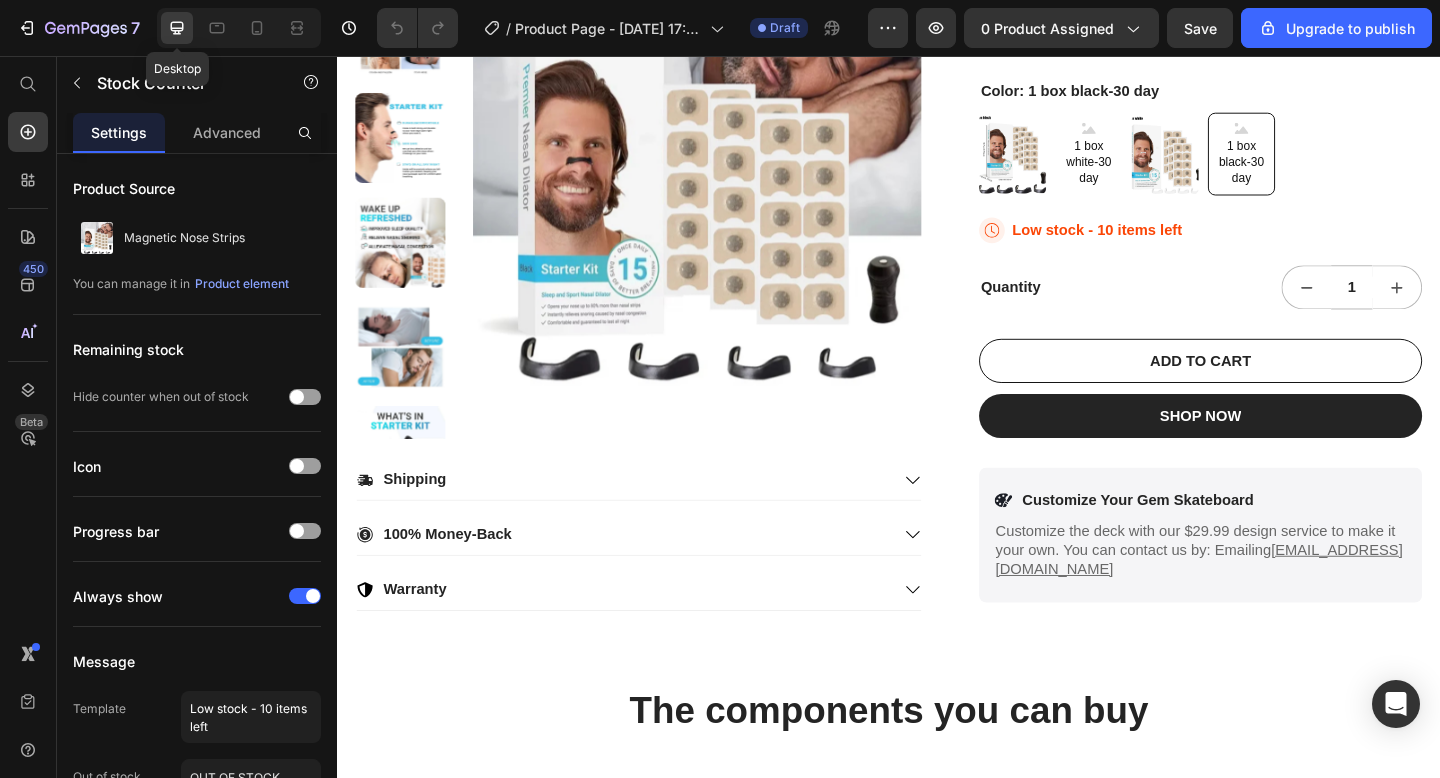 scroll, scrollTop: 464, scrollLeft: 0, axis: vertical 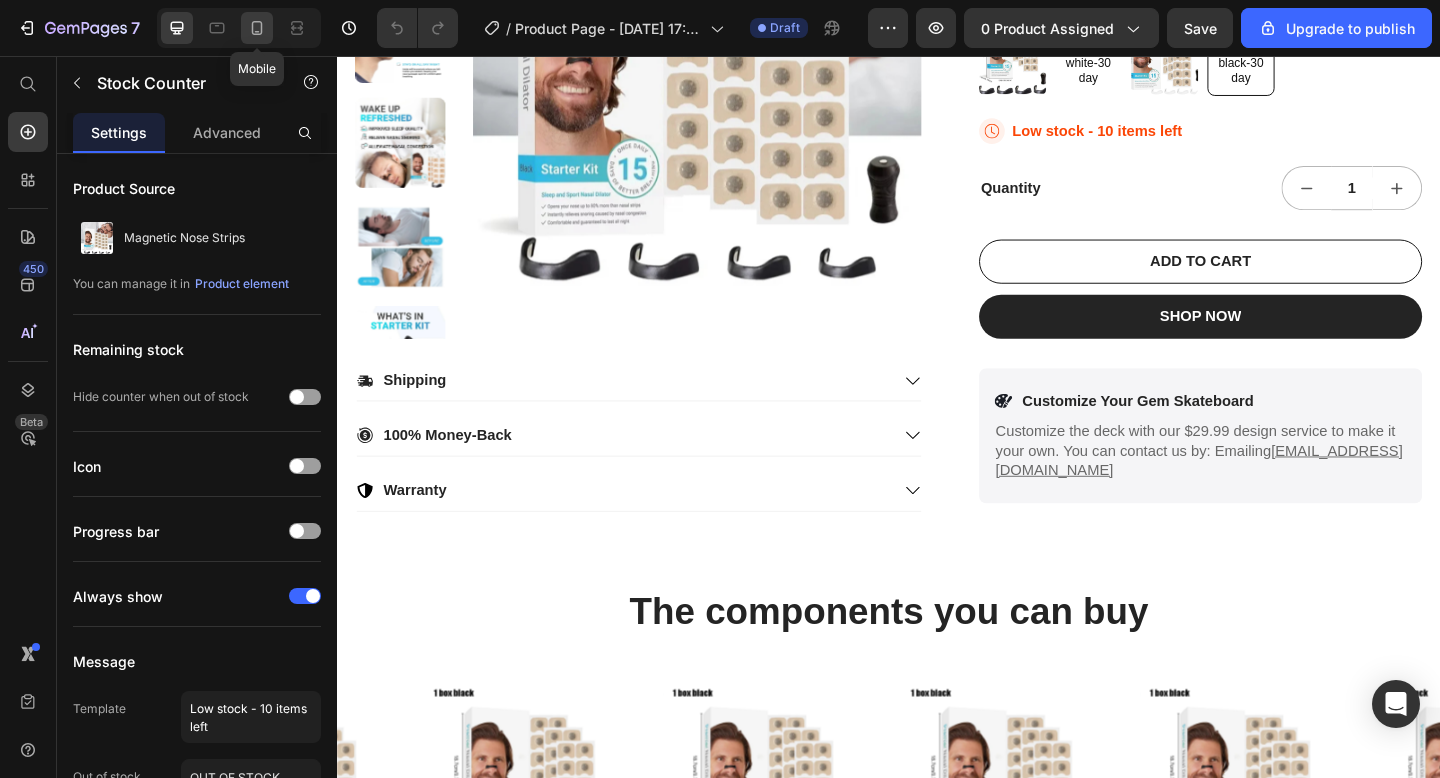 click 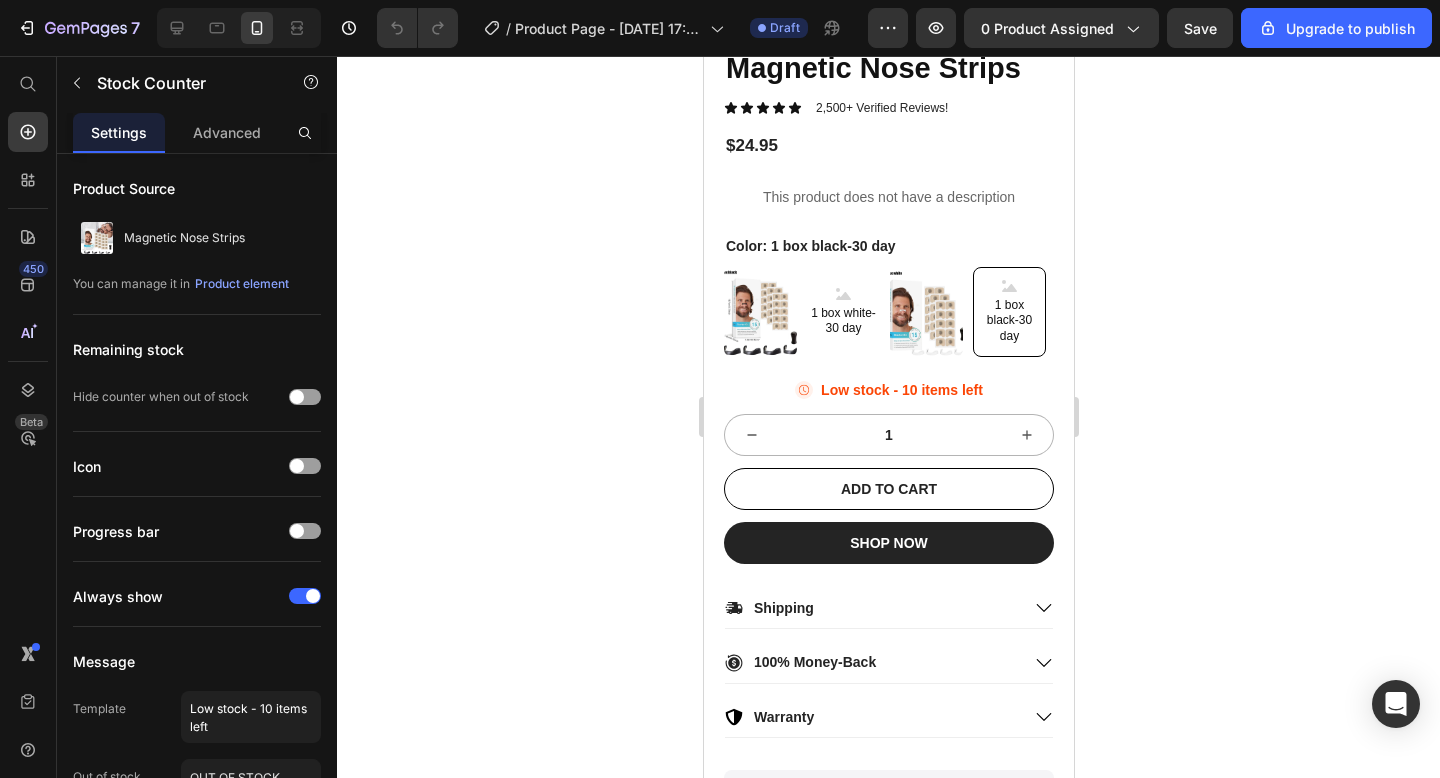 scroll, scrollTop: 732, scrollLeft: 0, axis: vertical 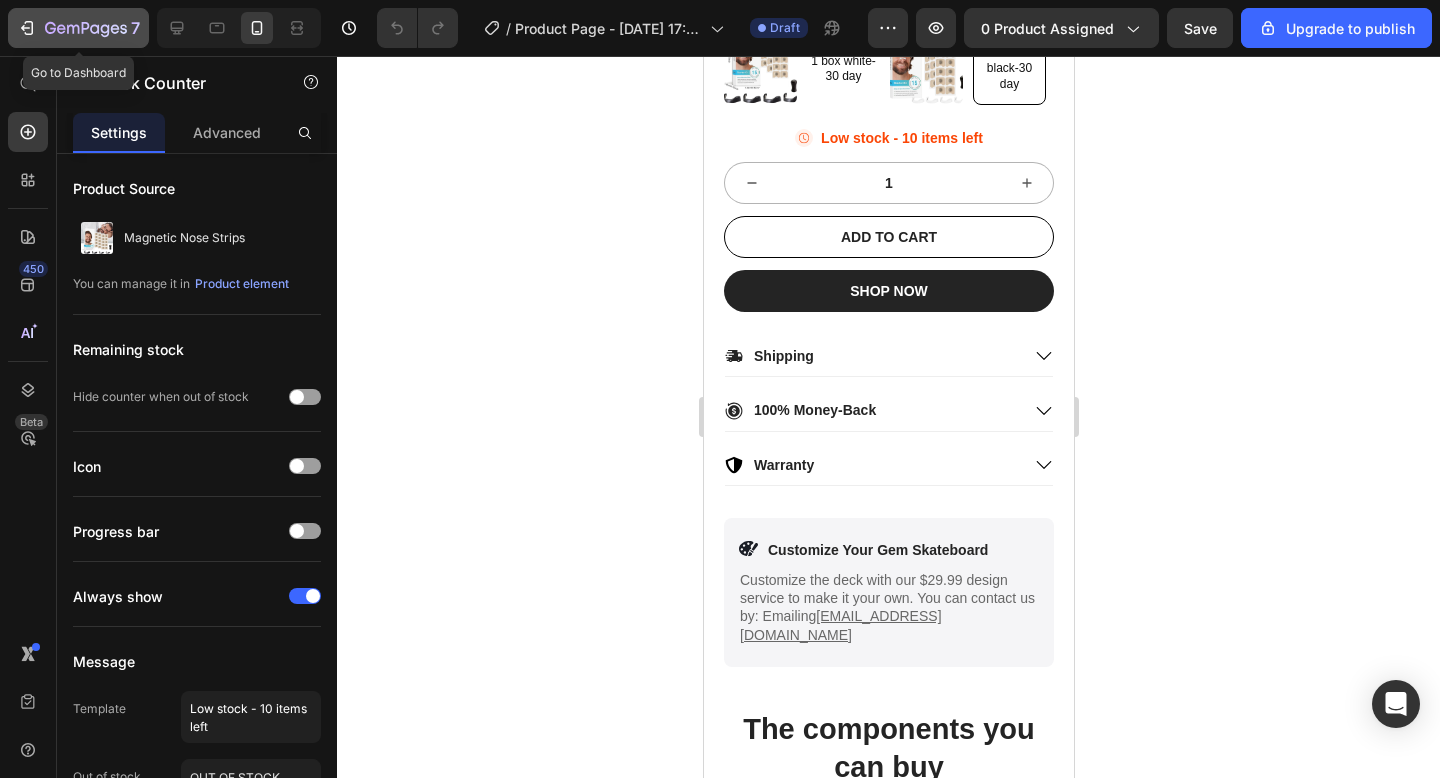 click on "7" 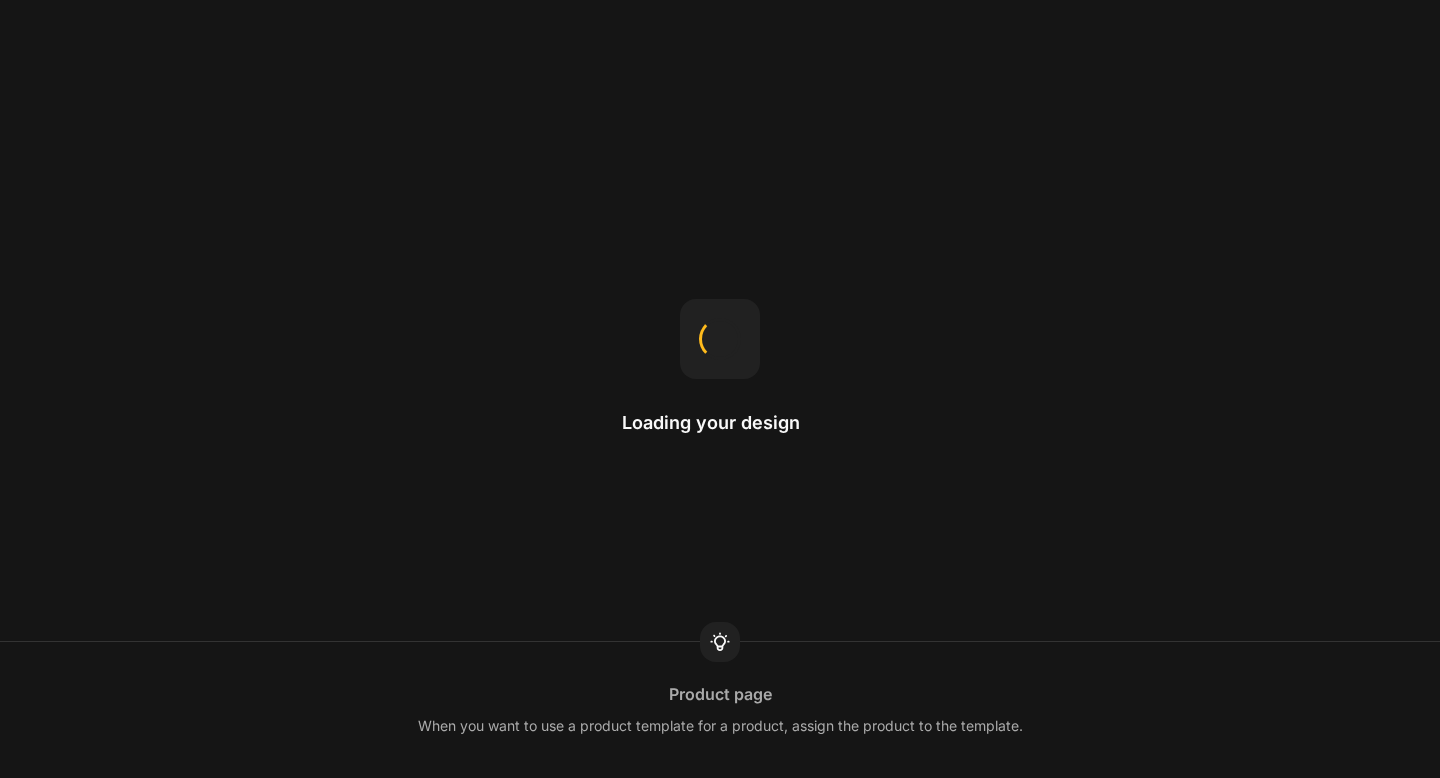scroll, scrollTop: 0, scrollLeft: 0, axis: both 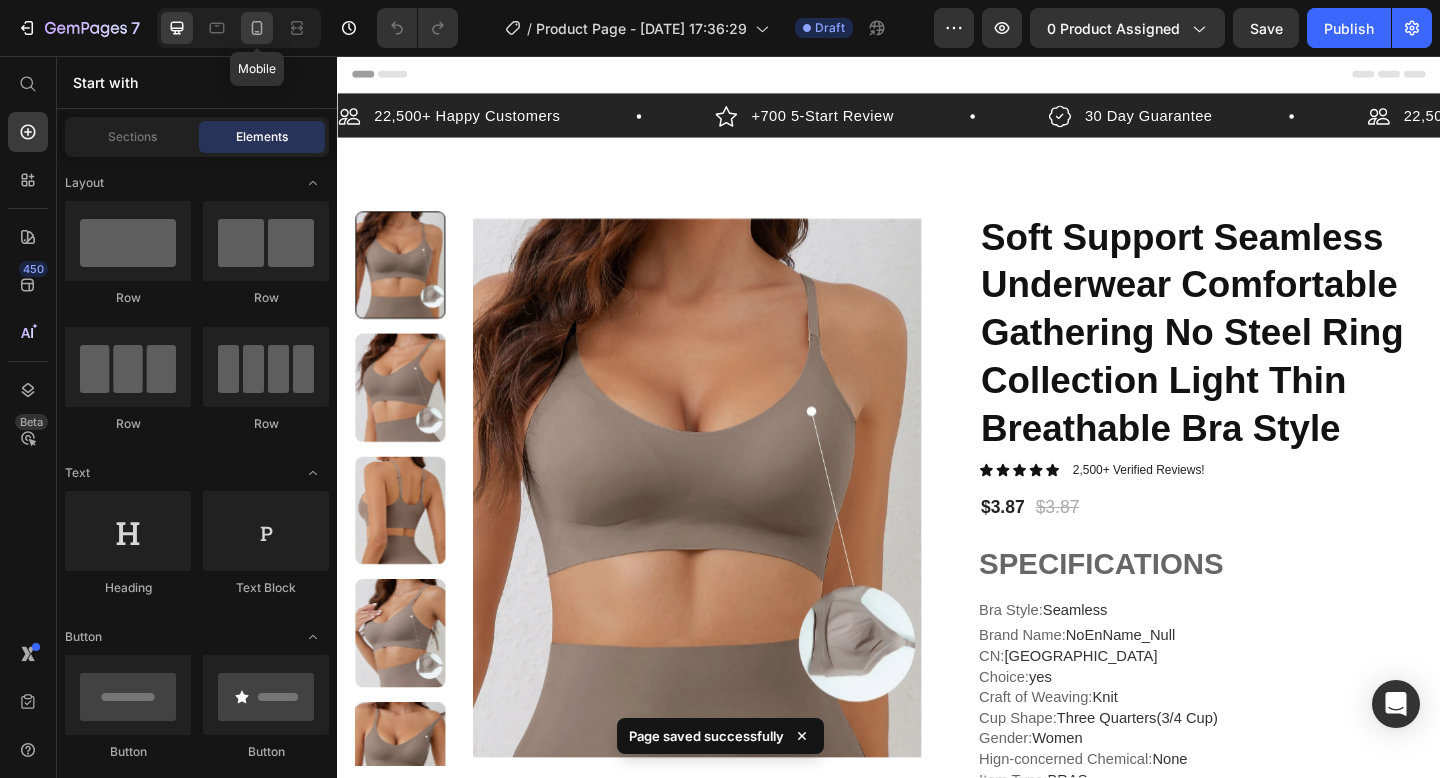 click 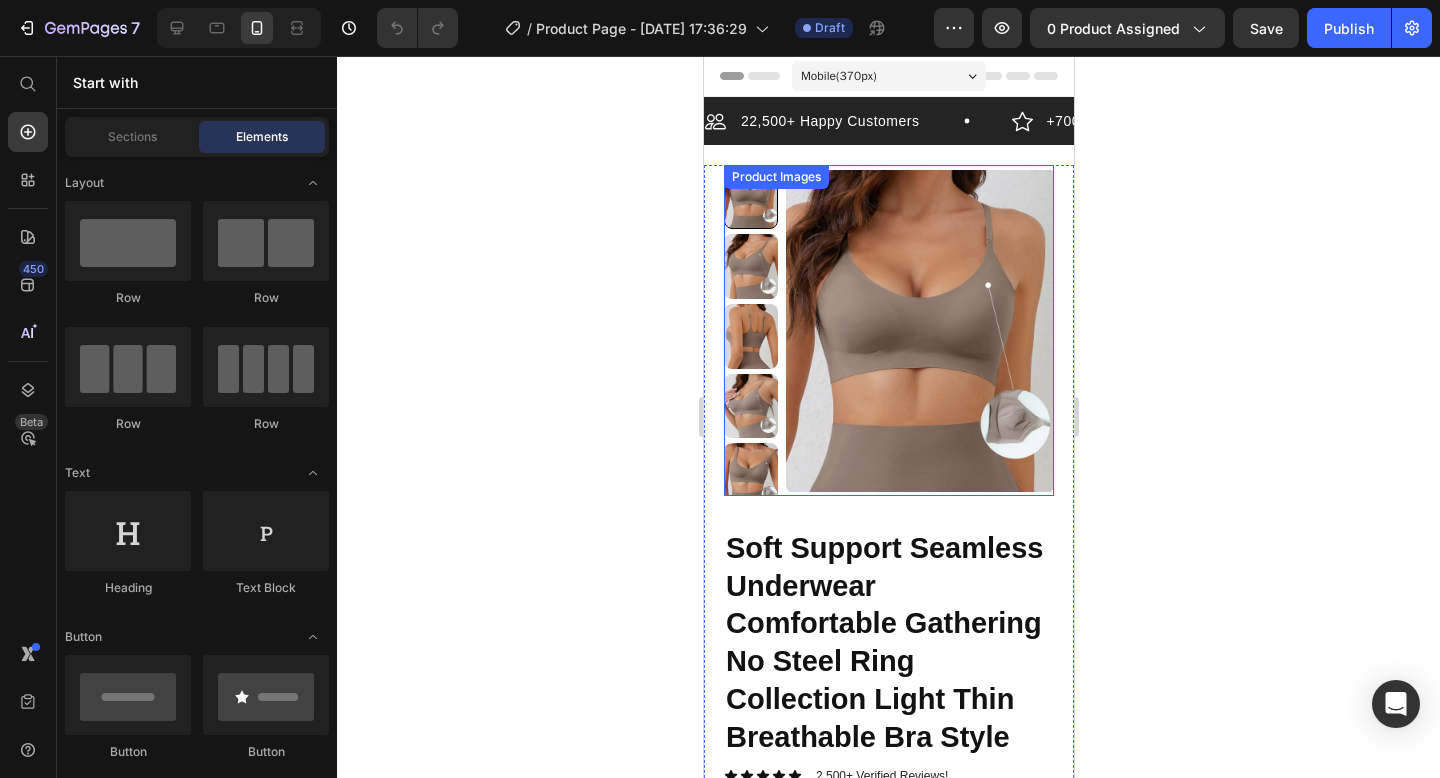 scroll, scrollTop: 0, scrollLeft: 0, axis: both 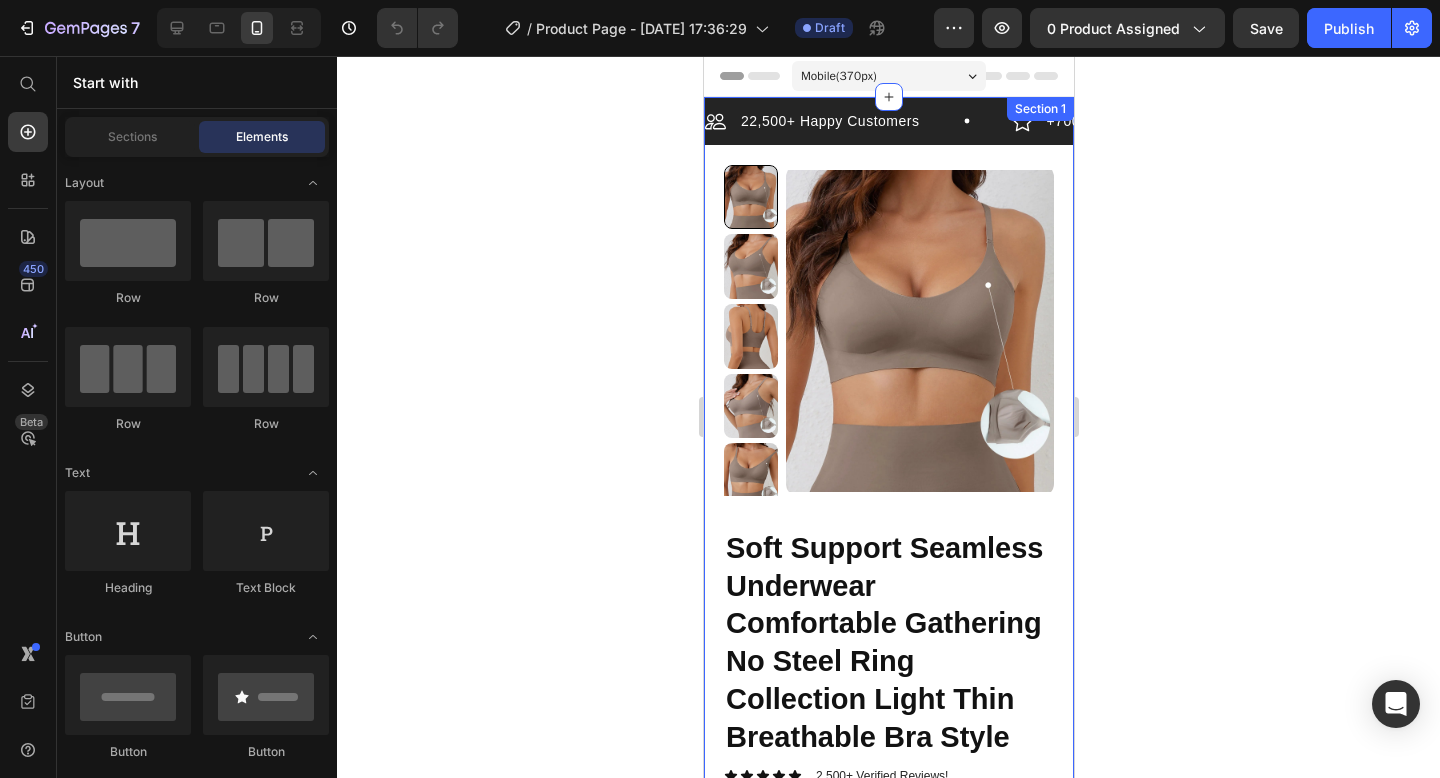 click on "22,500+ Happy Customers Item List" at bounding box center (857, 121) 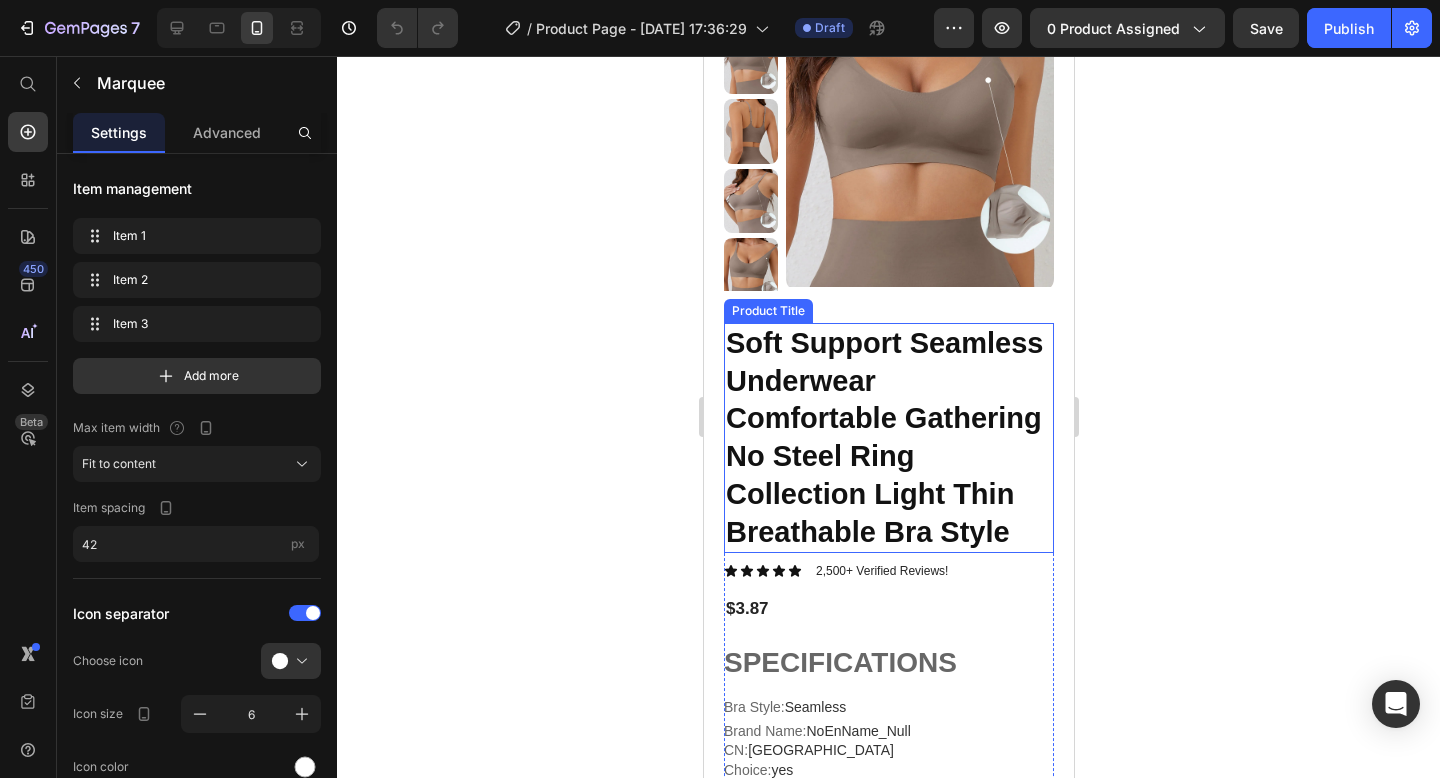 scroll, scrollTop: 0, scrollLeft: 0, axis: both 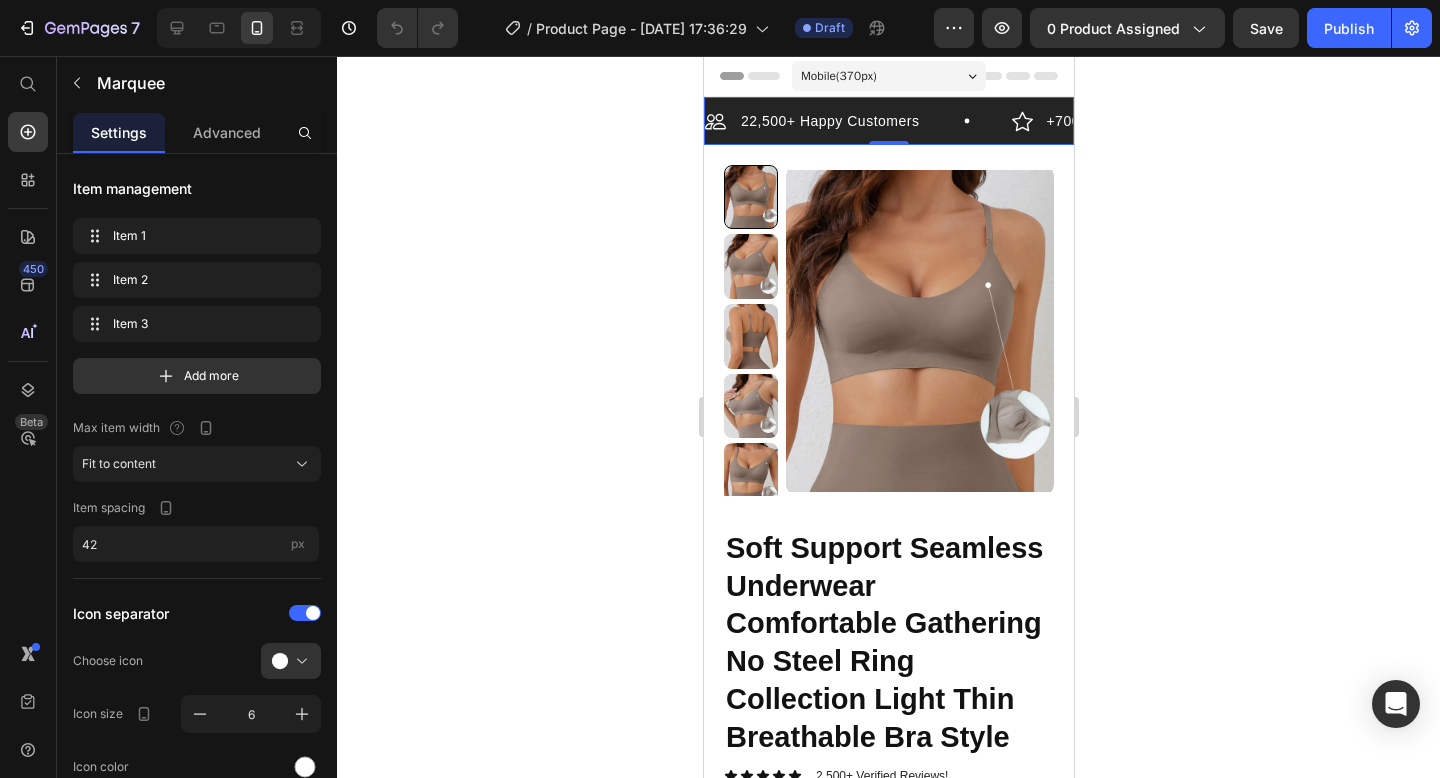click on "22,500+ Happy Customers" at bounding box center (829, 121) 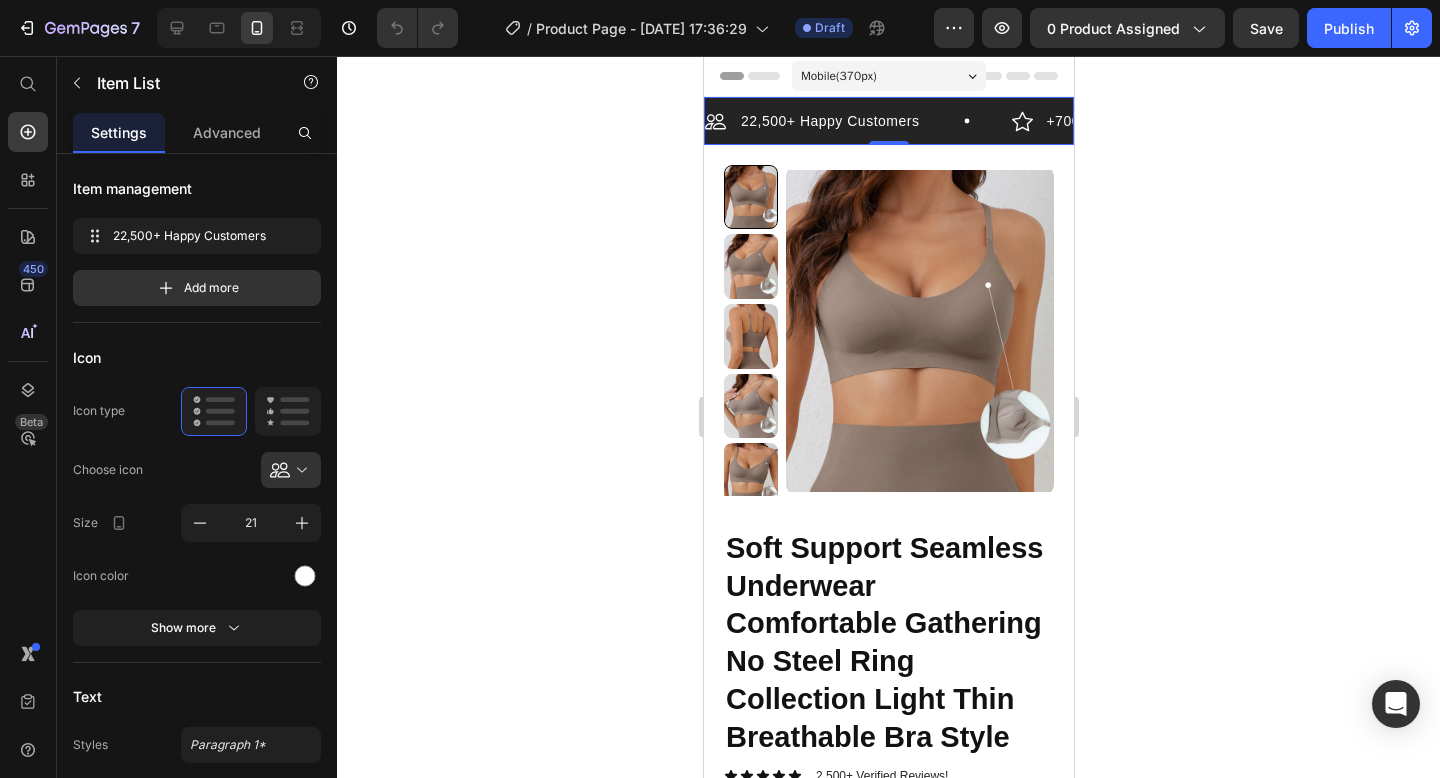 click on "22,500+ Happy Customers Item List" at bounding box center [857, 121] 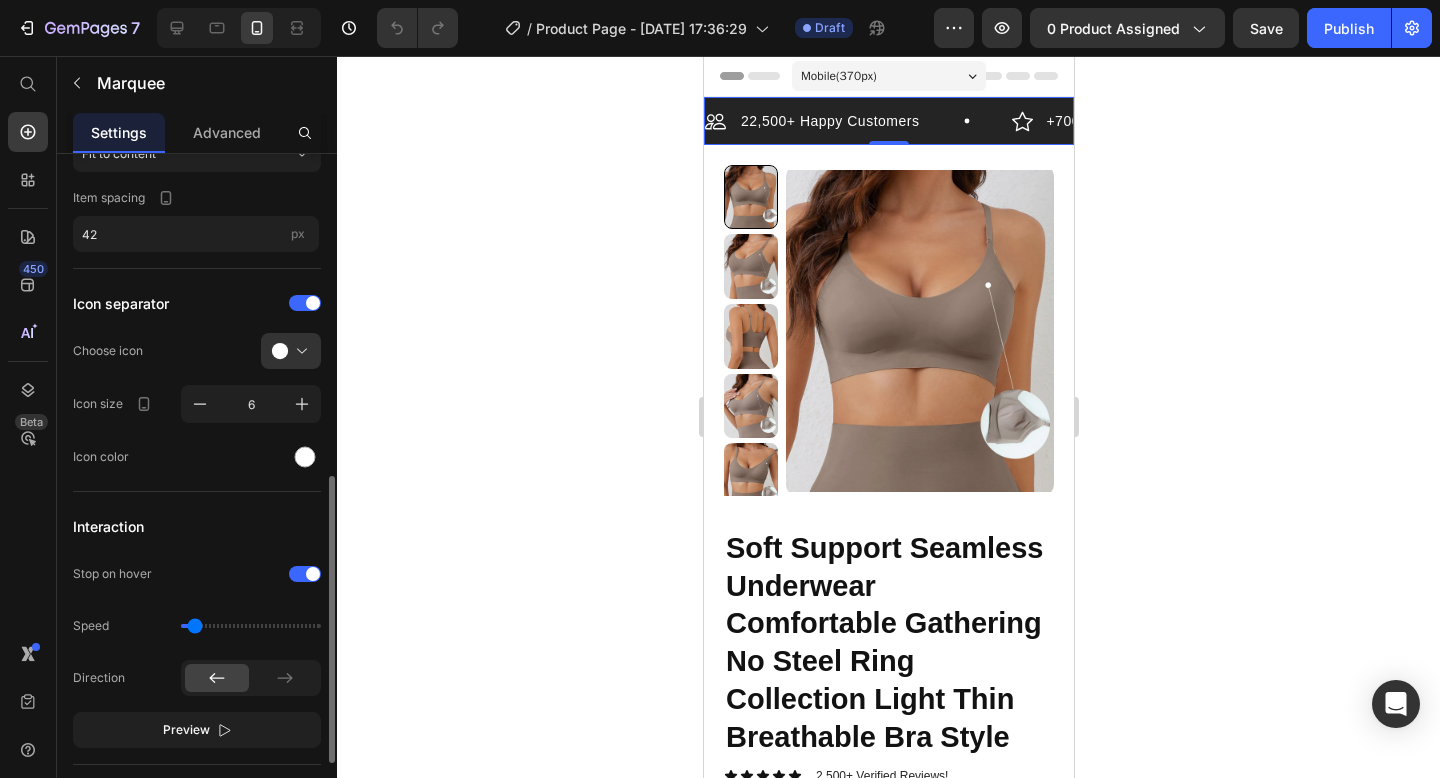 scroll, scrollTop: 309, scrollLeft: 0, axis: vertical 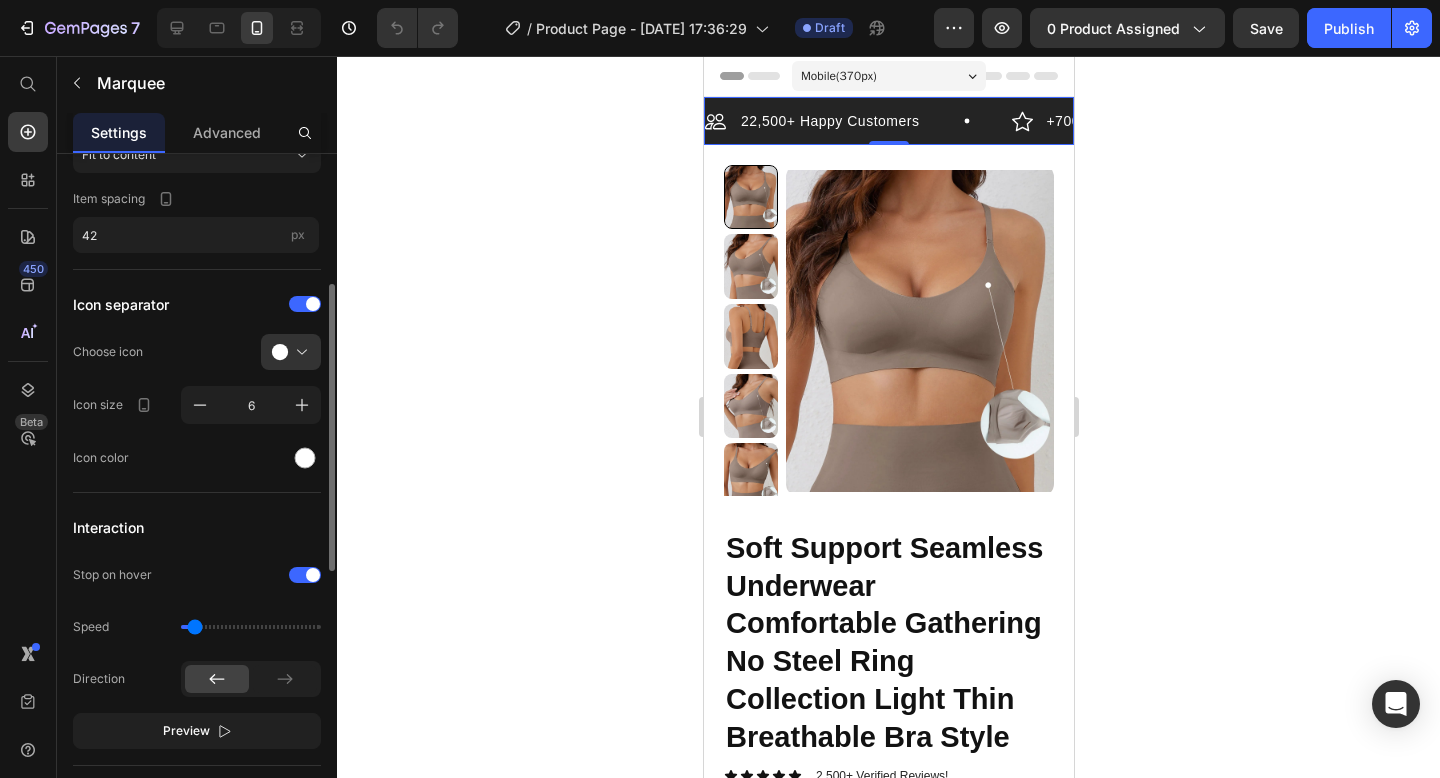 click on "Icon separator Choose icon
Icon size 6 Icon color" 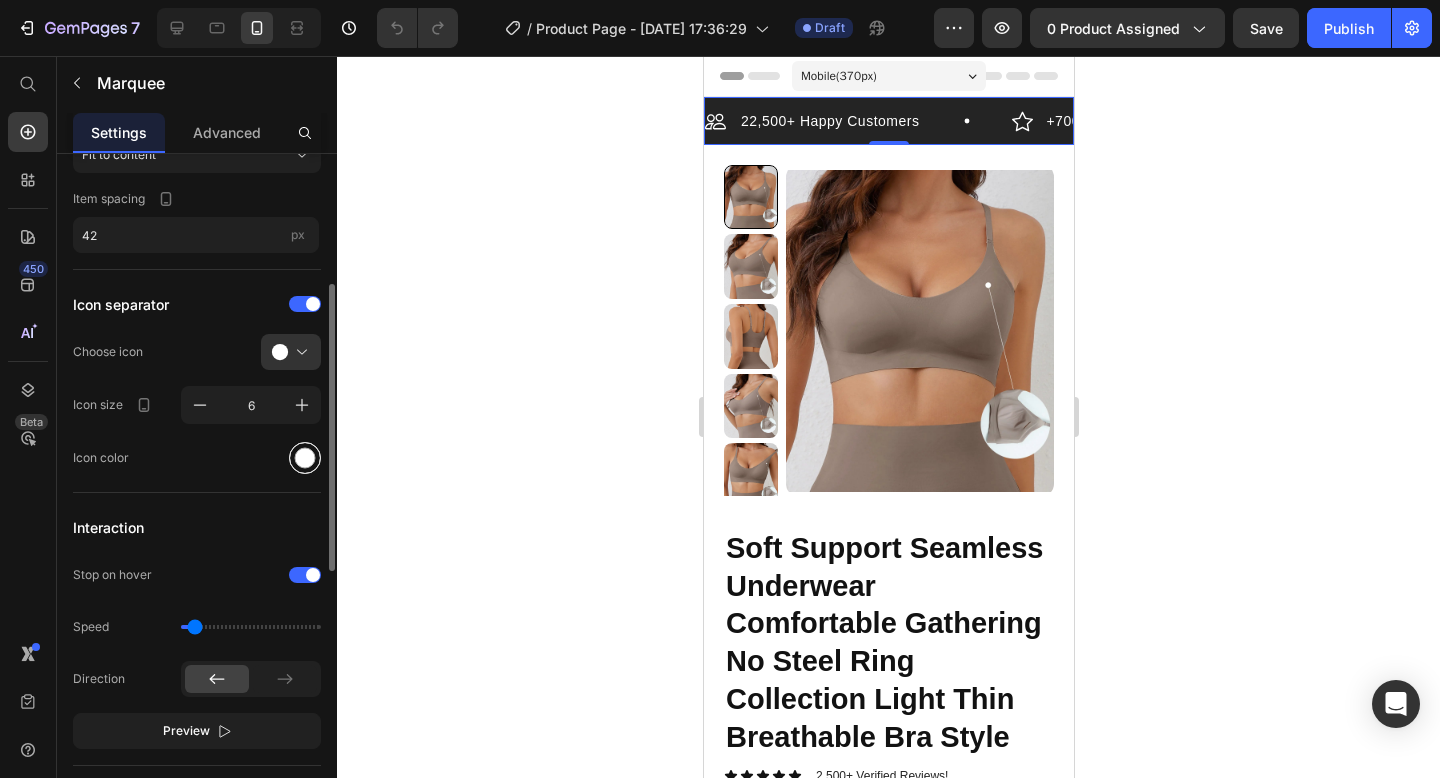 click at bounding box center [305, 458] 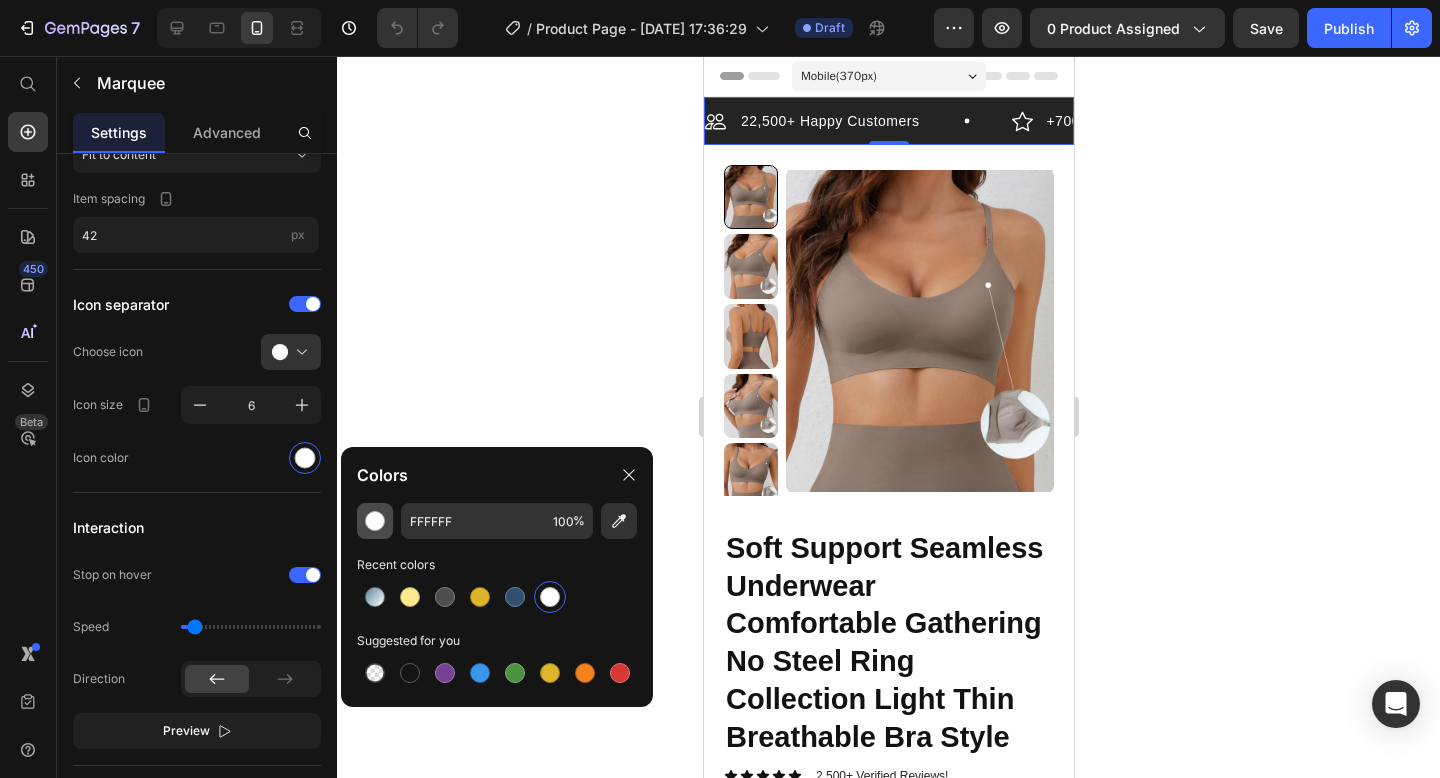 click at bounding box center [375, 521] 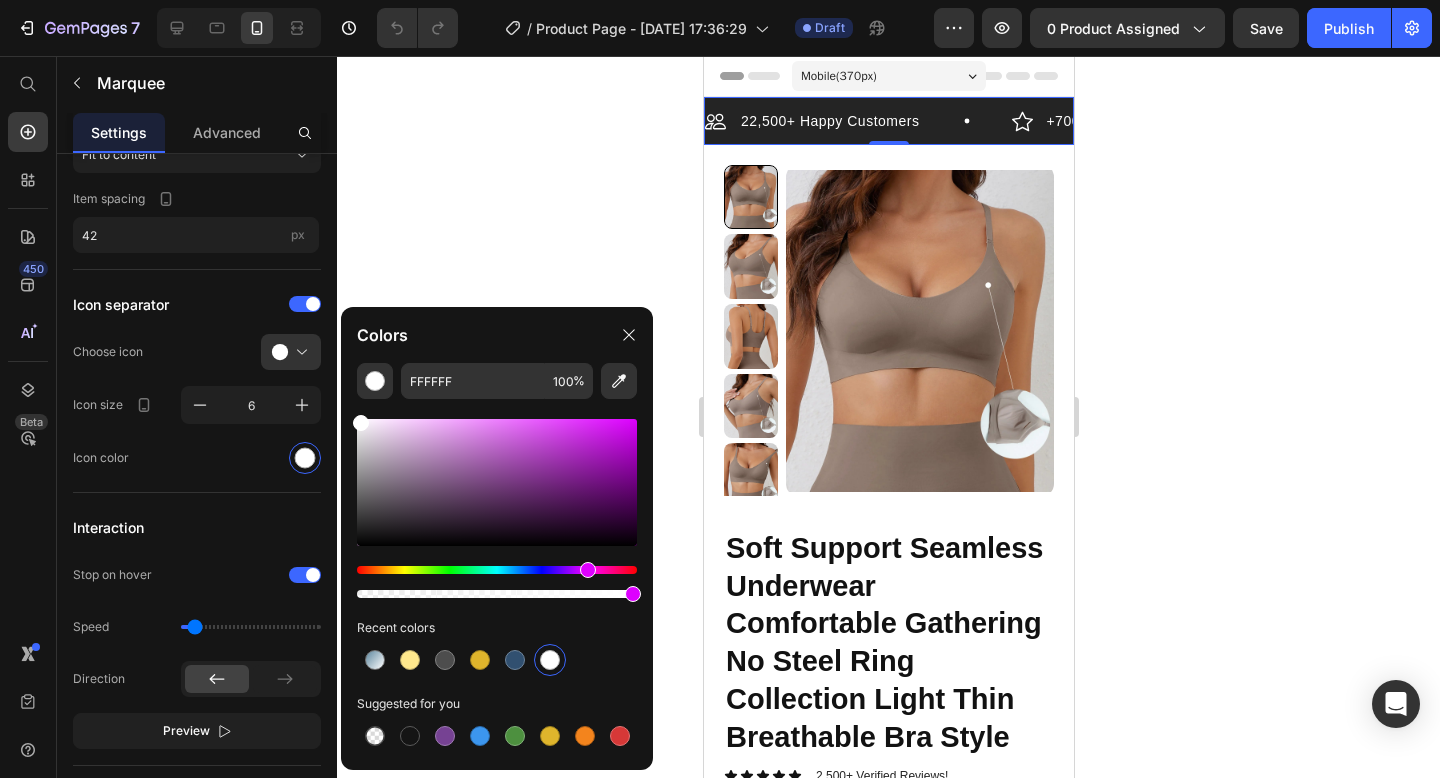 click at bounding box center [497, 570] 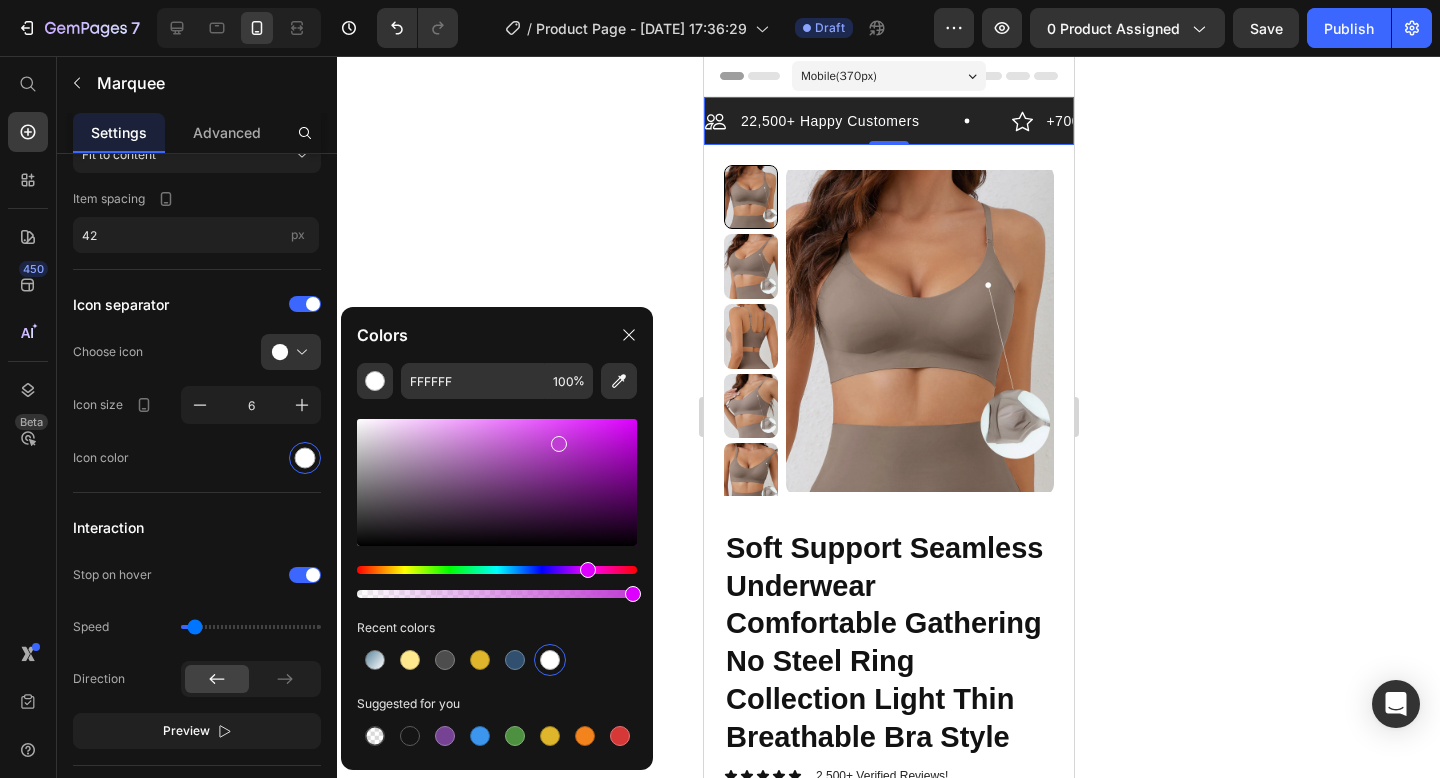 click at bounding box center [497, 482] 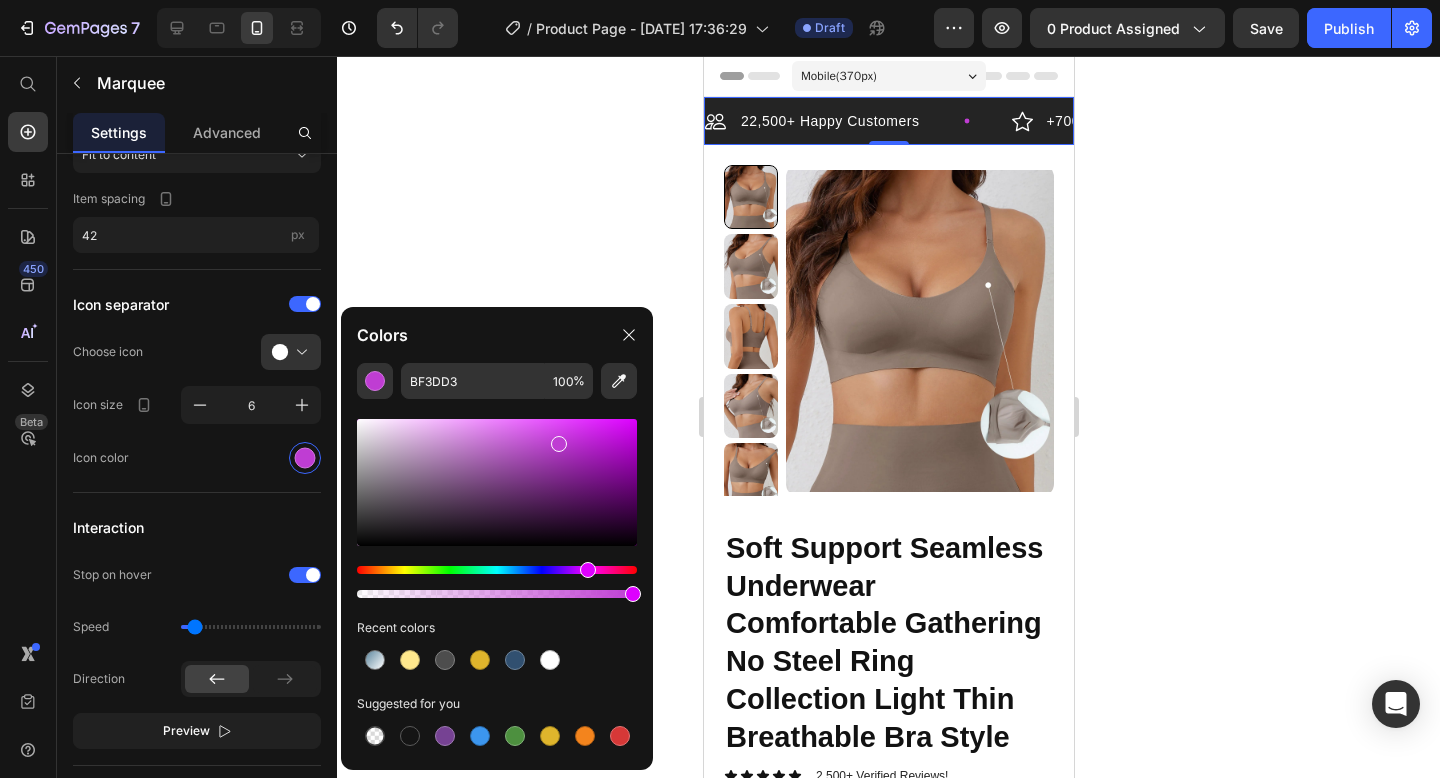 click at bounding box center [497, 482] 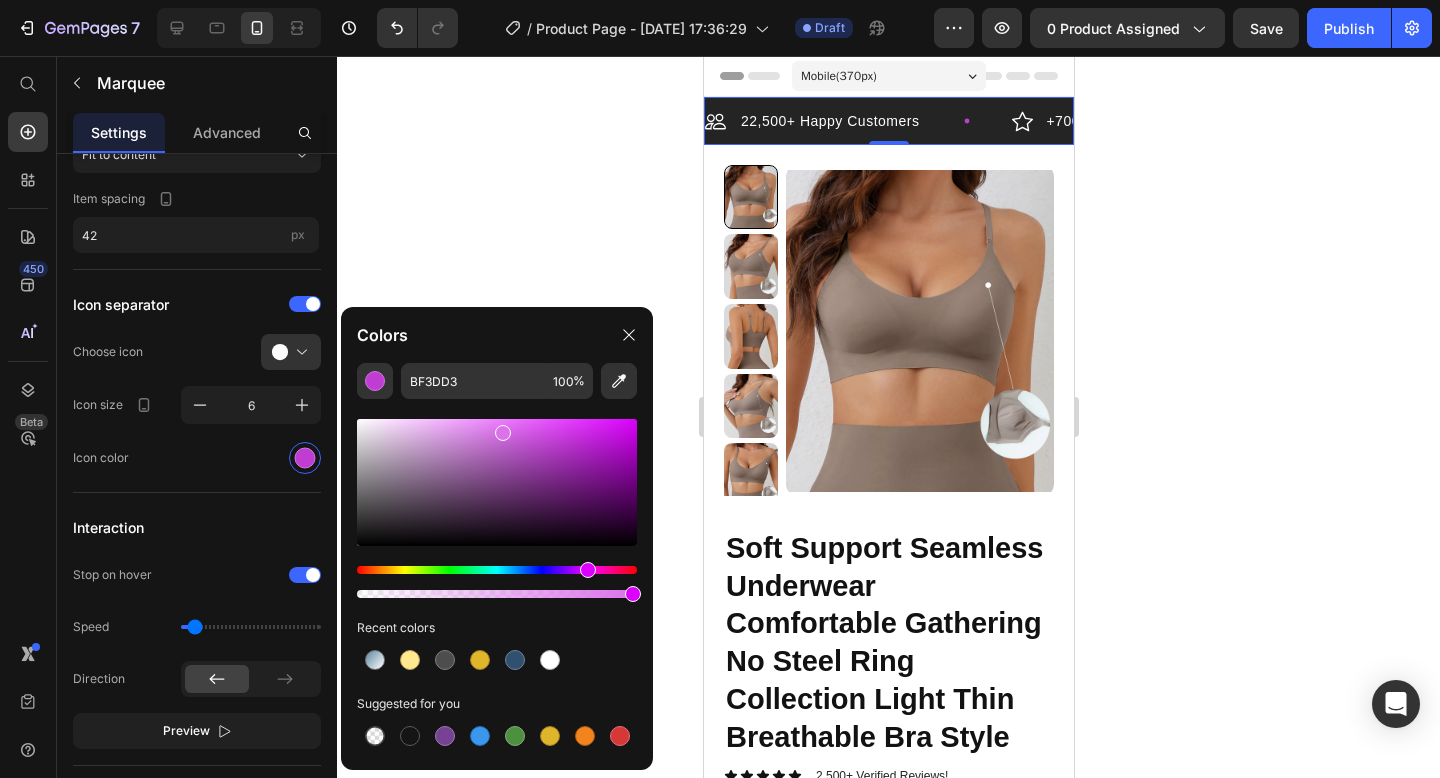 type on "DA72EA" 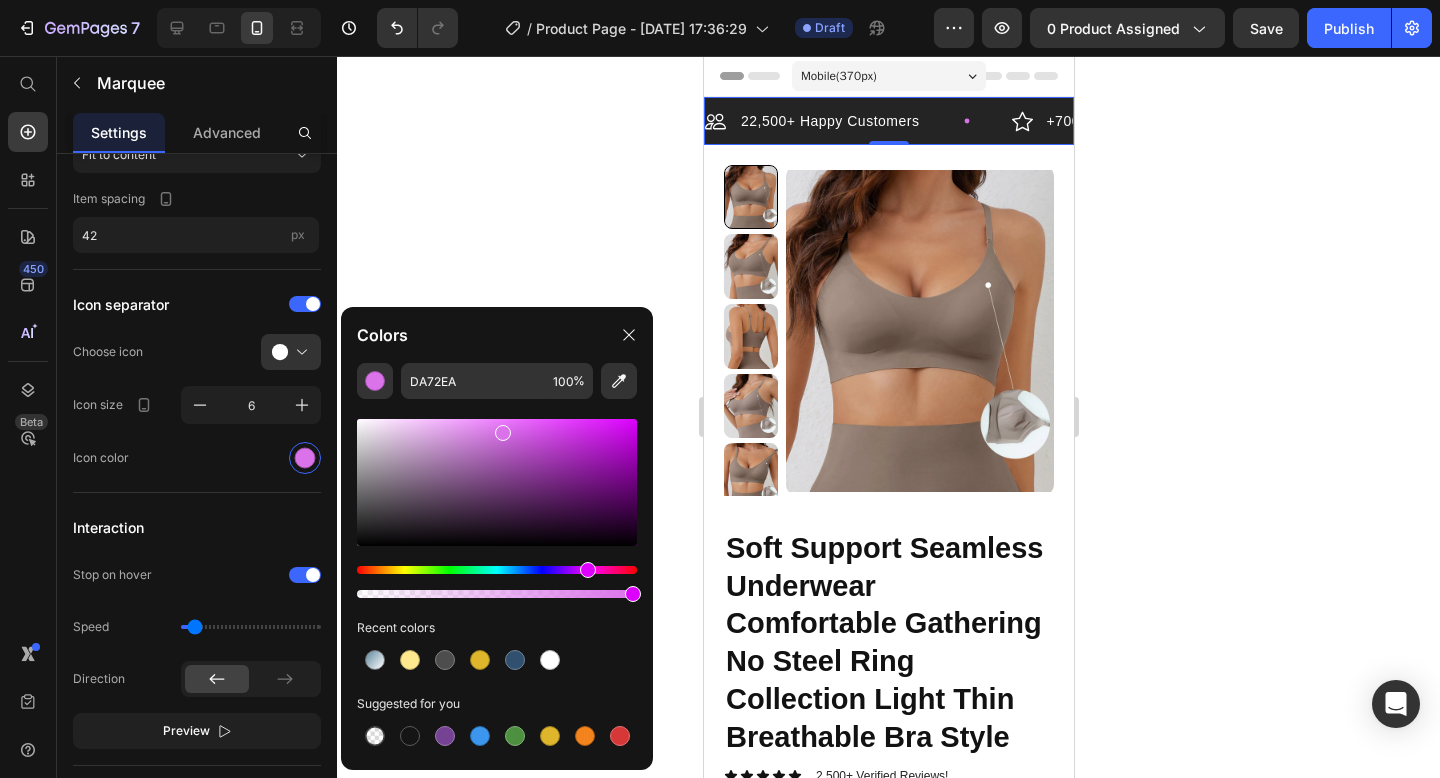 type 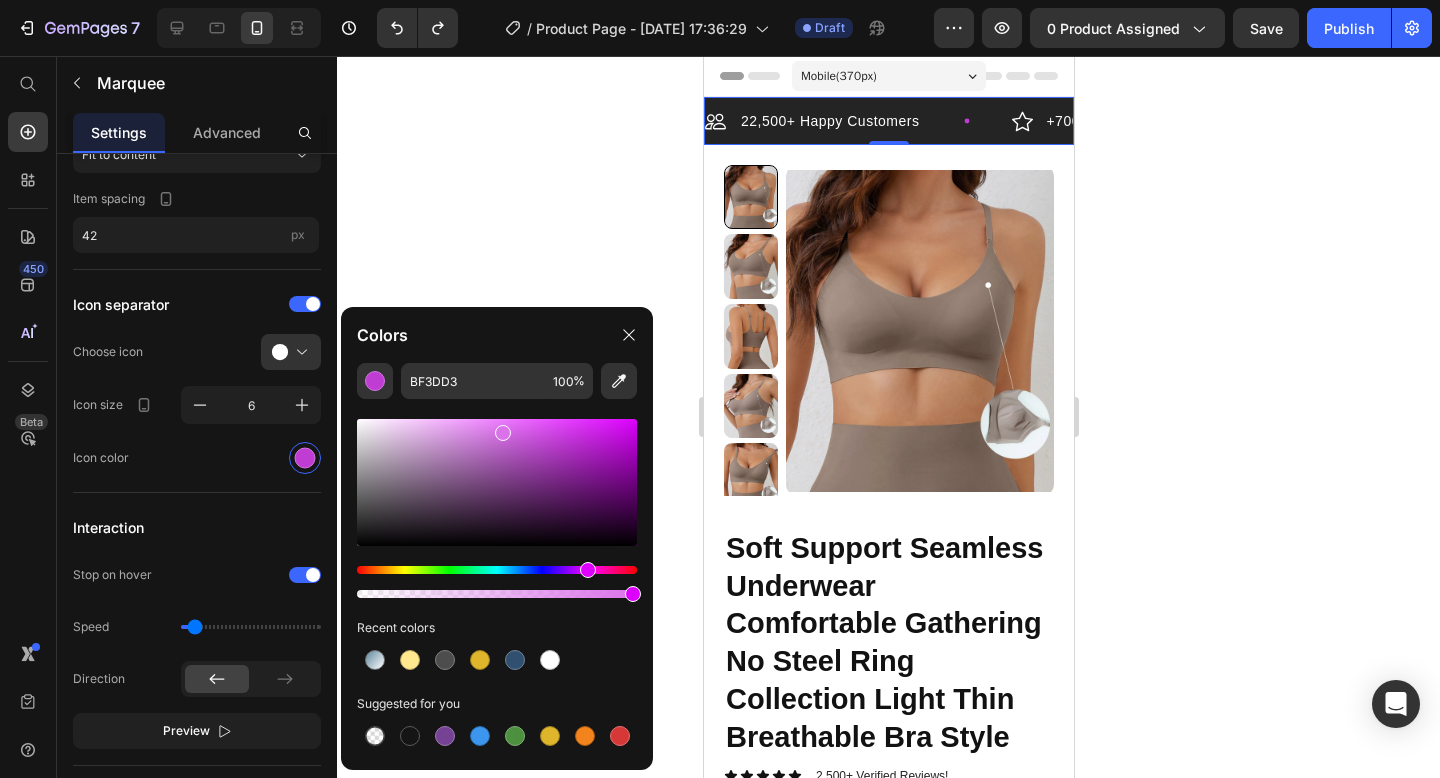 type on "FFFFFF" 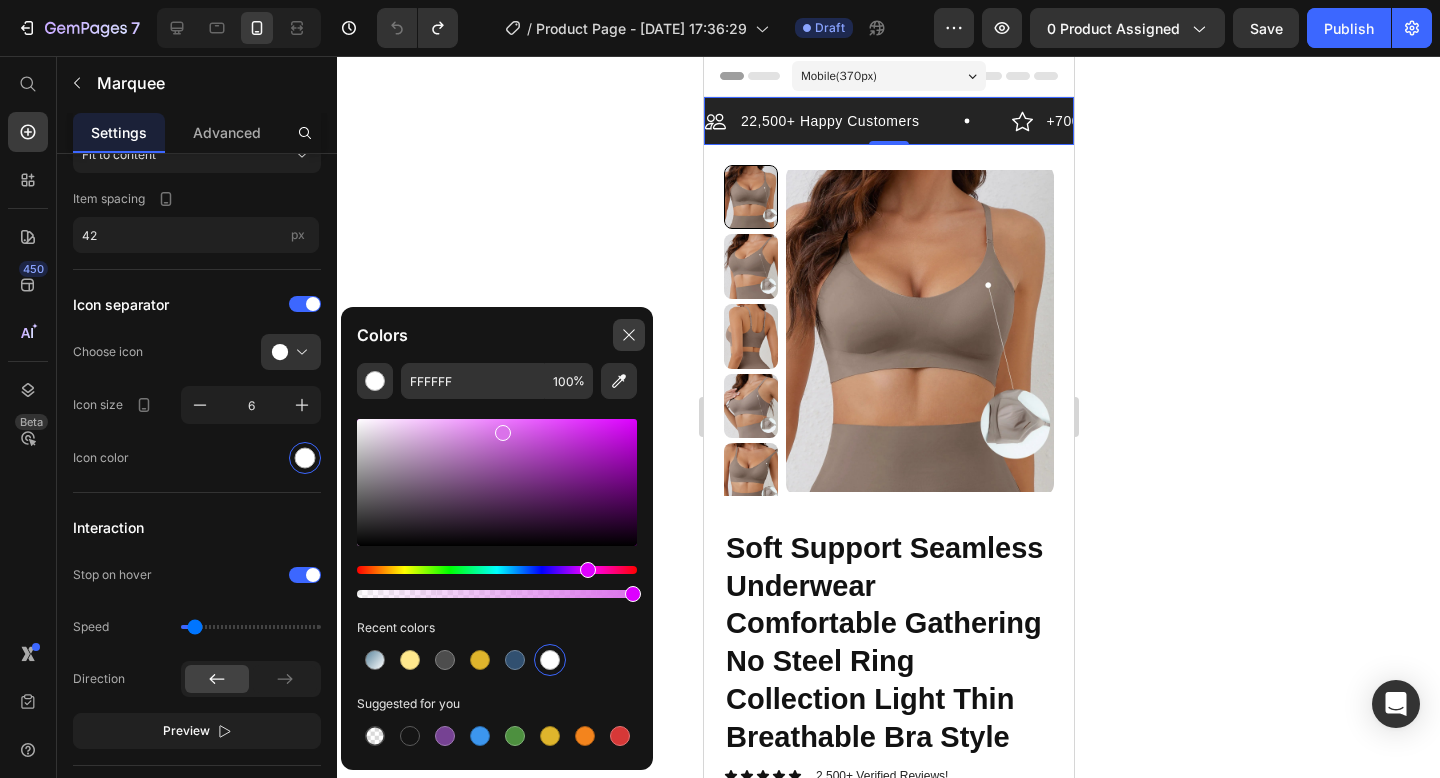 click 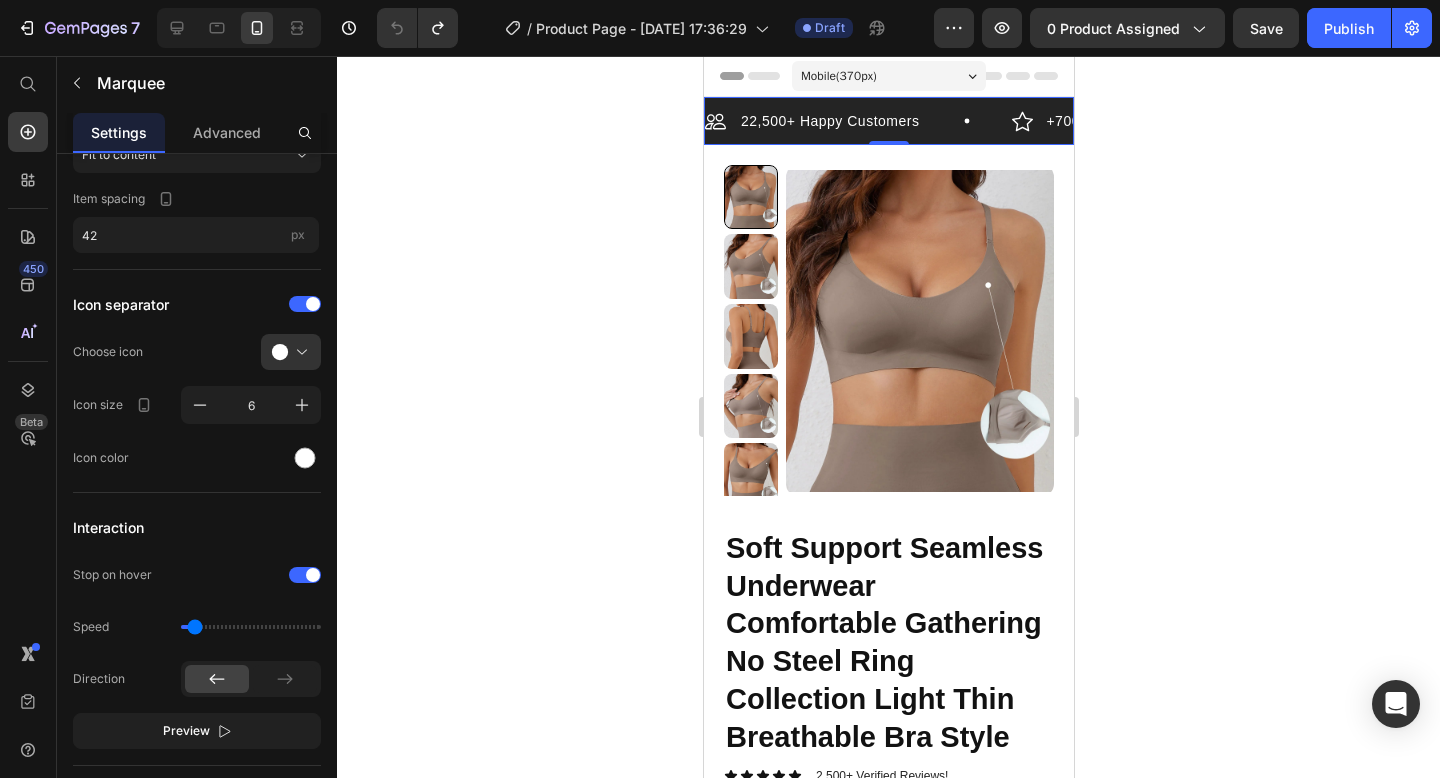 click 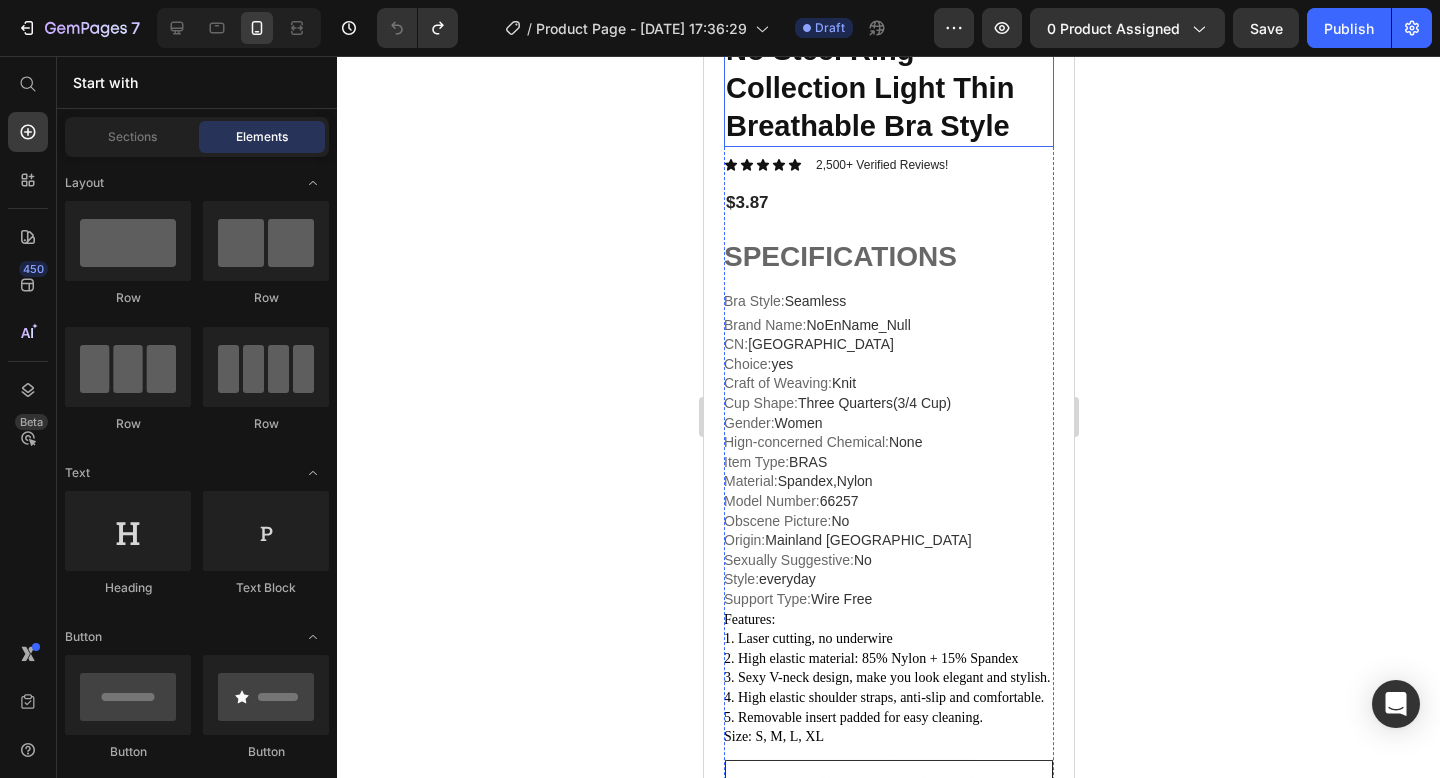 scroll, scrollTop: 612, scrollLeft: 0, axis: vertical 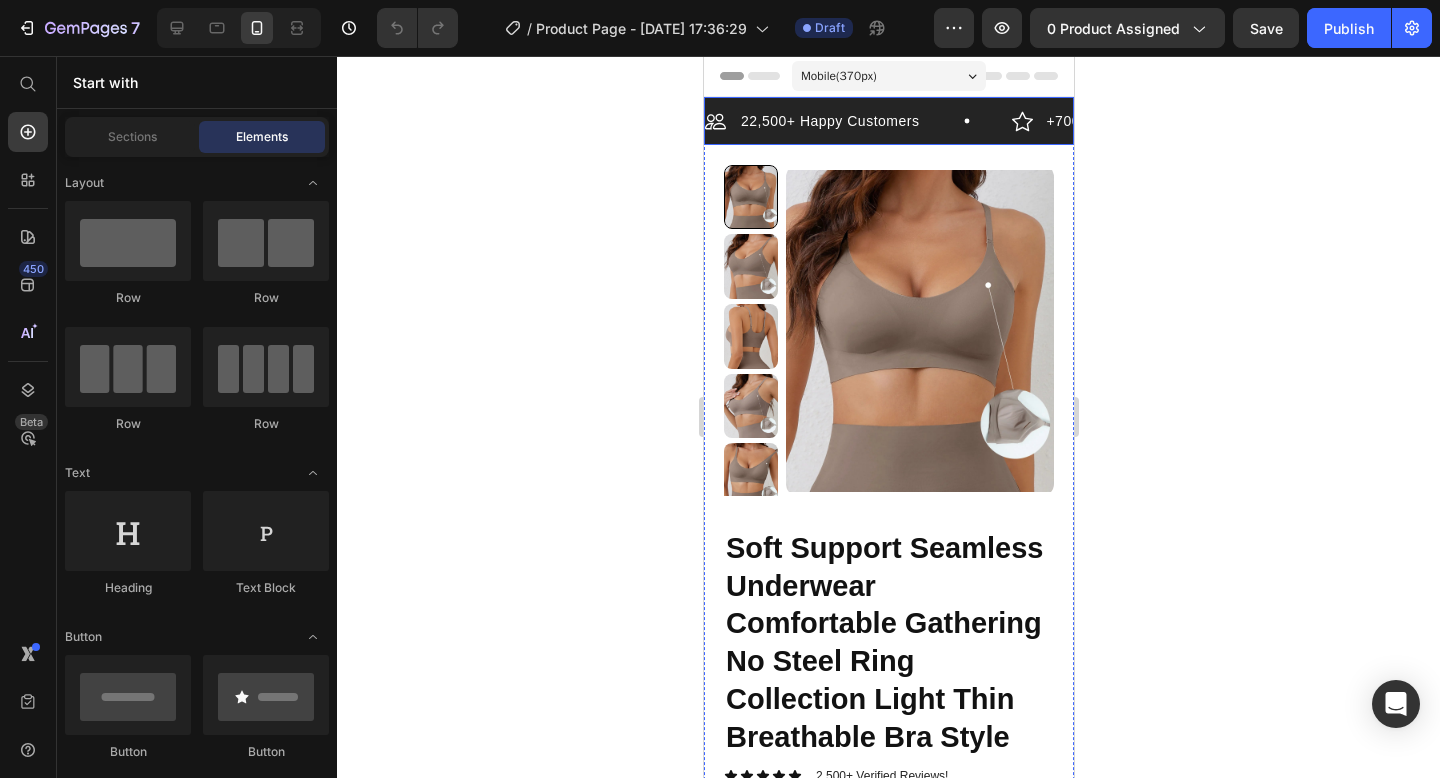 click on "22,500+ Happy Customers Item List" at bounding box center (857, 121) 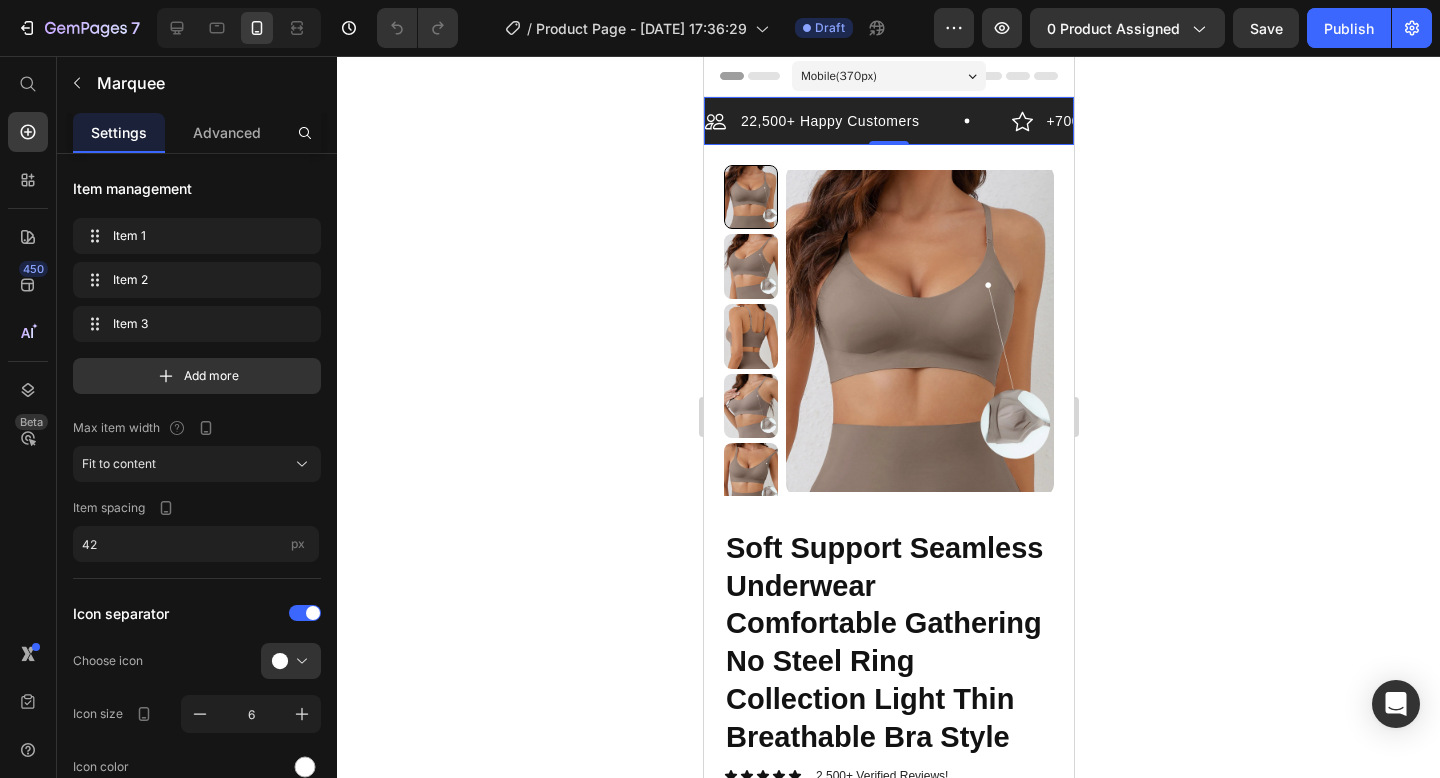 click on "22,500+ Happy Customers Item List" at bounding box center (857, 121) 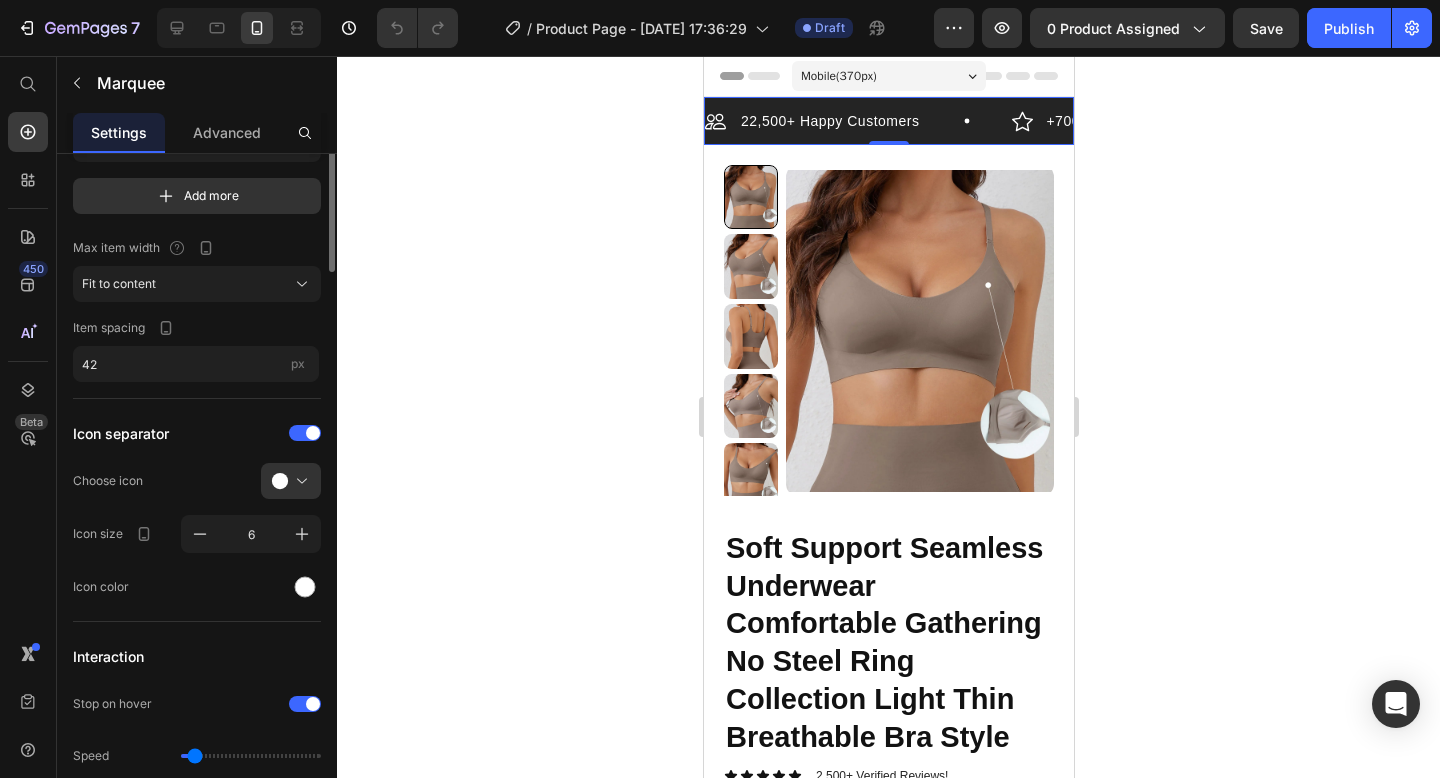 scroll, scrollTop: 0, scrollLeft: 0, axis: both 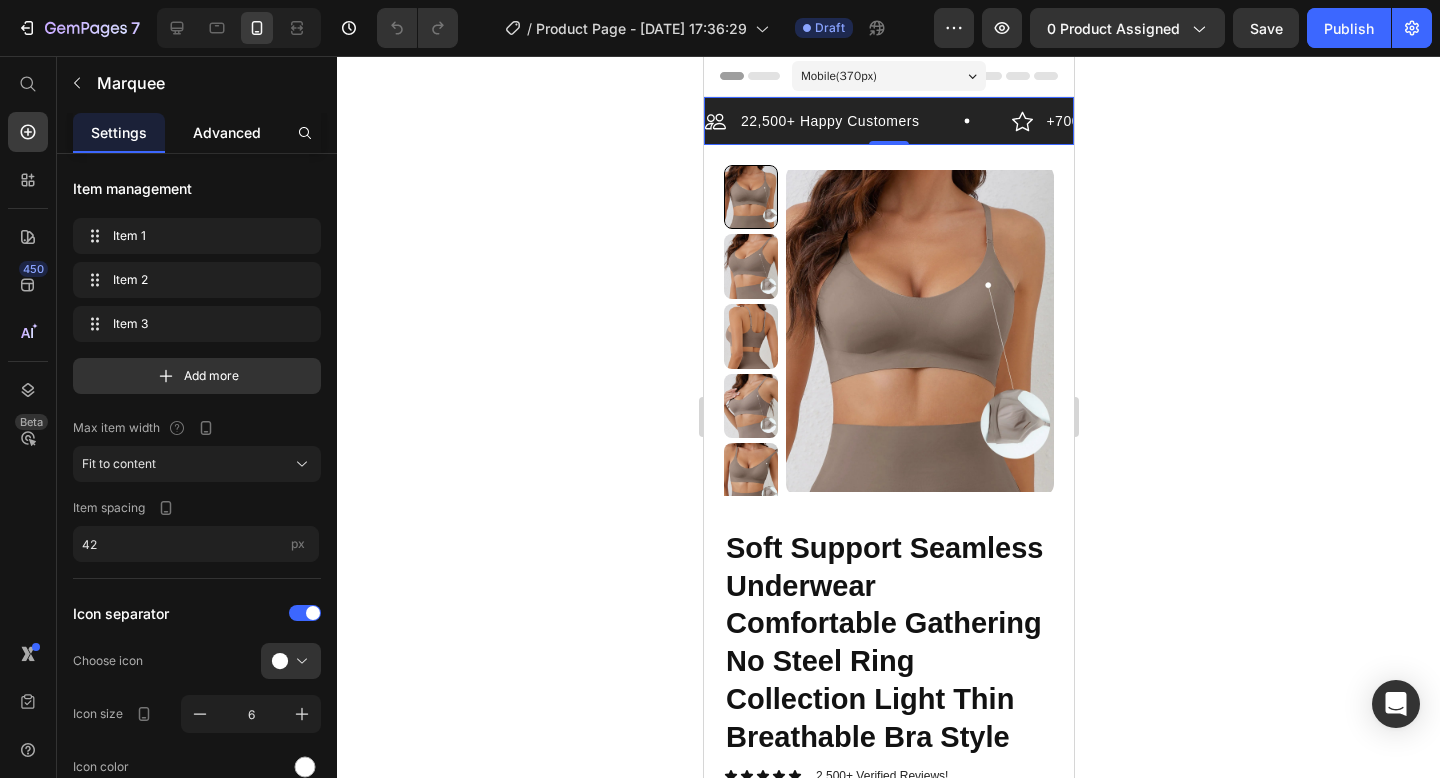 click on "Advanced" at bounding box center [227, 132] 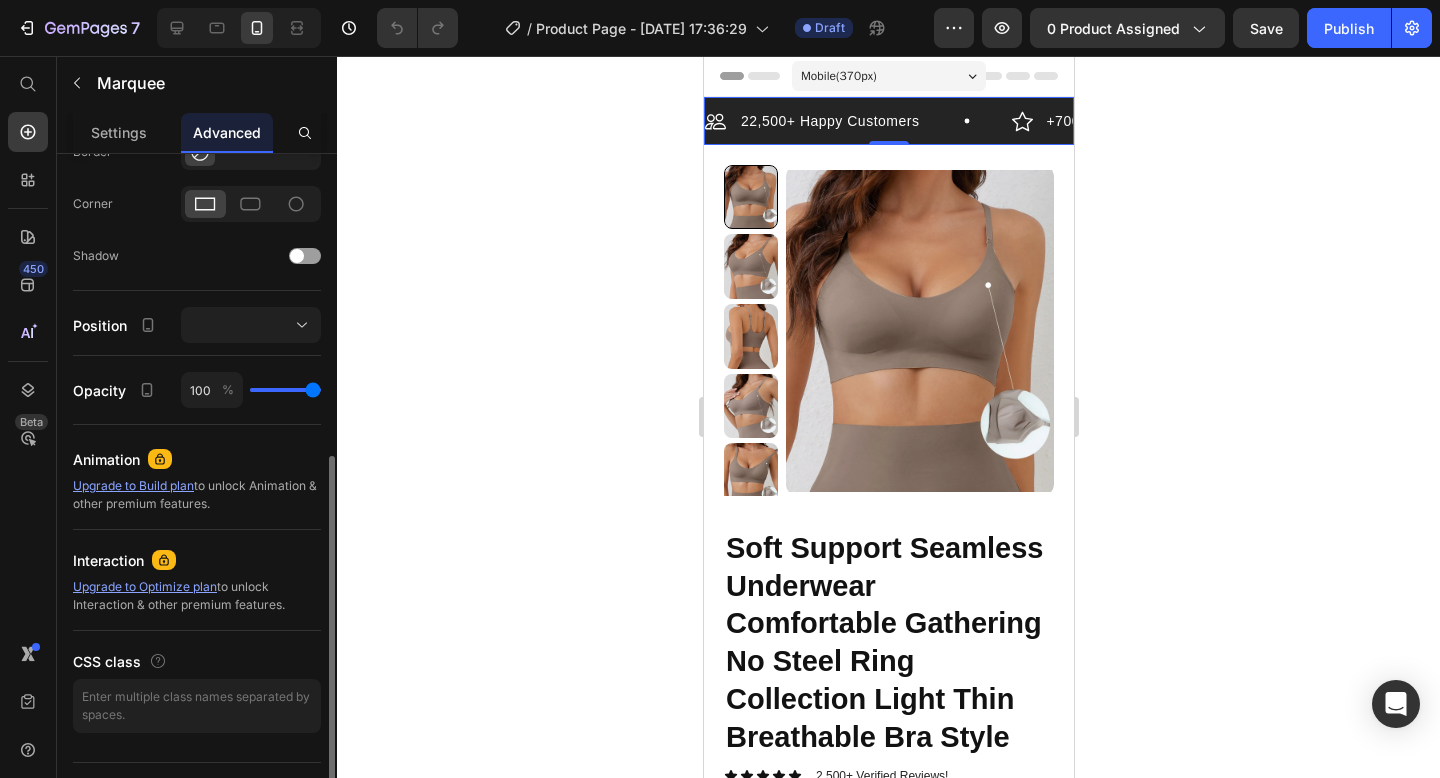 scroll, scrollTop: 210, scrollLeft: 0, axis: vertical 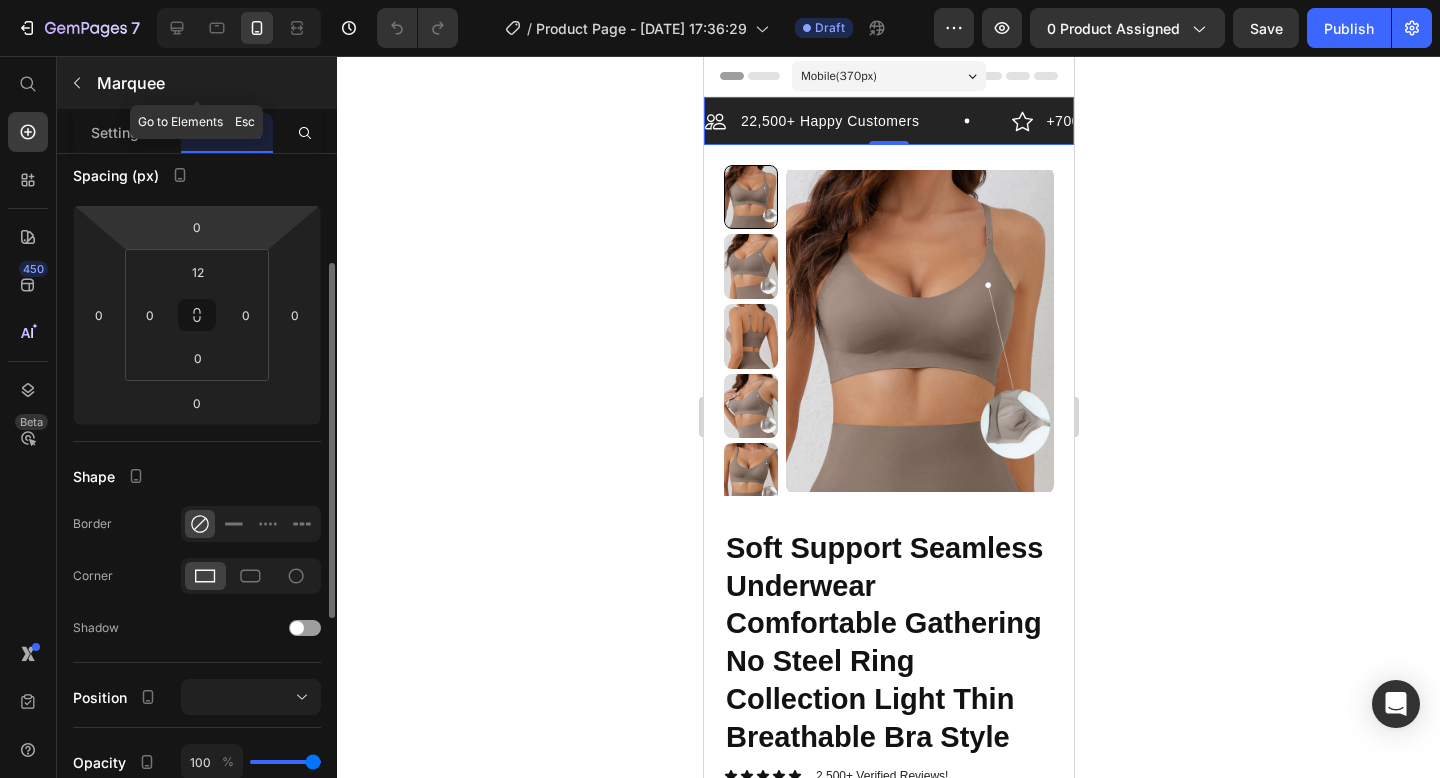 click on "Marquee" at bounding box center [197, 83] 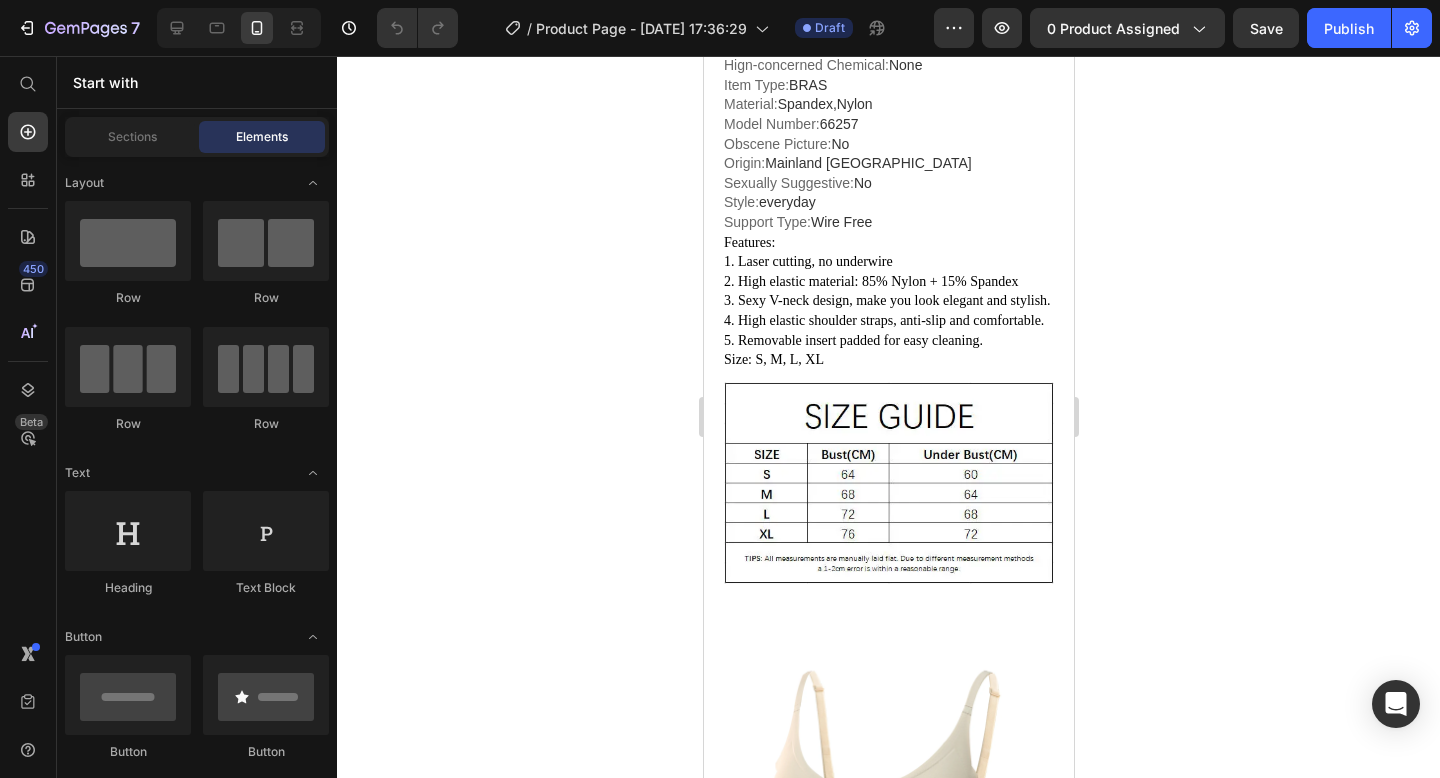 scroll, scrollTop: 993, scrollLeft: 0, axis: vertical 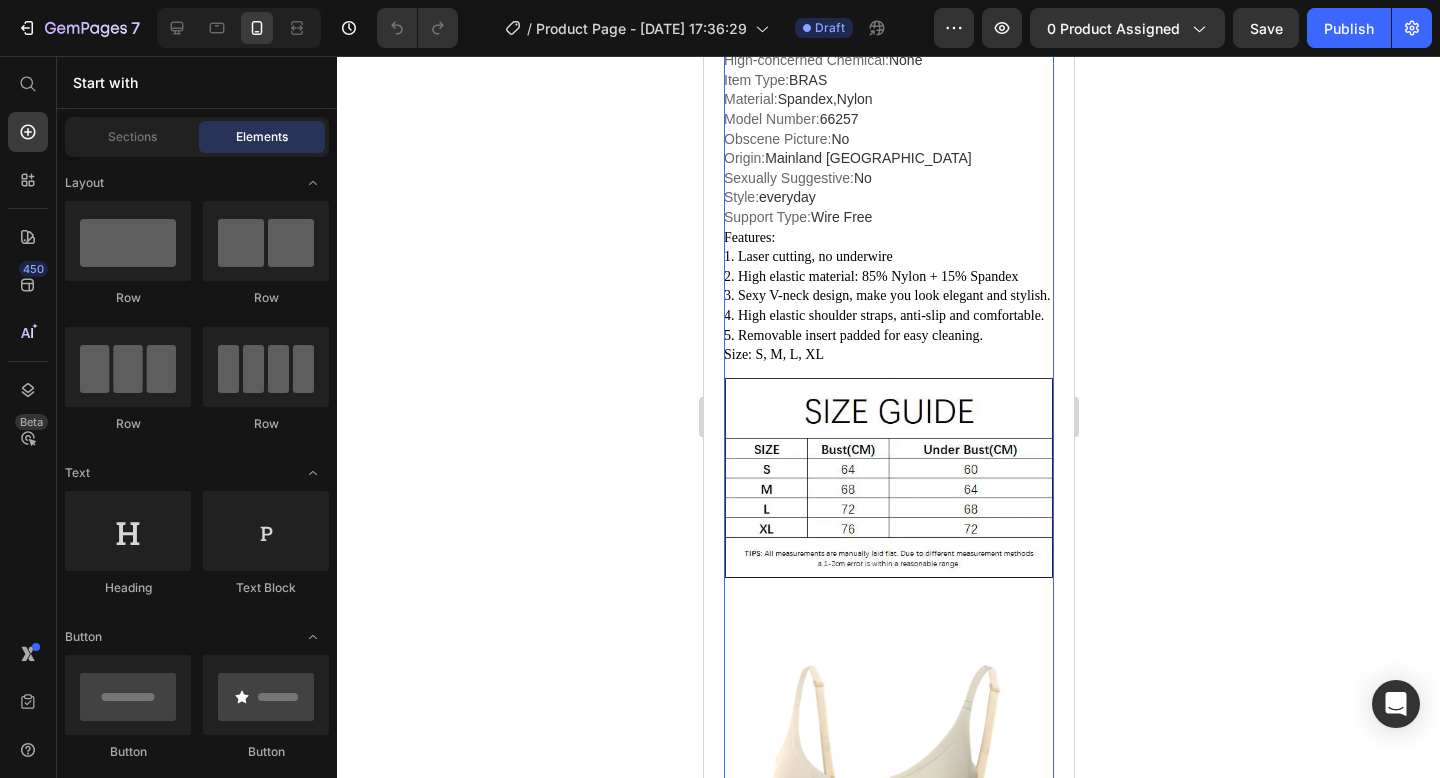 click at bounding box center (888, 478) 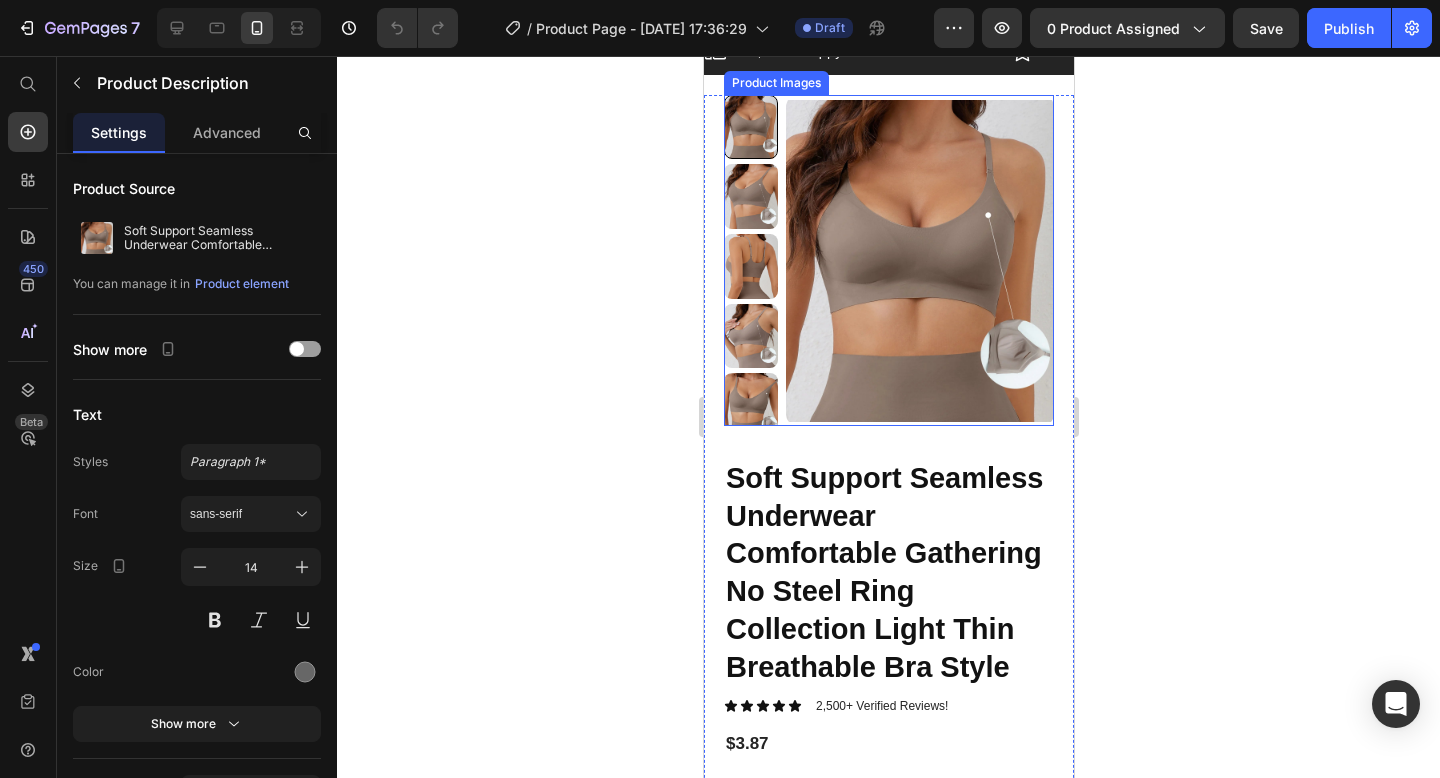 scroll, scrollTop: 79, scrollLeft: 0, axis: vertical 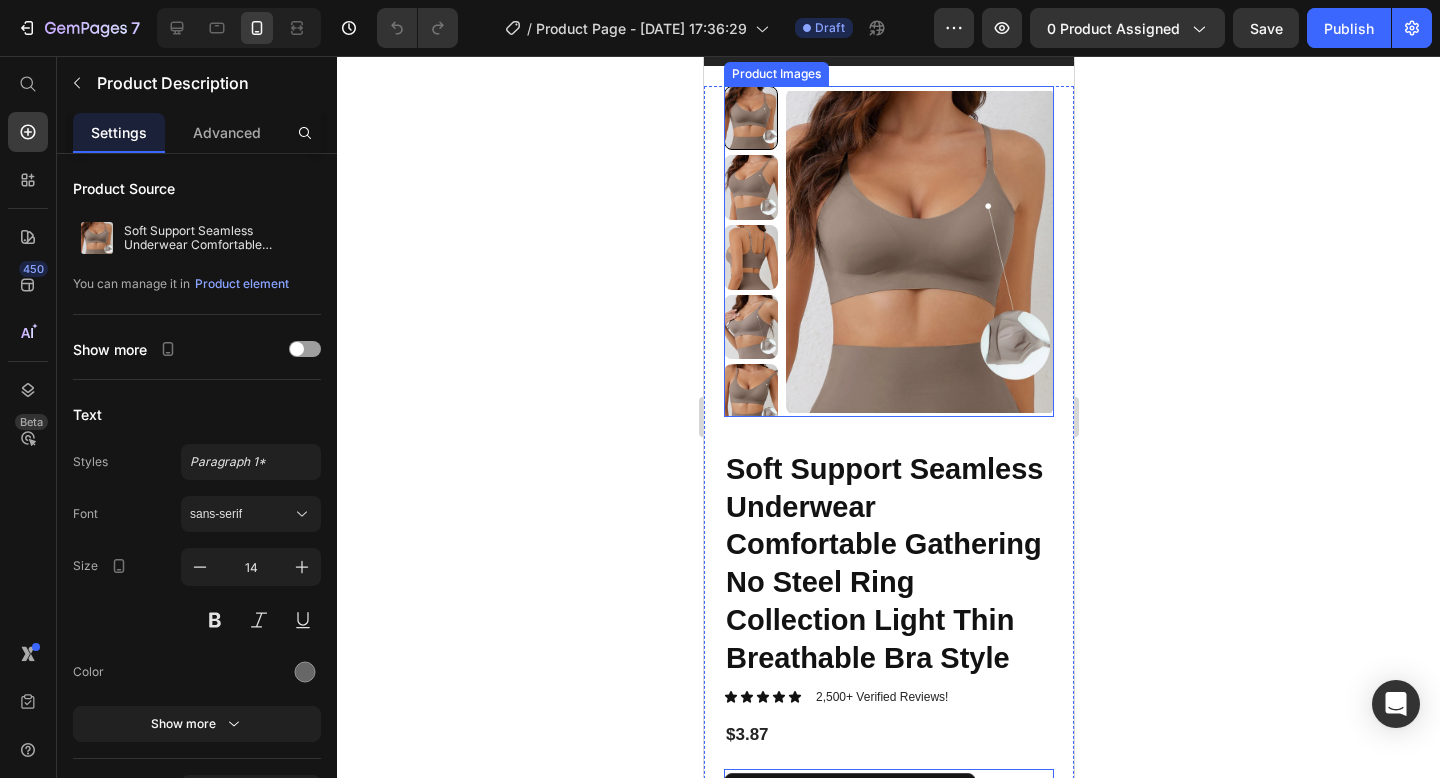 click at bounding box center (750, 396) 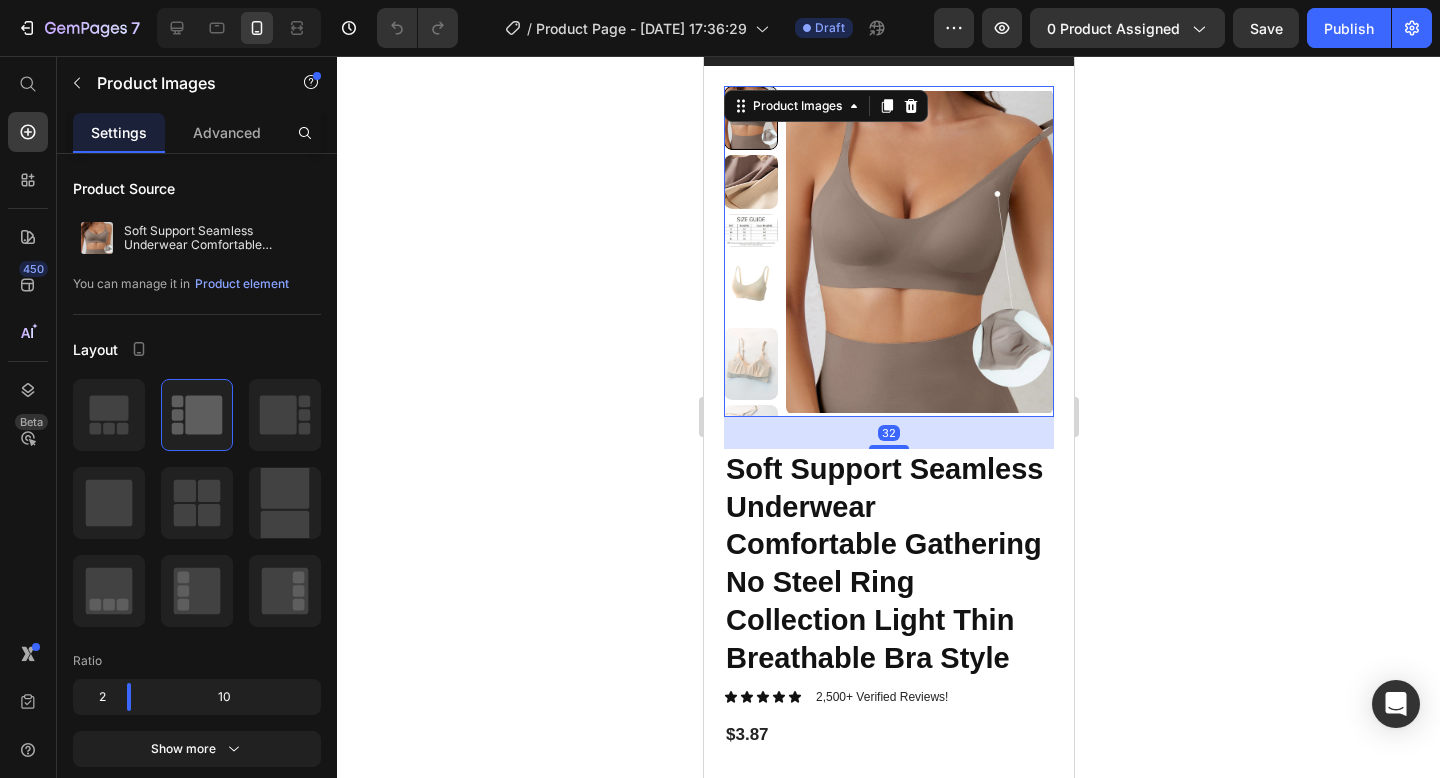 click at bounding box center [750, 287] 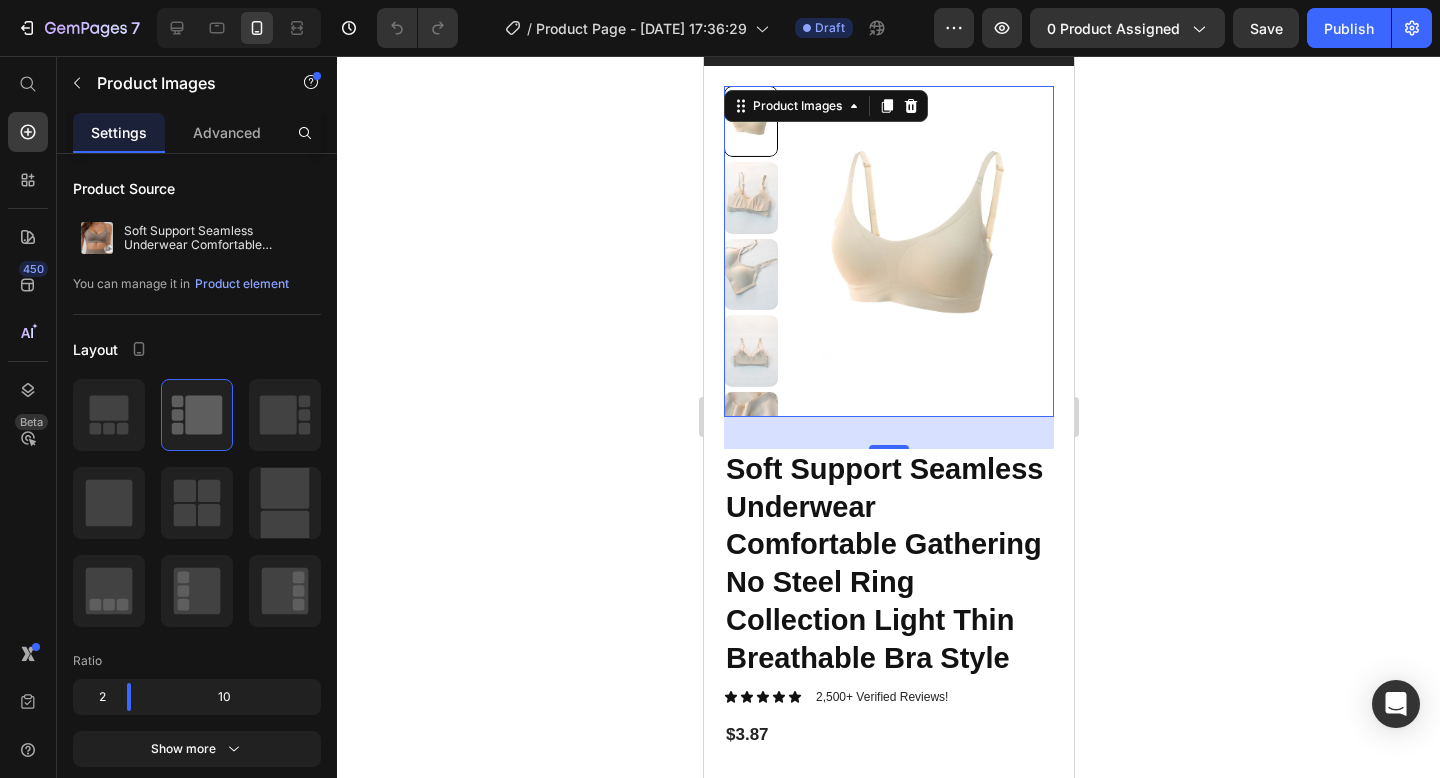 click at bounding box center (750, 251) 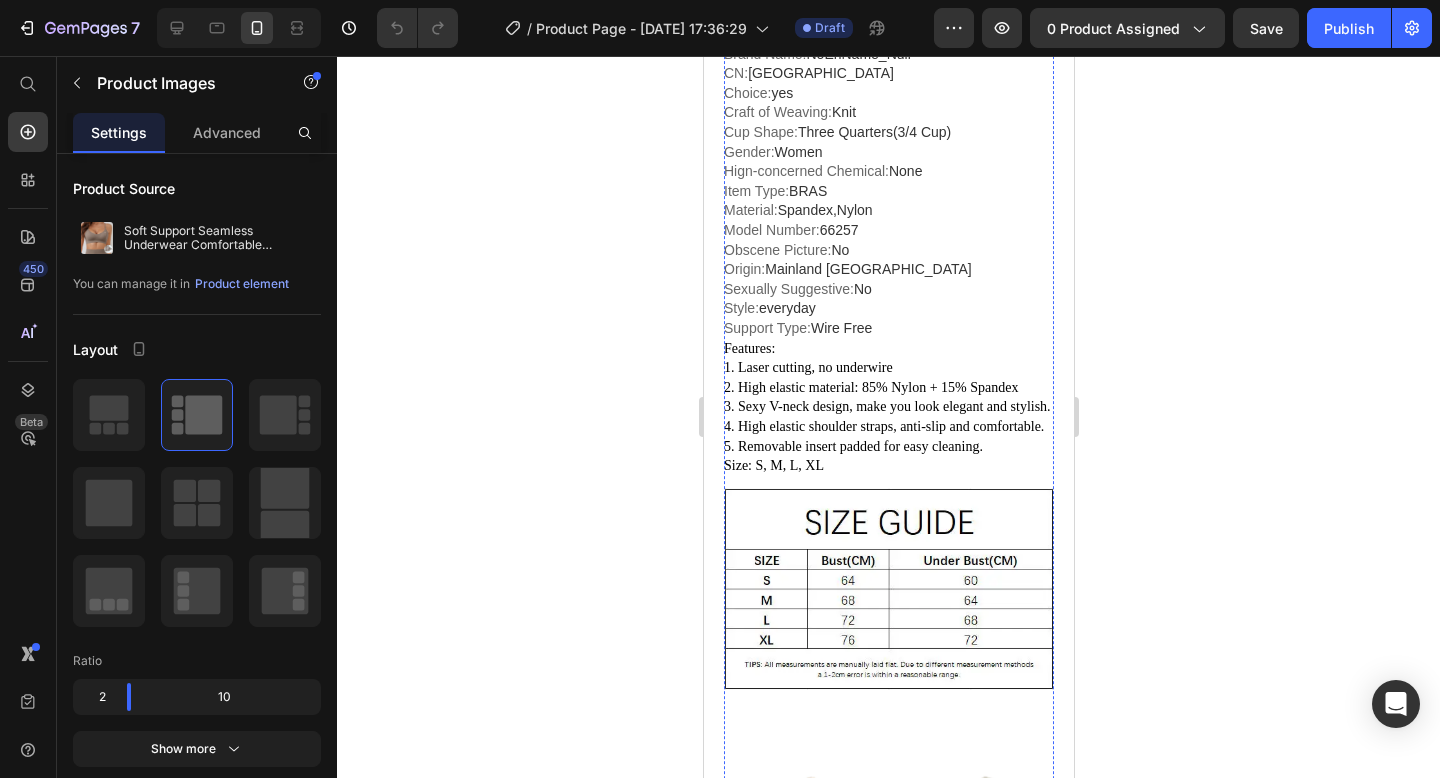 scroll, scrollTop: 1636, scrollLeft: 0, axis: vertical 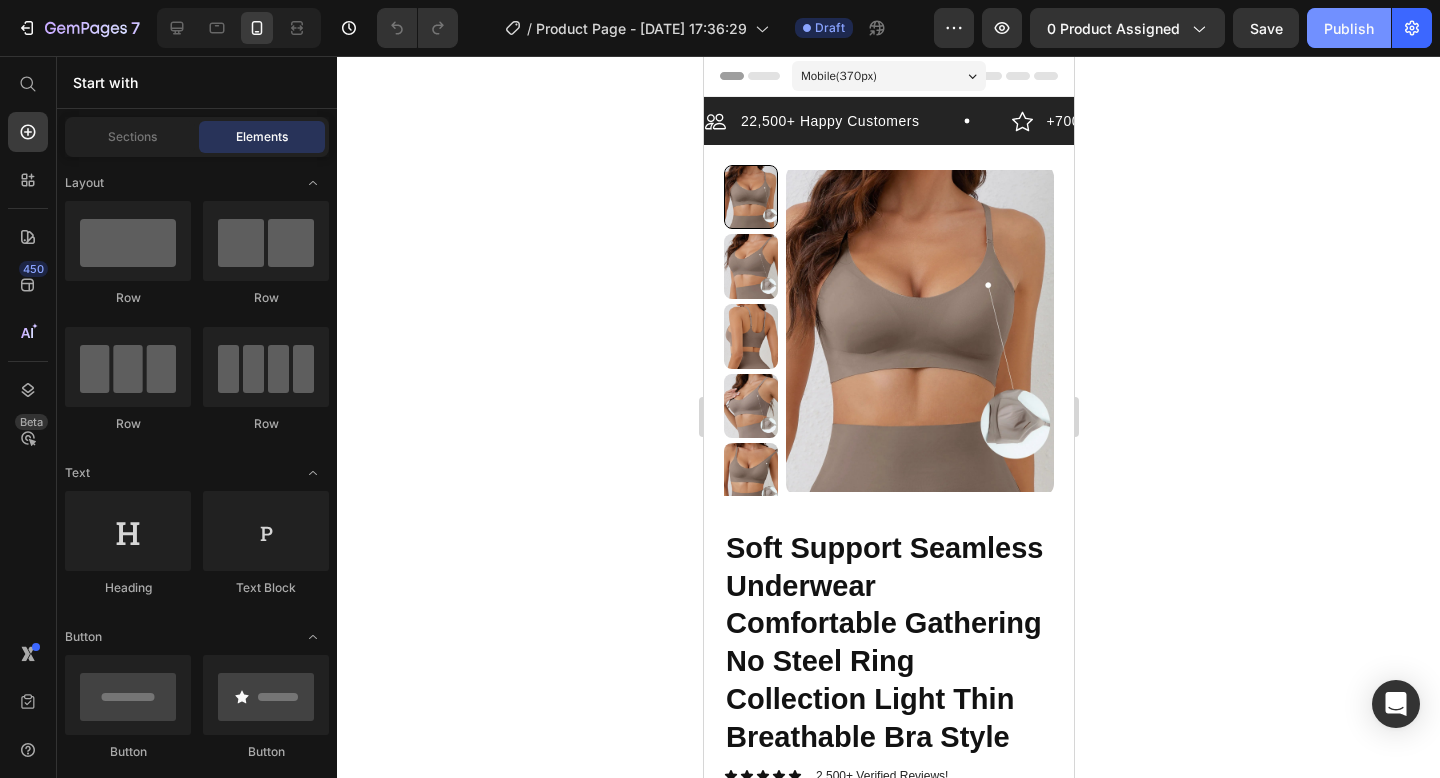 click on "Publish" at bounding box center [1349, 28] 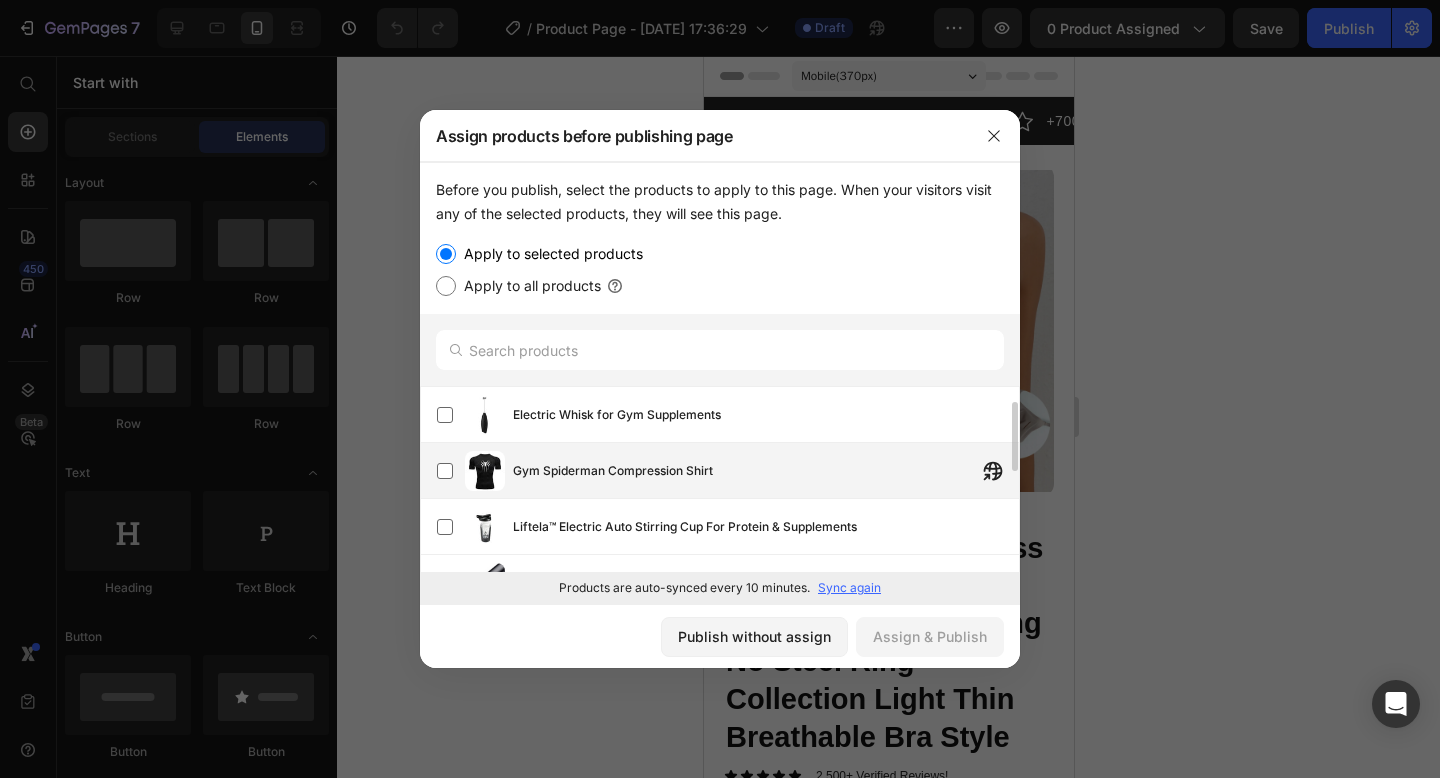 scroll, scrollTop: 317, scrollLeft: 0, axis: vertical 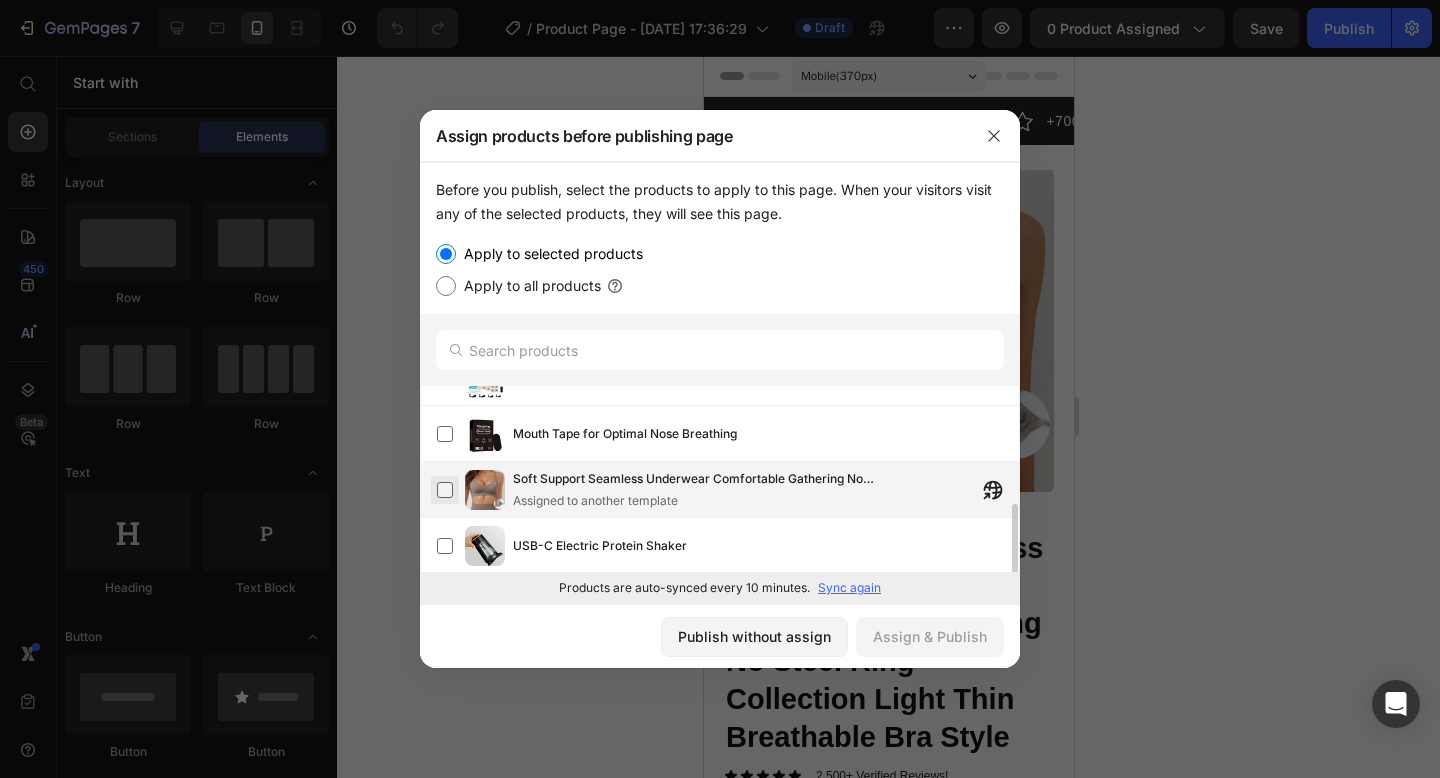 click at bounding box center (445, 490) 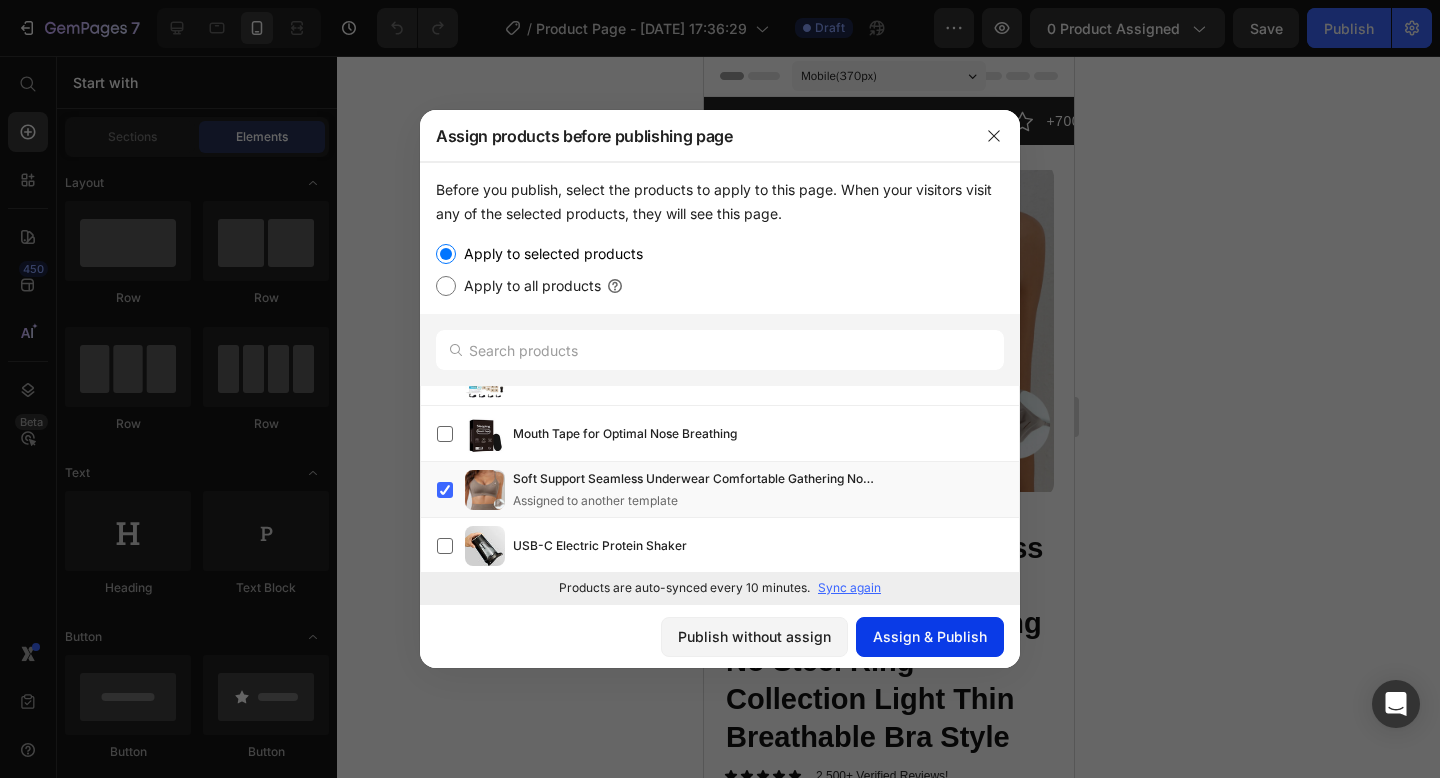 click on "Assign & Publish" at bounding box center [930, 636] 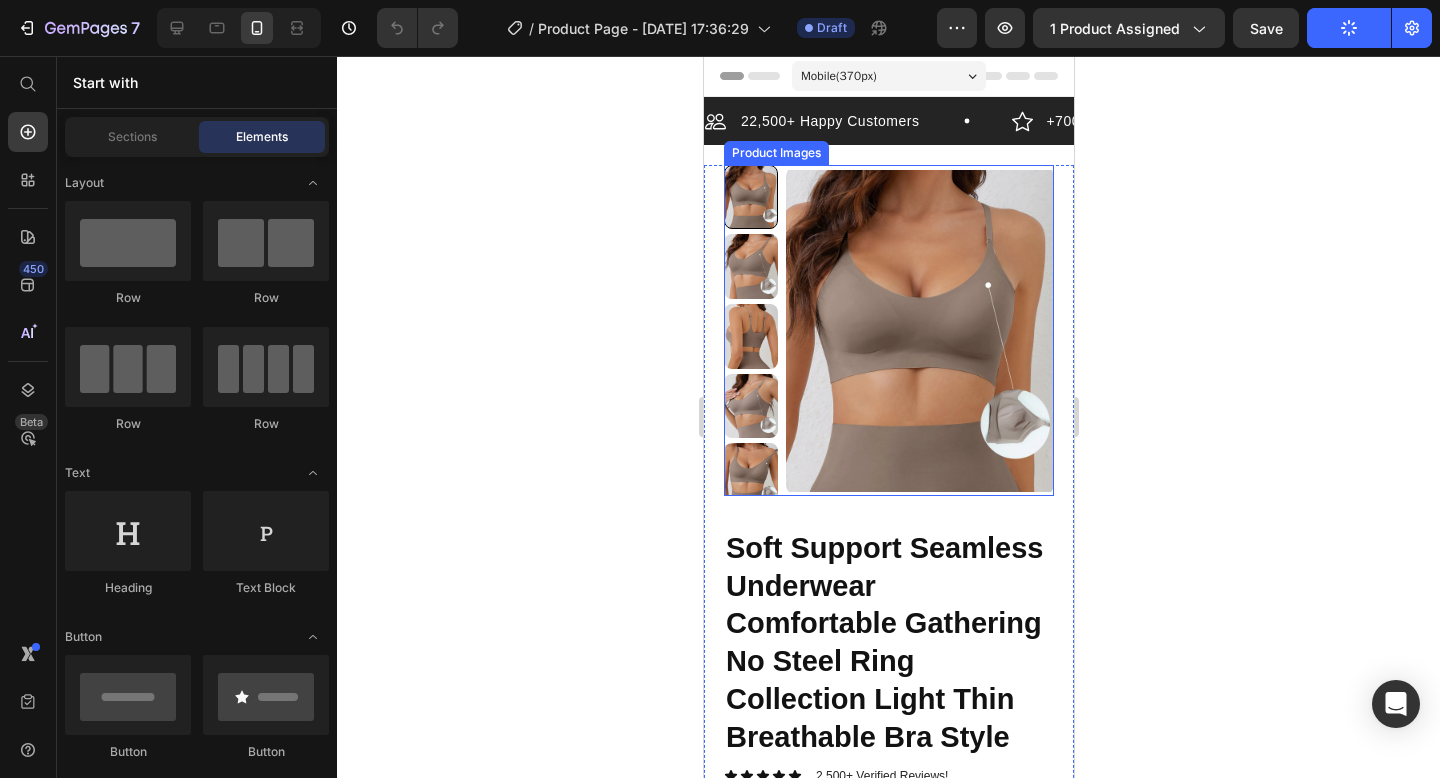 scroll, scrollTop: 333, scrollLeft: 0, axis: vertical 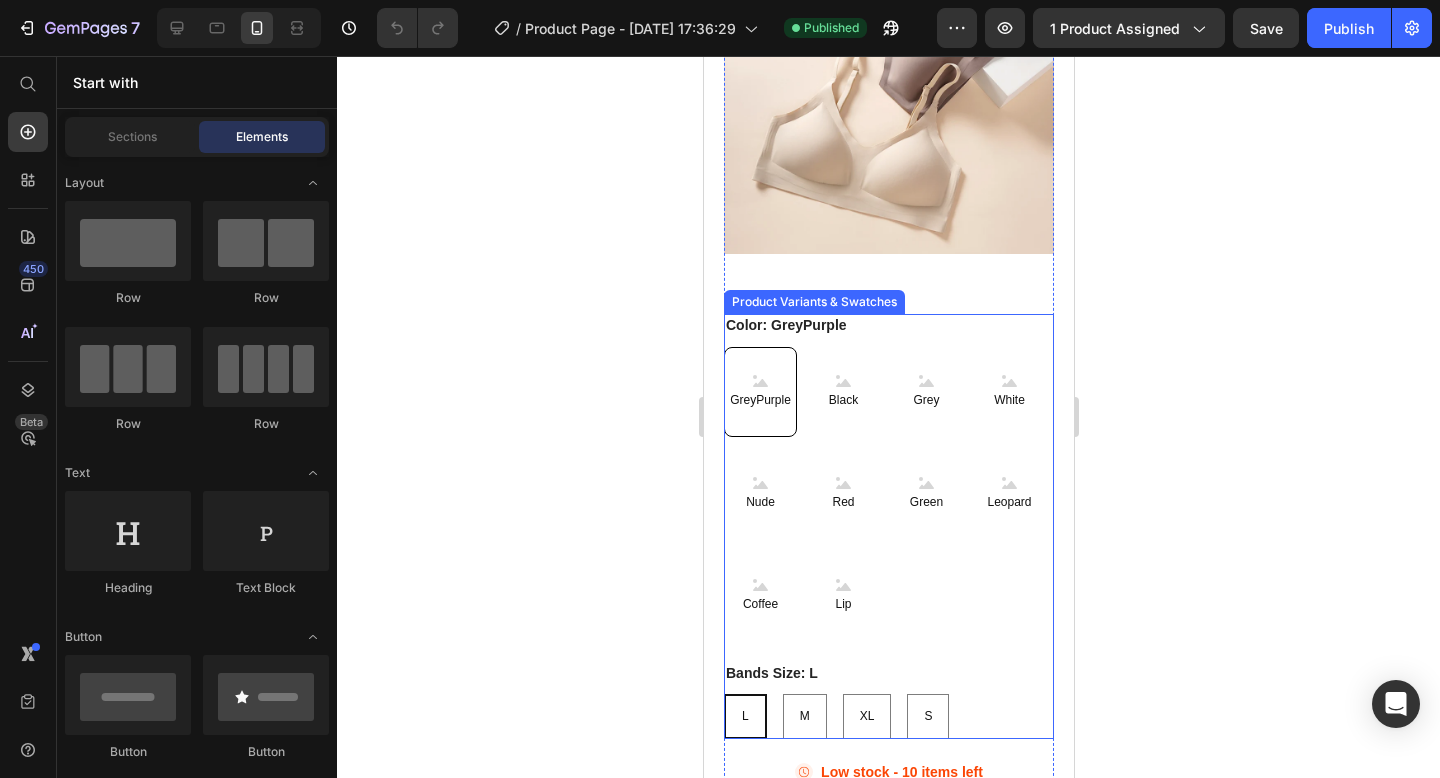 click on "Shipping" at bounding box center (888, 994) 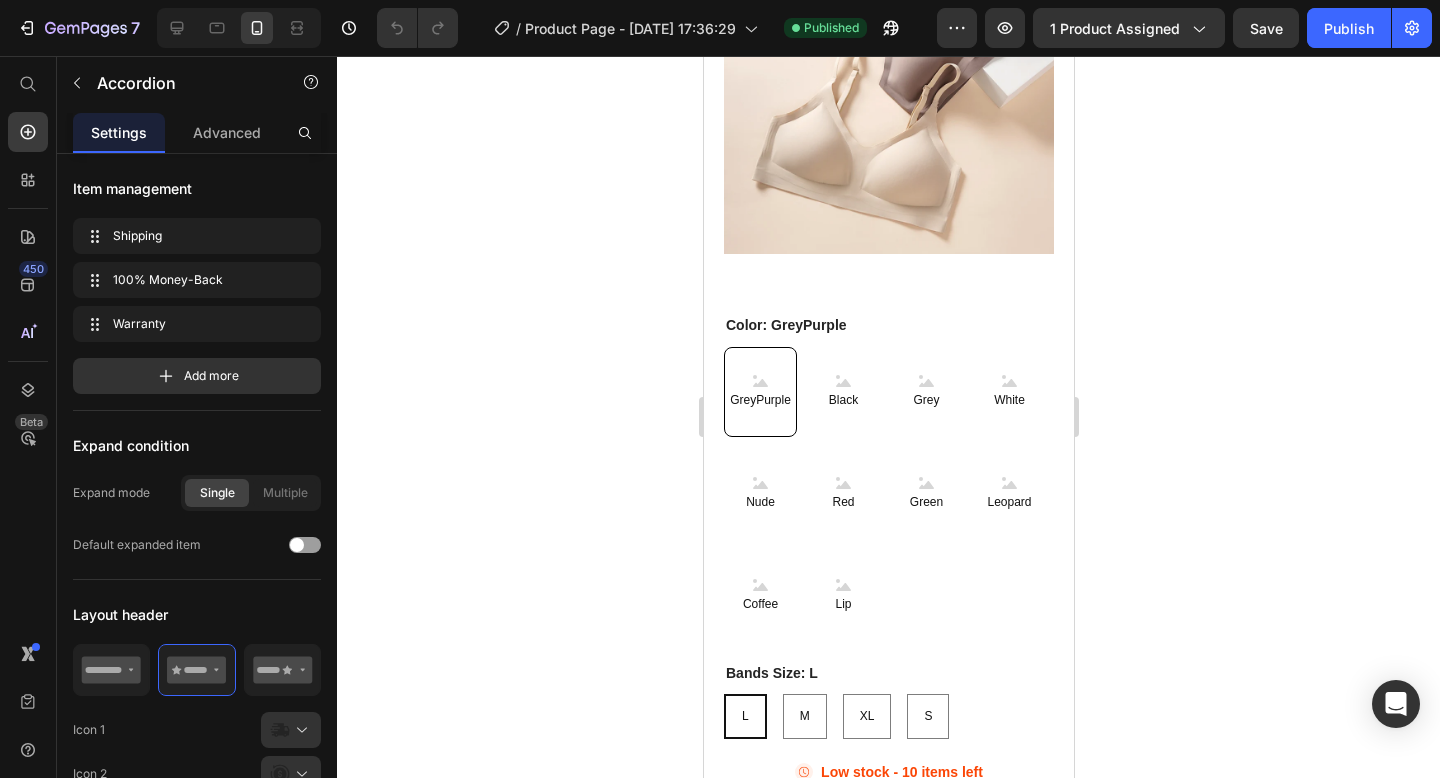 scroll, scrollTop: 4979, scrollLeft: 0, axis: vertical 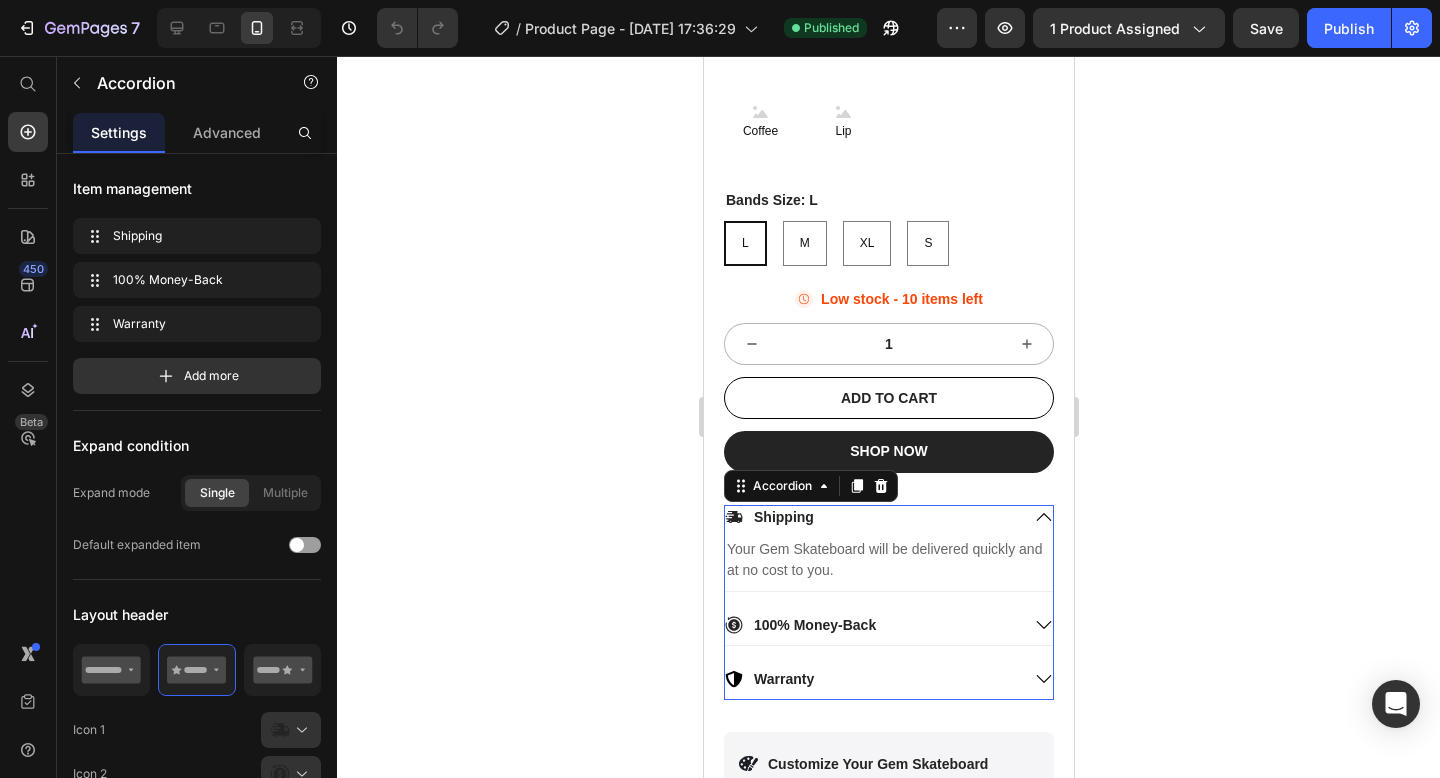 click 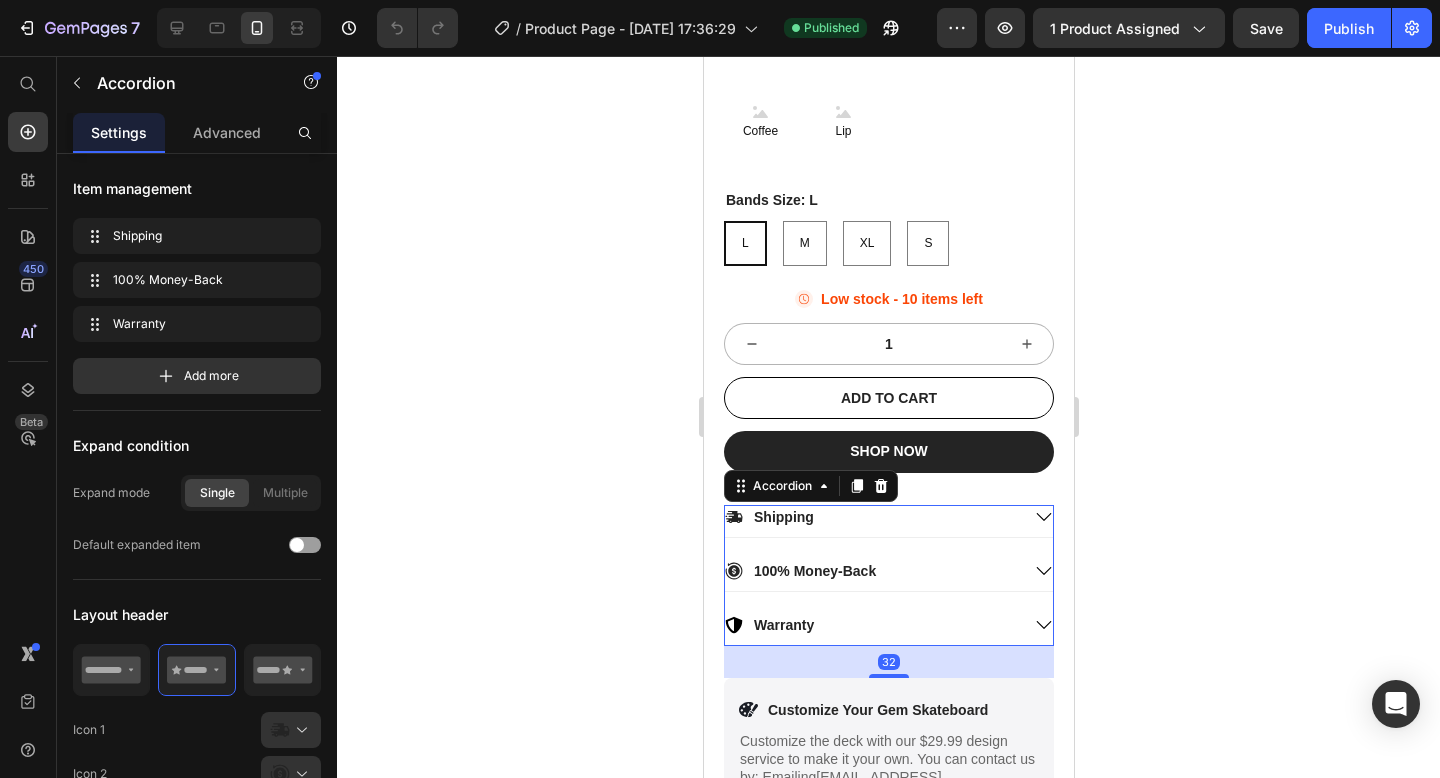 click 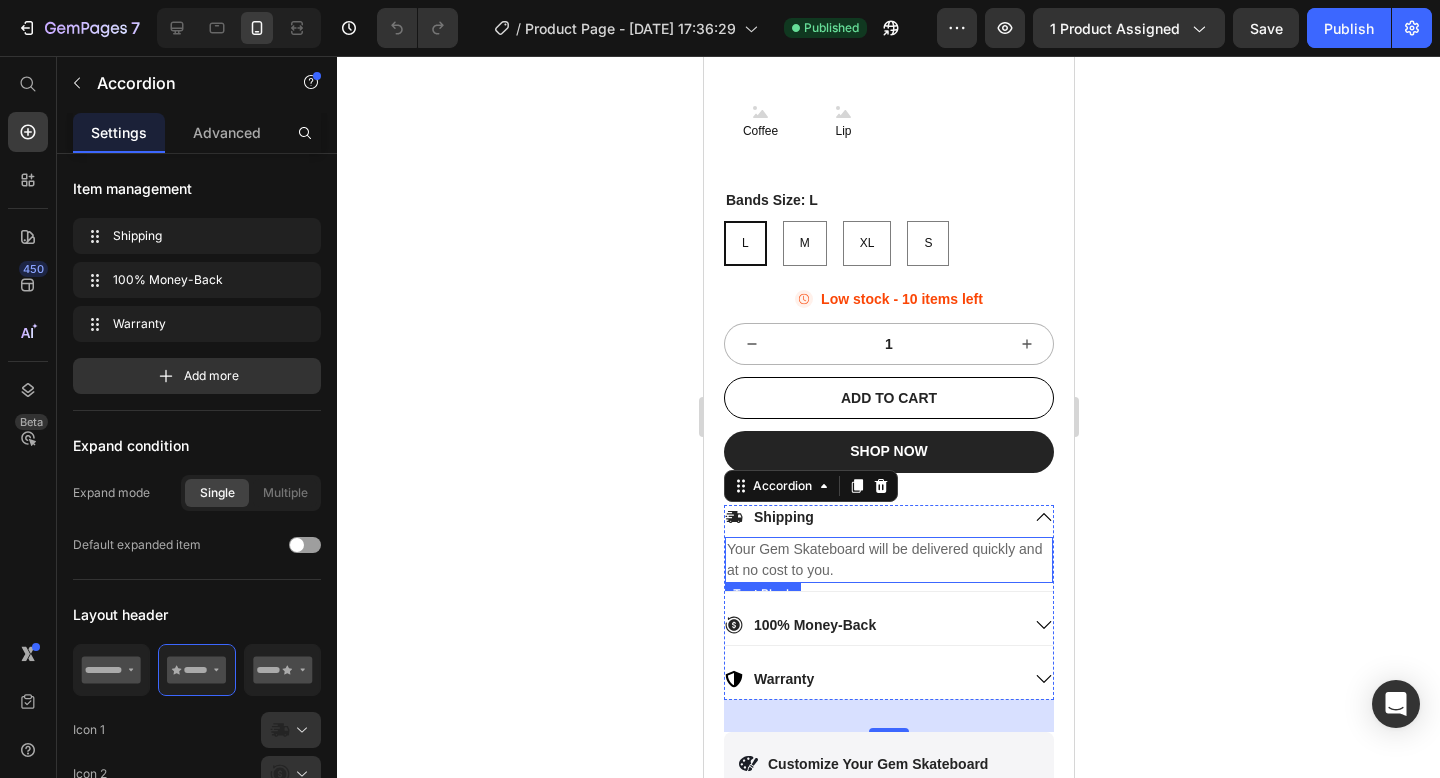 click on "Your Gem Skateboard will be delivered quickly and at no cost to you." at bounding box center [888, 560] 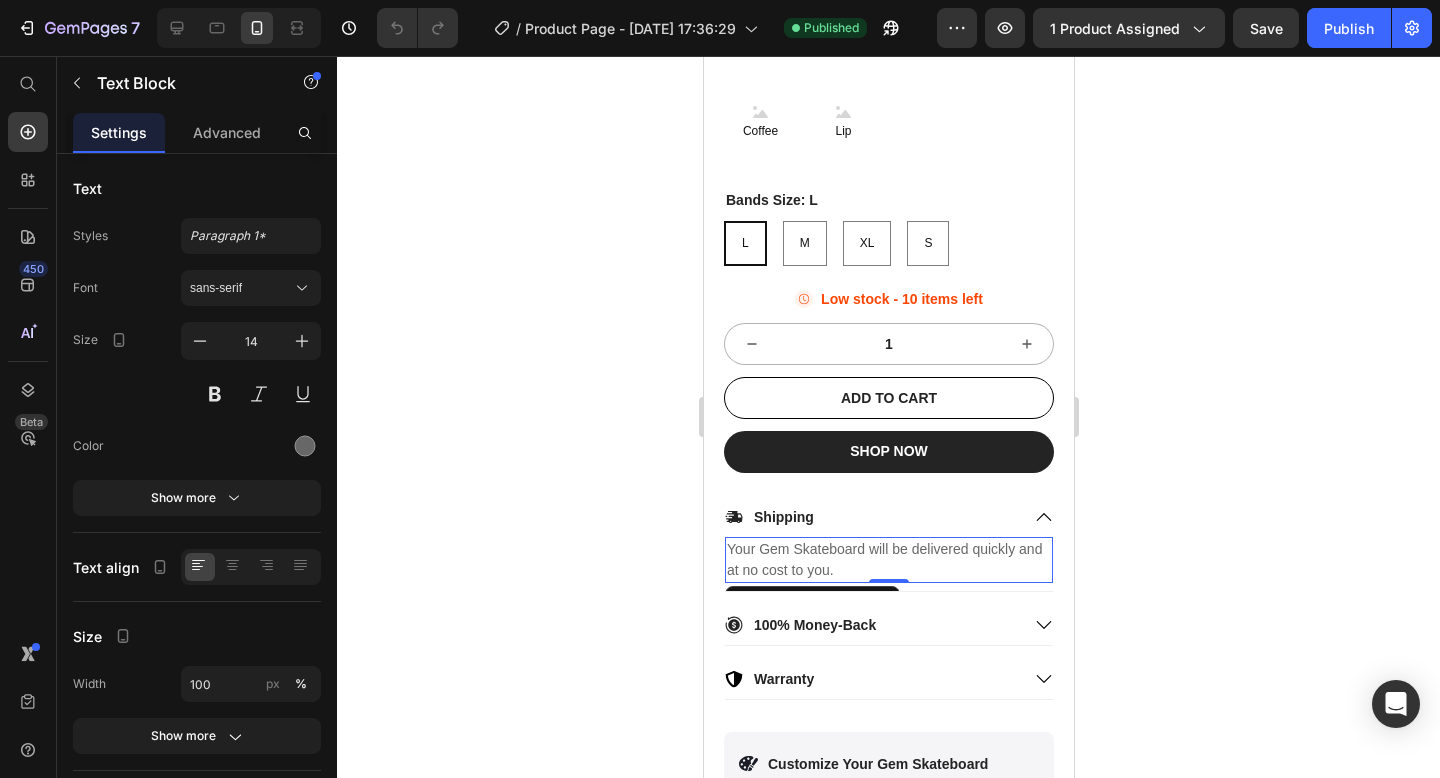 click on "Your Gem Skateboard will be delivered quickly and at no cost to you." at bounding box center (888, 560) 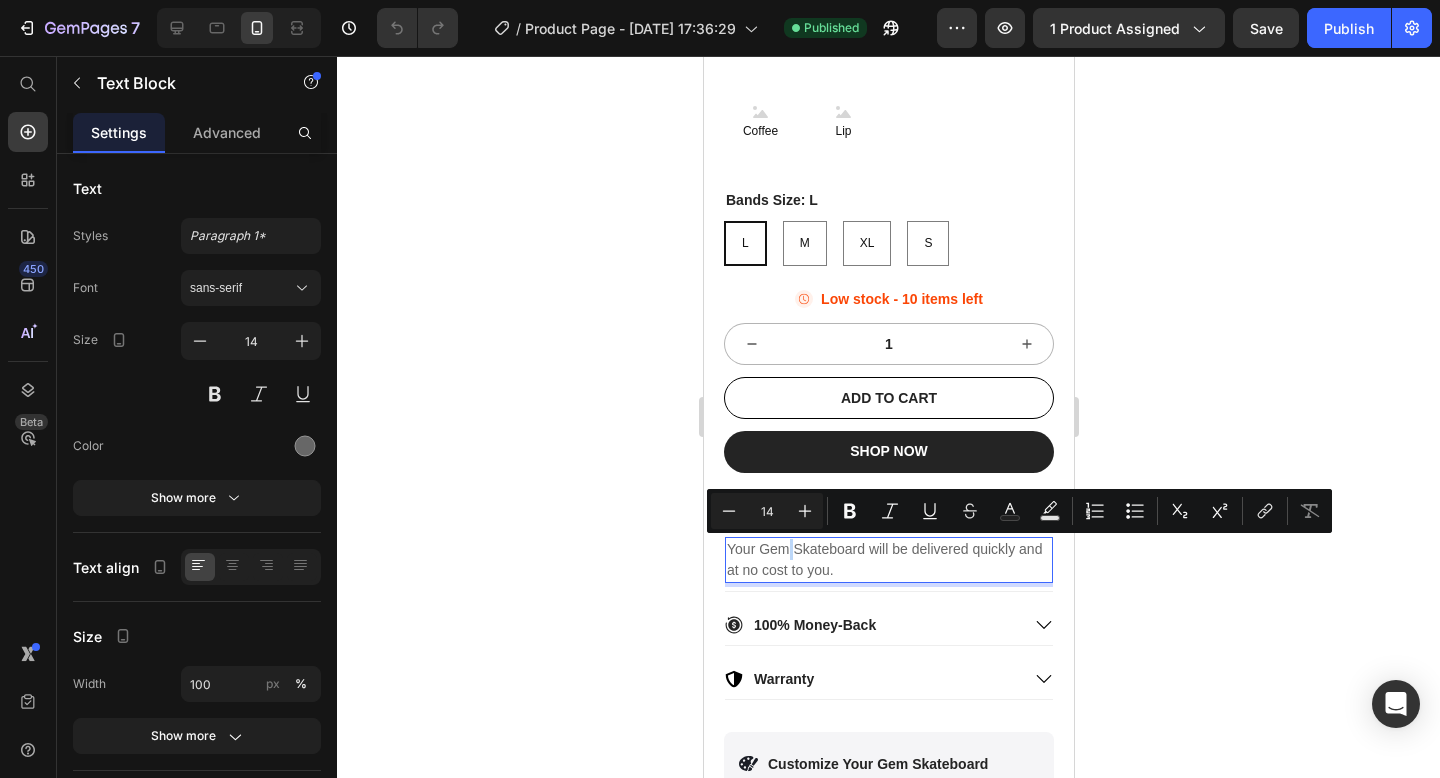 click on "Your Gem Skateboard will be delivered quickly and at no cost to you." at bounding box center (888, 560) 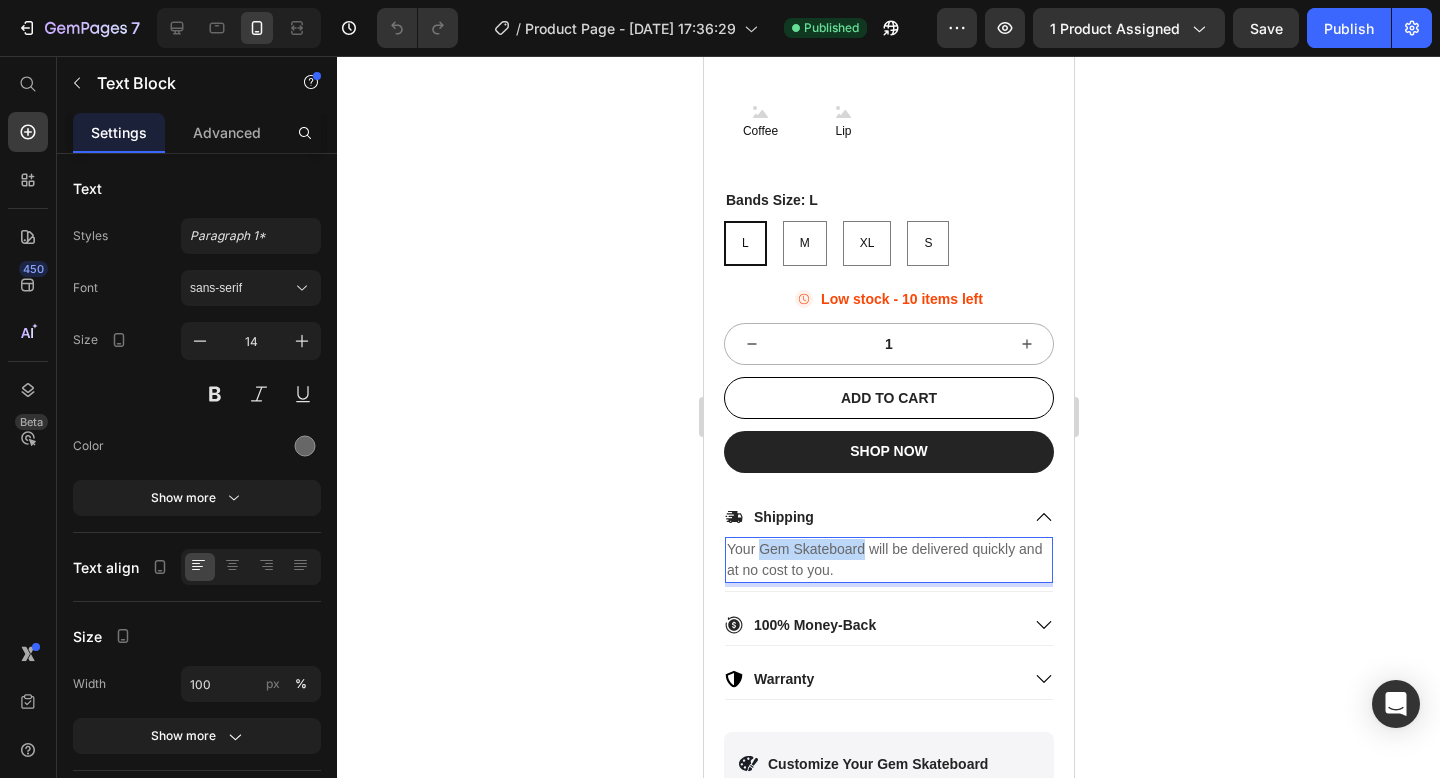 drag, startPoint x: 864, startPoint y: 548, endPoint x: 761, endPoint y: 548, distance: 103 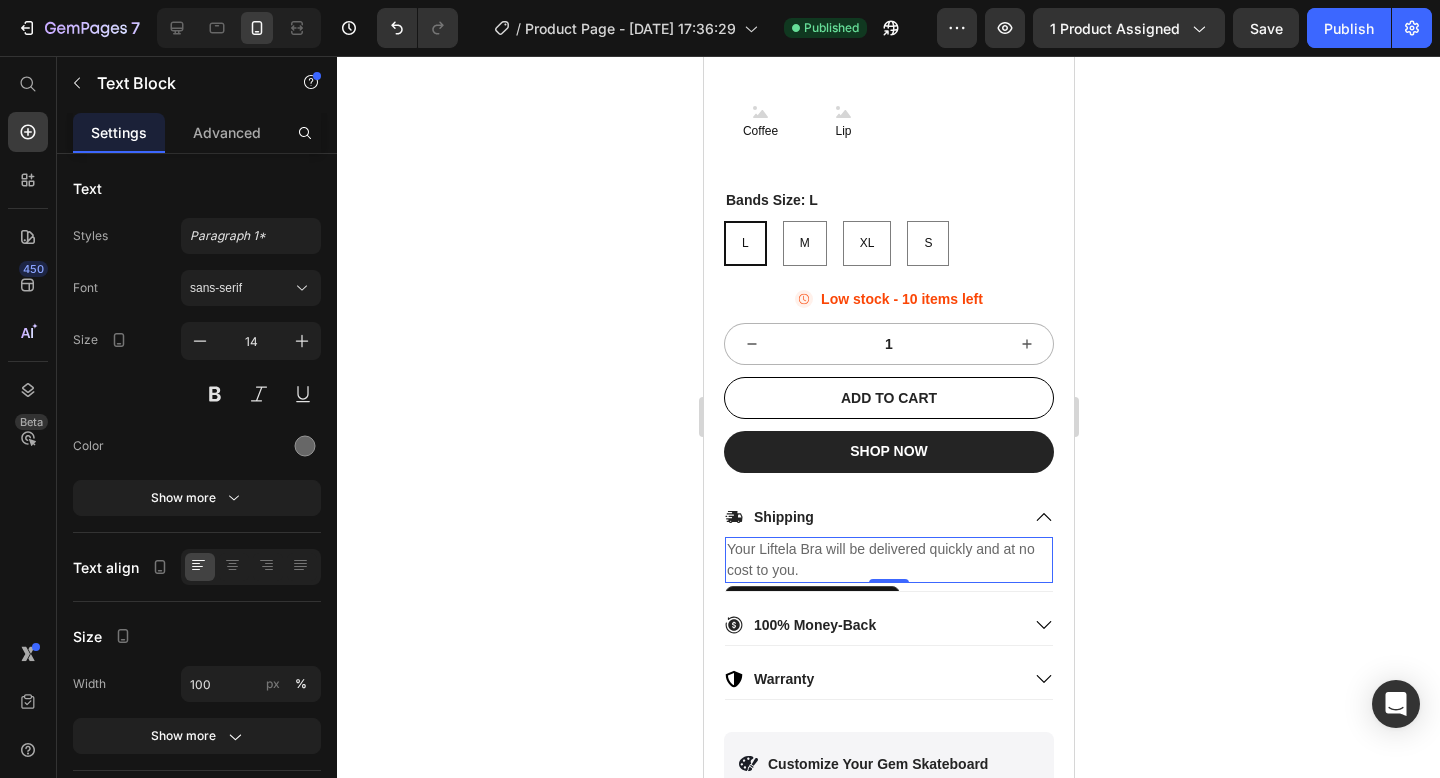 click 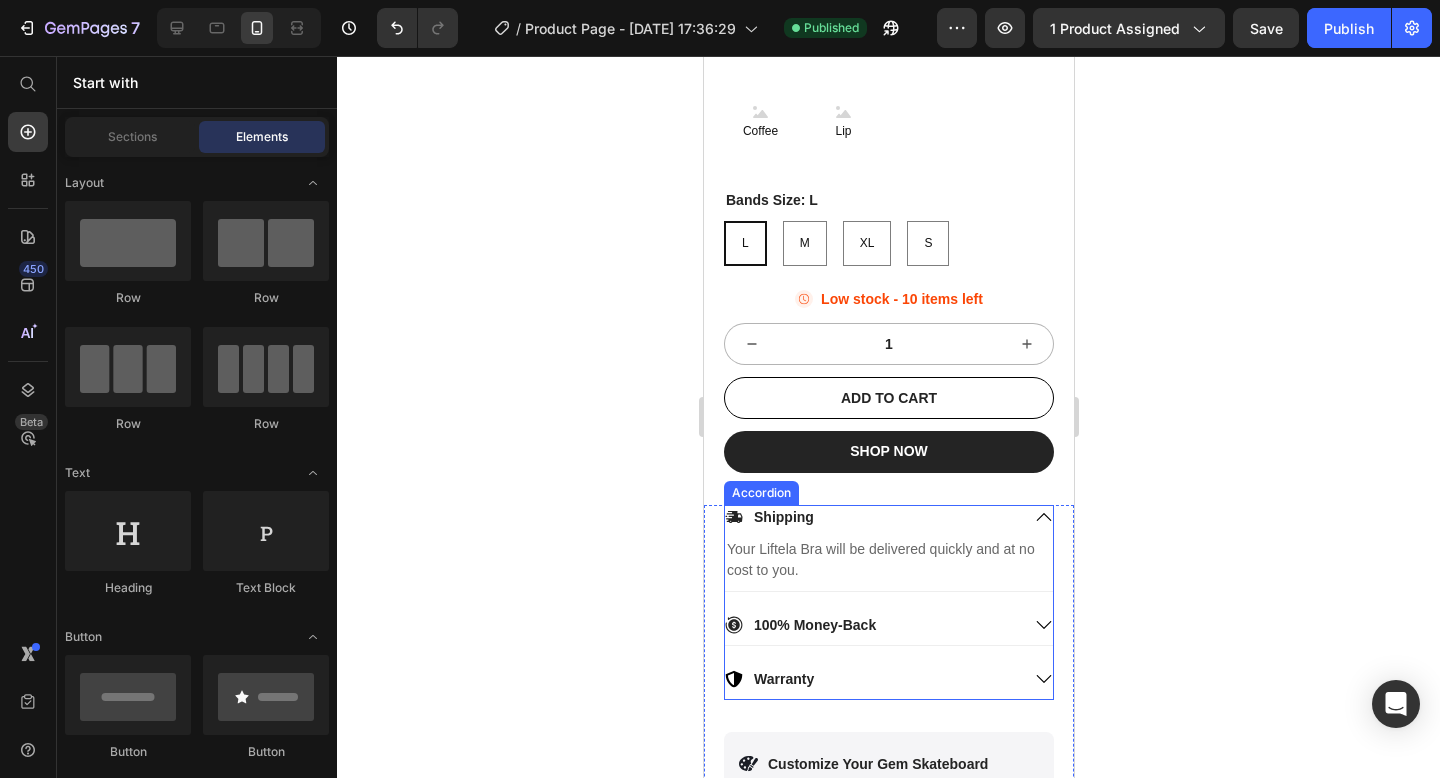 click on "100% Money-Back" at bounding box center [871, 625] 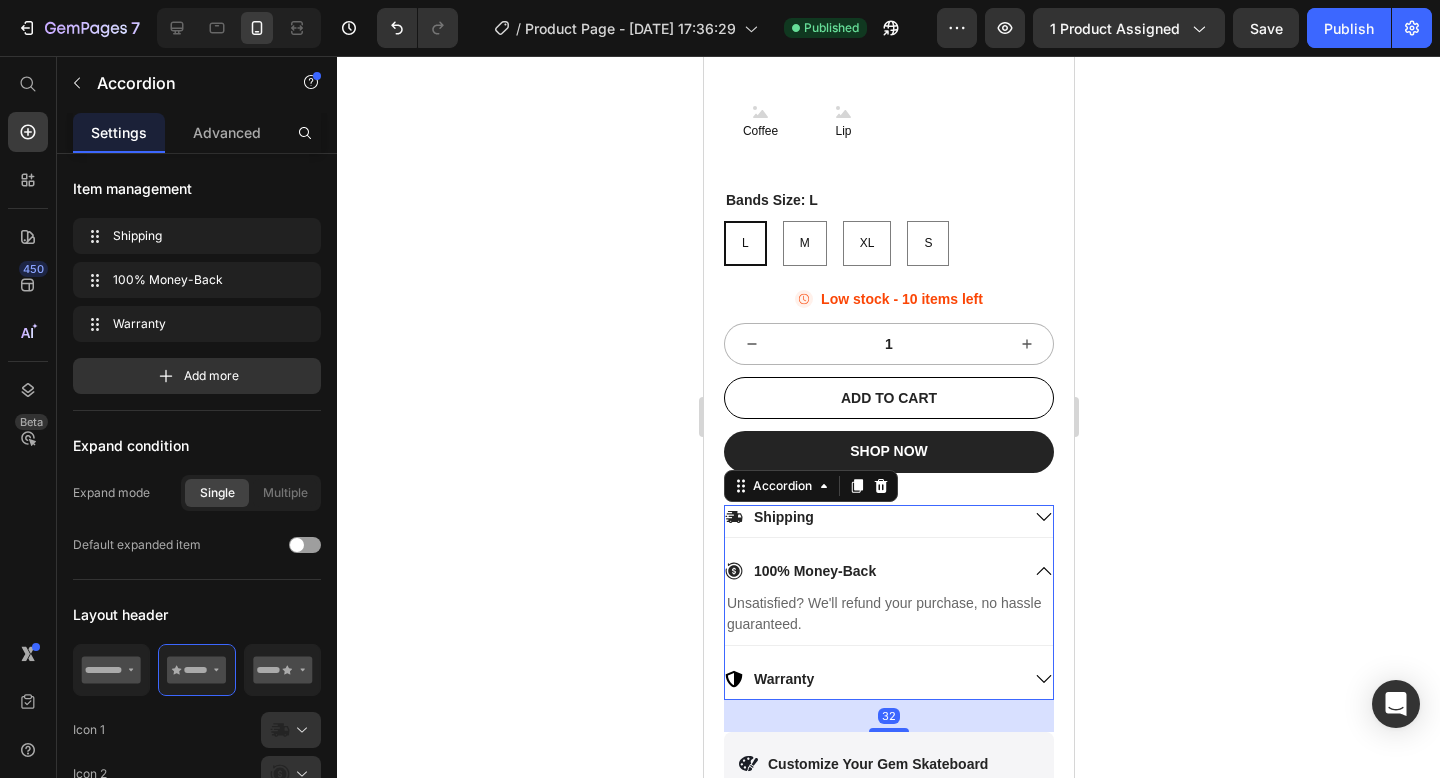 click 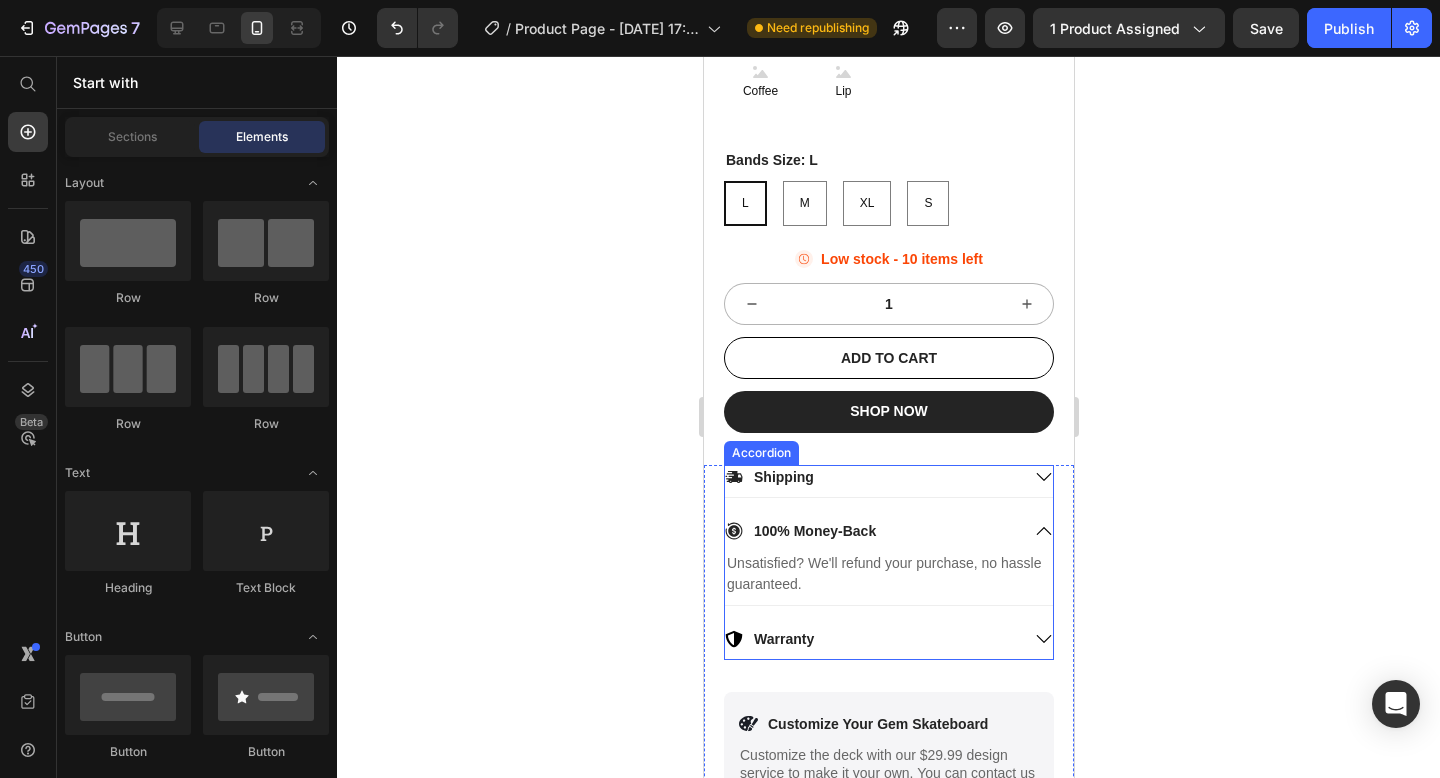 scroll, scrollTop: 5023, scrollLeft: 0, axis: vertical 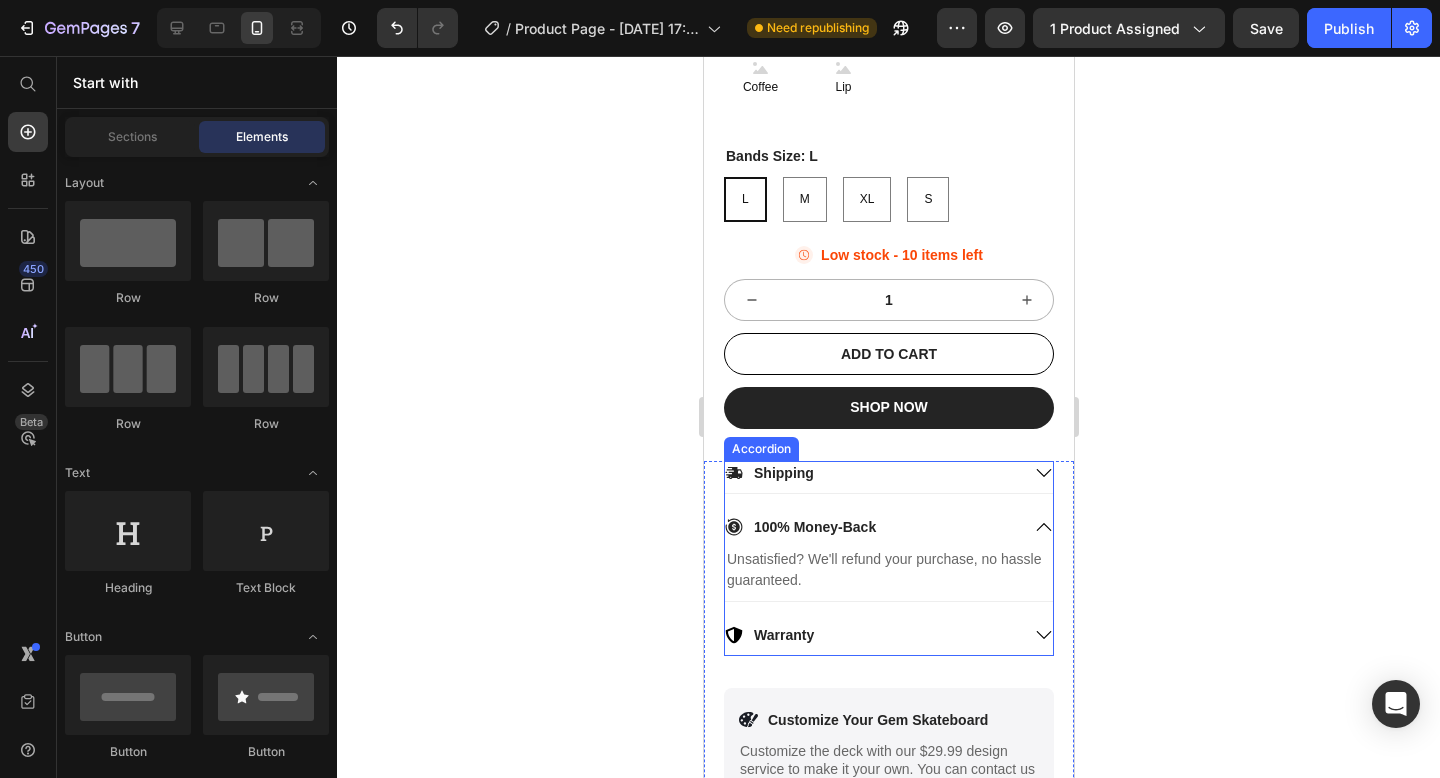 click on "Warranty" at bounding box center (871, 635) 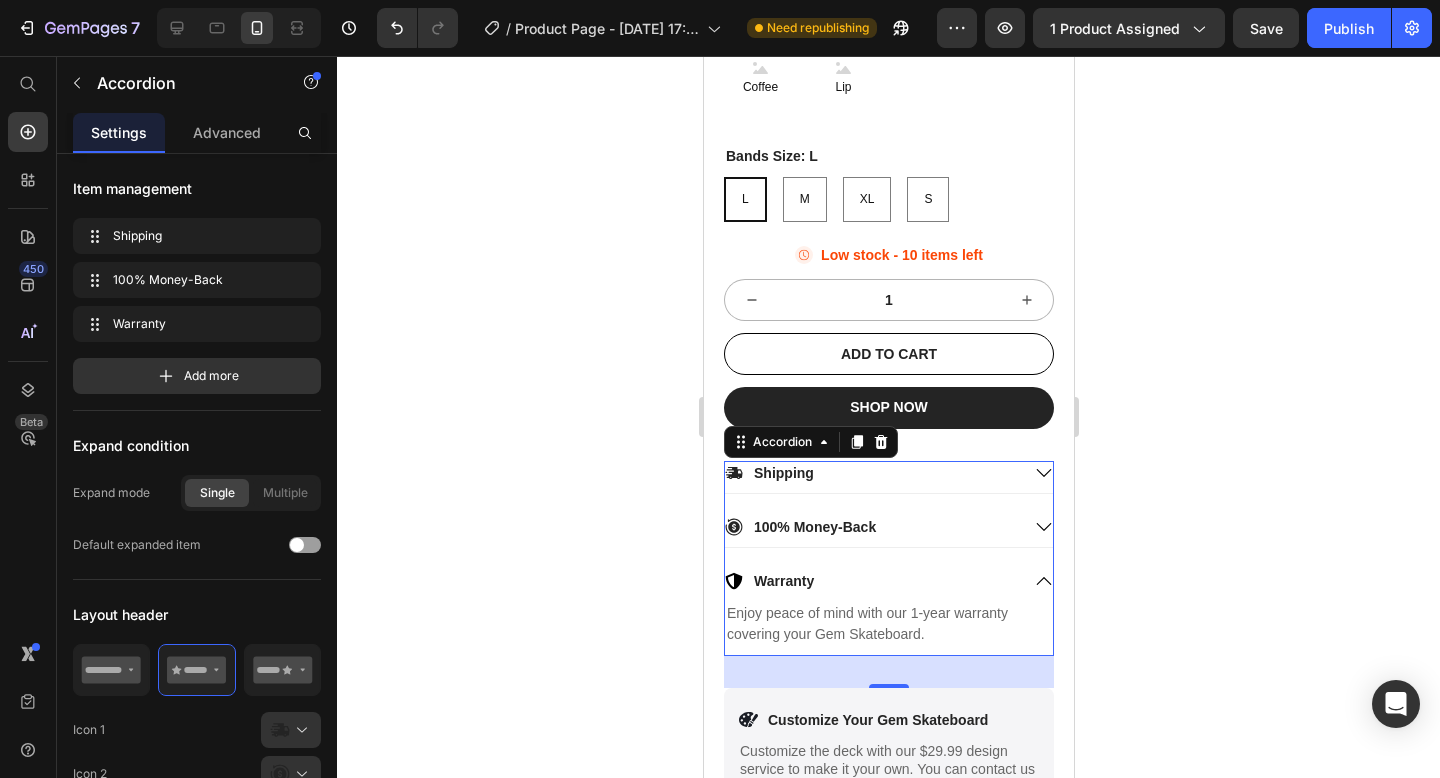 click on "100% Money-Back" at bounding box center [871, 527] 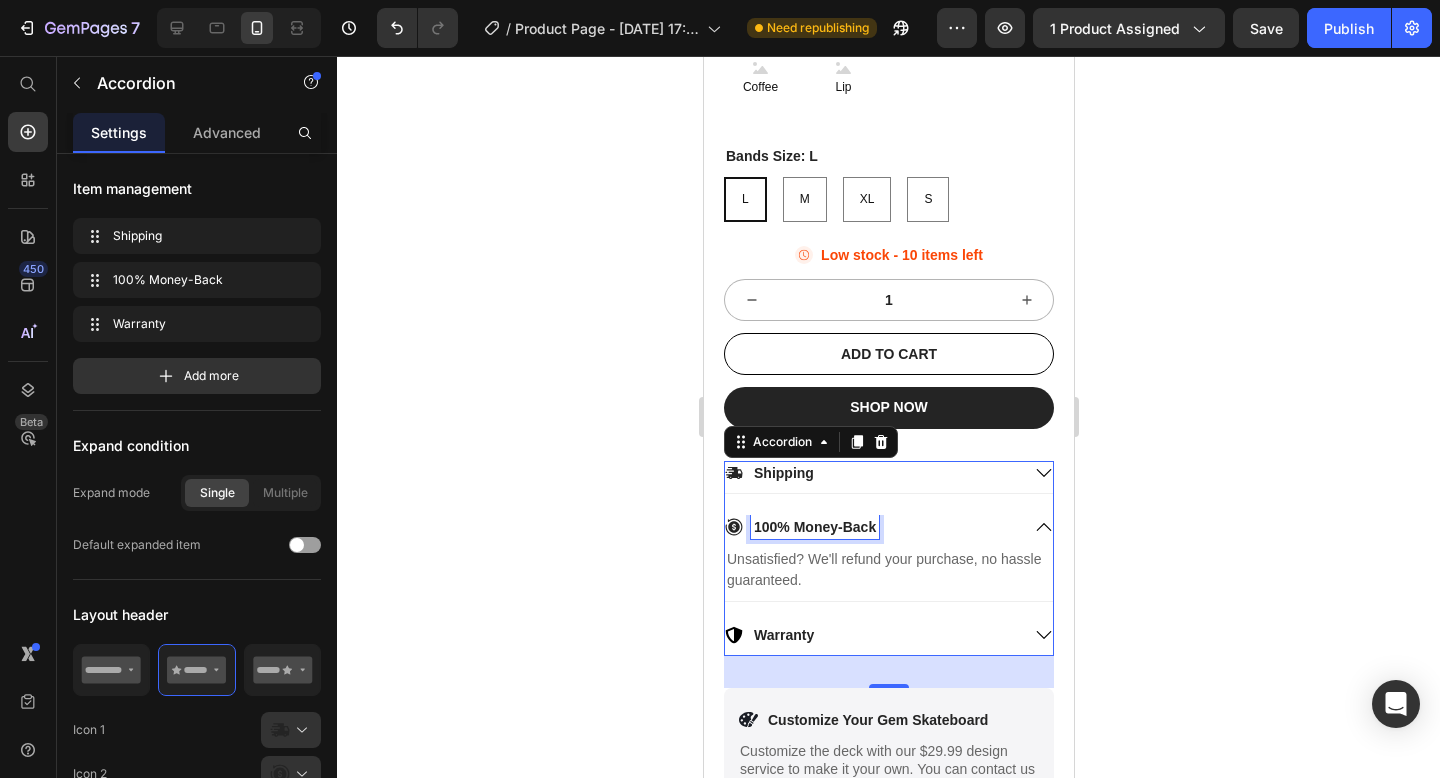 click on "100% Money-Back" at bounding box center (814, 527) 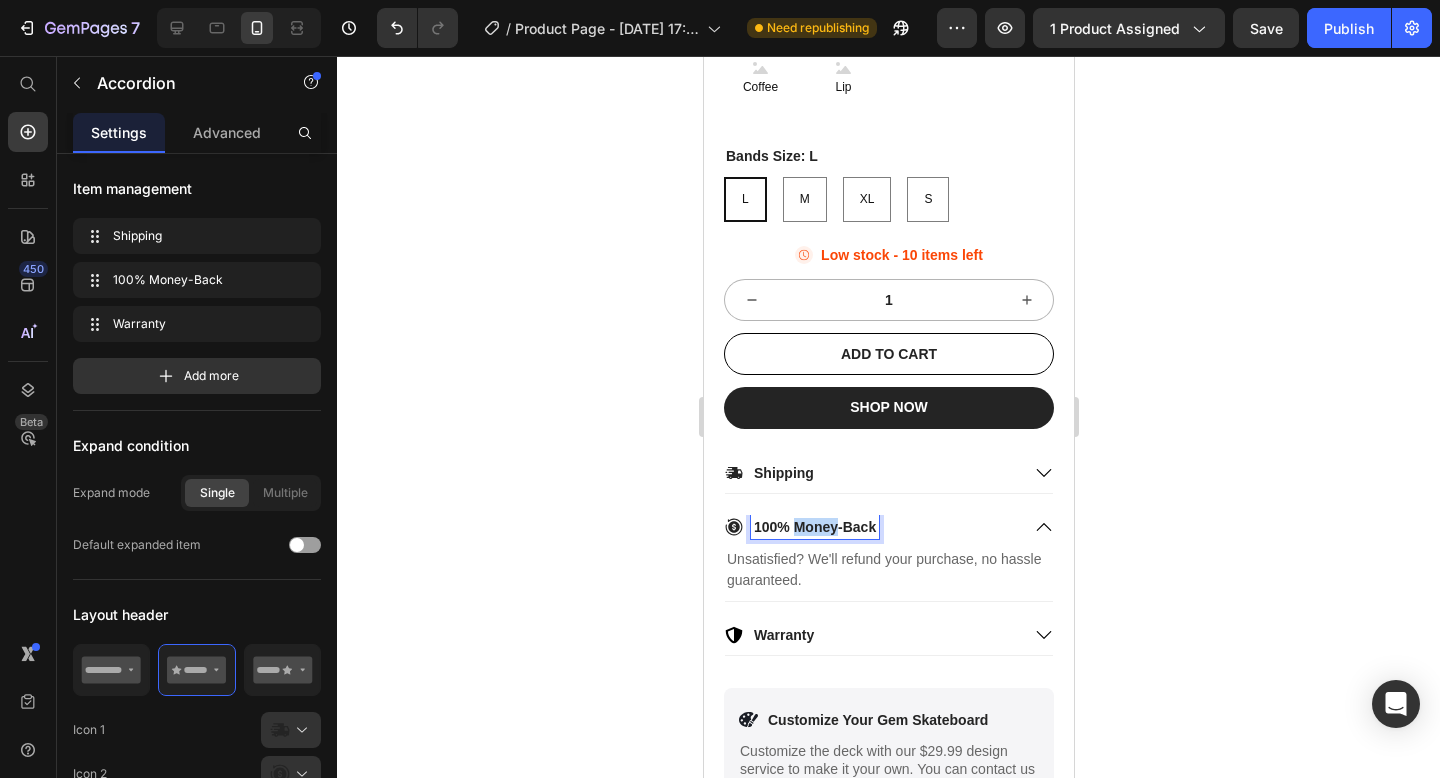 click on "100% Money-Back" at bounding box center (814, 527) 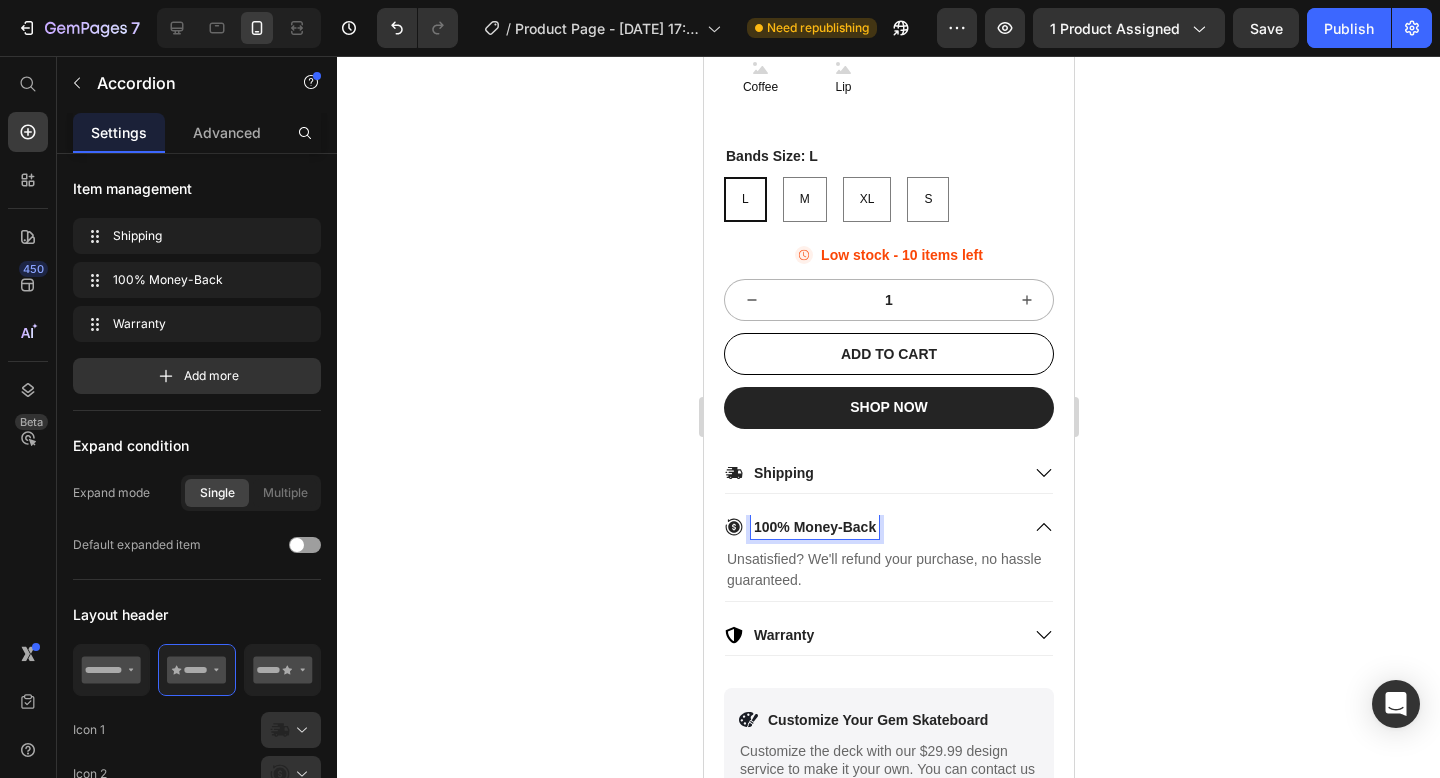 click on "100% Money-Back" at bounding box center [814, 527] 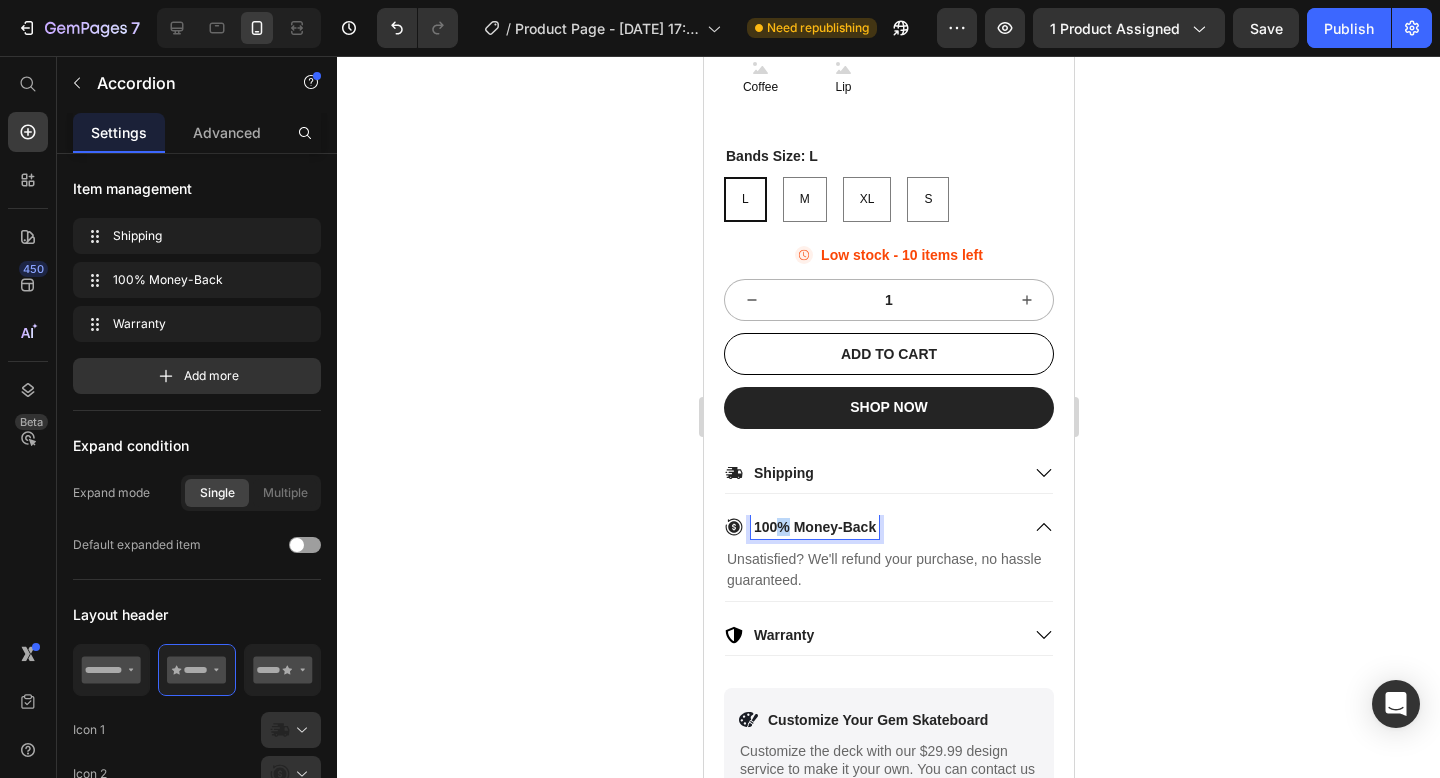 click on "100% Money-Back" at bounding box center (814, 527) 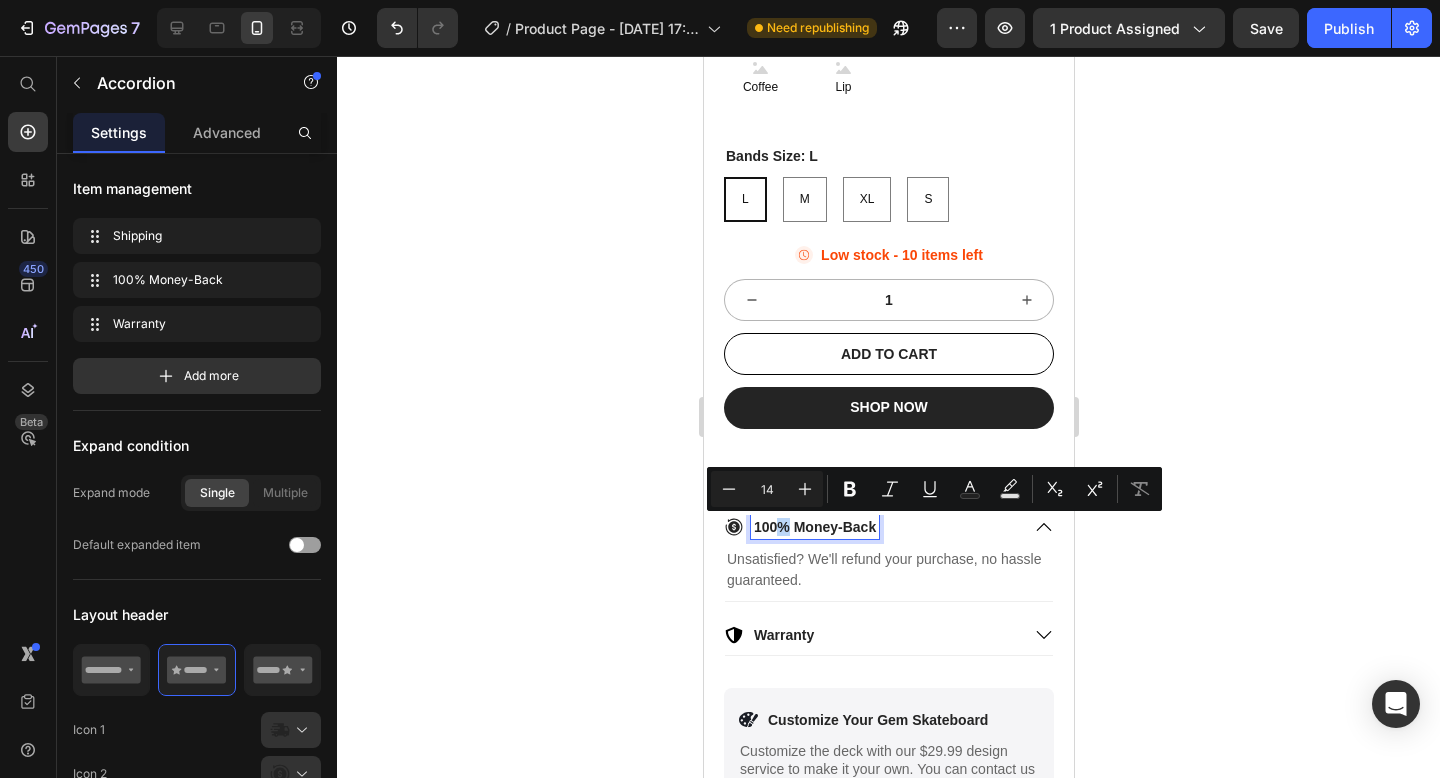 click on "100% Money-Back" at bounding box center [814, 527] 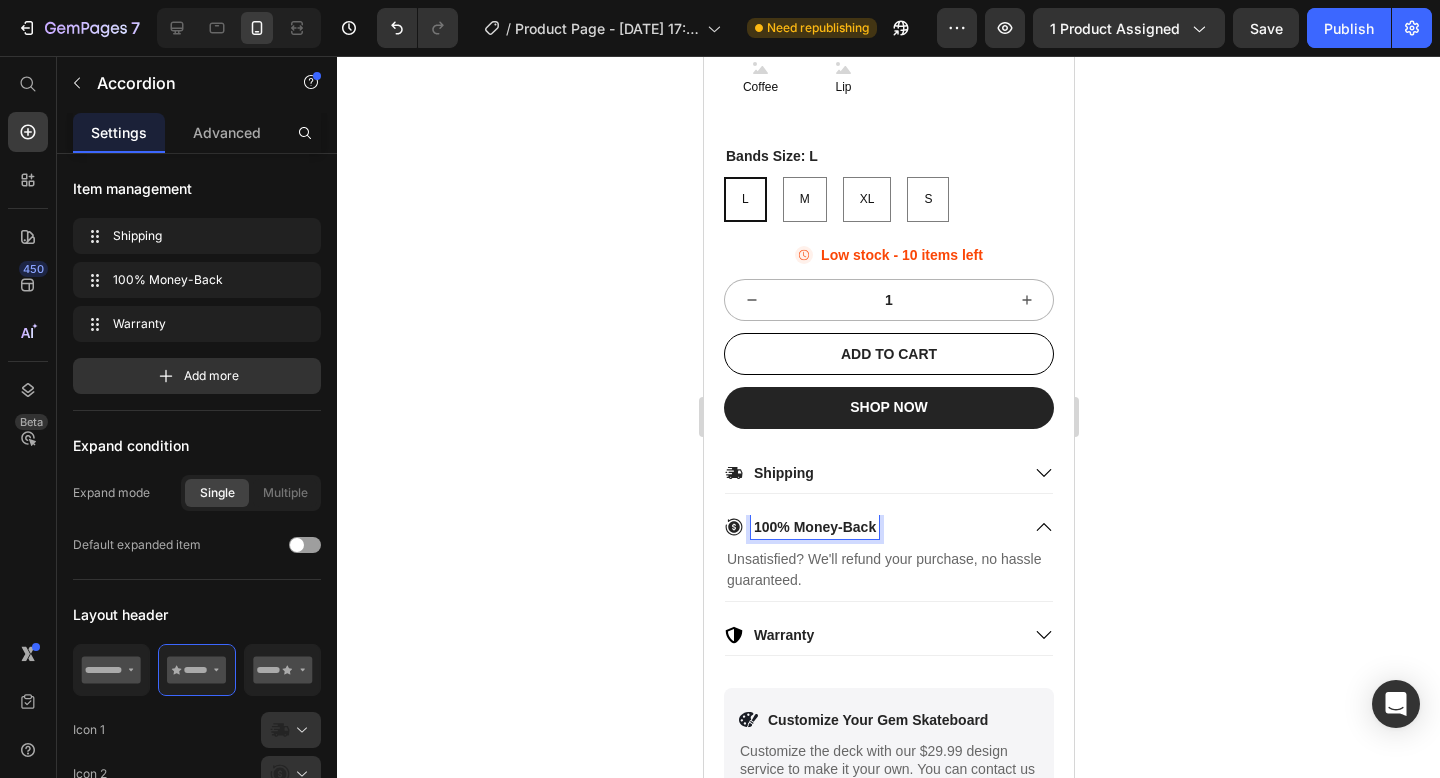 click on "100% Money-Back" at bounding box center [814, 527] 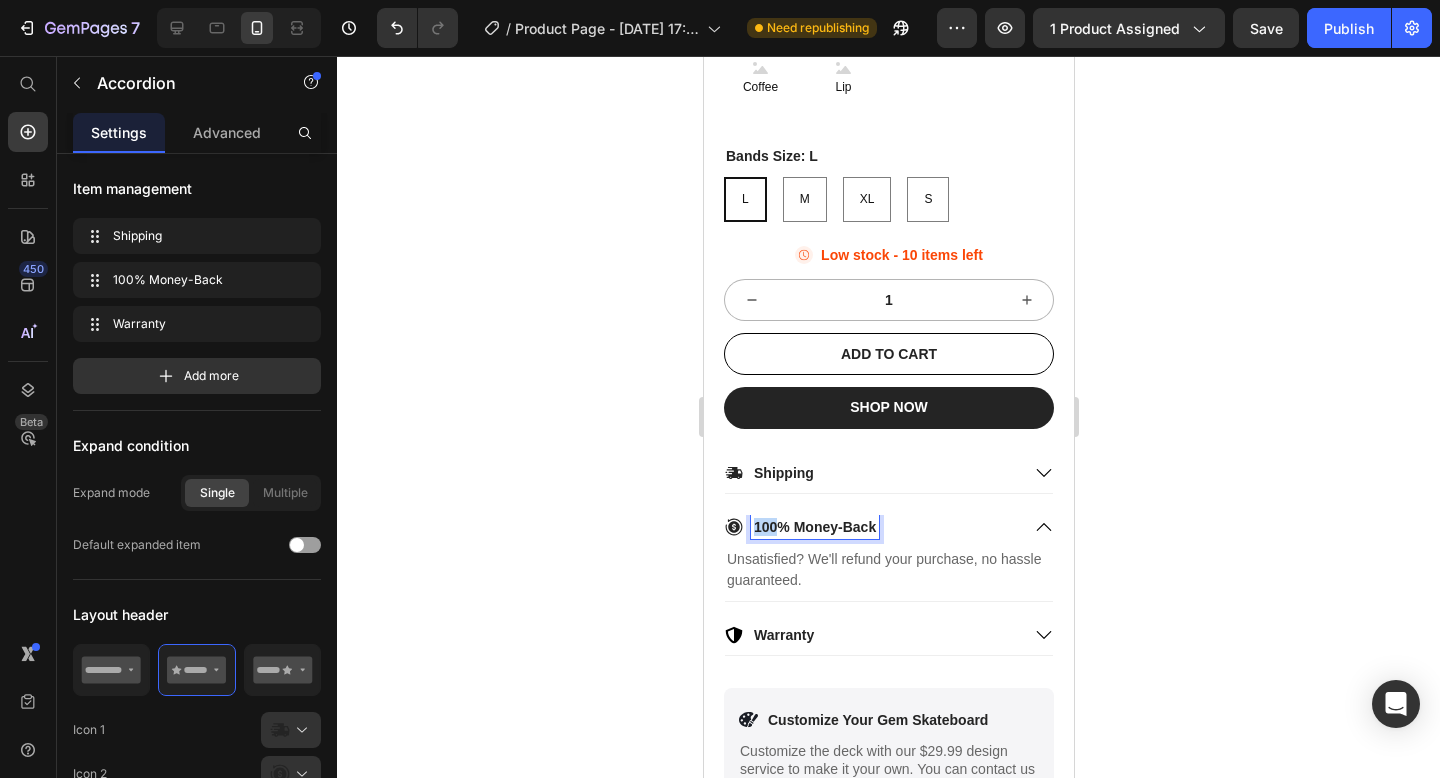 click on "100% Money-Back" at bounding box center (814, 527) 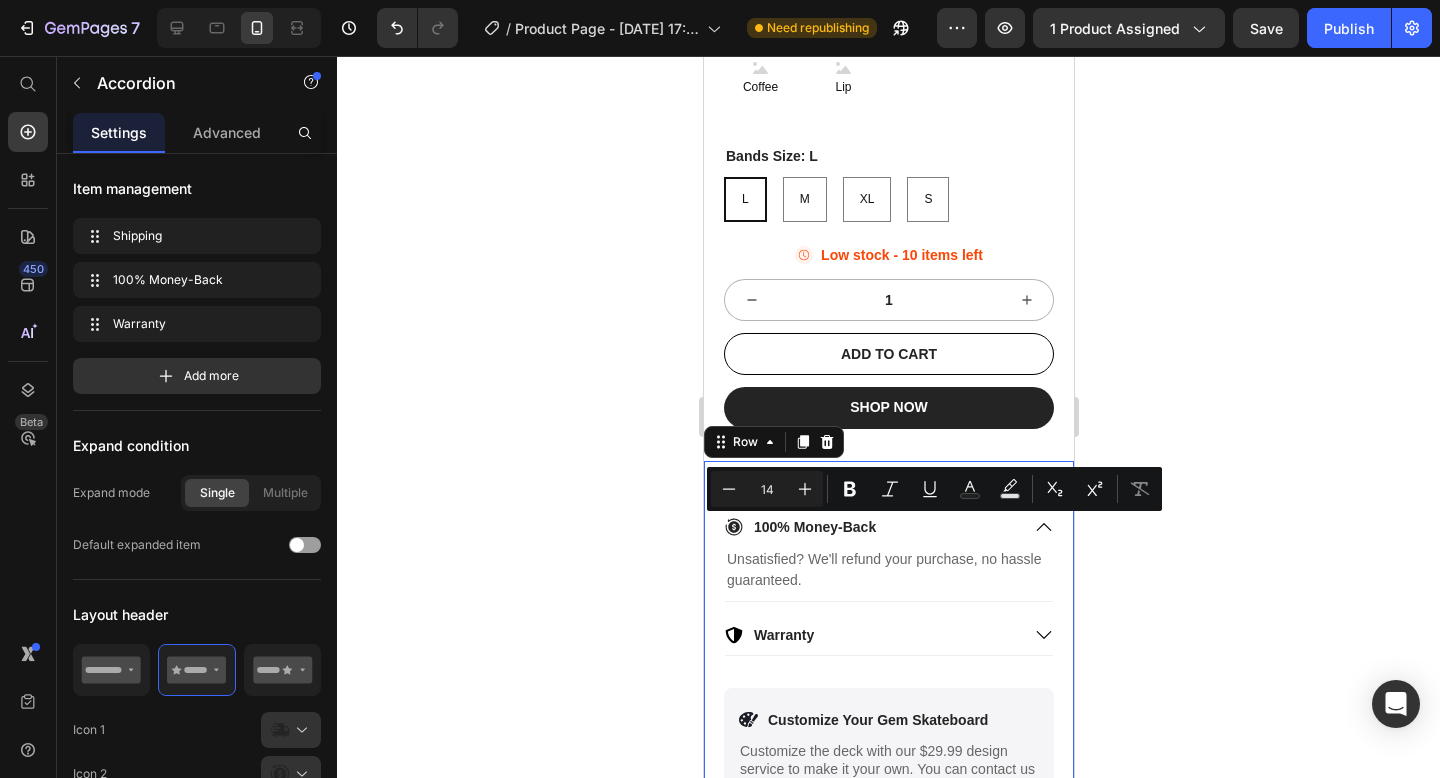 click on "Shipping
100% Money-Back Unsatisfied? We'll refund your purchase, no hassle guaranteed. Text Block
Warranty Accordion
Icon Customize Your Gem Skateboard Text Block Row Customize the deck with our $29.99 design service to make it your own. You can contact us by: Emailing  info@gemskateboards.com Text Block Row Row   0" at bounding box center [888, 649] 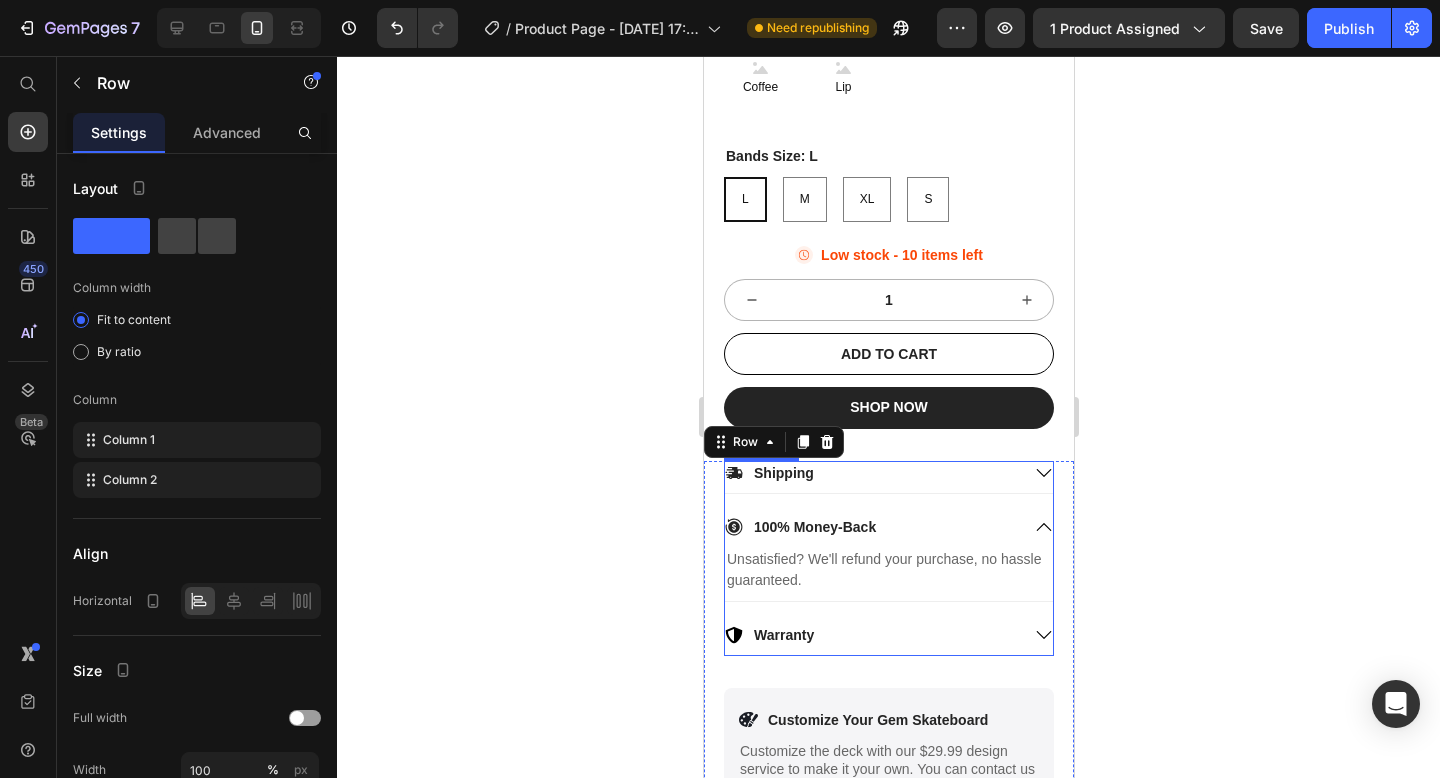 click on "Shipping
100% Money-Back Unsatisfied? We'll refund your purchase, no hassle guaranteed. Text Block
Warranty" at bounding box center [888, 559] 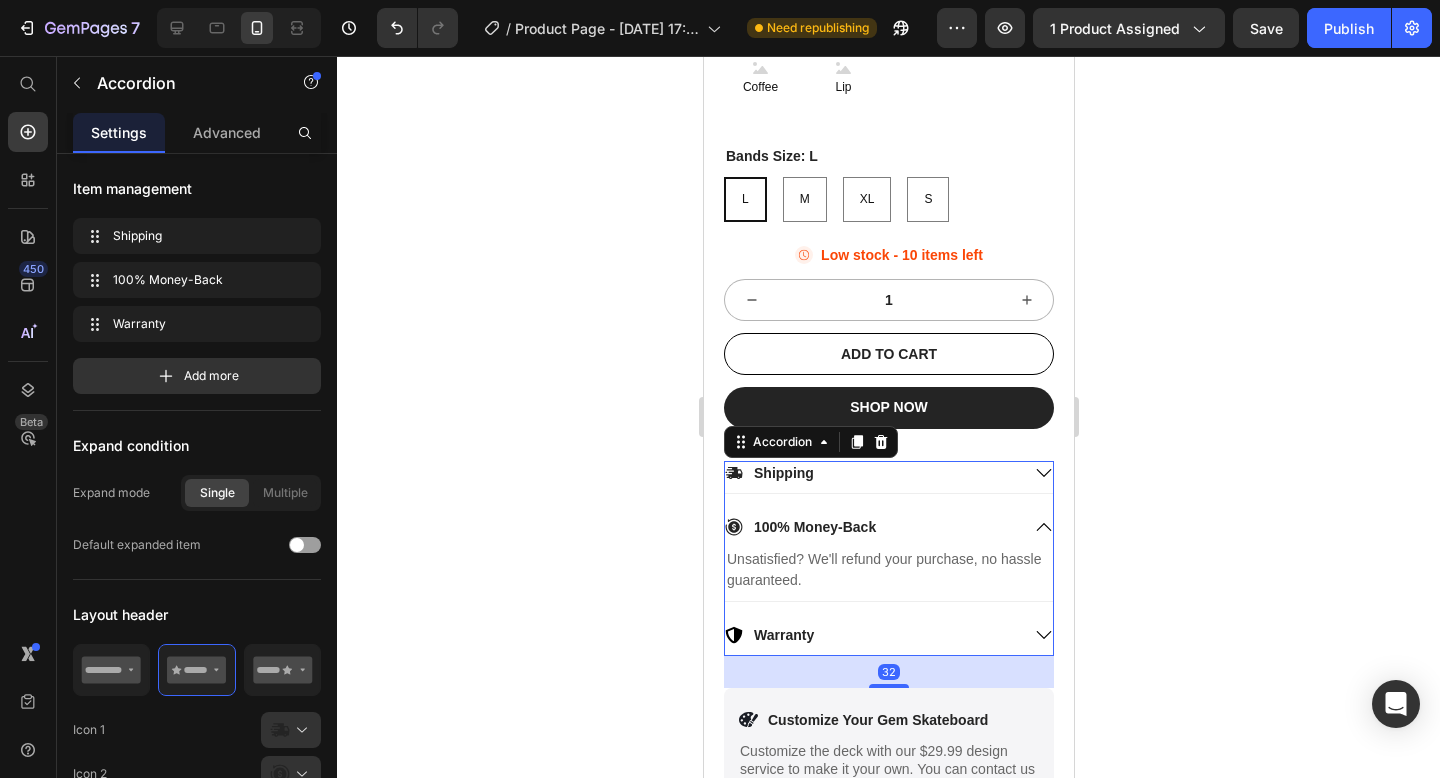click on "Warranty" at bounding box center (871, 635) 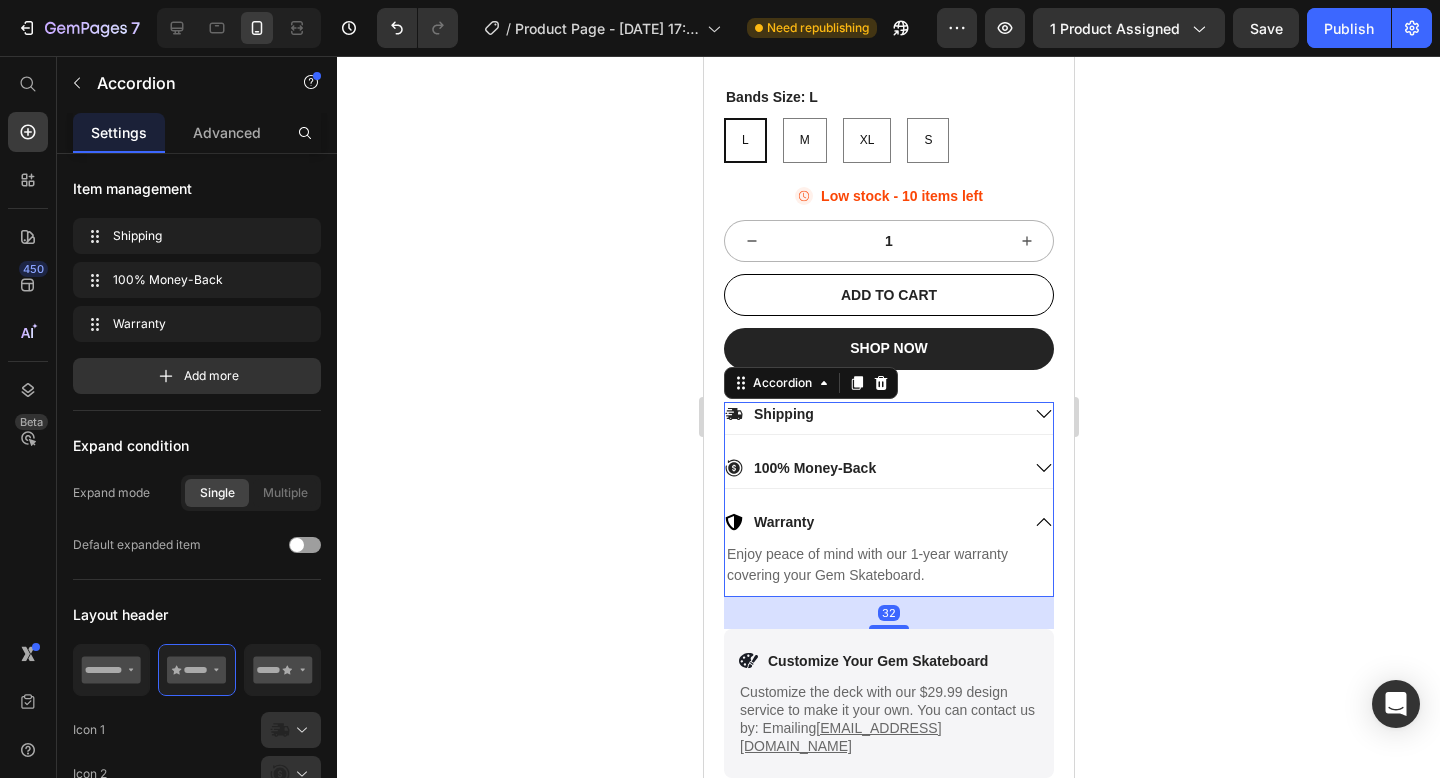 scroll, scrollTop: 5094, scrollLeft: 0, axis: vertical 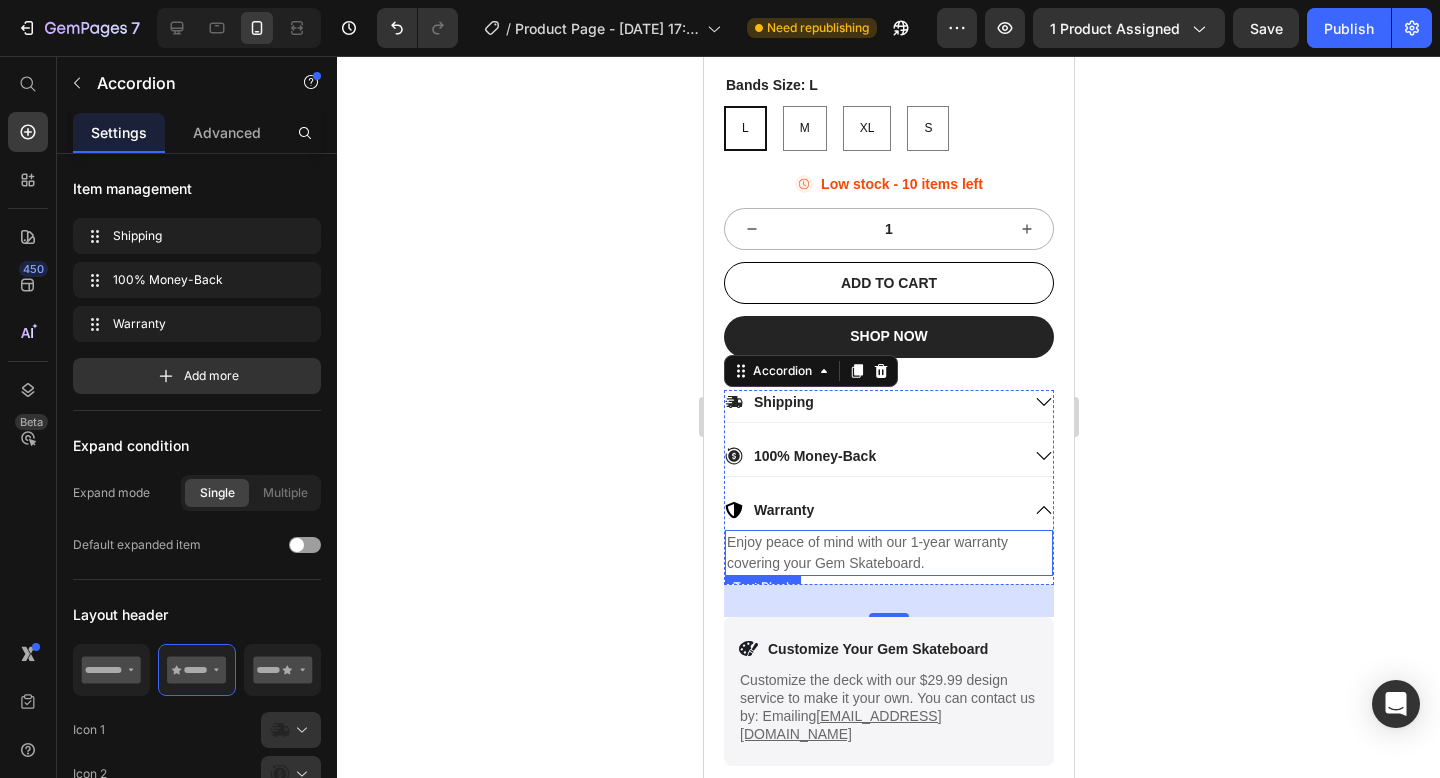 click on "Enjoy peace of mind with our 1-year warranty covering your Gem Skateboard." at bounding box center (888, 553) 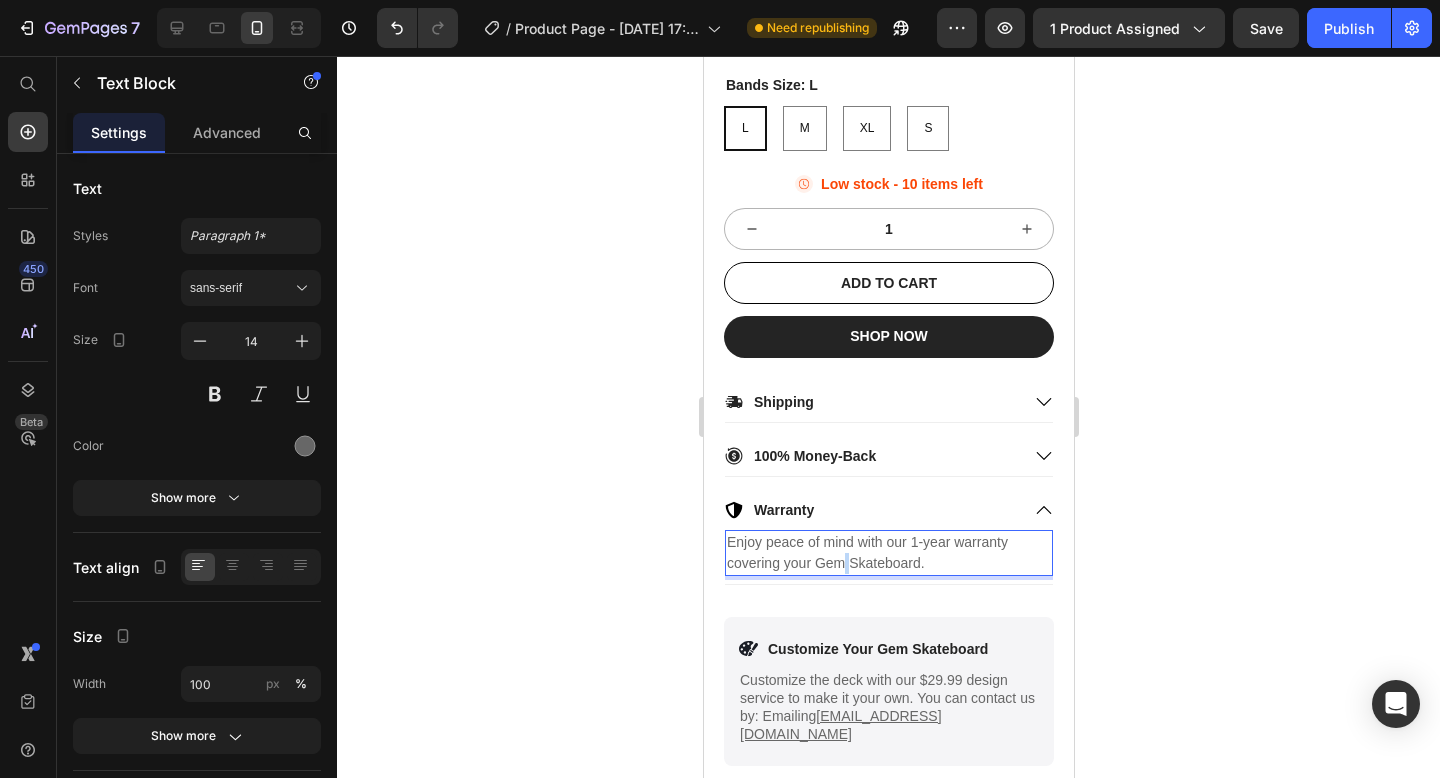 click on "Enjoy peace of mind with our 1-year warranty covering your Gem Skateboard." at bounding box center (888, 553) 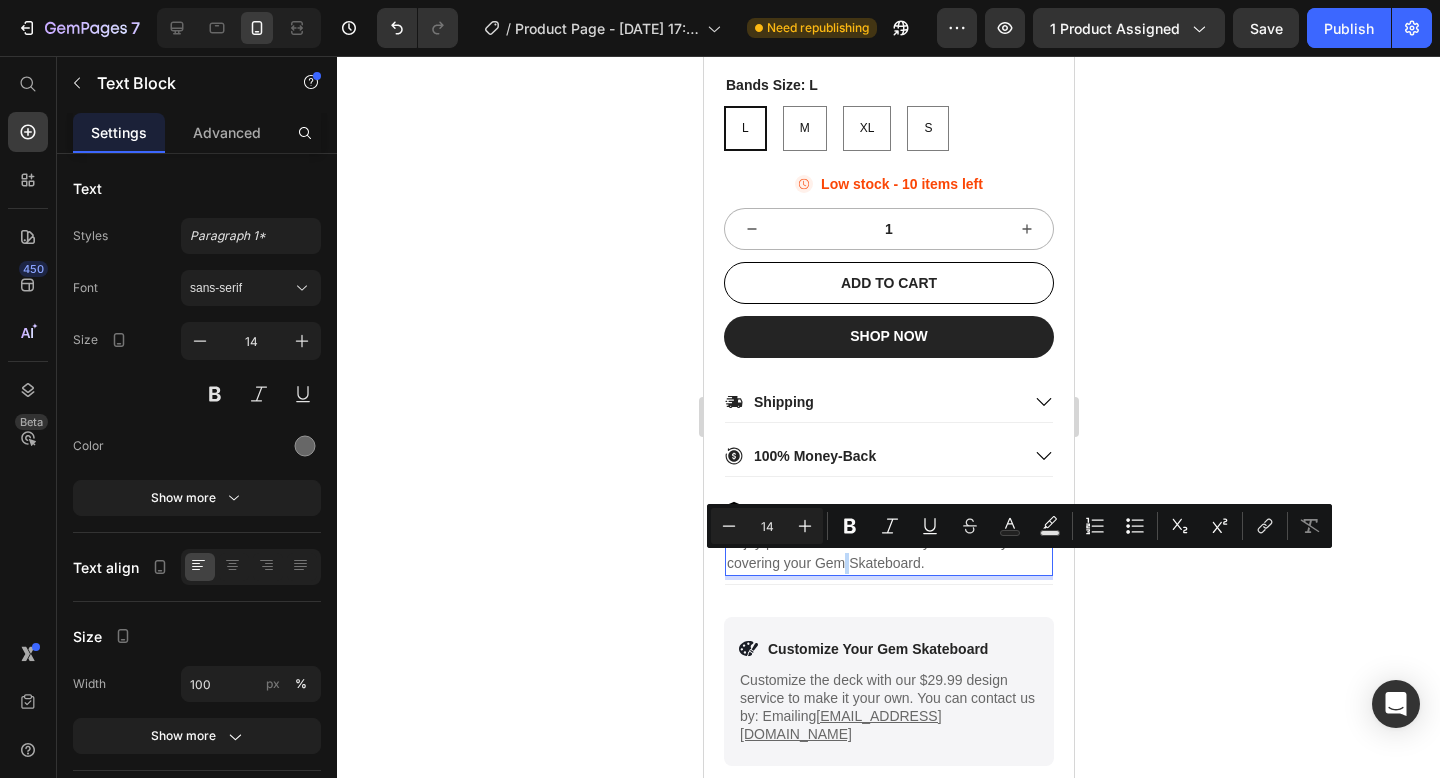 click on "Enjoy peace of mind with our 1-year warranty covering your Gem Skateboard." at bounding box center (888, 553) 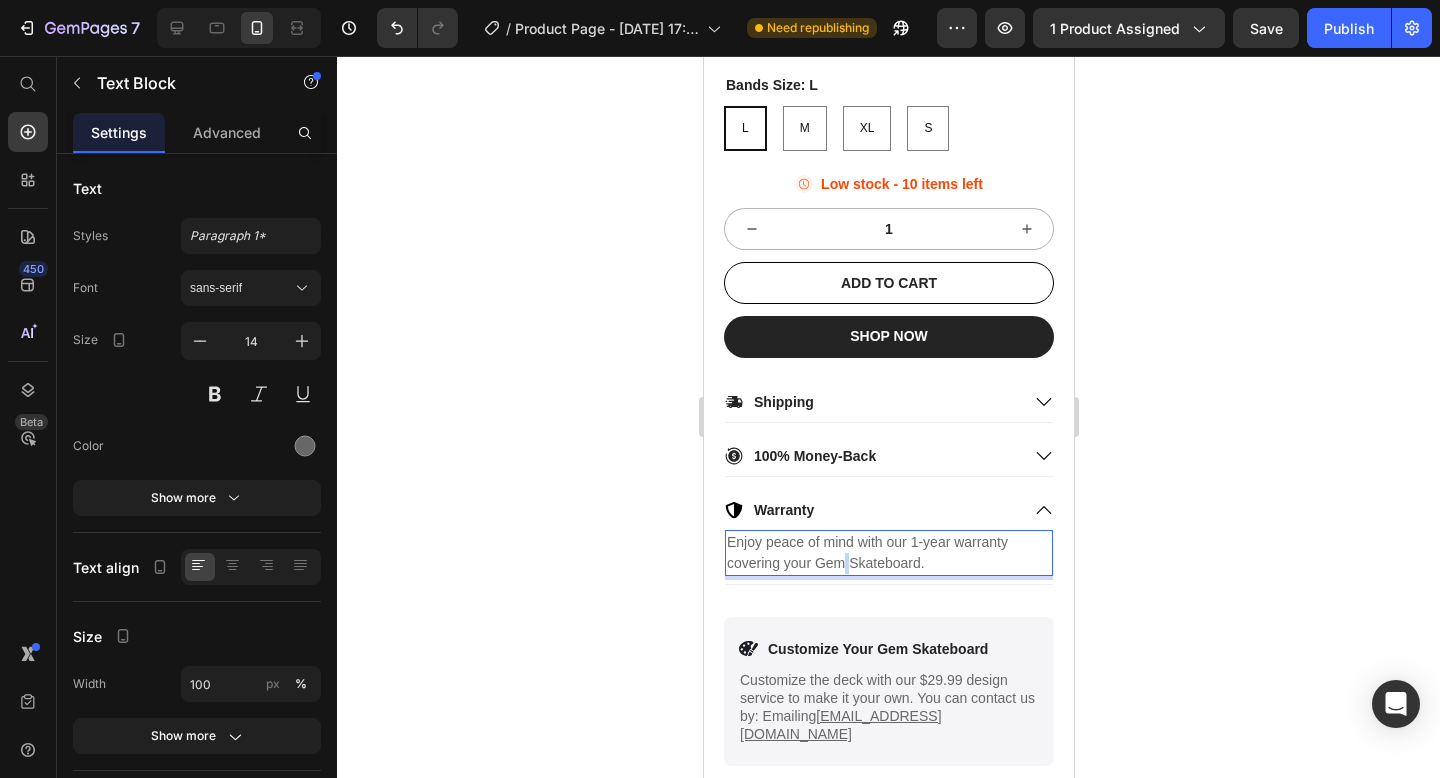 click on "Enjoy peace of mind with our 1-year warranty covering your Gem Skateboard." at bounding box center [888, 553] 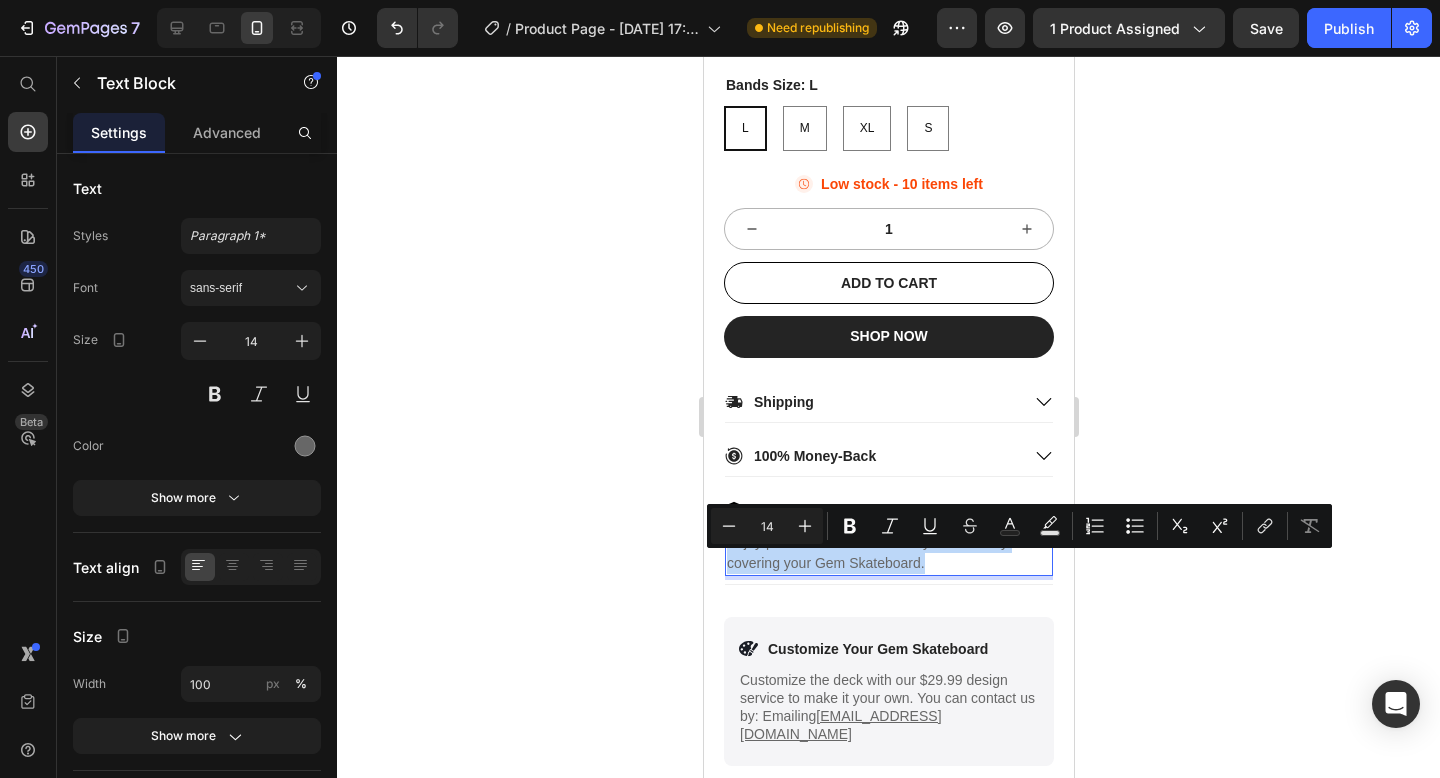 click on "Enjoy peace of mind with our 1-year warranty covering your Gem Skateboard." at bounding box center (888, 553) 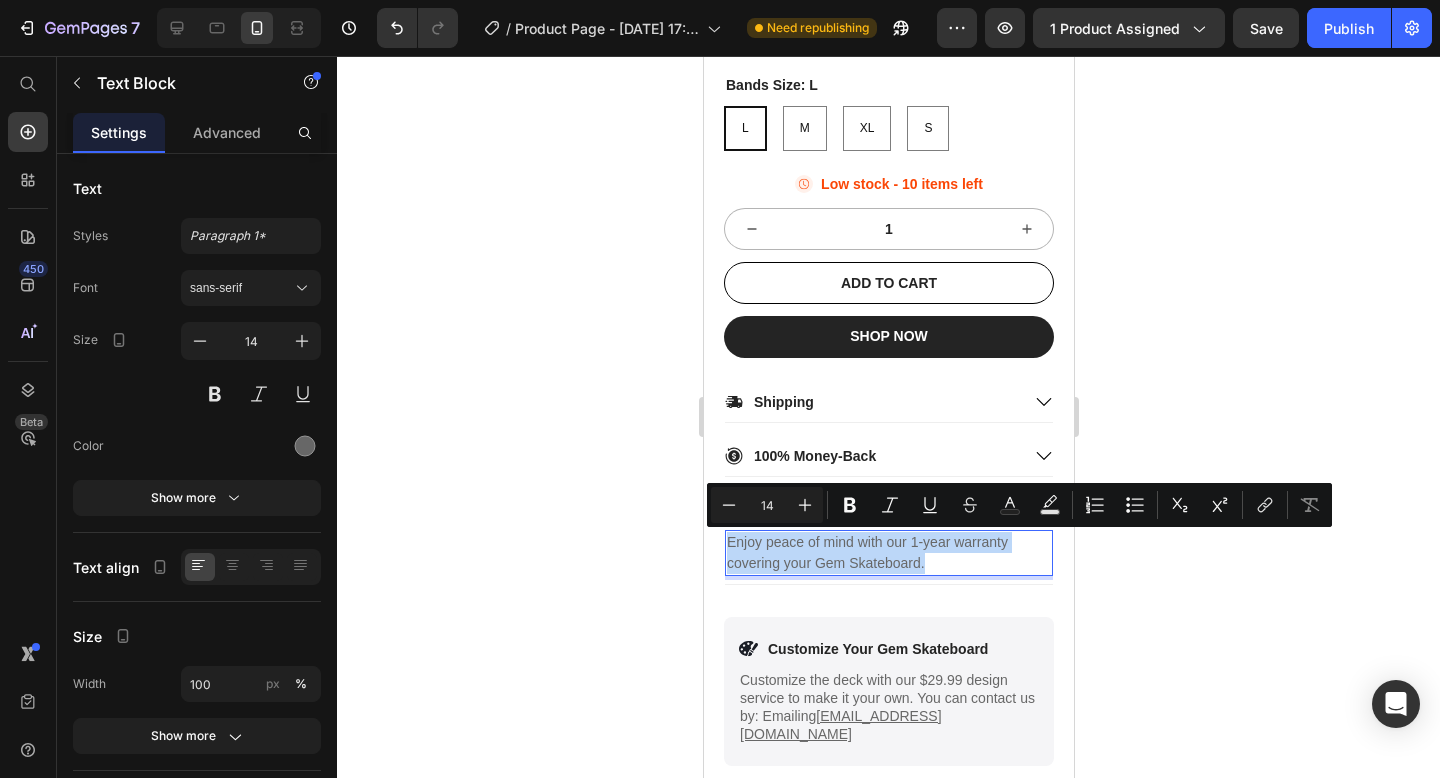 click on "Enjoy peace of mind with our 1-year warranty covering your Gem Skateboard." at bounding box center [888, 553] 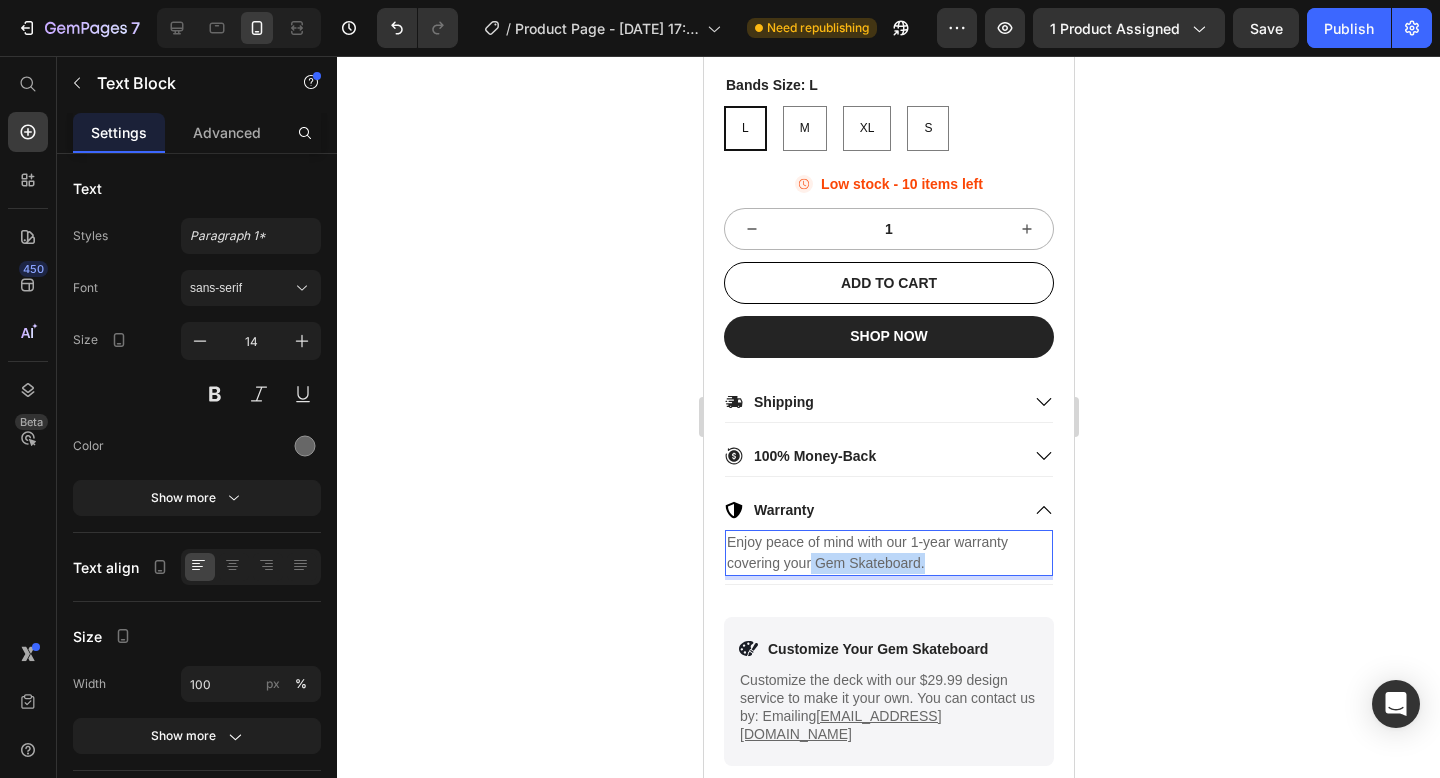 drag, startPoint x: 945, startPoint y: 564, endPoint x: 811, endPoint y: 570, distance: 134.13426 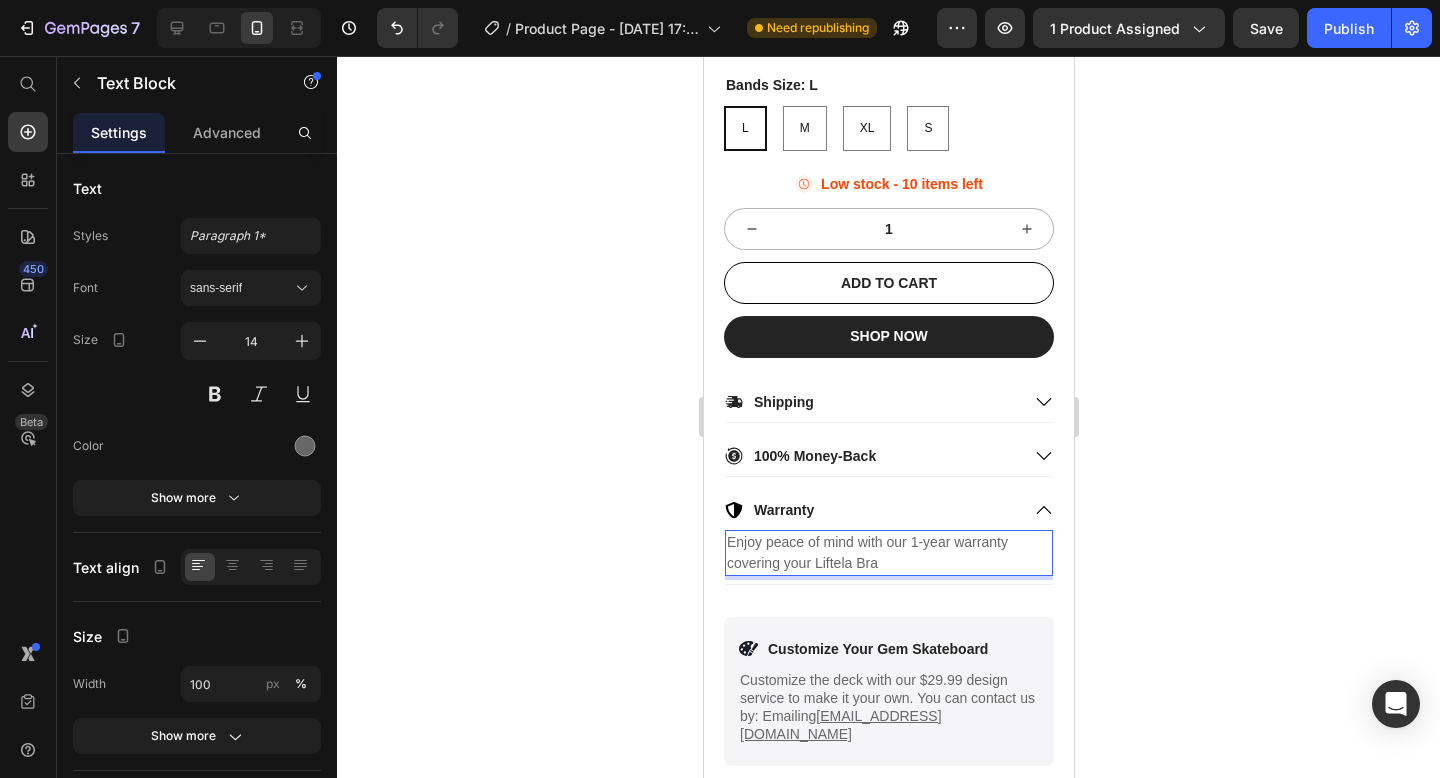 click on "Enjoy peace of mind with our 1-year warranty covering your Liftela Bra" at bounding box center (888, 553) 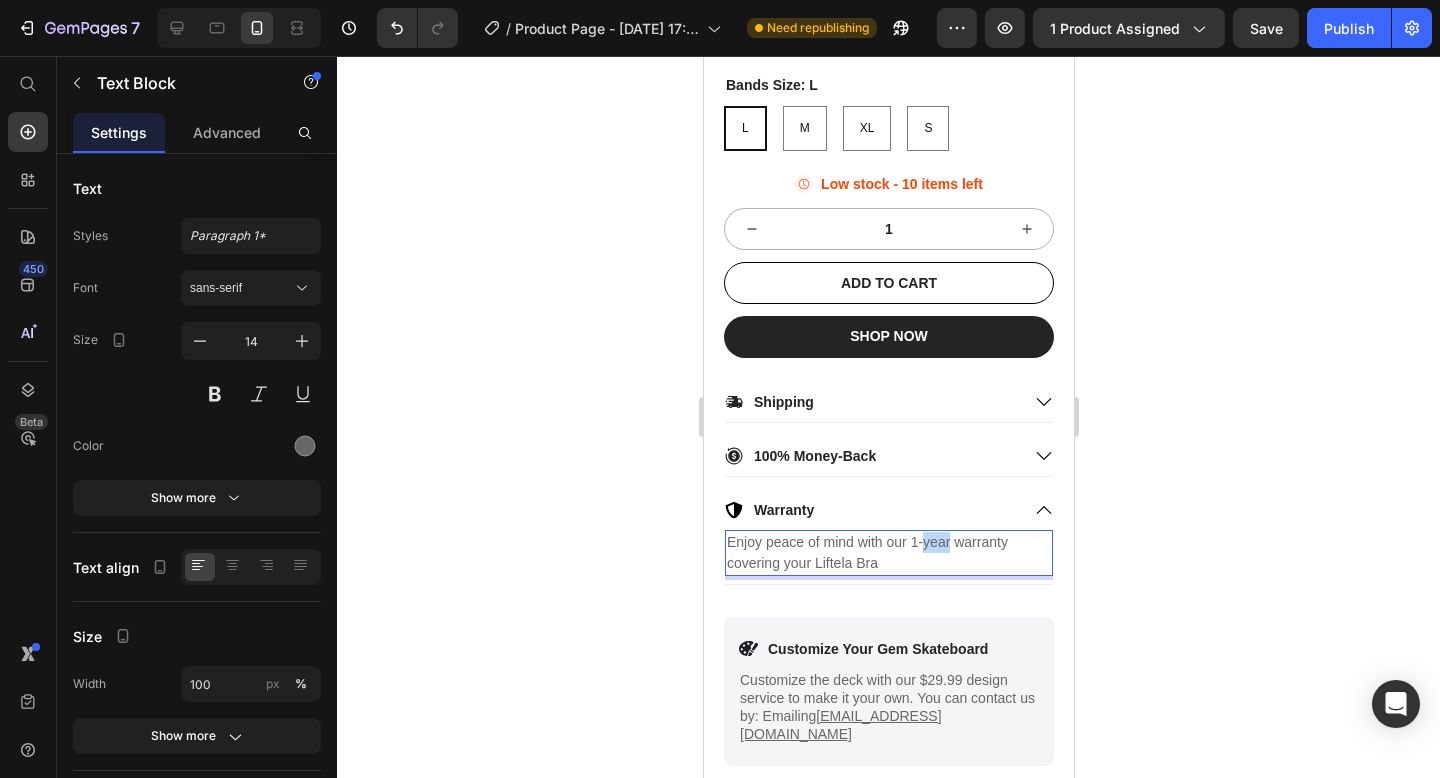 click on "Enjoy peace of mind with our 1-year warranty covering your Liftela Bra" at bounding box center (888, 553) 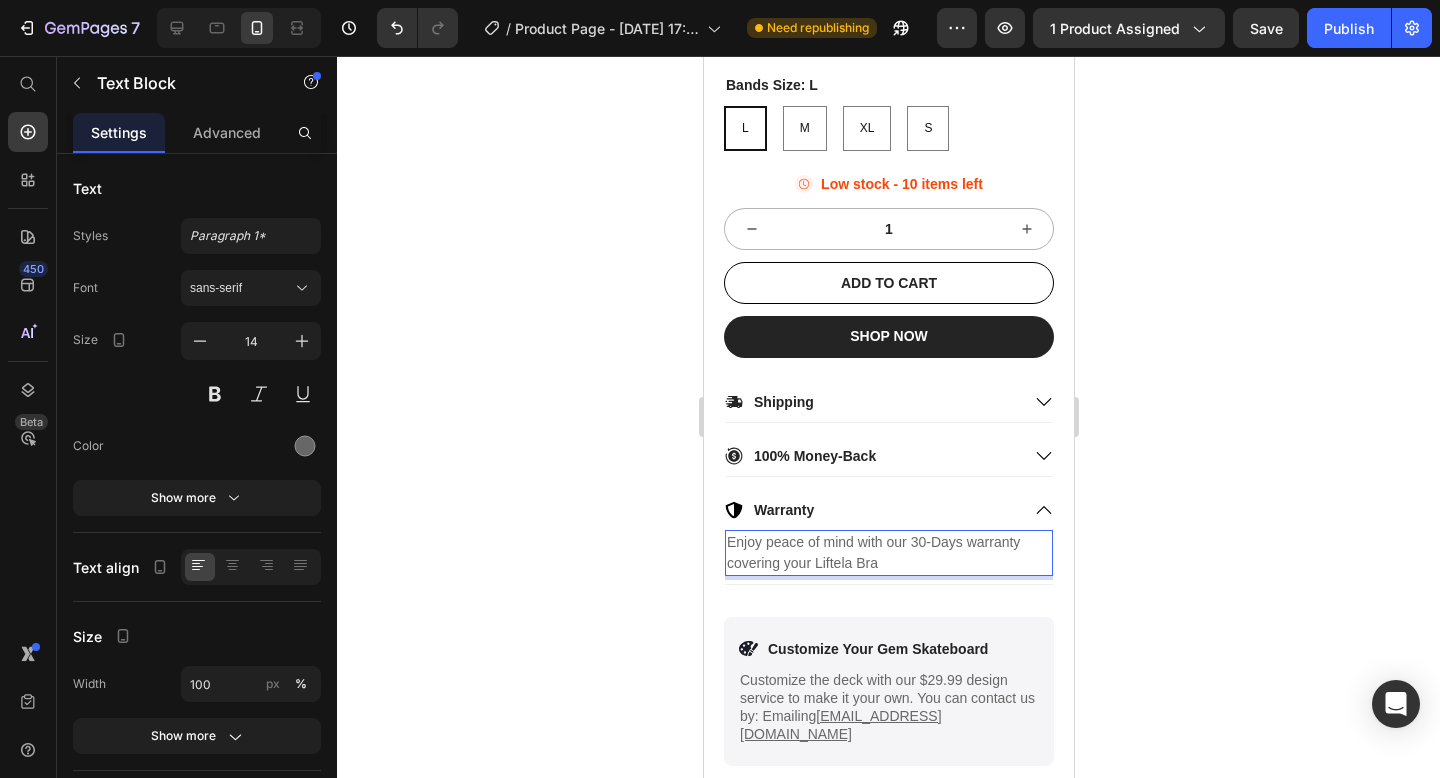 click 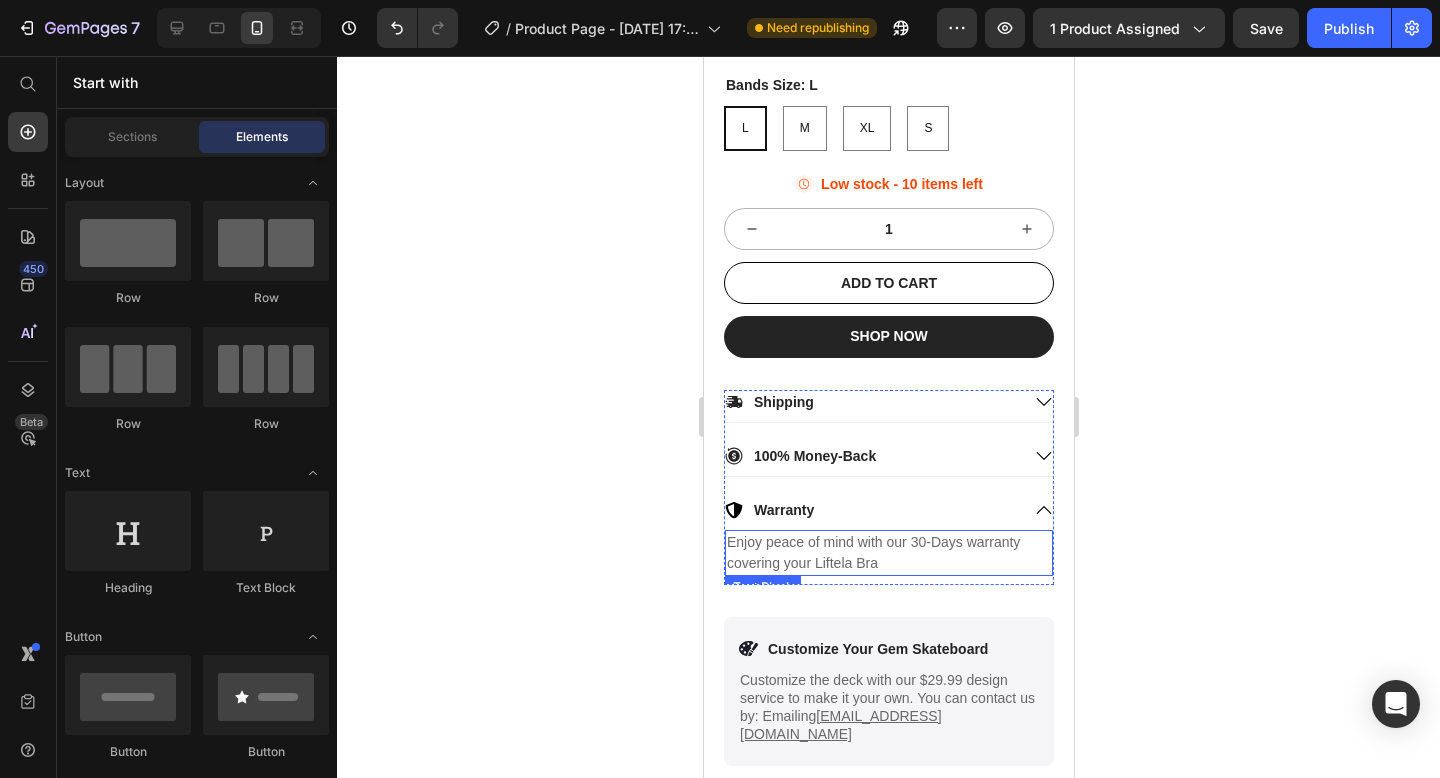 click on "Enjoy peace of mind with our 30-Days warranty covering your Liftela Bra" at bounding box center (888, 553) 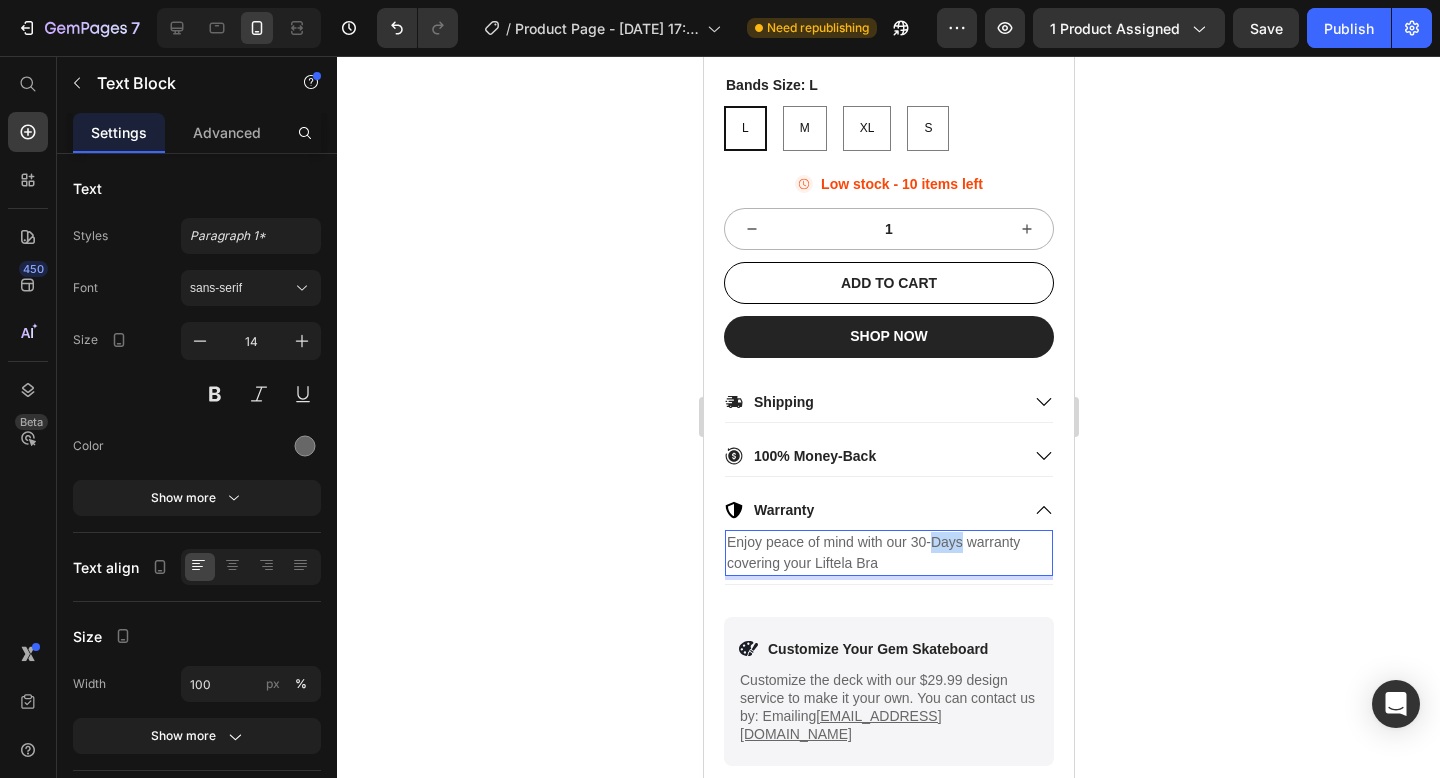 click on "Enjoy peace of mind with our 30-Days warranty covering your Liftela Bra" at bounding box center (888, 553) 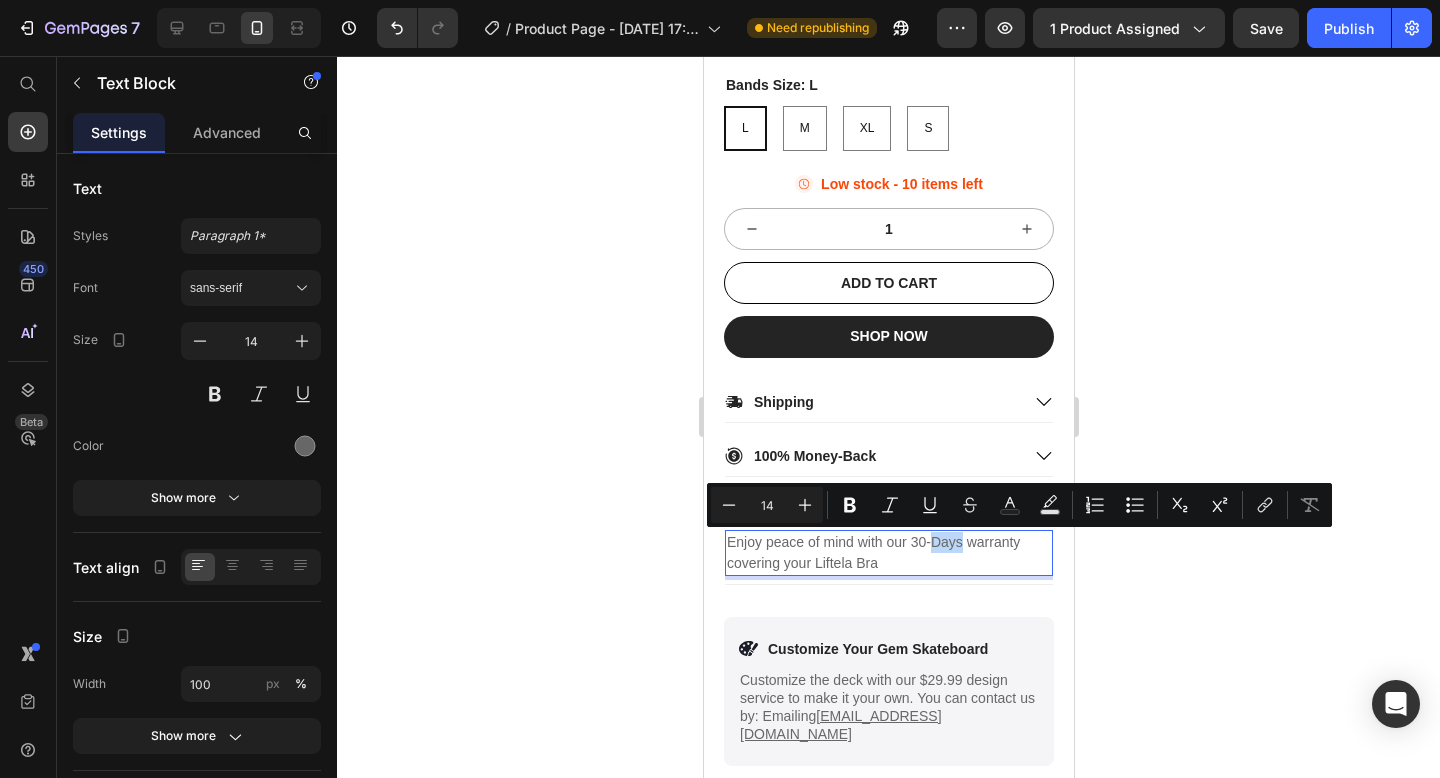click on "Enjoy peace of mind with our 30-Days warranty covering your Liftela Bra" at bounding box center [888, 553] 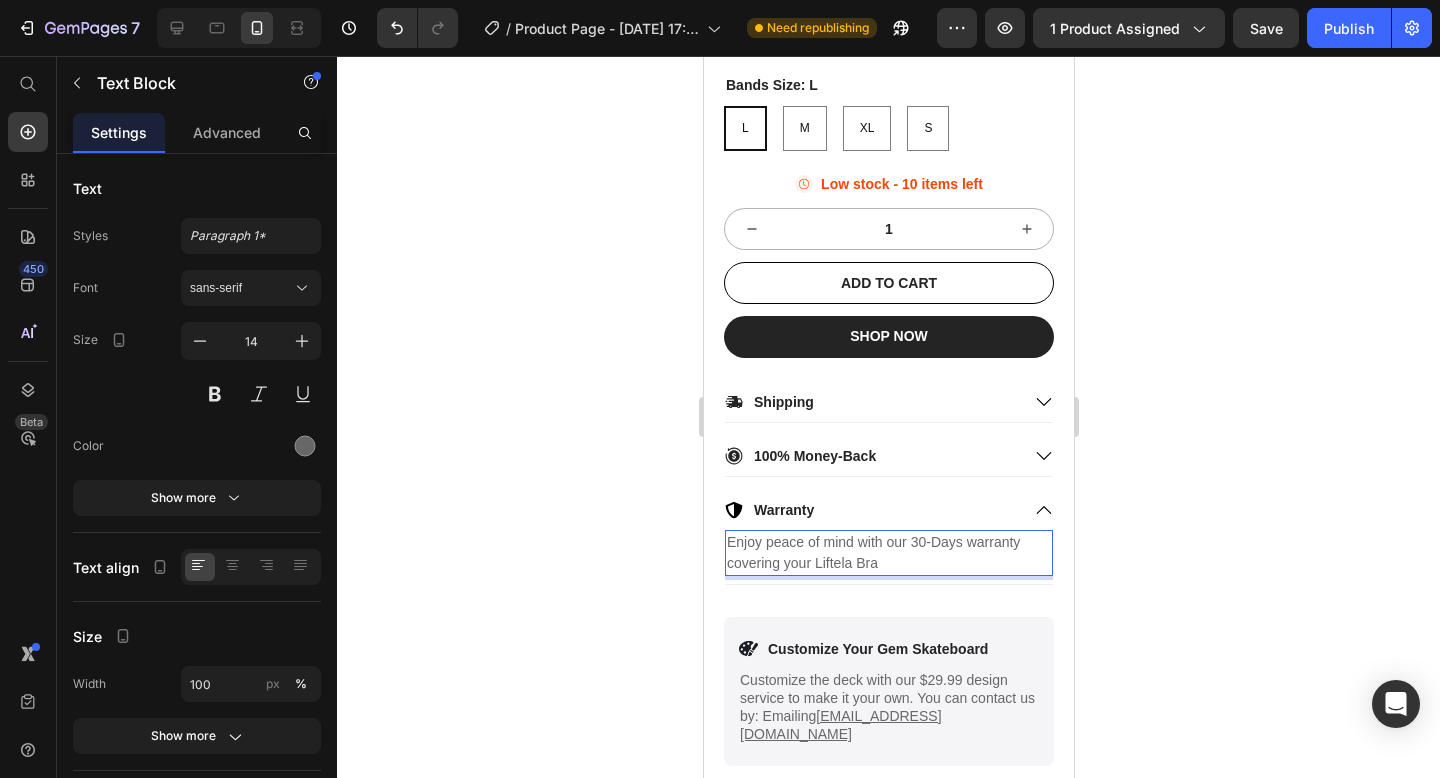click on "Enjoy peace of mind with our 30-Days warranty covering your Liftela Bra" at bounding box center [888, 553] 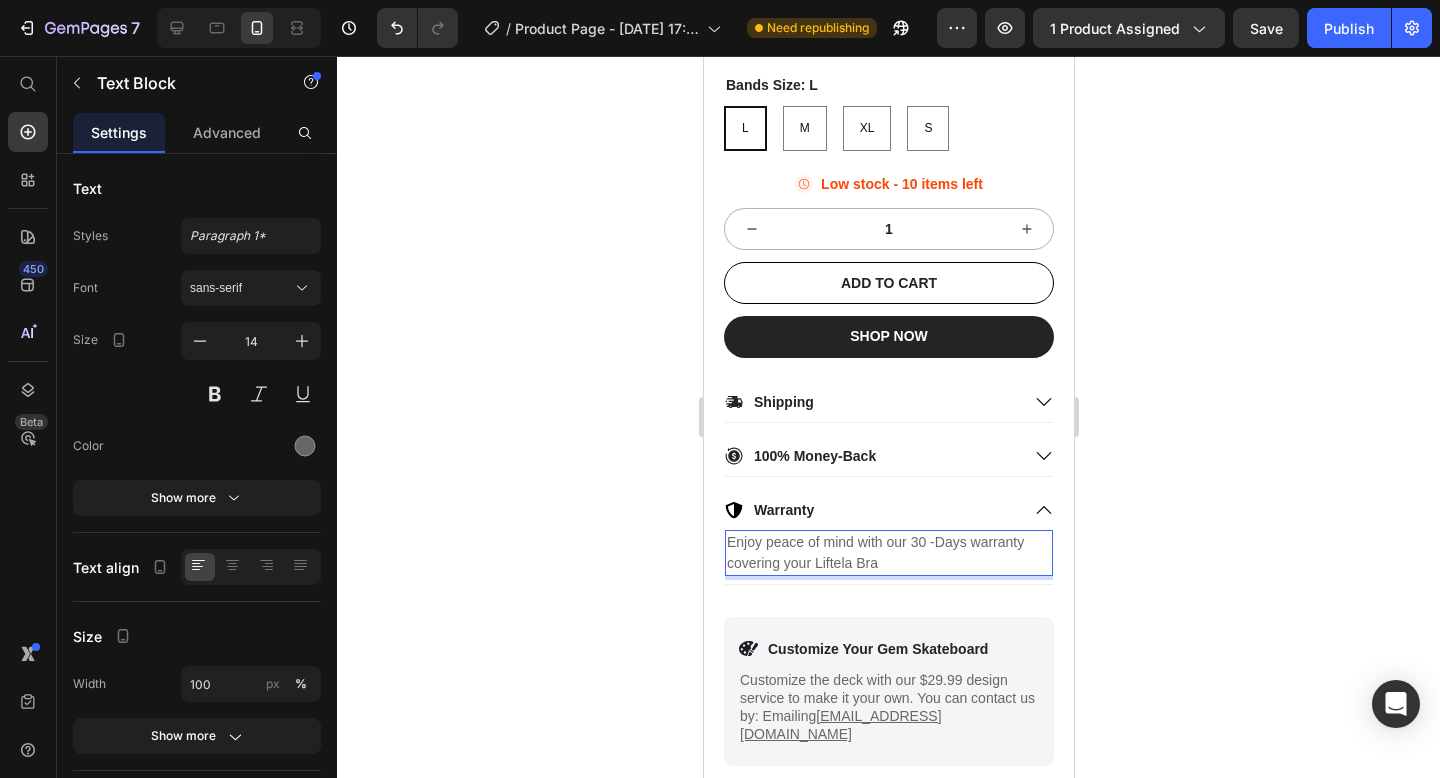 click on "Enjoy peace of mind with our 30 -Days warranty covering your Liftela Bra" at bounding box center (888, 553) 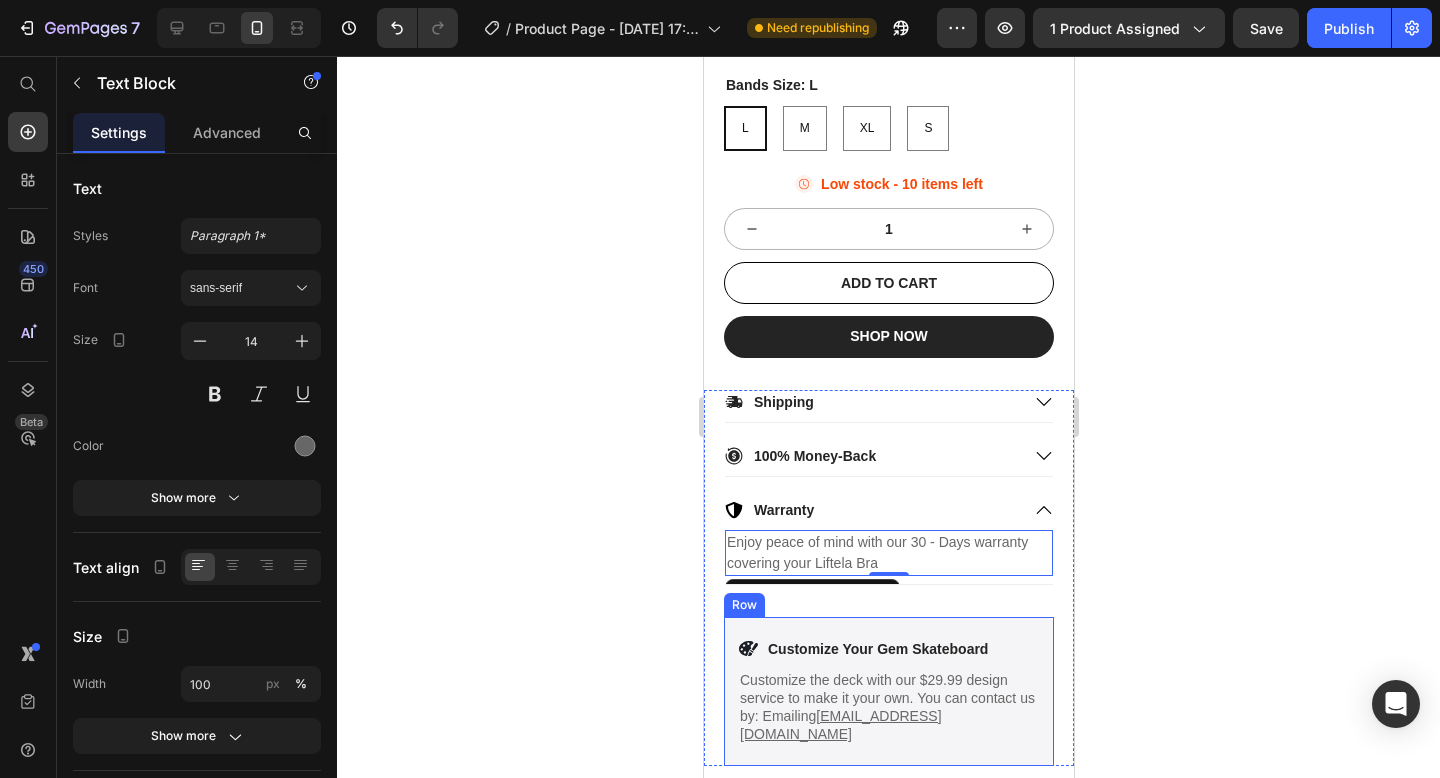 click 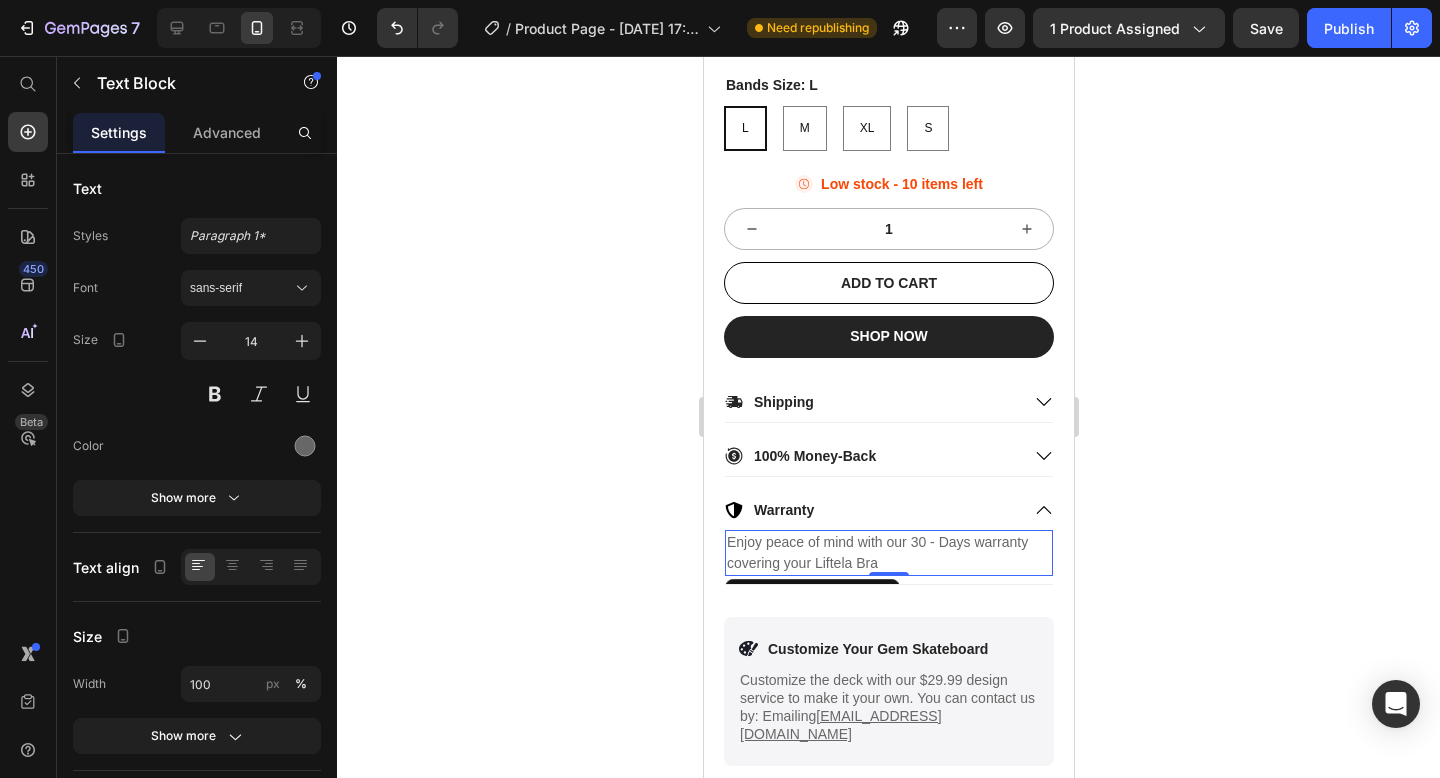 click on "Enjoy peace of mind with our 30 - Days warranty covering your Liftela Bra" at bounding box center (888, 553) 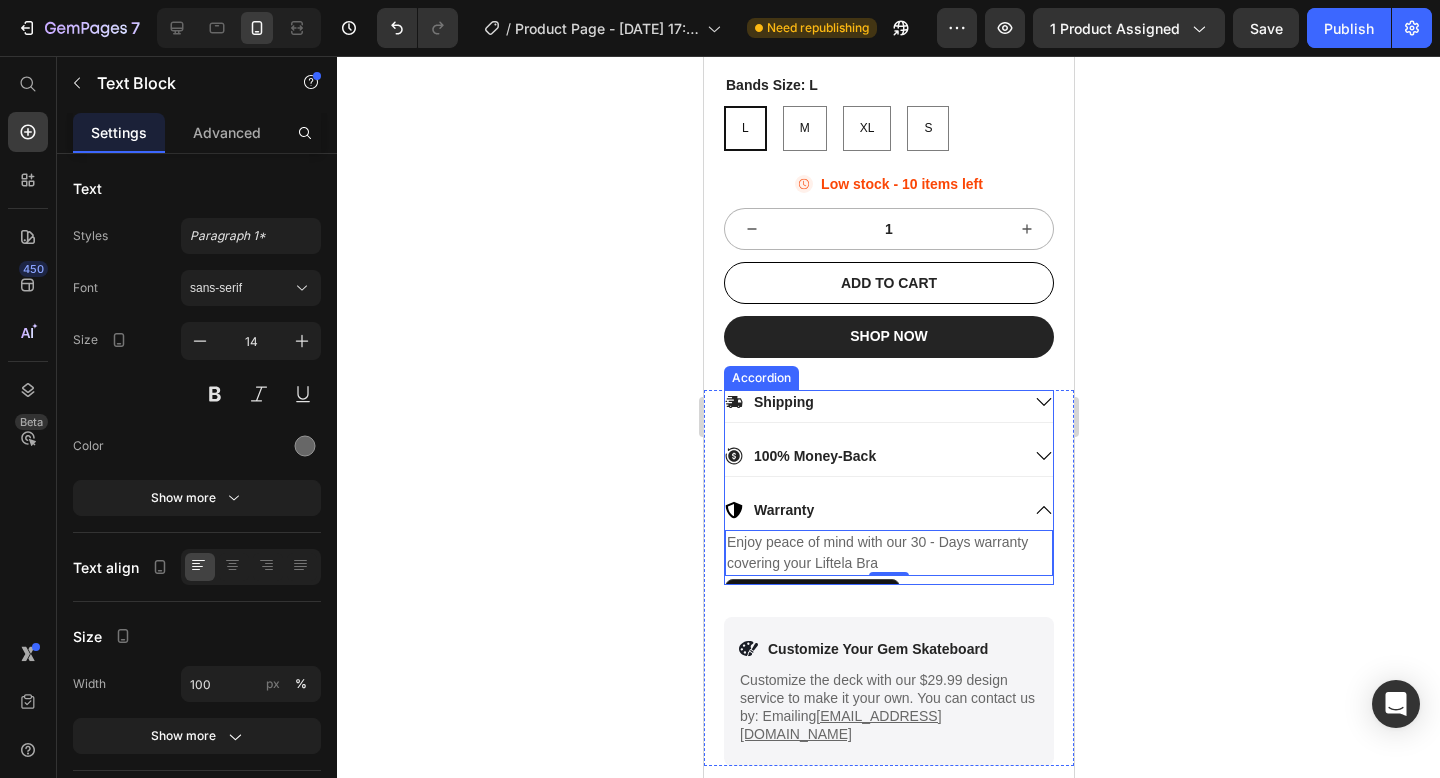 click on "Warranty" at bounding box center (888, 514) 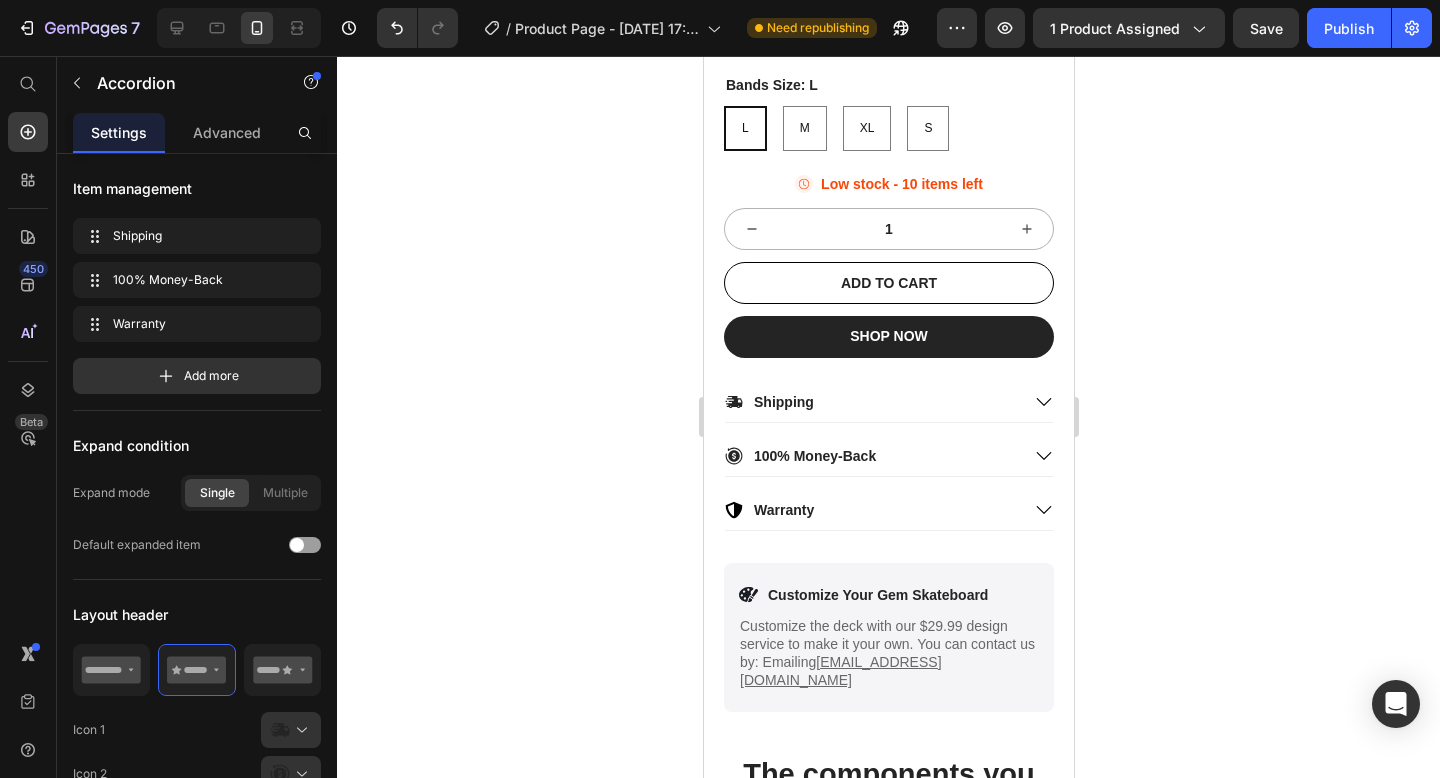 click on "Shipping
100% Money-Back
Warranty Enjoy peace of mind with our 30 - Days warranty covering your Liftela Bra Text Block   0 Accordion" at bounding box center (888, 477) 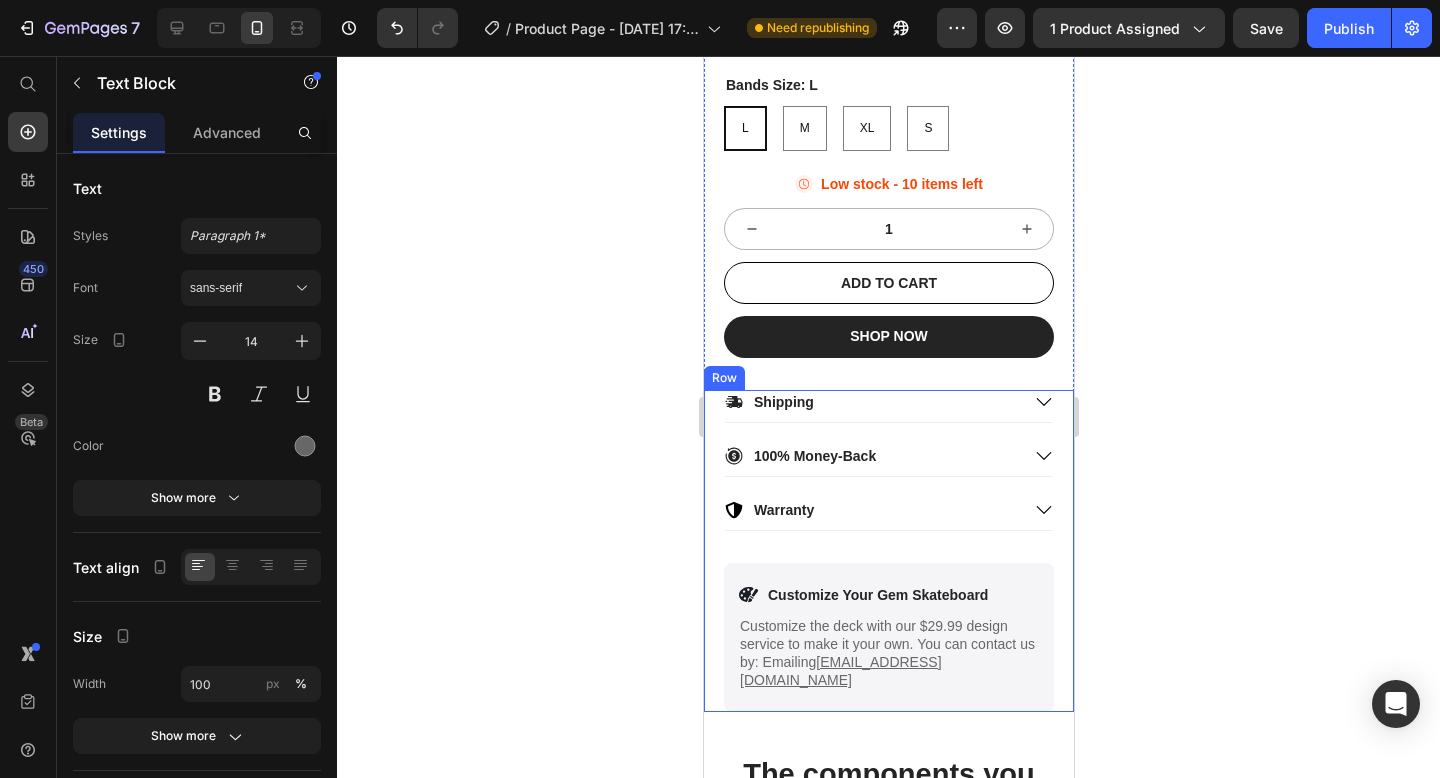 click on "Warranty" at bounding box center (871, 510) 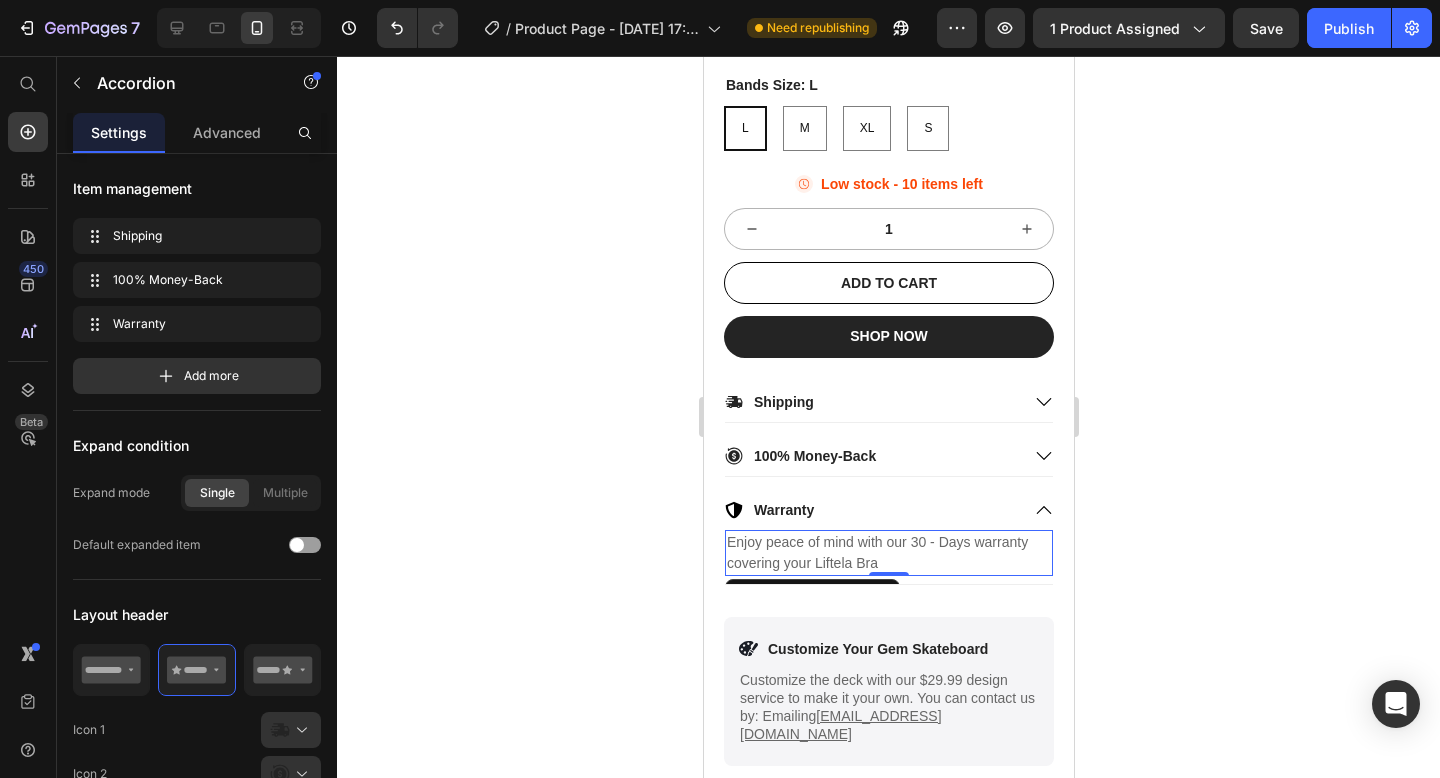 click on "Enjoy peace of mind with our 30 - Days warranty covering your Liftela Bra" at bounding box center [888, 553] 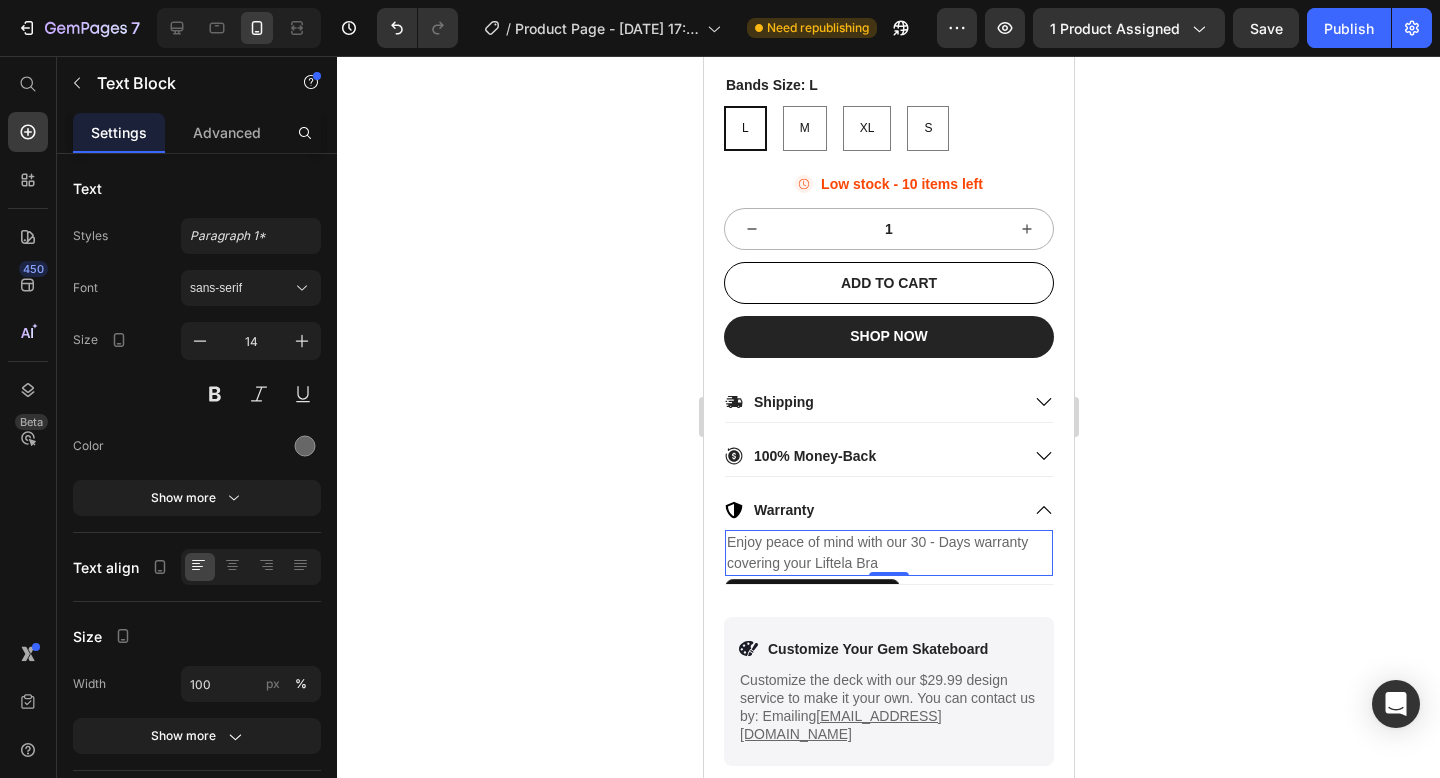 click on "Enjoy peace of mind with our 30 - Days warranty covering your Liftela Bra" at bounding box center (888, 553) 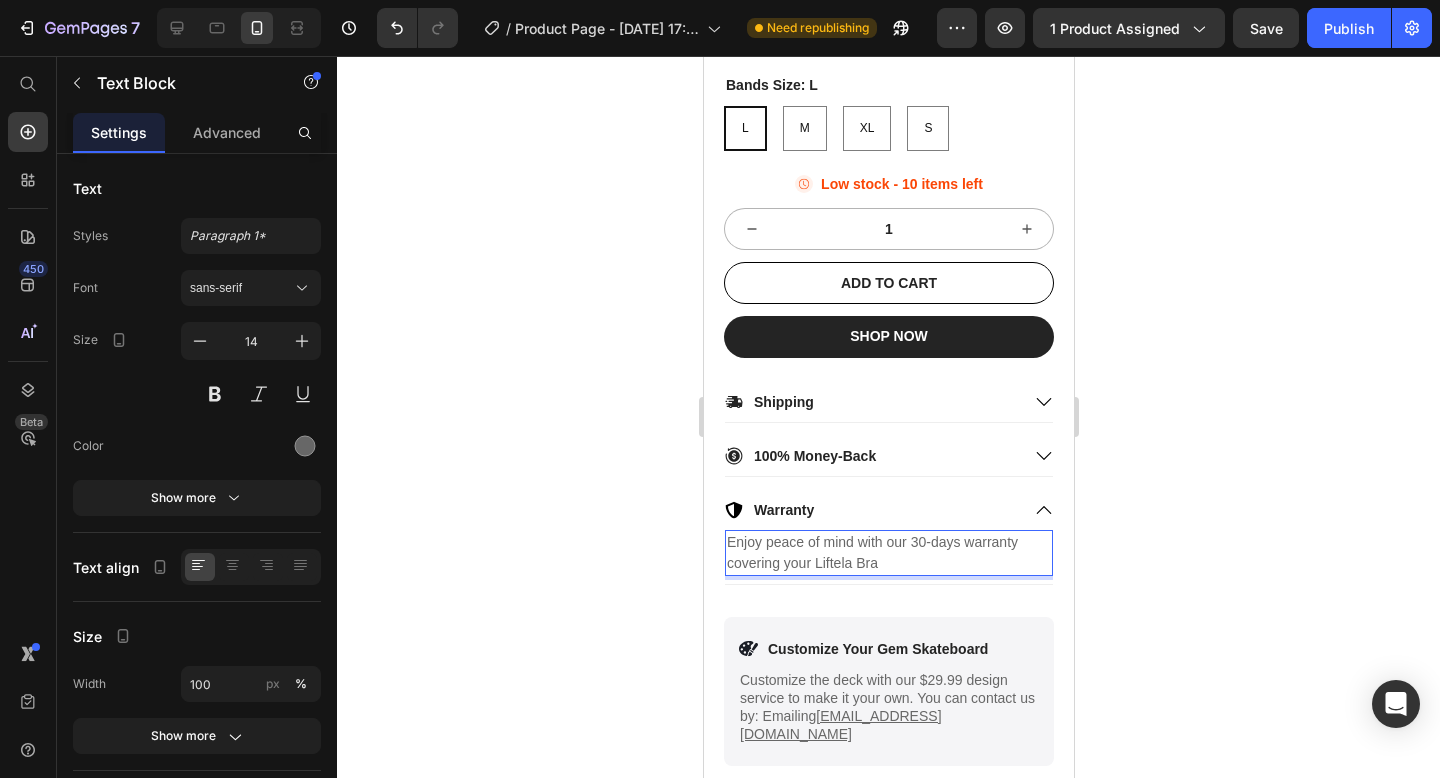 click 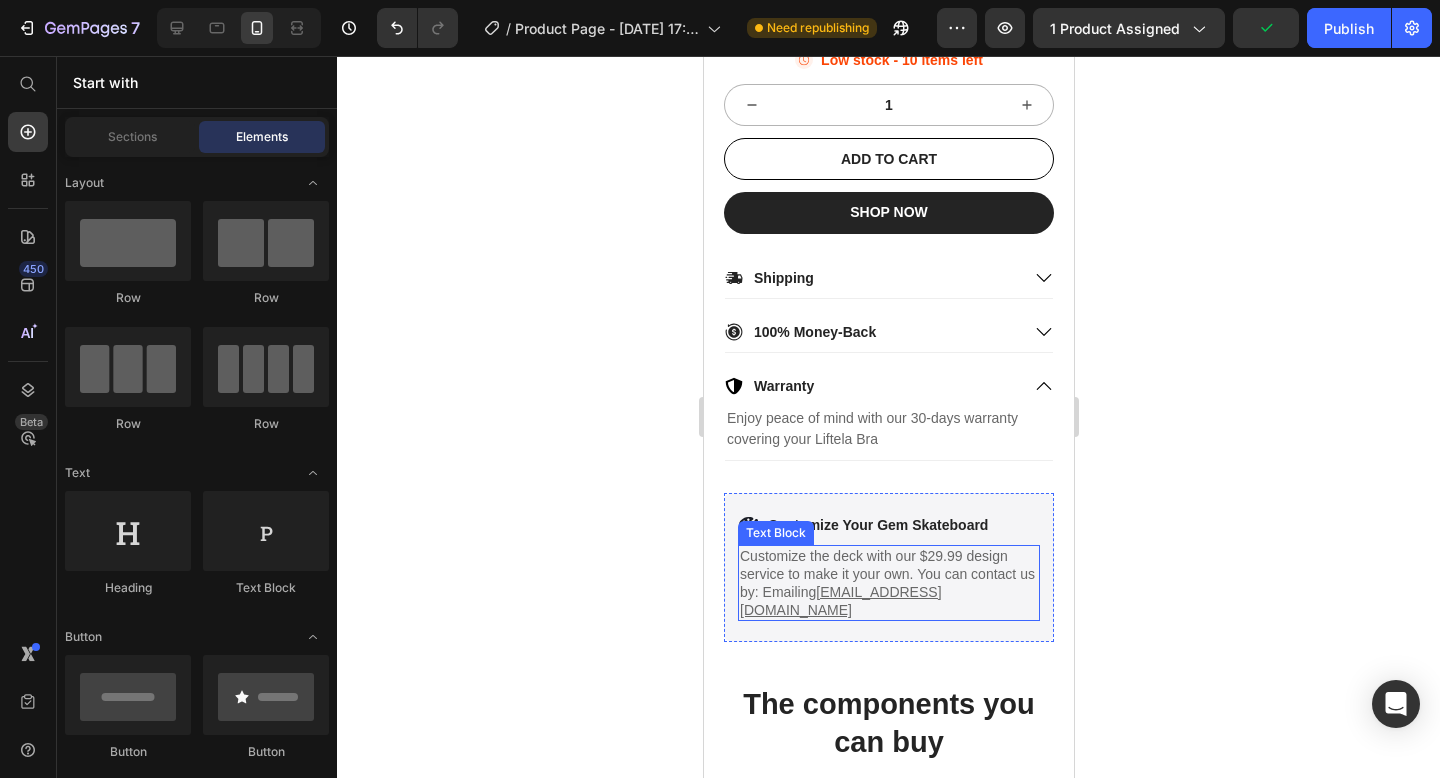 scroll, scrollTop: 5341, scrollLeft: 0, axis: vertical 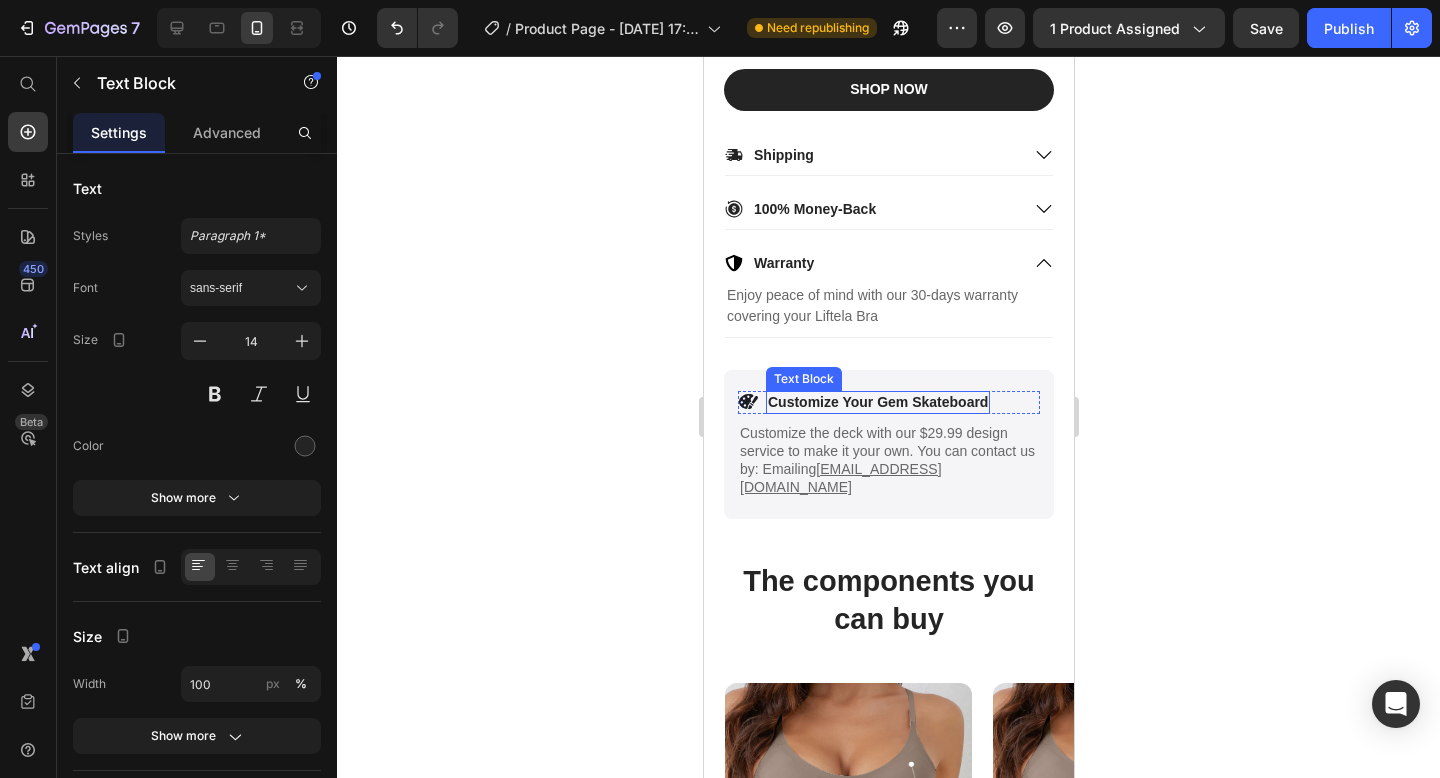 click on "Customize Your Gem Skateboard" at bounding box center (877, 402) 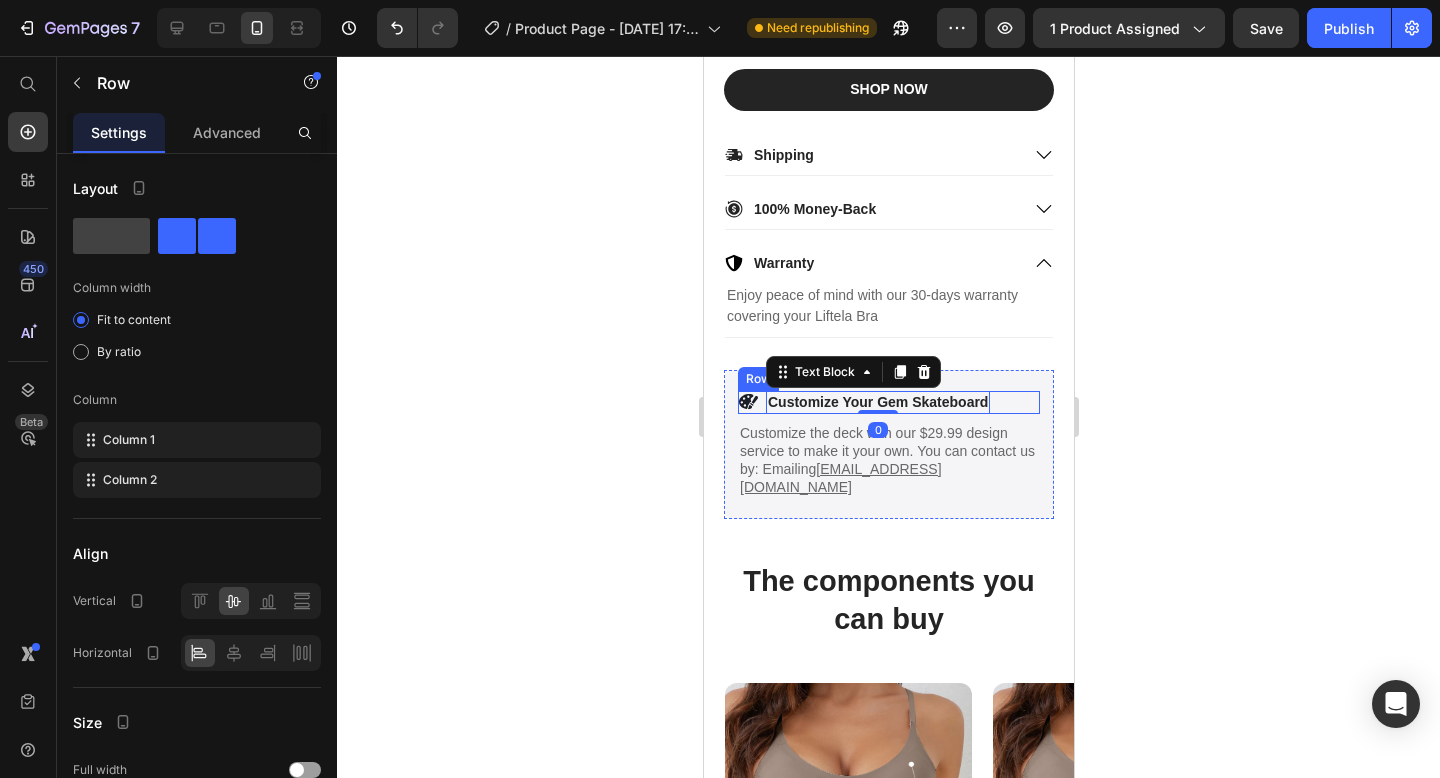 click on "Icon Customize Your Gem Skateboard Text Block   0 Row" at bounding box center [888, 402] 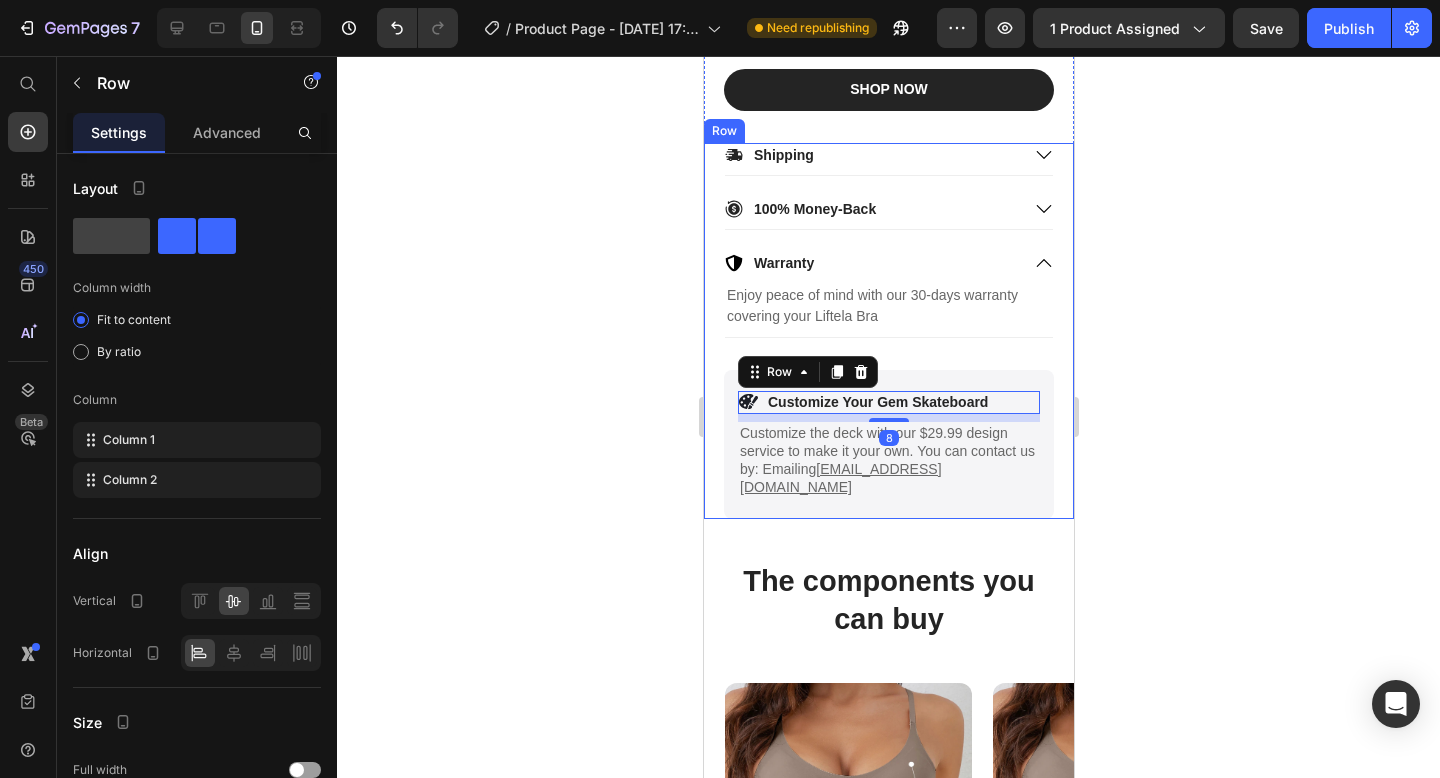 click on "Icon Customize Your Gem Skateboard Text Block Row   8 Customize the deck with our $29.99 design service to make it your own. You can contact us by: Emailing  info@gemskateboards.com Text Block Row" at bounding box center (888, 444) 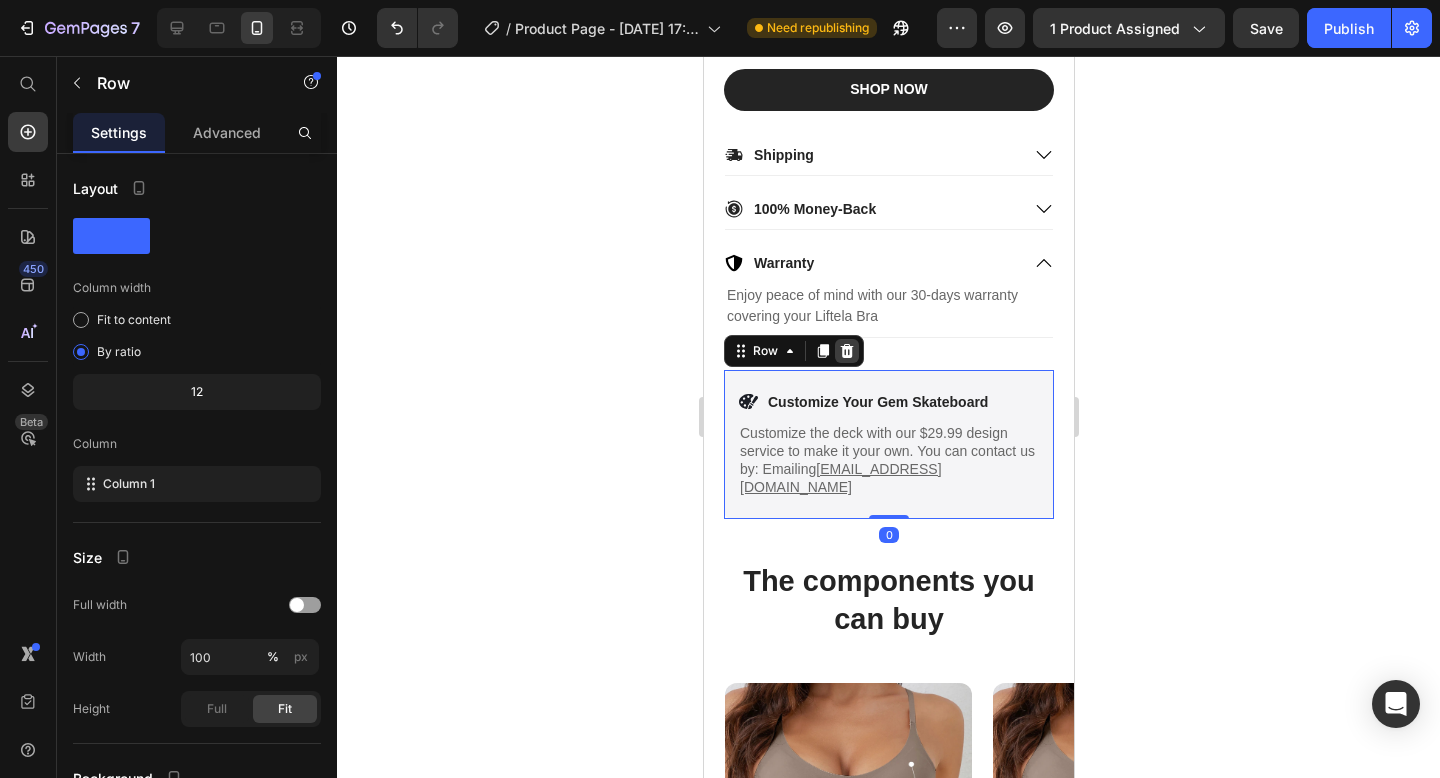 click at bounding box center (846, 351) 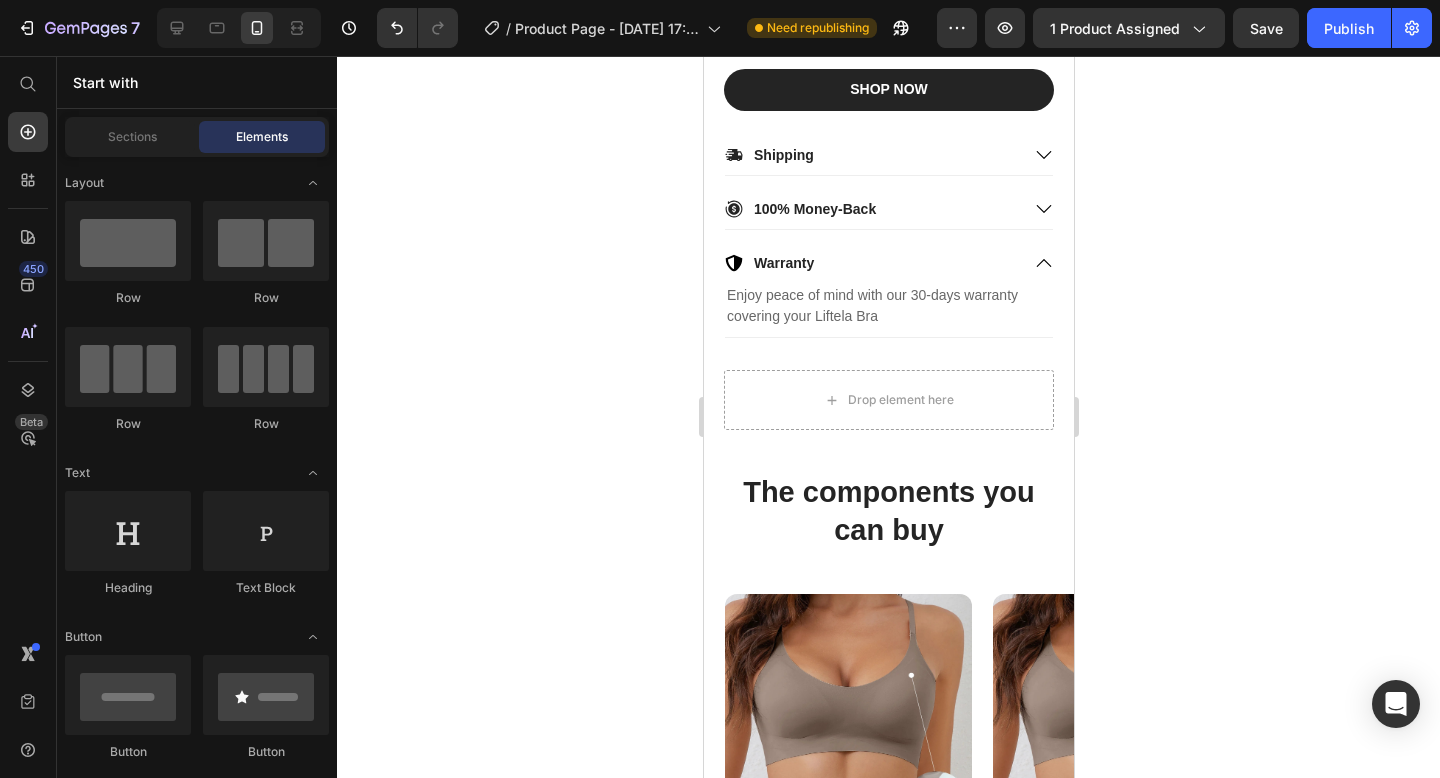 click 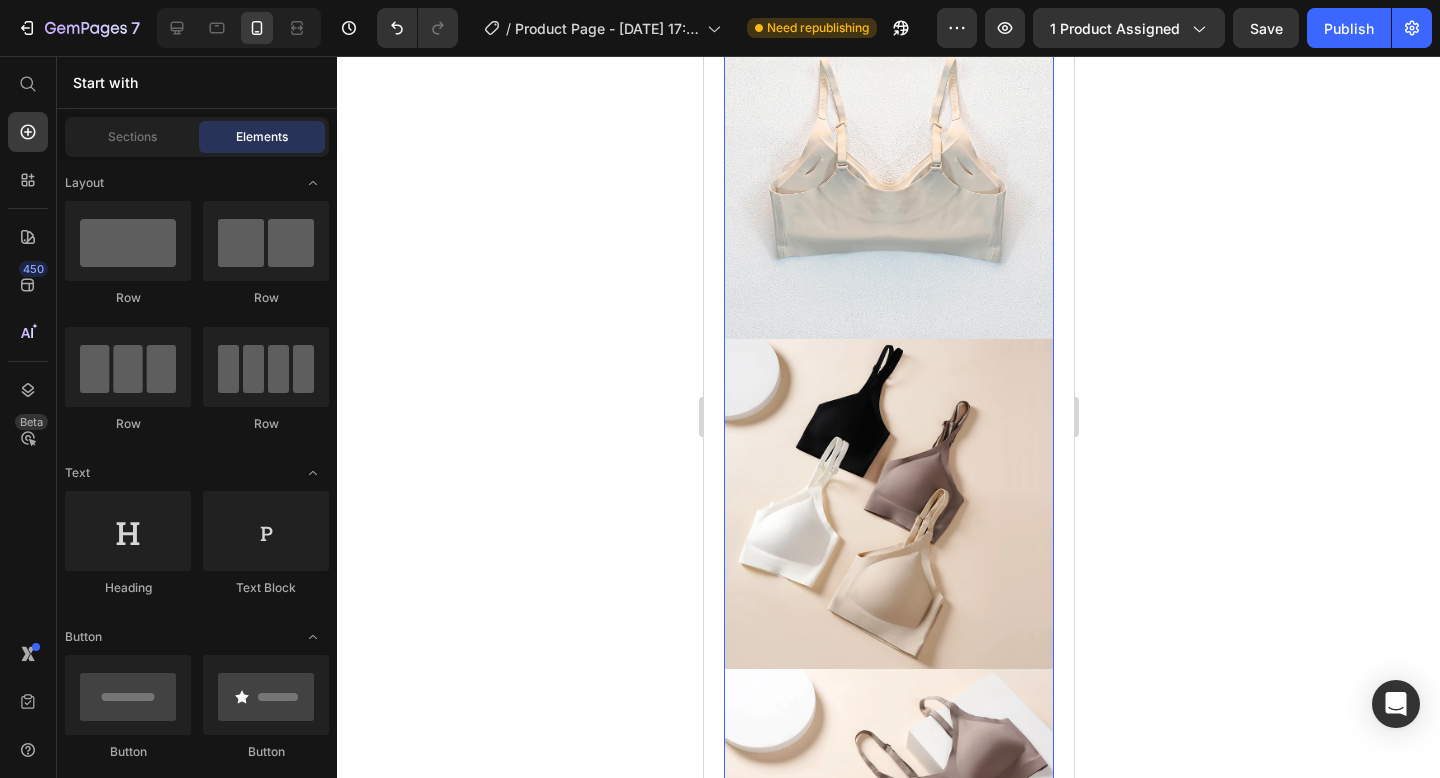 scroll, scrollTop: 4358, scrollLeft: 0, axis: vertical 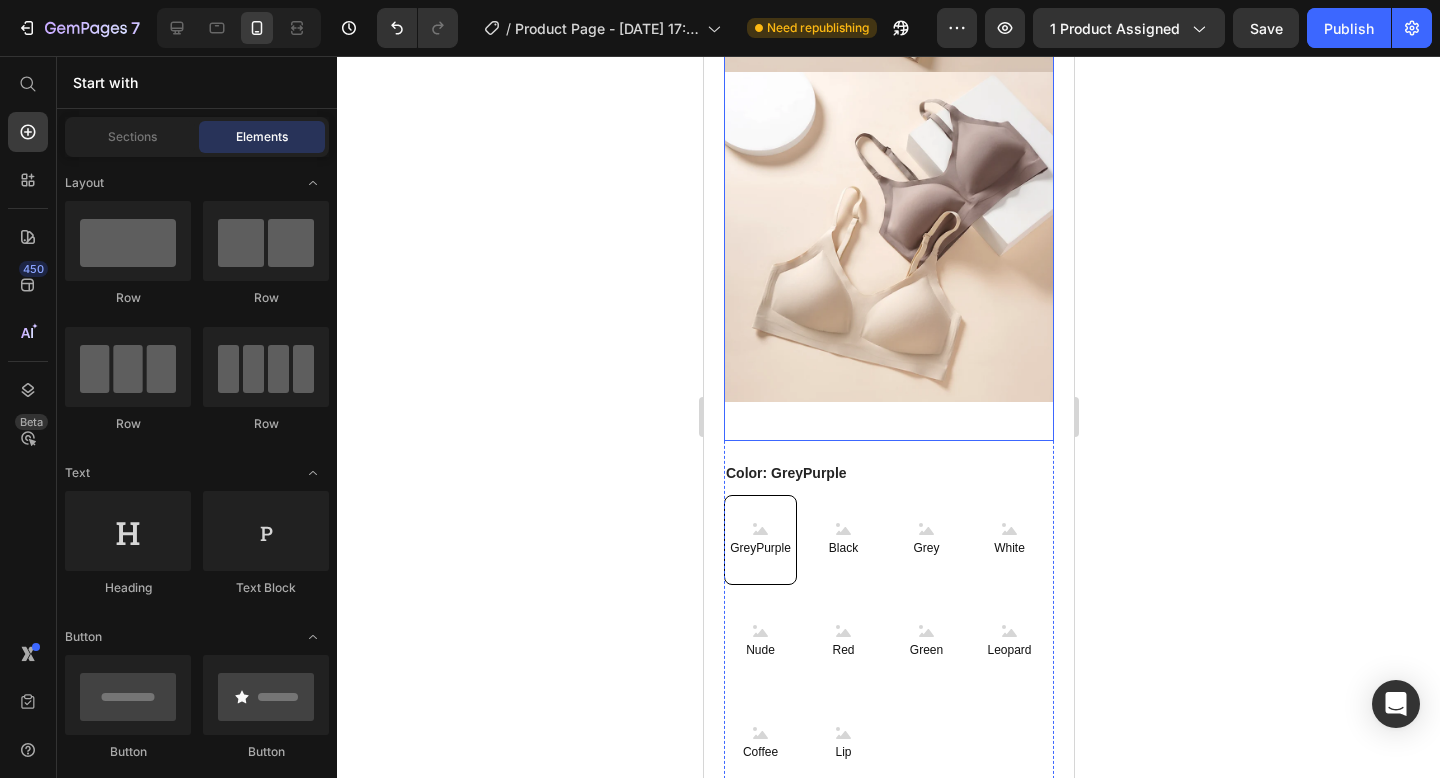 click on "Save" 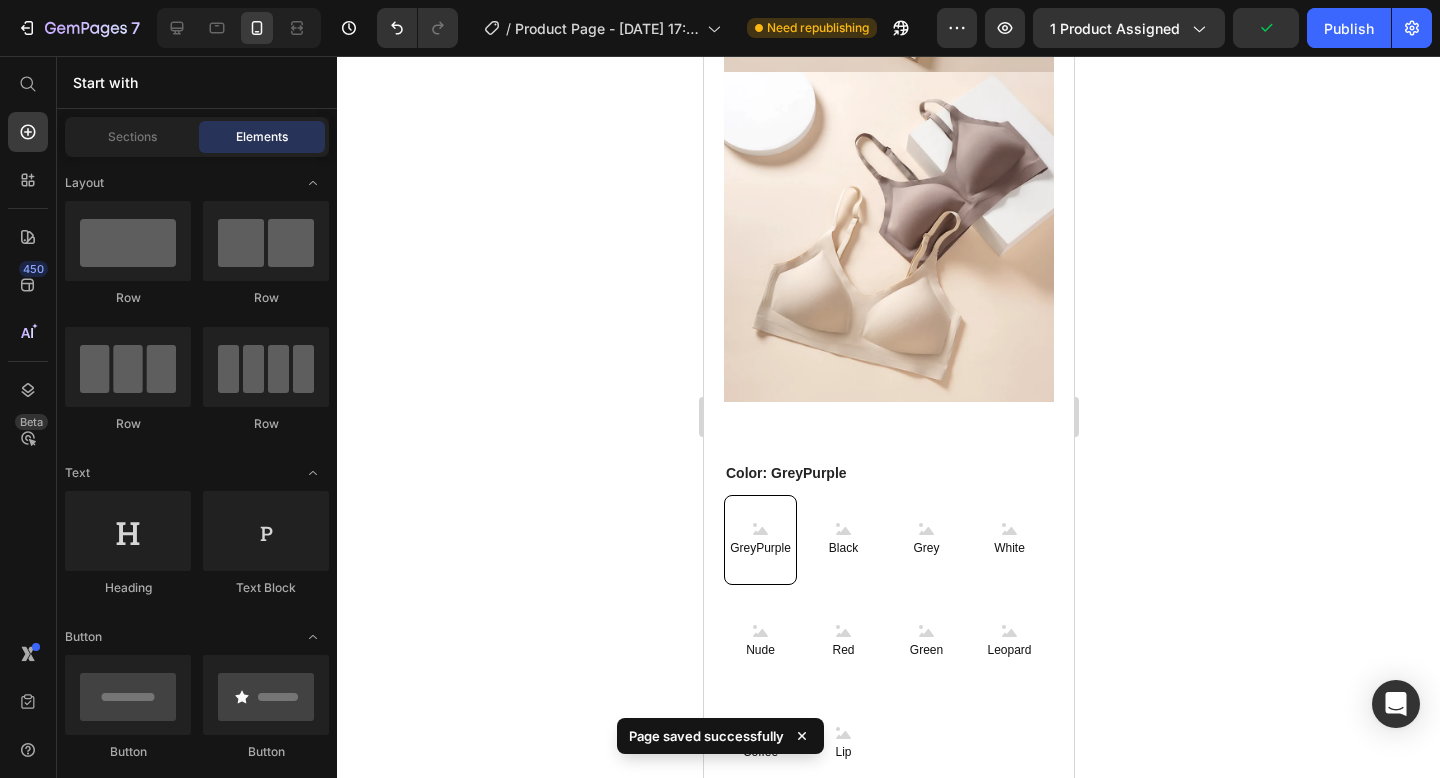 scroll, scrollTop: 4286, scrollLeft: 0, axis: vertical 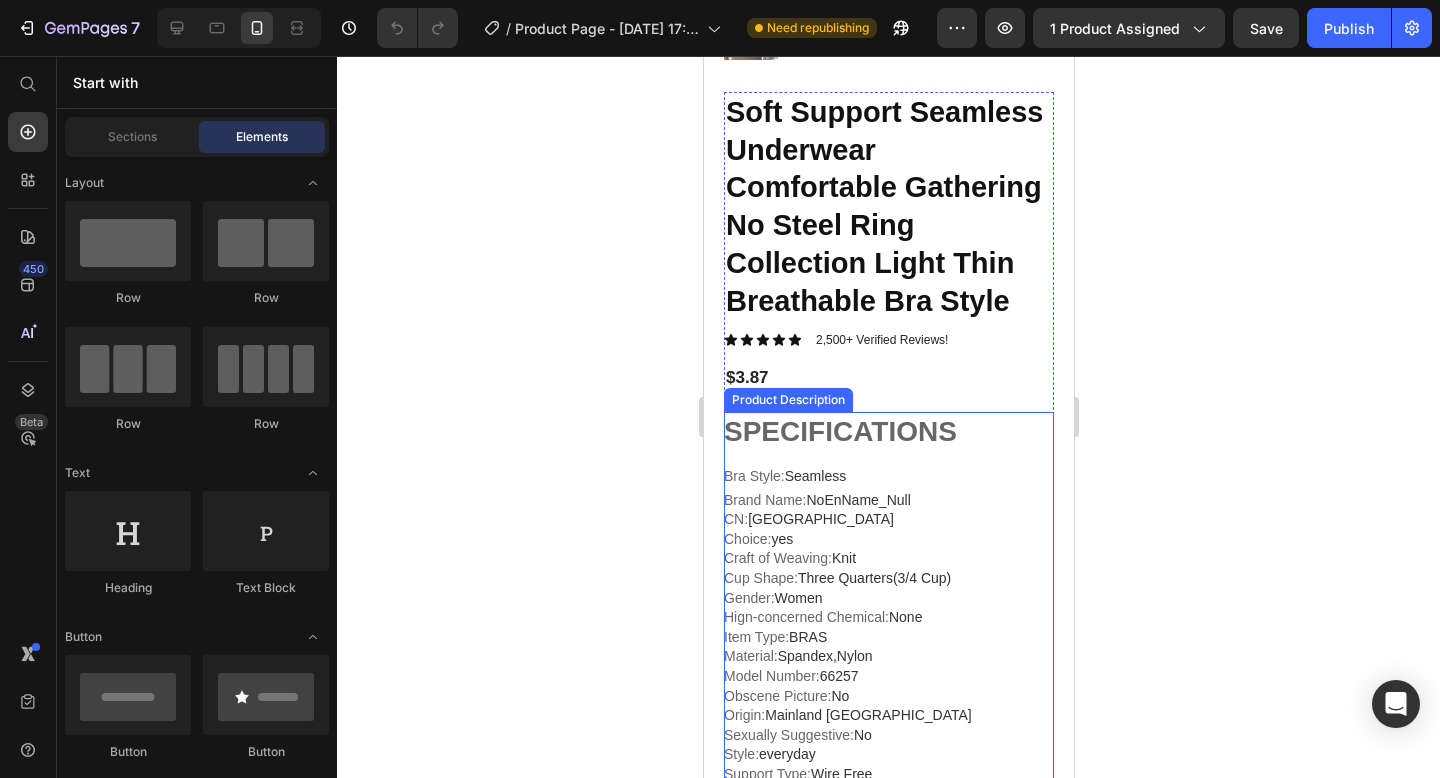 click on "SPECIFICATIONS Bra Style :  Seamless Brand Name :  NoEnName_Null CN :  [GEOGRAPHIC_DATA] Choice :  yes Craft of Weaving :  Knit Cup Shape :  Three Quarters(3/4 Cup) Gender :  [DEMOGRAPHIC_DATA] Hign-concerned Chemical :  None Item Type :  BRAS Material :  Spandex,Nylon Model Number :  66257 Obscene Picture :  No Origin :  Mainland [GEOGRAPHIC_DATA] Sexually Suggestive :  No Style :  everyday Support Type :  Wire Free Features: 1. Laser cutting, no underwire 2. High elastic material: 85% Nylon + 15% Spandex 3. Sexy V-neck design, make you look elegant and stylish. 4. High elastic shoulder straps, anti-slip and comfortable. 5. Removable insert padded for easy cleaning.
Size: S, M, L, XL" at bounding box center (888, 2387) 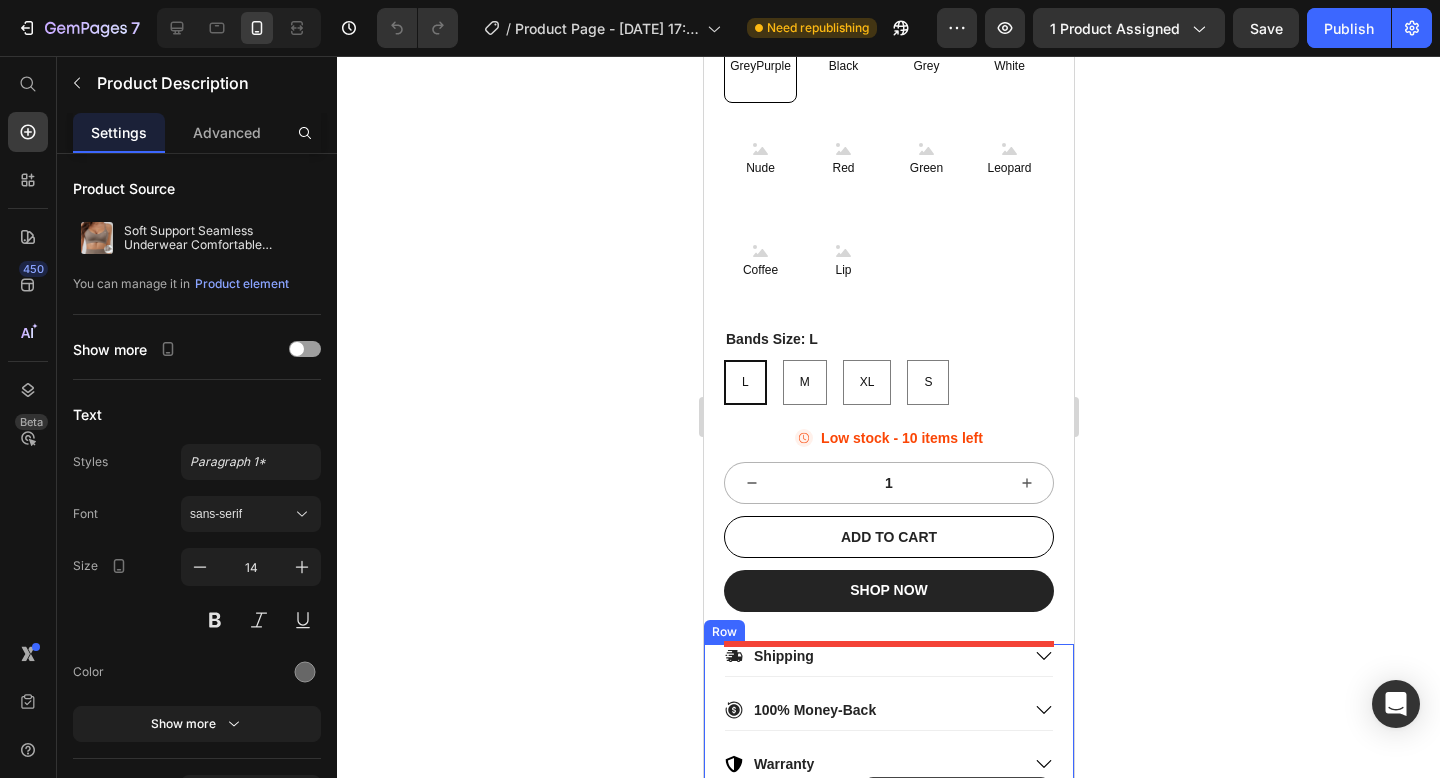 scroll, scrollTop: 4884, scrollLeft: 0, axis: vertical 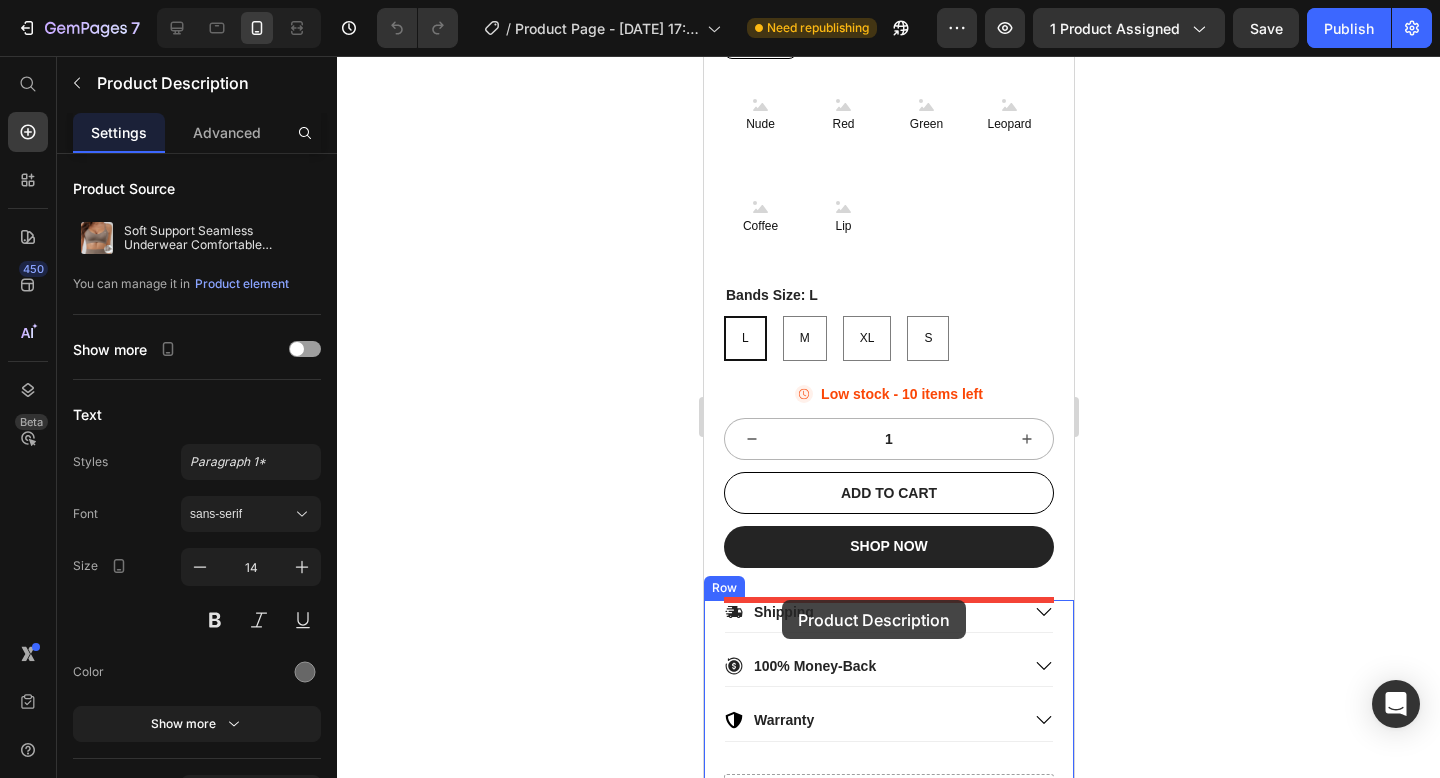 drag, startPoint x: 739, startPoint y: 394, endPoint x: 781, endPoint y: 600, distance: 210.23796 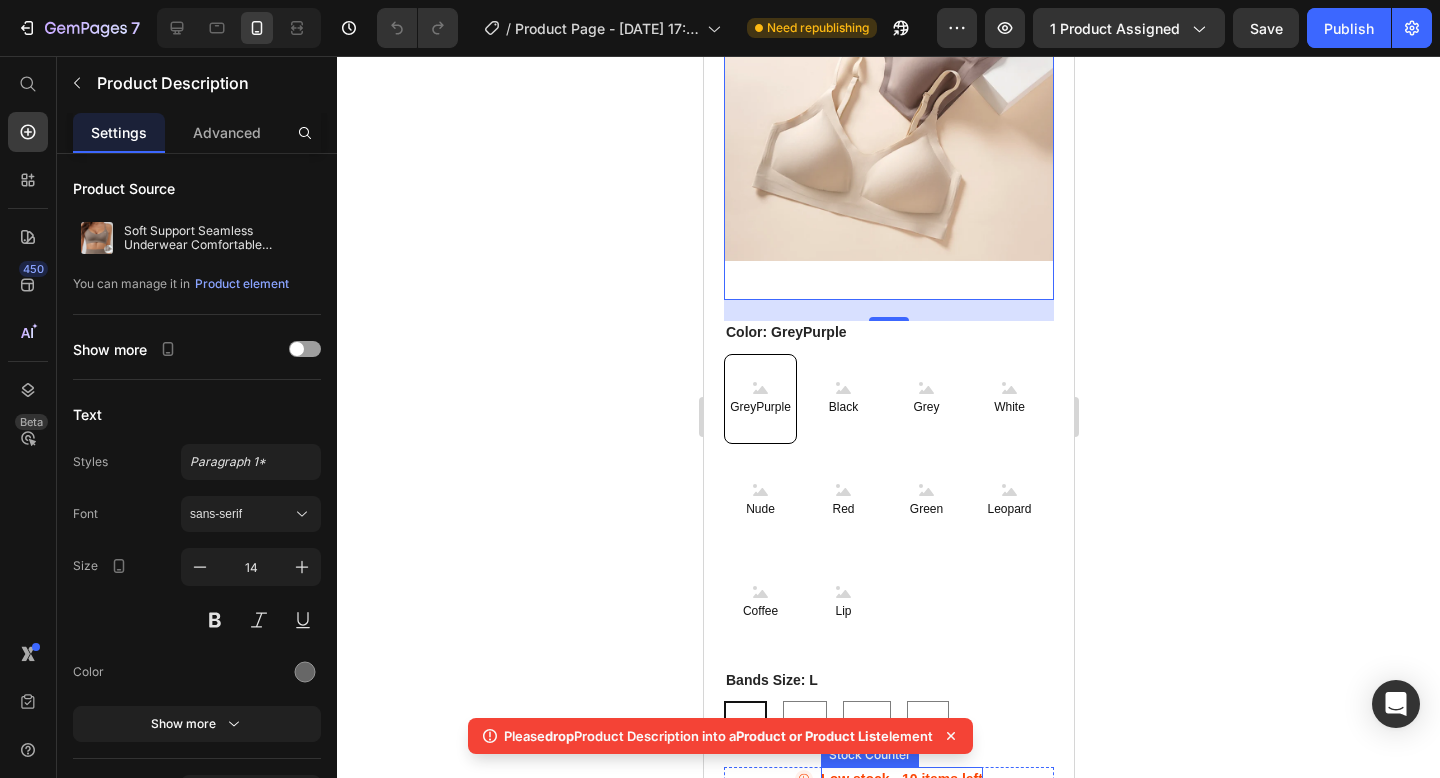 scroll, scrollTop: 4101, scrollLeft: 0, axis: vertical 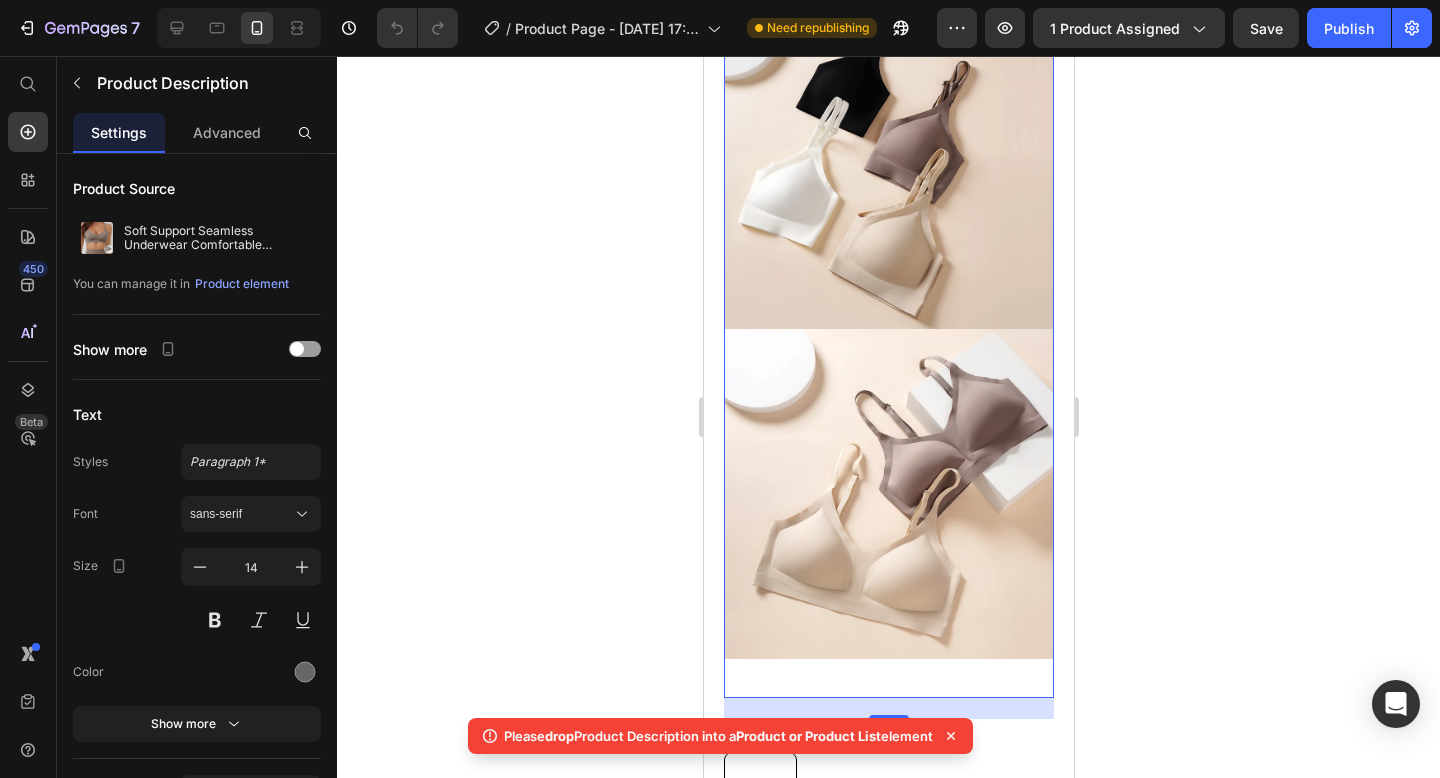 click at bounding box center (888, 494) 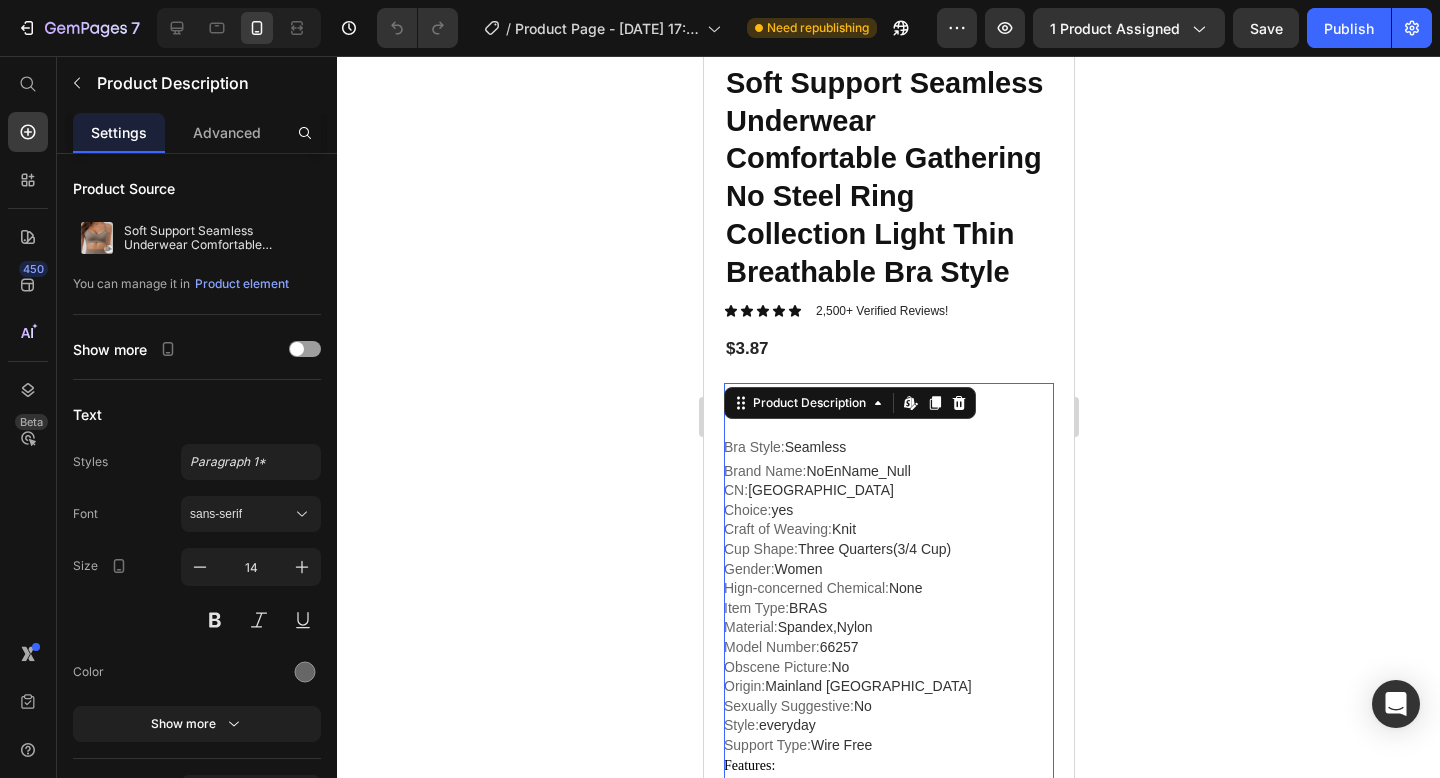 scroll, scrollTop: 469, scrollLeft: 0, axis: vertical 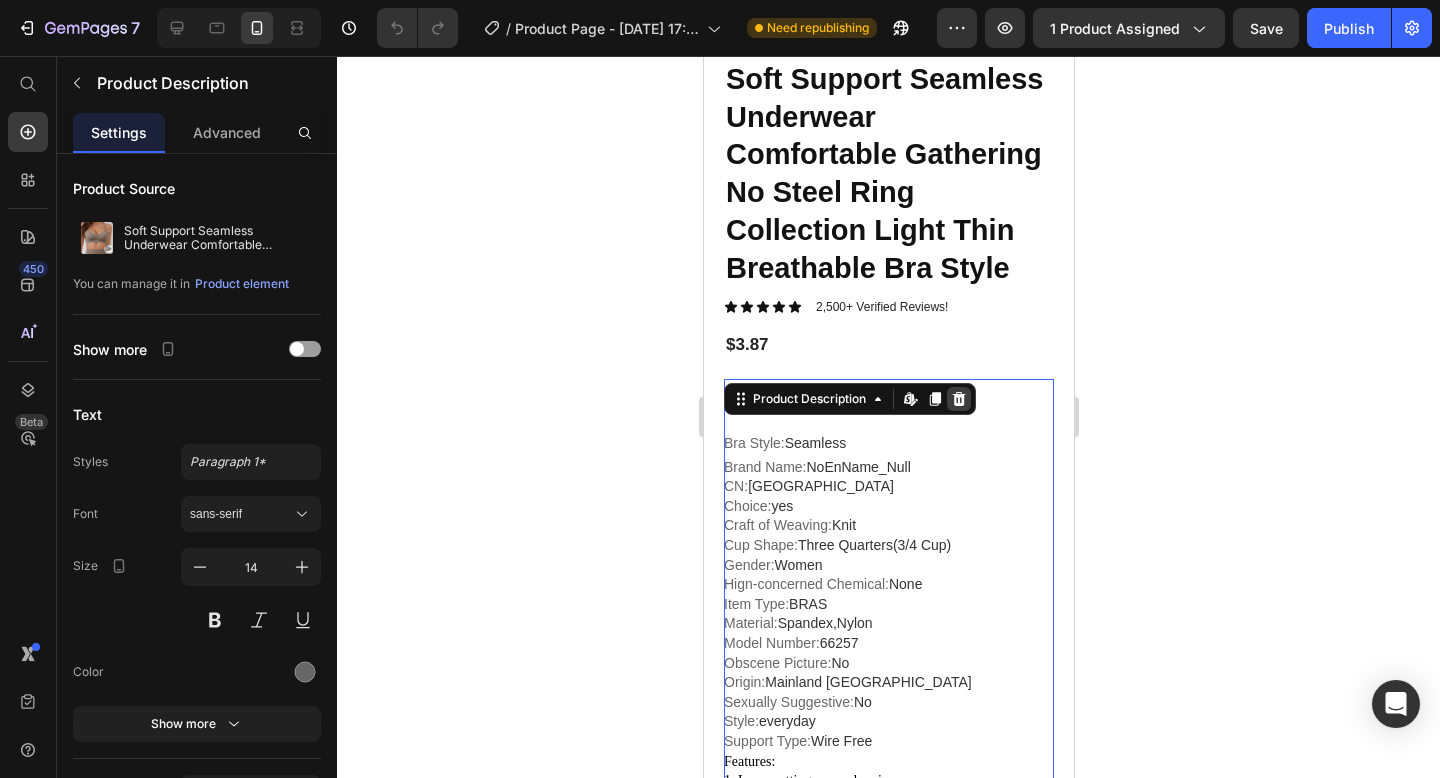 click 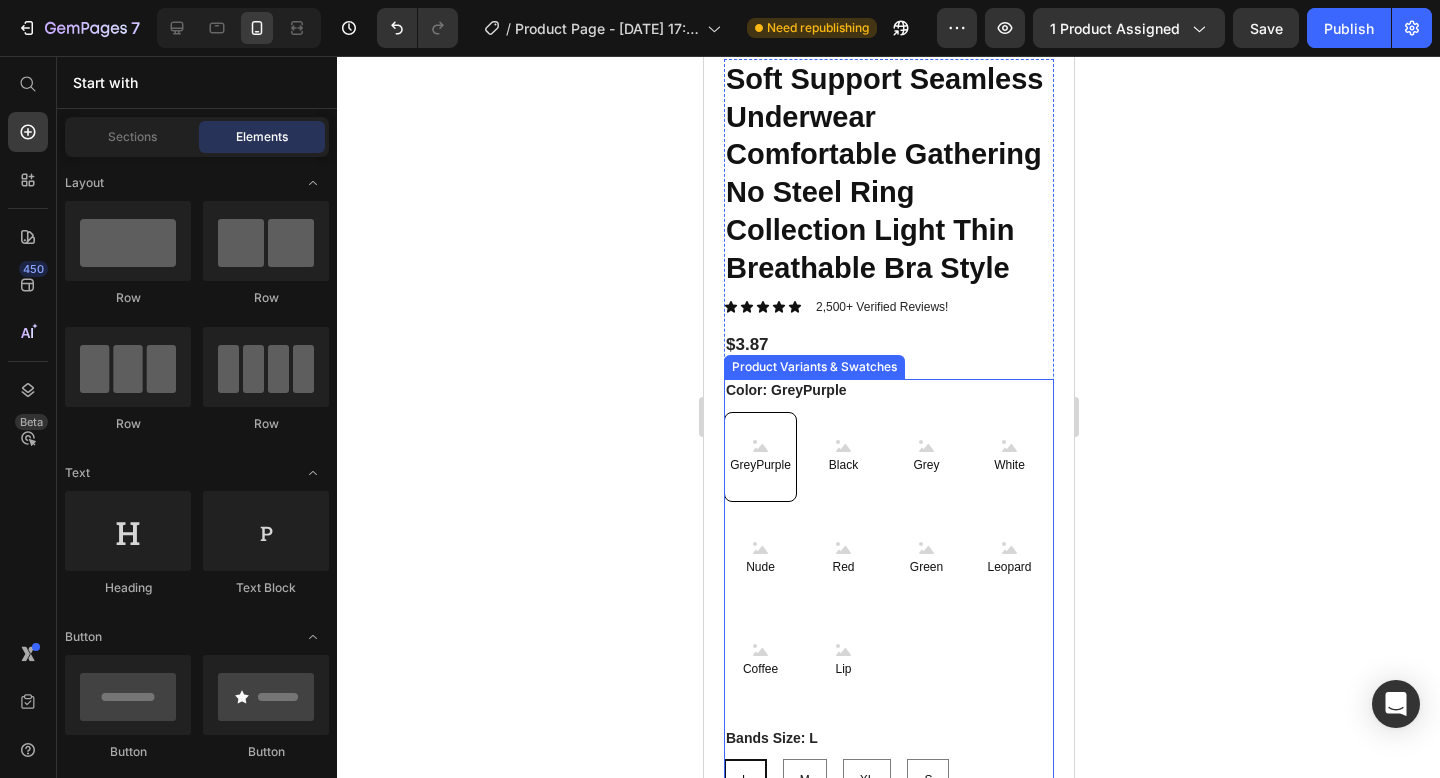 click 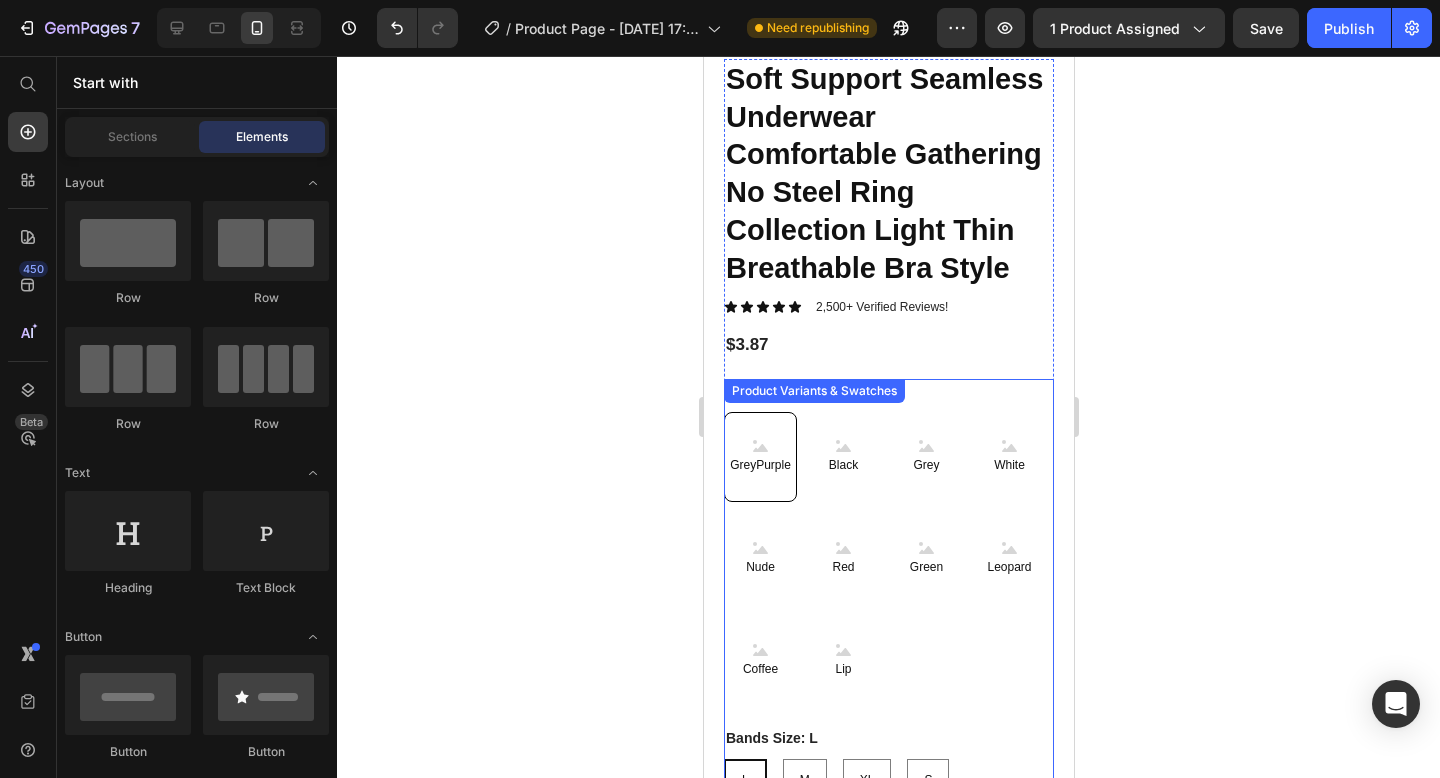 scroll, scrollTop: 763, scrollLeft: 0, axis: vertical 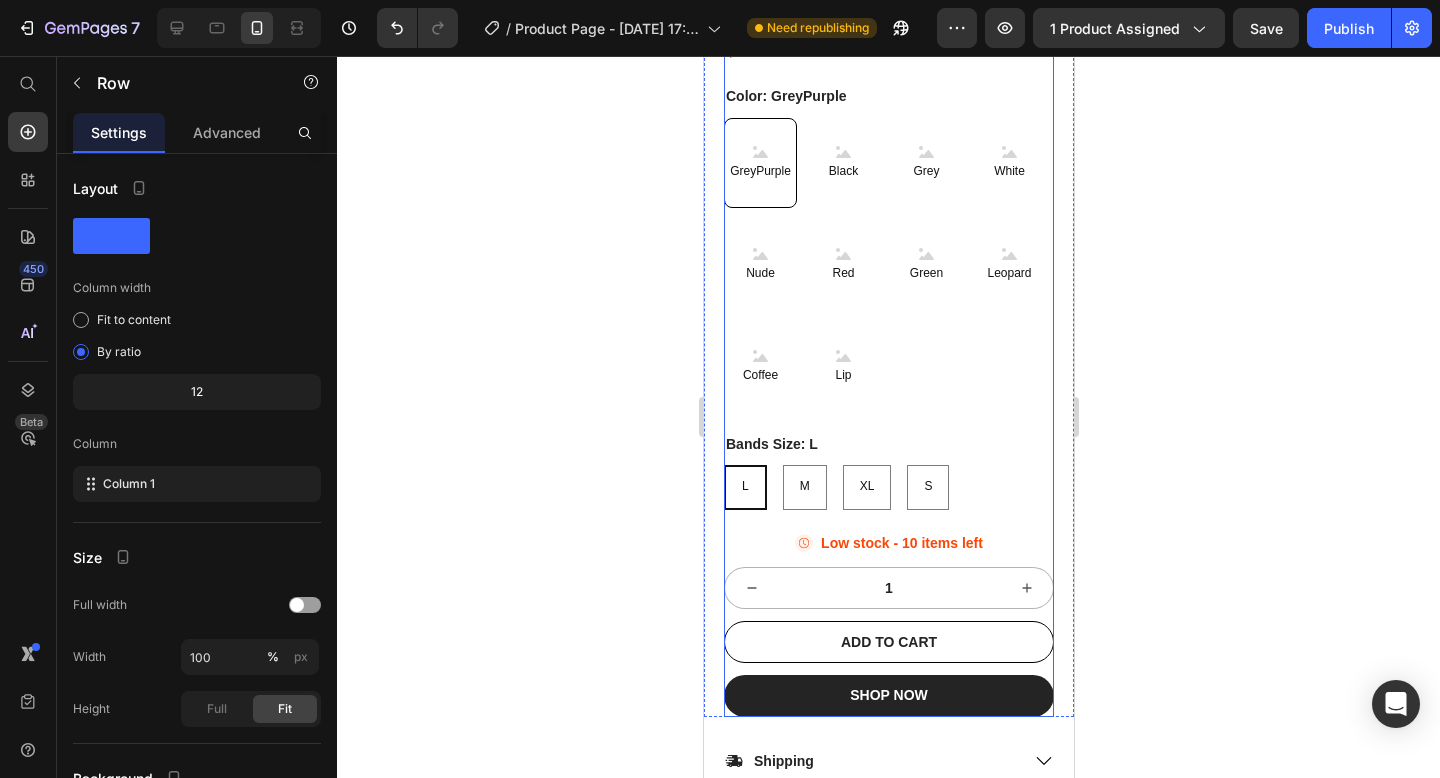 click on "Soft Support Seamless Underwear Comfortable Gathering No Steel Ring Collection Light Thin Breathable Bra Style Product Title Icon Icon Icon Icon Icon Icon List 2,500+ Verified Reviews! Text Block Row $3.87 Product Price $3.87 Product Price Row Color: GreyPurple GreyPurple GreyPurple GreyPurple Black Black Black Grey Grey Grey White White White Nude Nude Nude Red Red Red Green Green Green Leopard Leopard Leopard Coffee Coffee Coffee Lip Lip Lip Bands Size: L L L L M M M XL XL XL S S S Product Variants & Swatches
Icon Low stock - 10 items left Stock Counter Row Quantity Text Block 1 Product Quantity Row ADD TO CART Add to Cart SHOP NOW Dynamic Checkout" at bounding box center (888, 241) 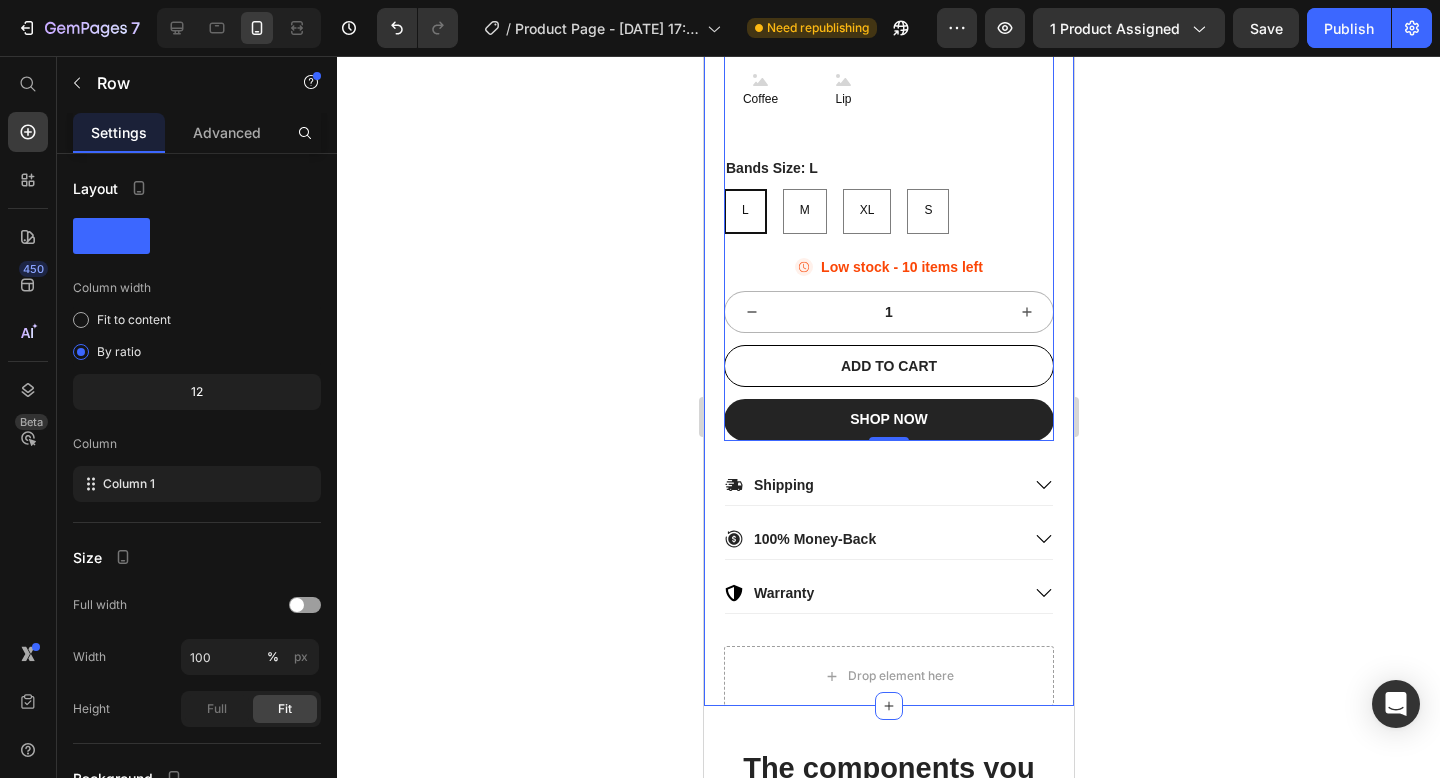 scroll, scrollTop: 1040, scrollLeft: 0, axis: vertical 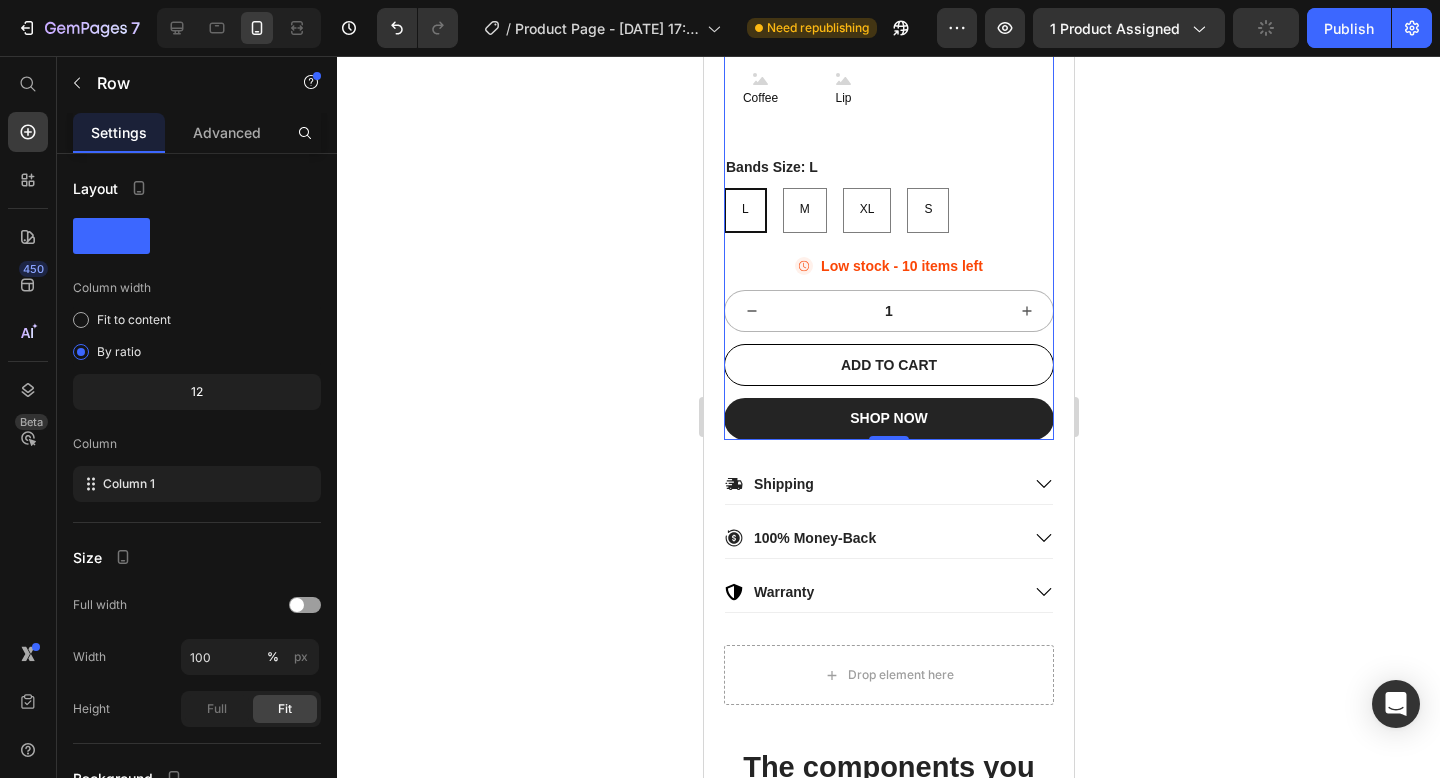 click 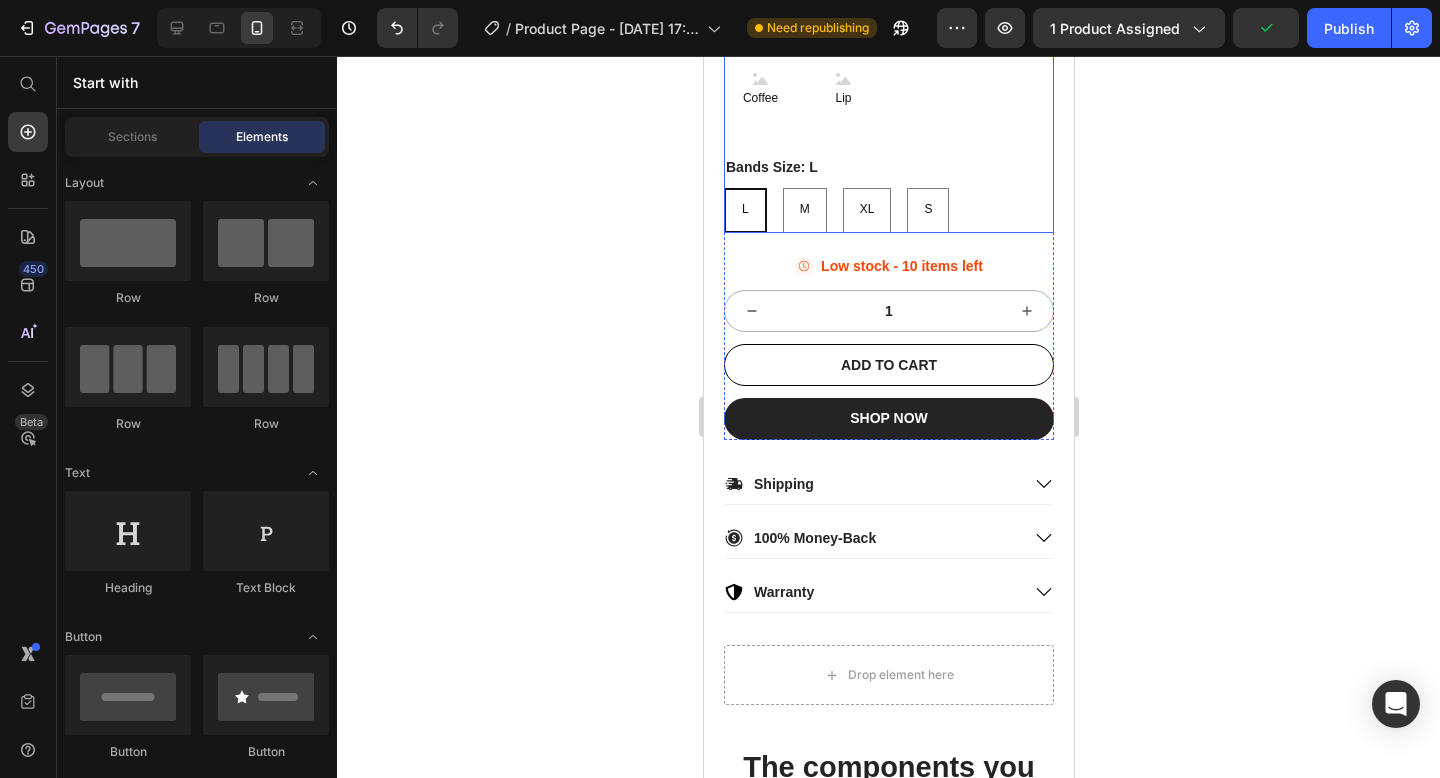 click on "L L L M M M XL XL XL S S S" at bounding box center [888, 210] 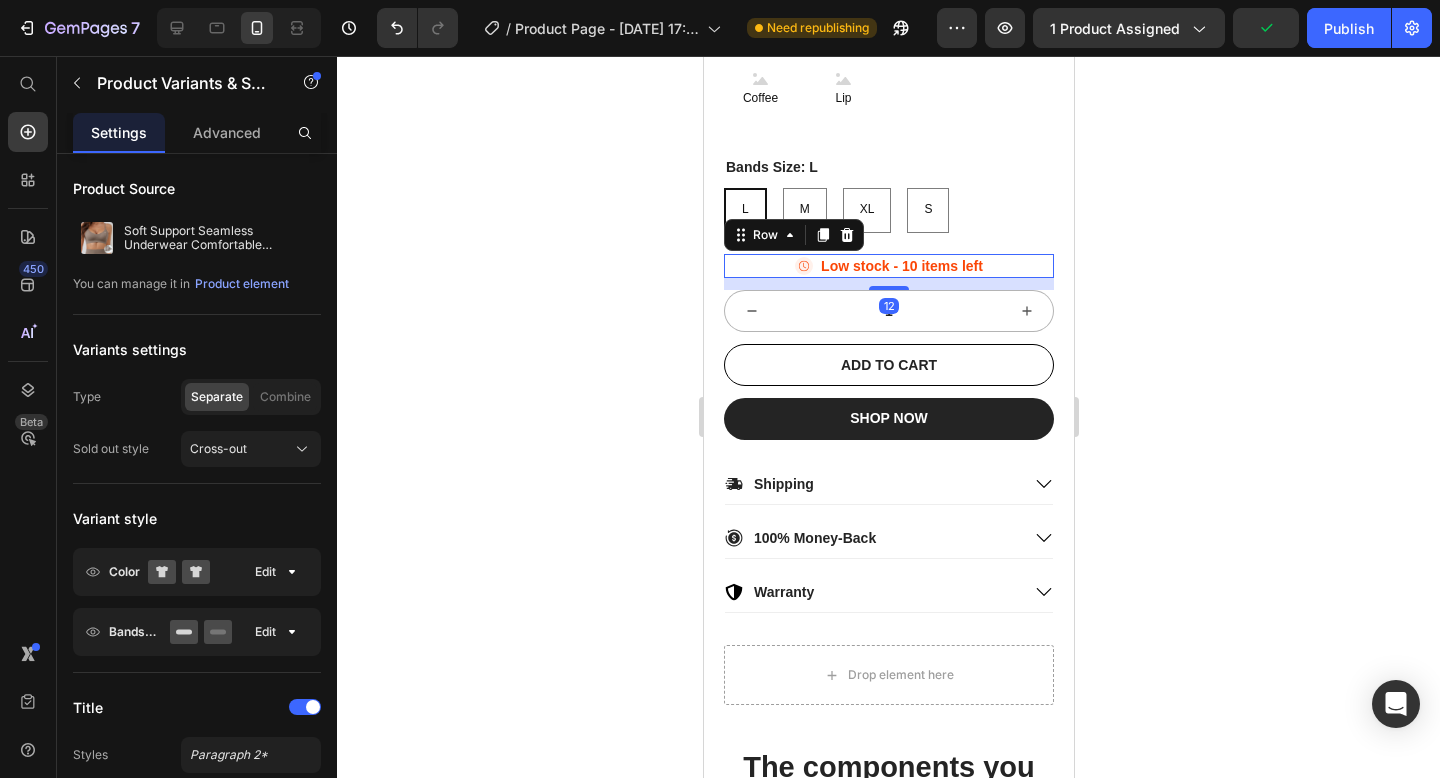 click on "Icon Low stock - 10 items left Stock Counter Row   12" at bounding box center [888, 266] 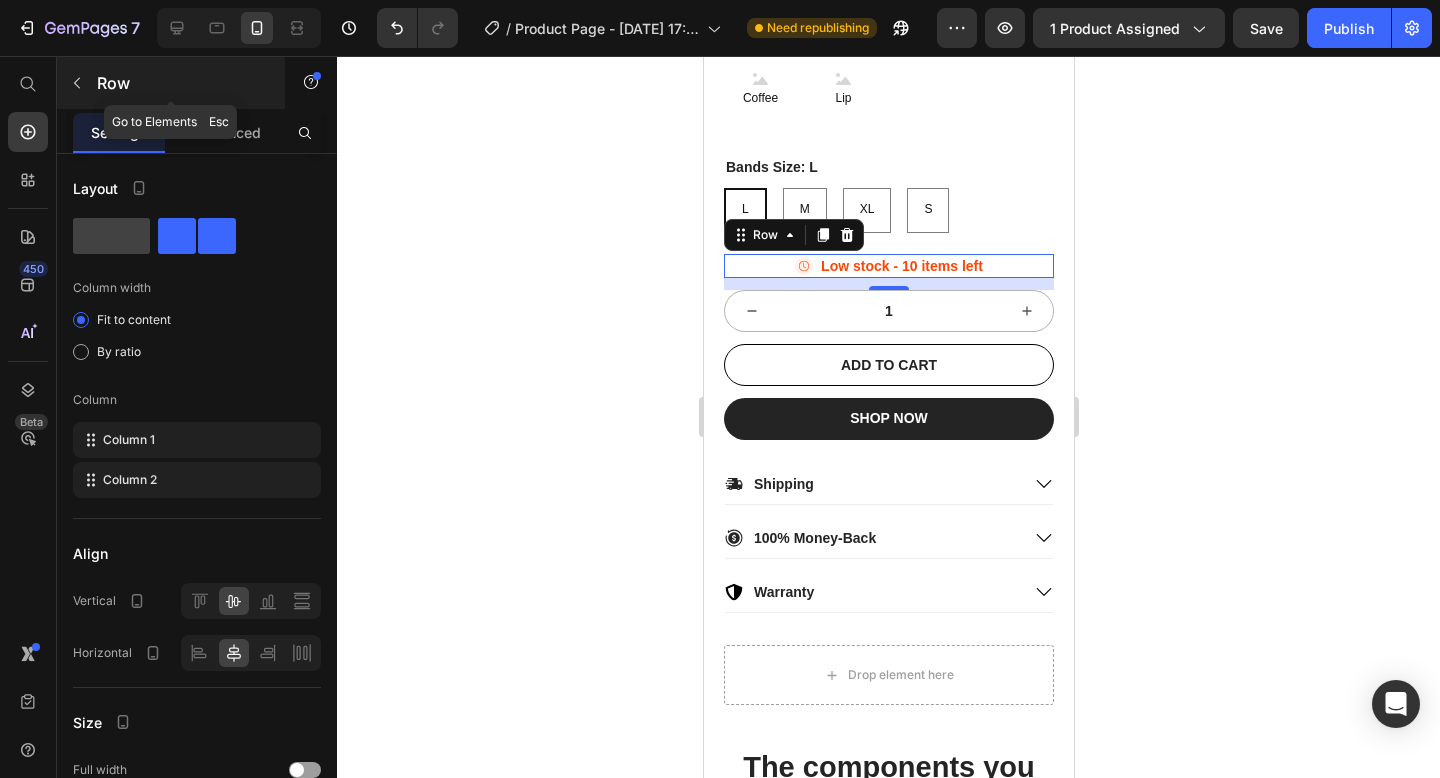 click on "Row" at bounding box center (182, 83) 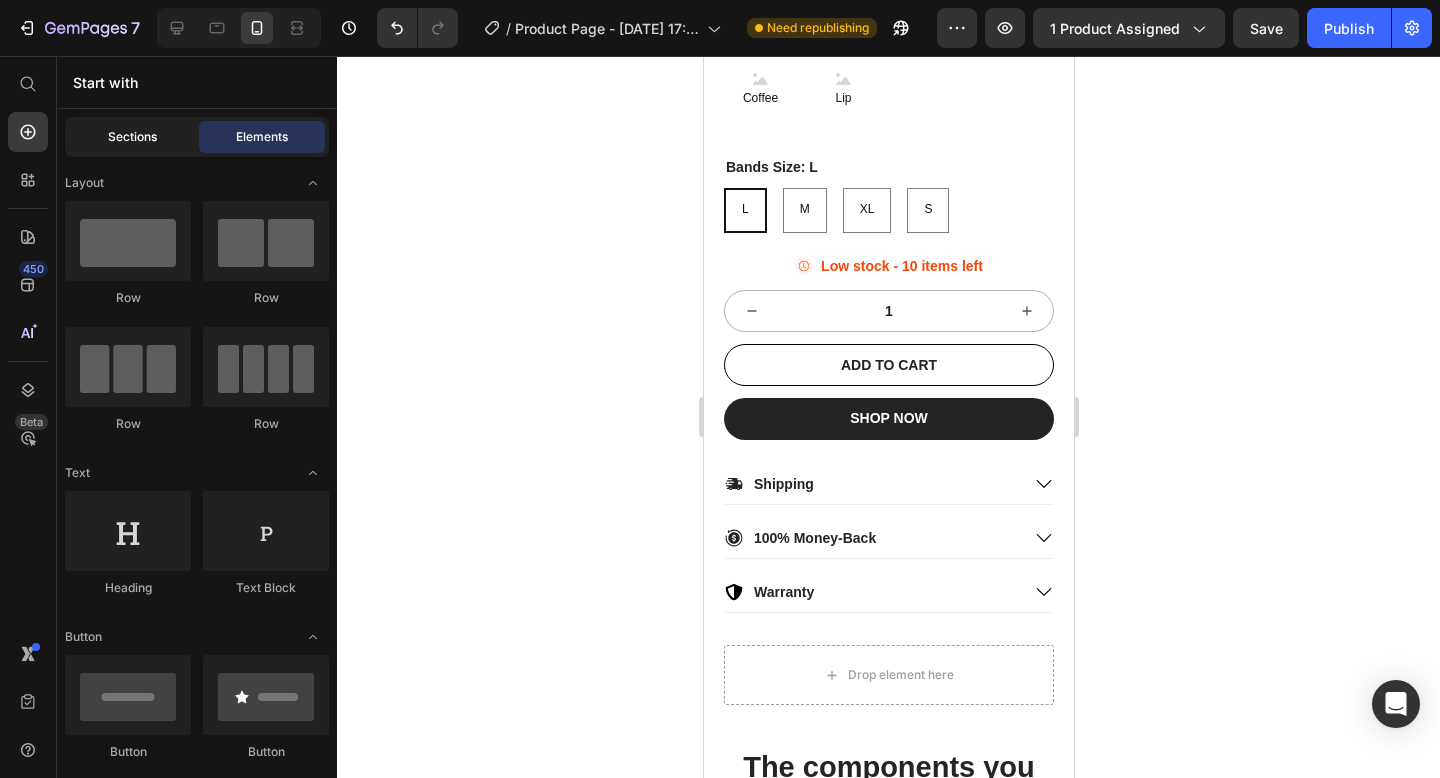 click on "Sections" 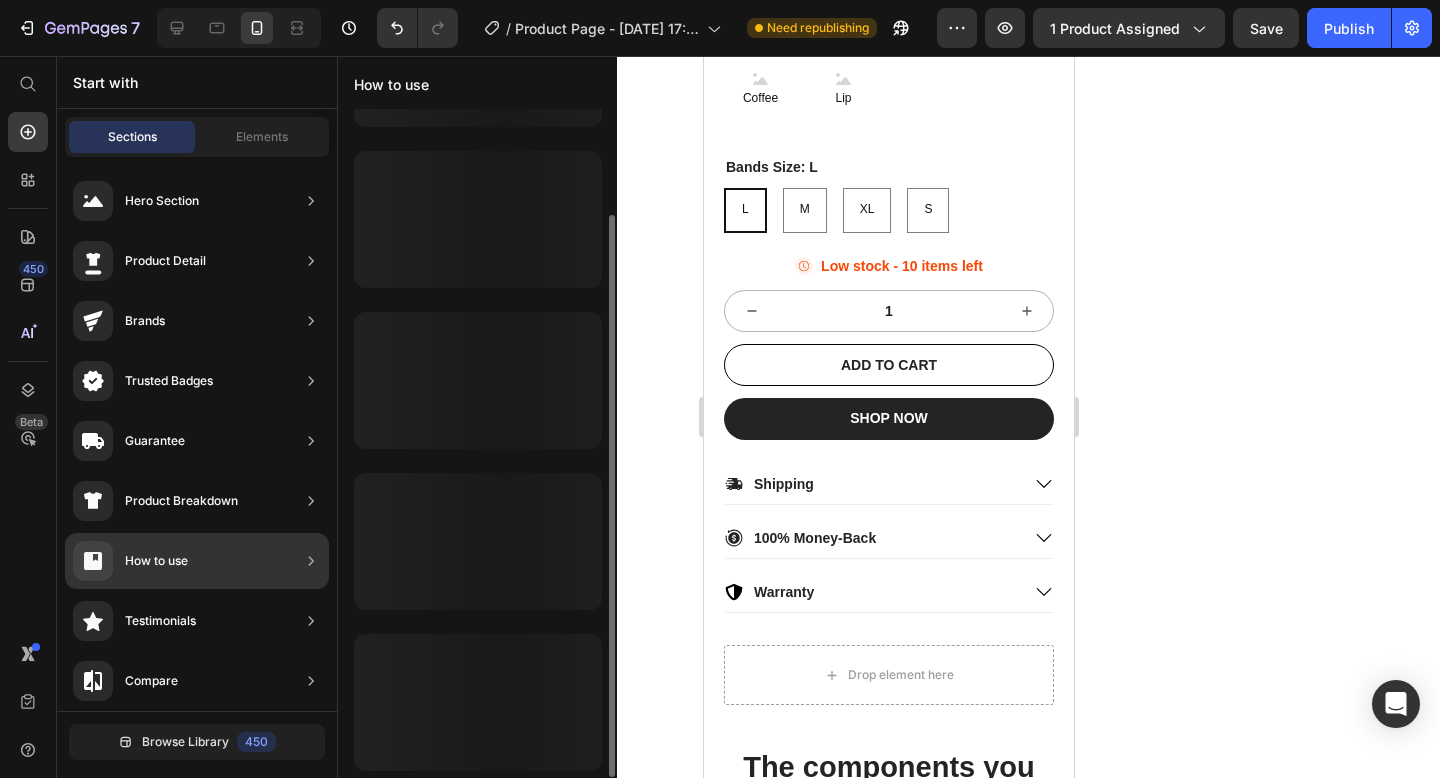 scroll, scrollTop: 0, scrollLeft: 0, axis: both 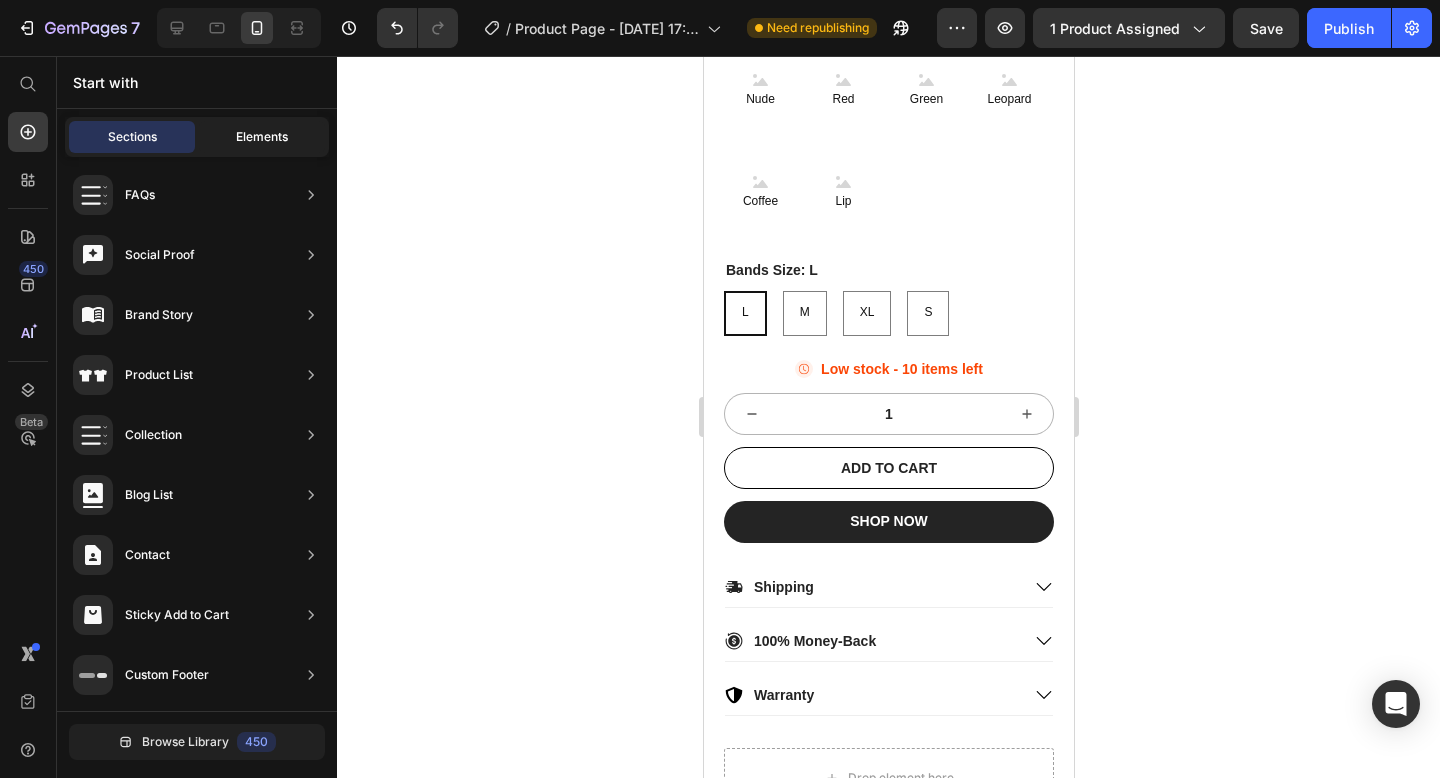 click on "Elements" at bounding box center [262, 137] 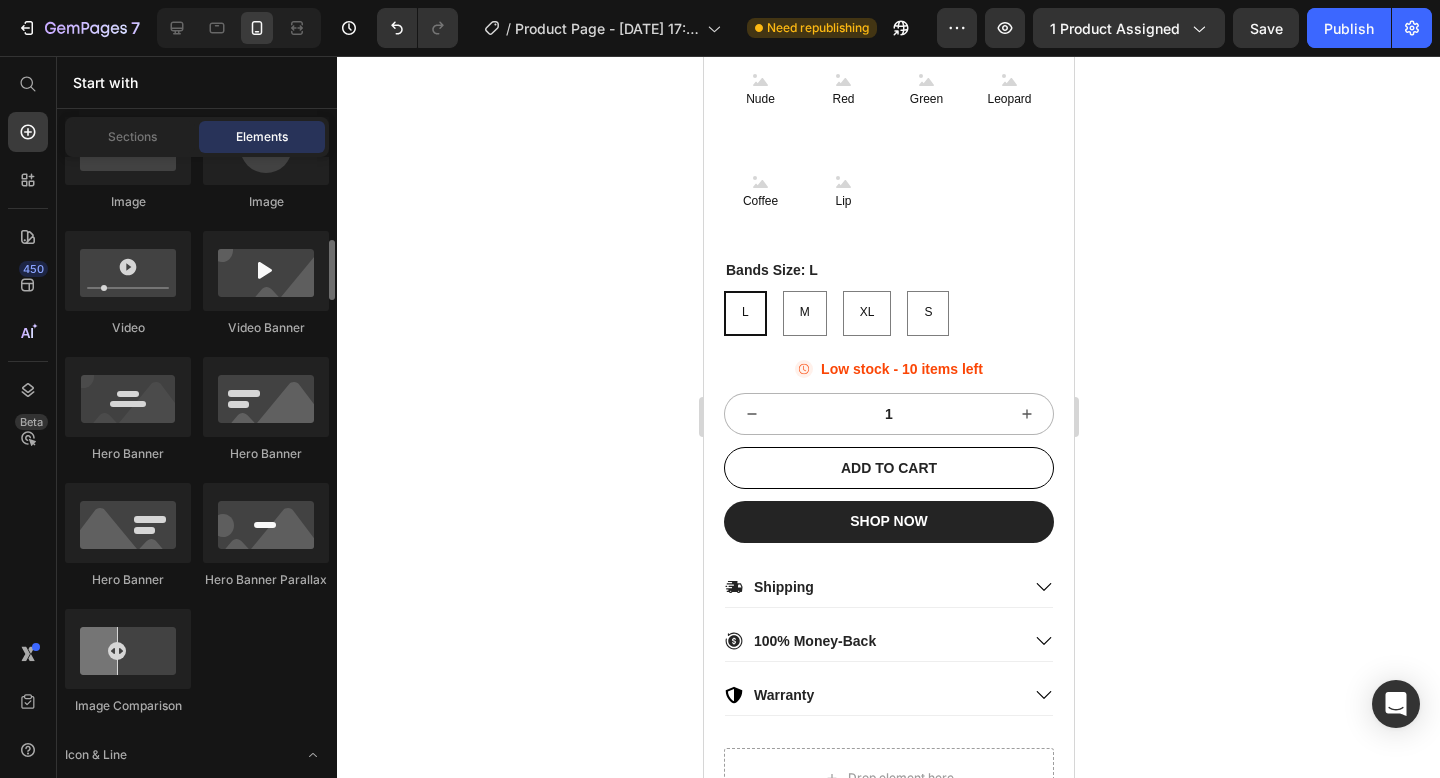scroll, scrollTop: 834, scrollLeft: 0, axis: vertical 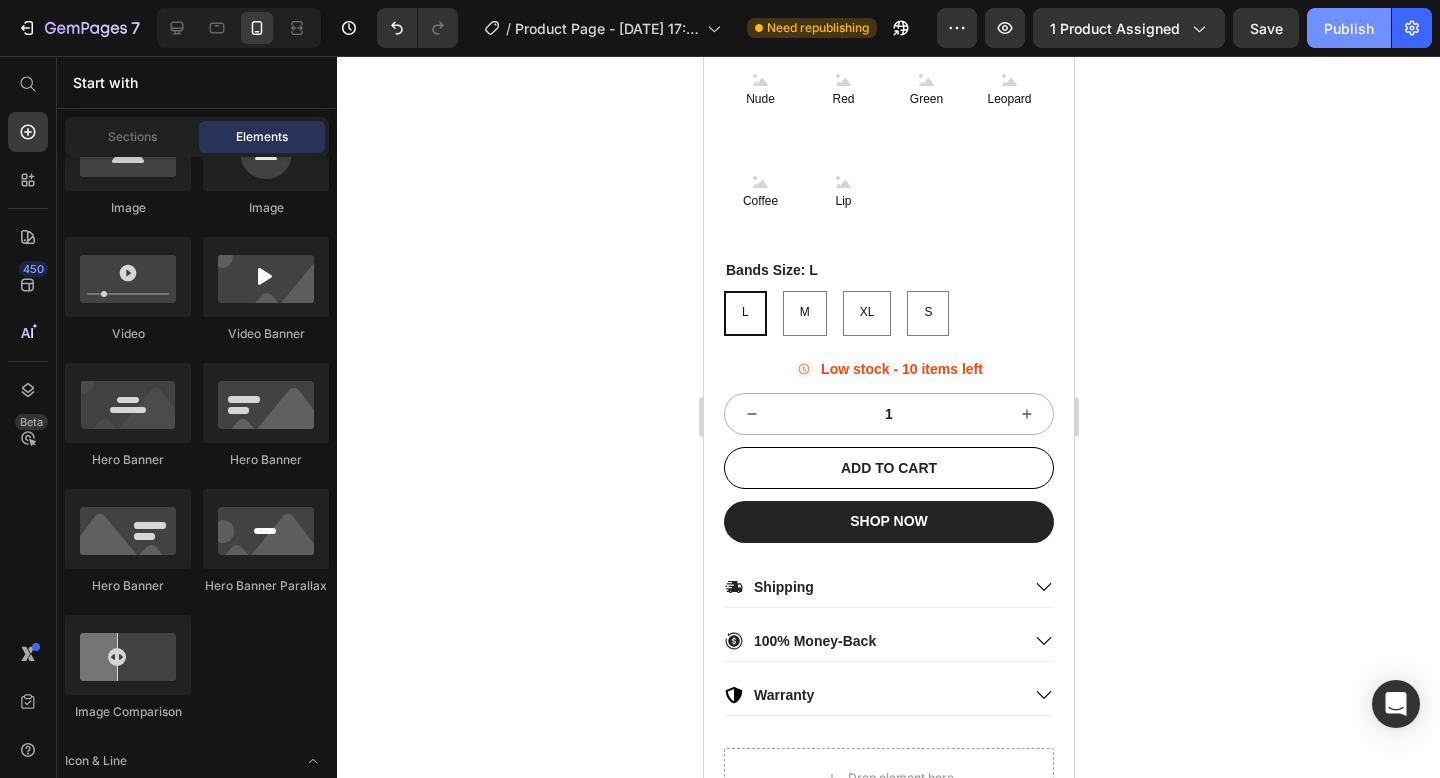 click on "Publish" at bounding box center [1349, 28] 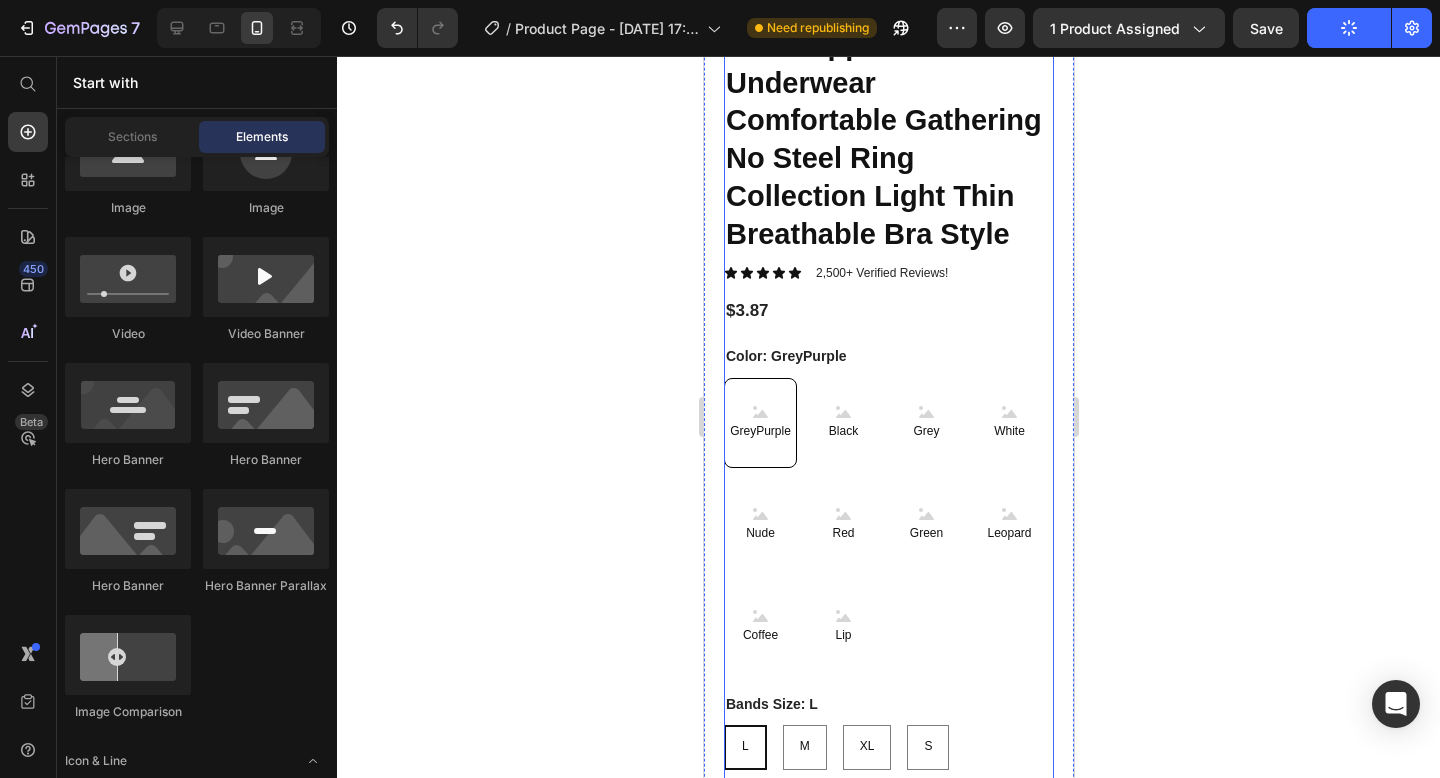 scroll, scrollTop: 506, scrollLeft: 0, axis: vertical 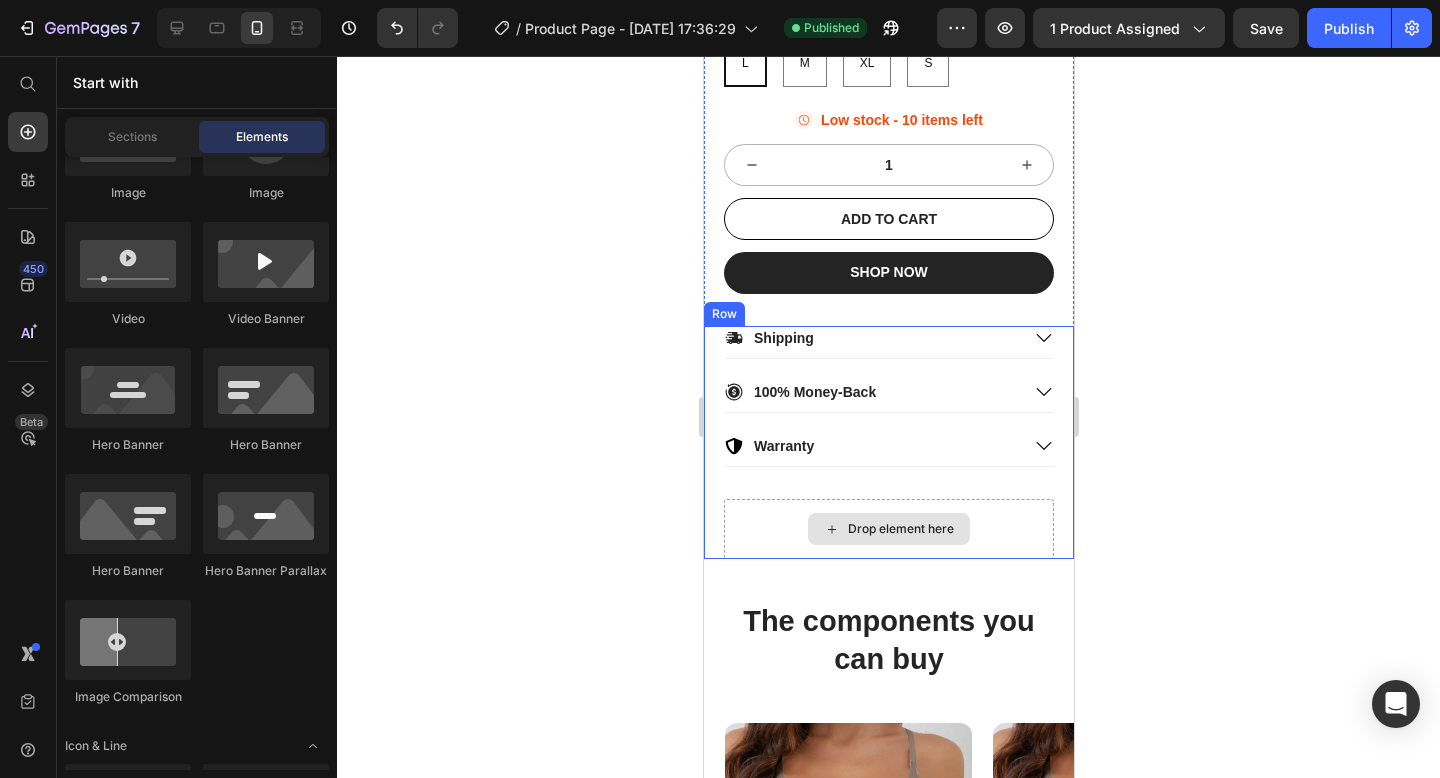 click on "Drop element here" at bounding box center (900, 529) 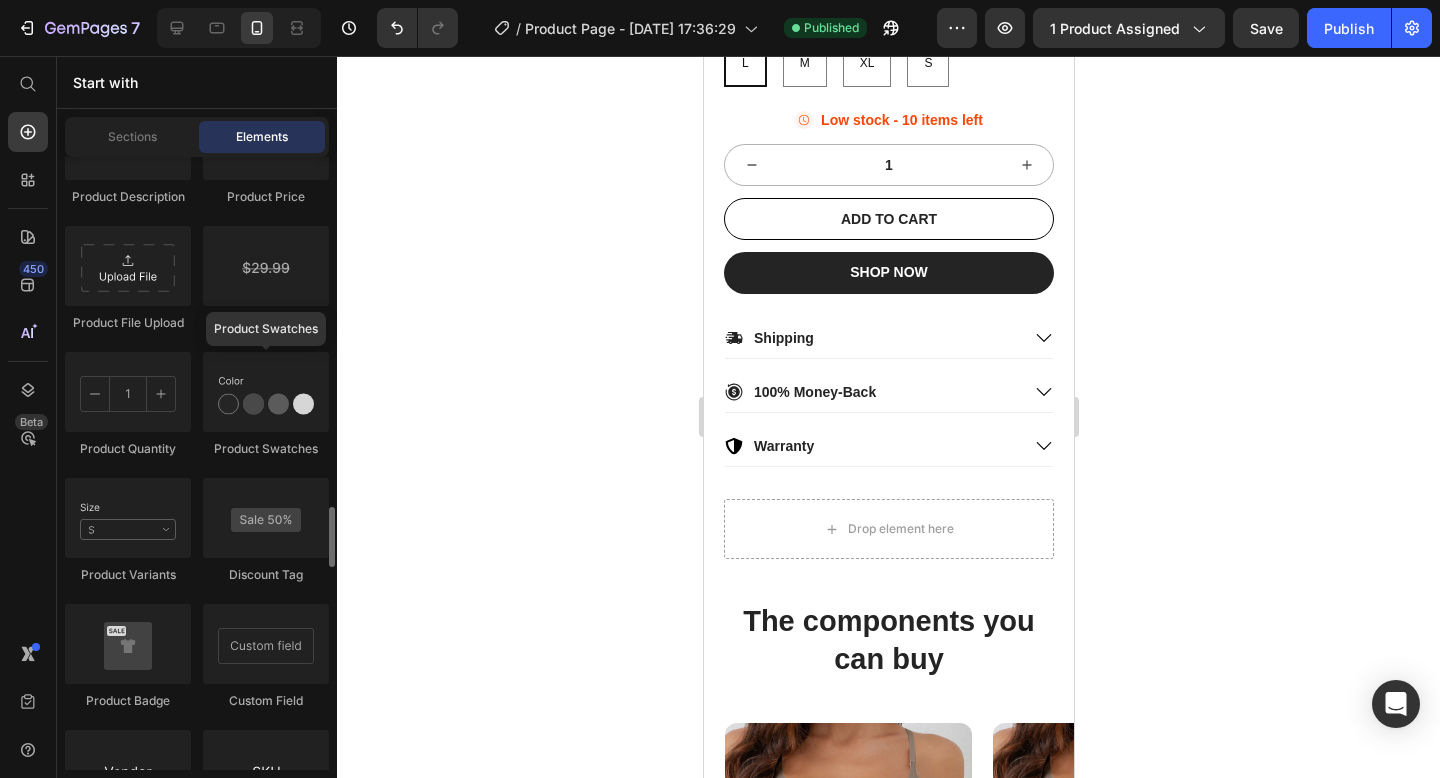scroll, scrollTop: 3537, scrollLeft: 0, axis: vertical 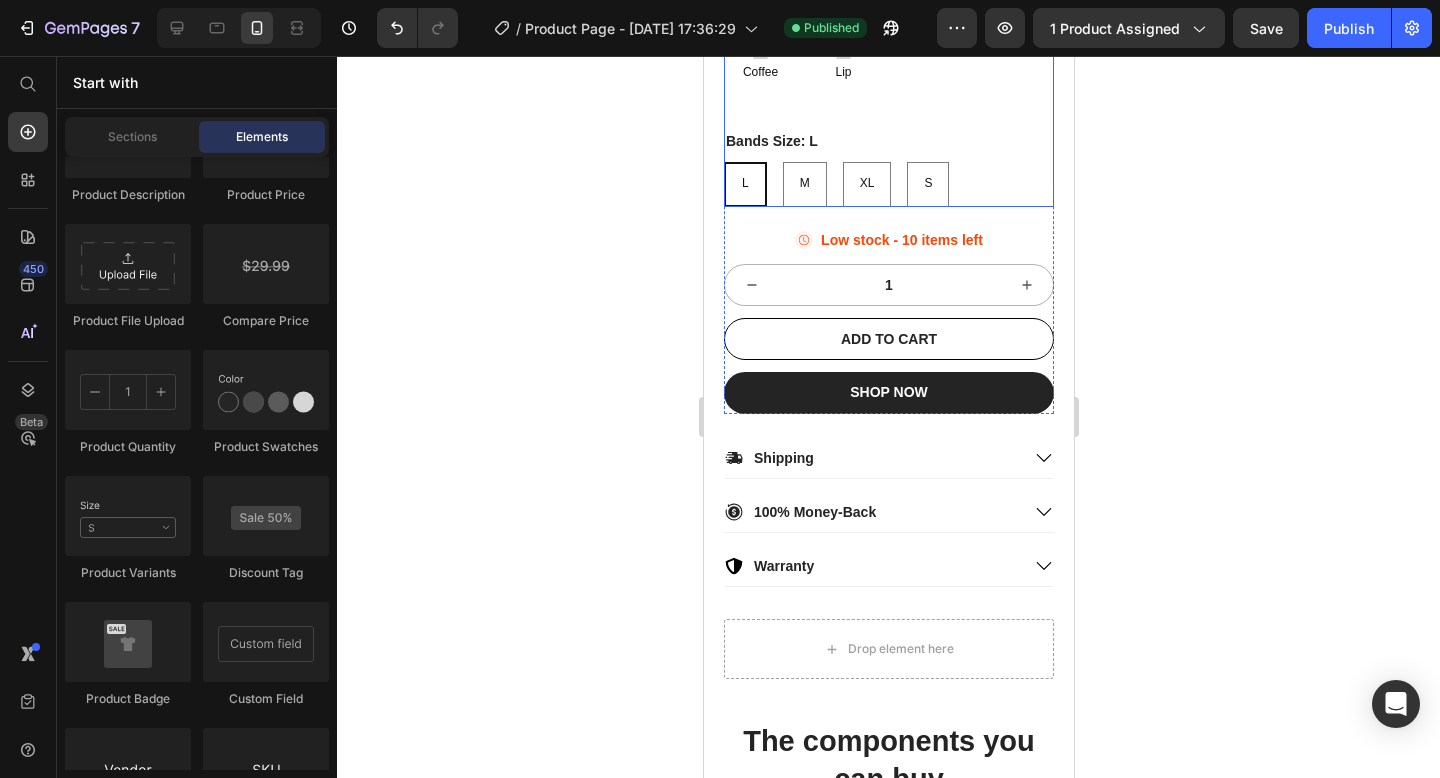 click on "Bands Size: L L L L M M M XL XL XL S S S" at bounding box center (888, 168) 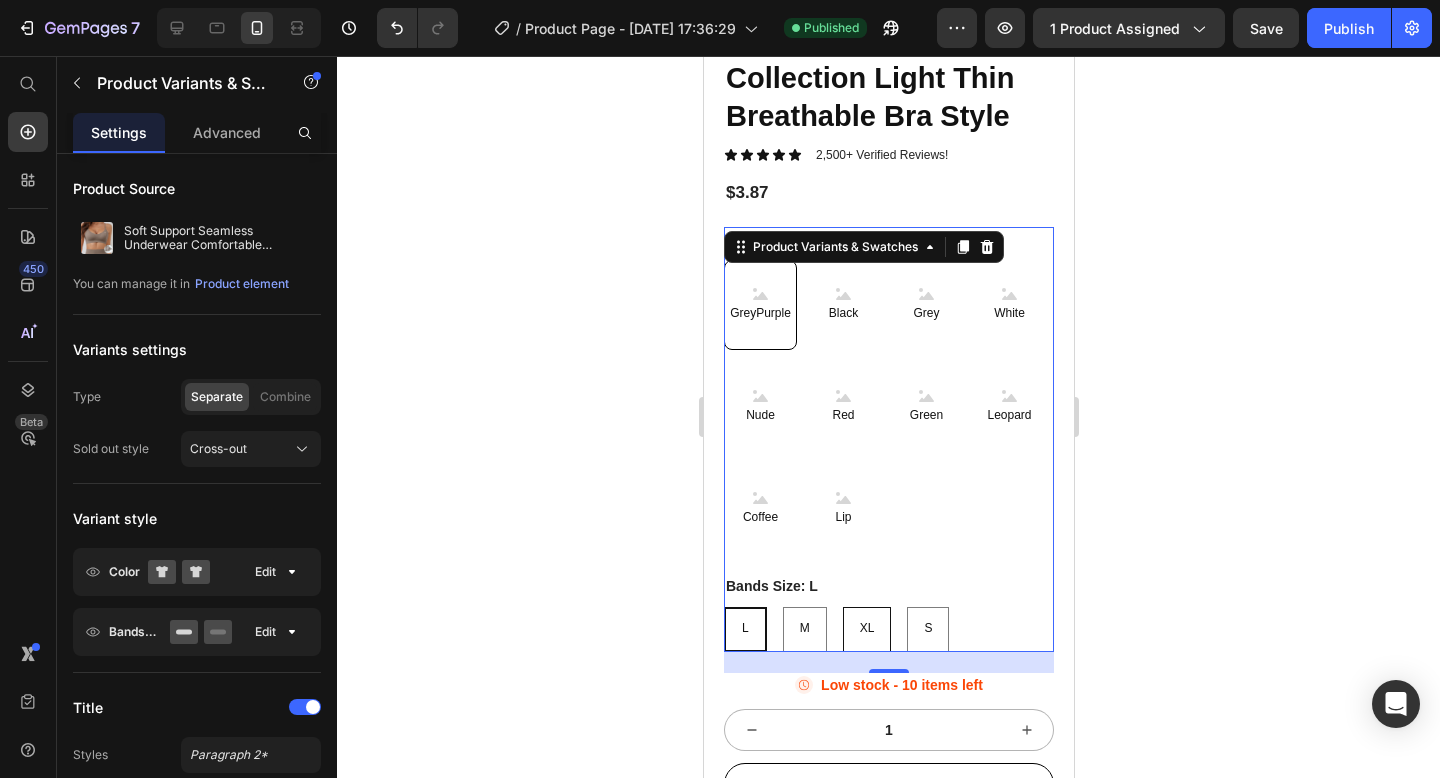 scroll, scrollTop: 622, scrollLeft: 0, axis: vertical 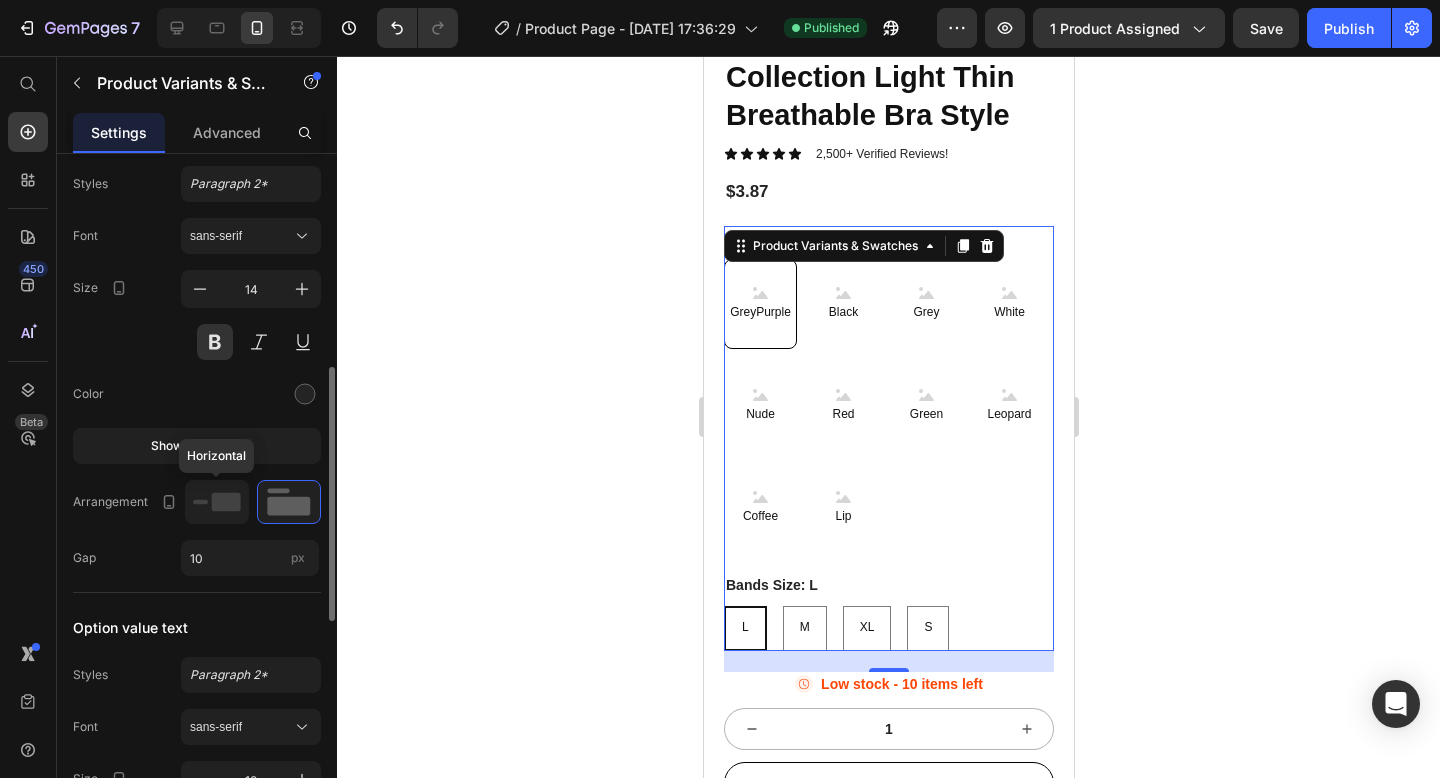 click 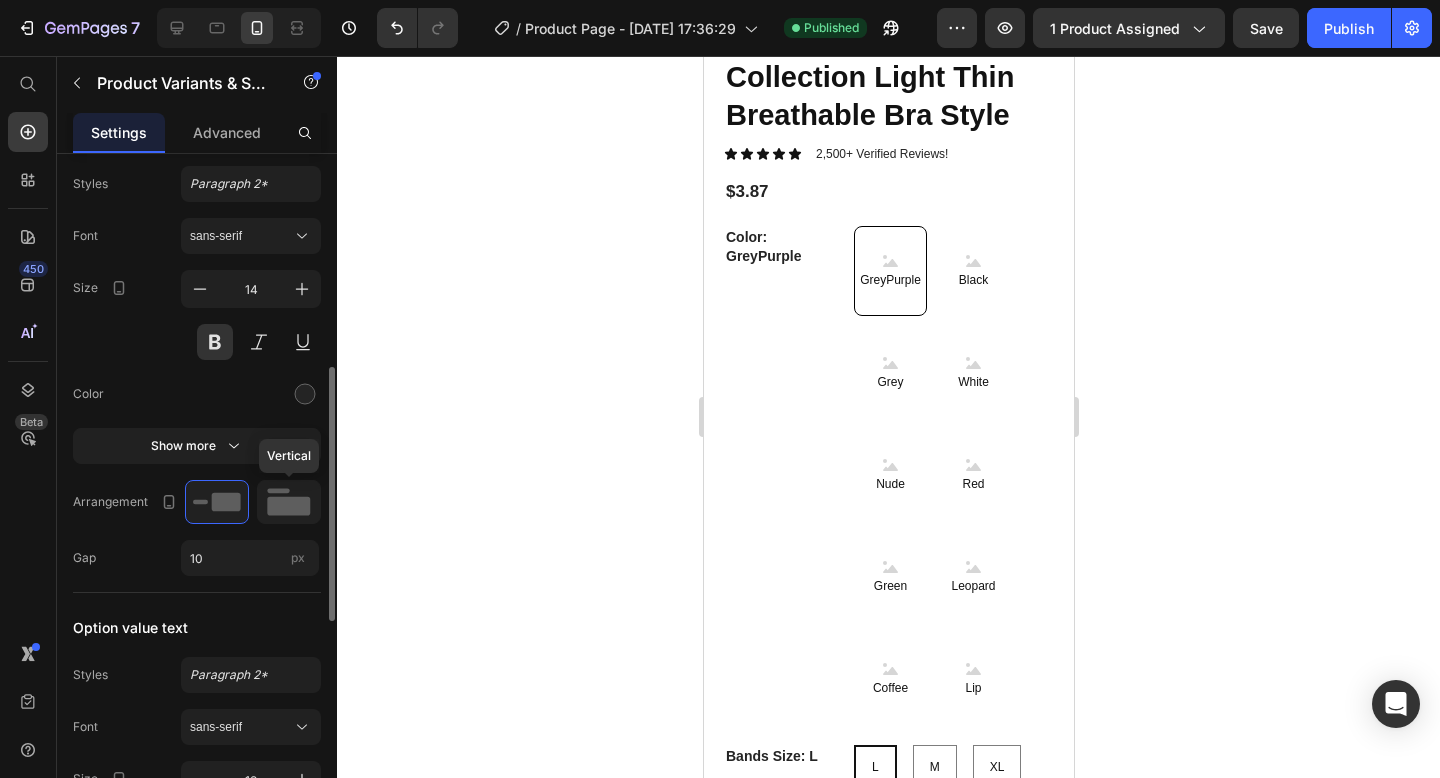 click 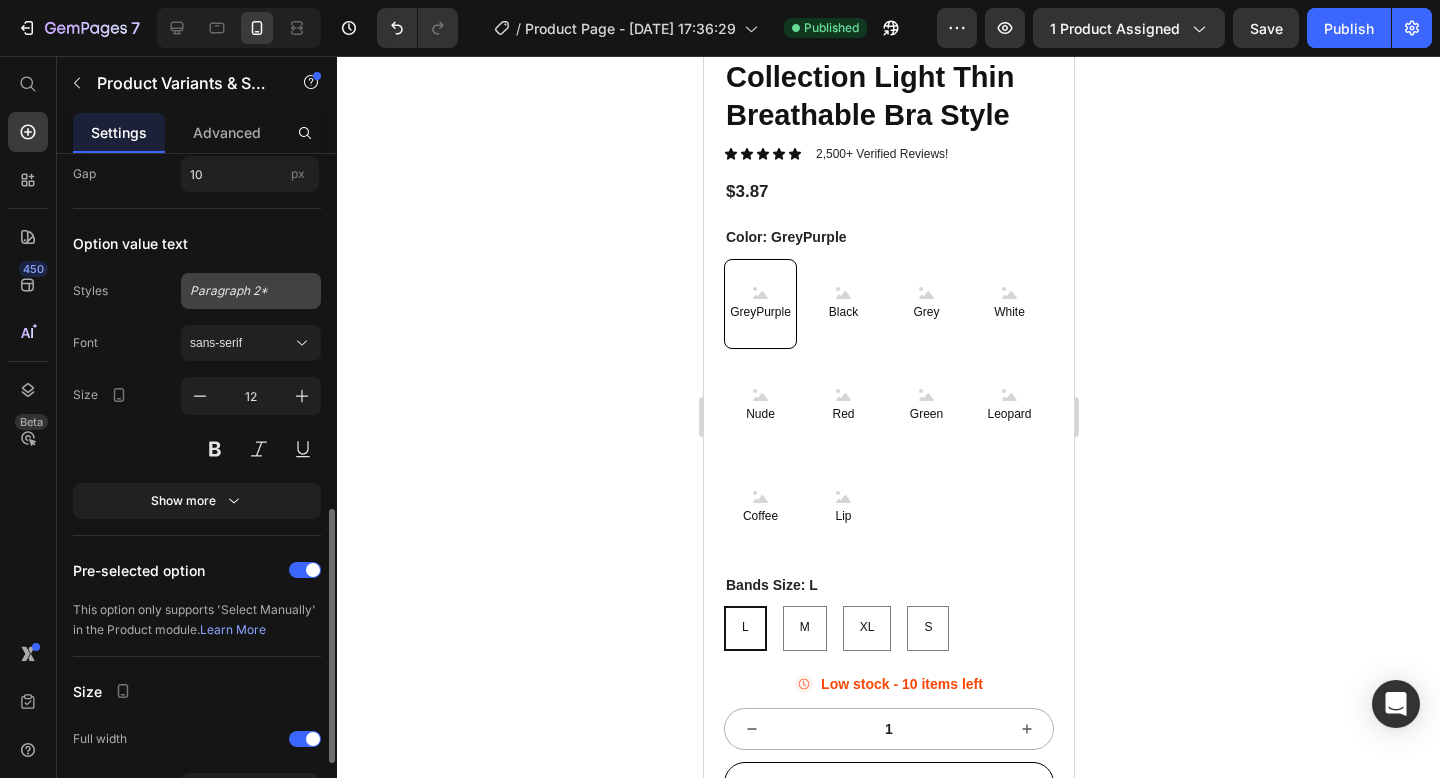 scroll, scrollTop: 956, scrollLeft: 0, axis: vertical 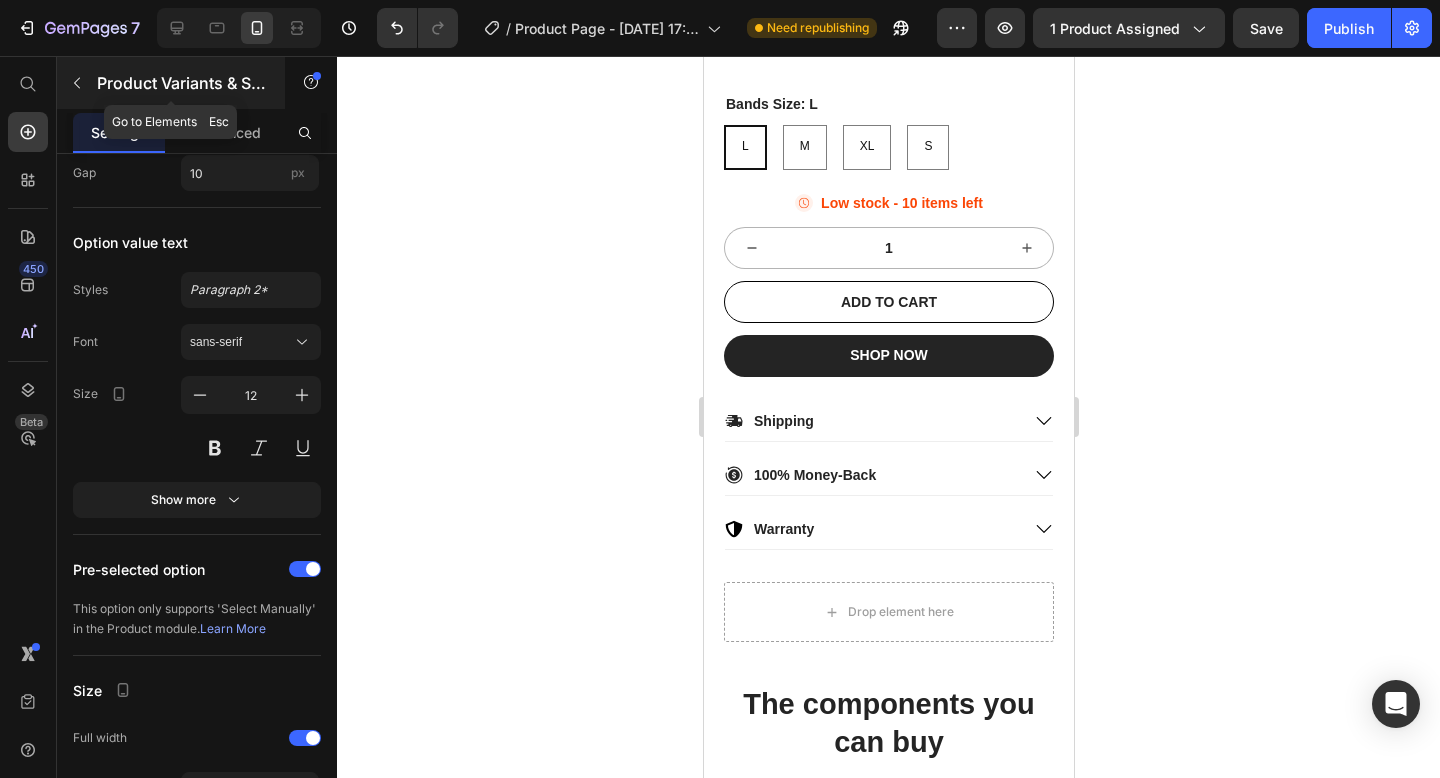 click at bounding box center [77, 83] 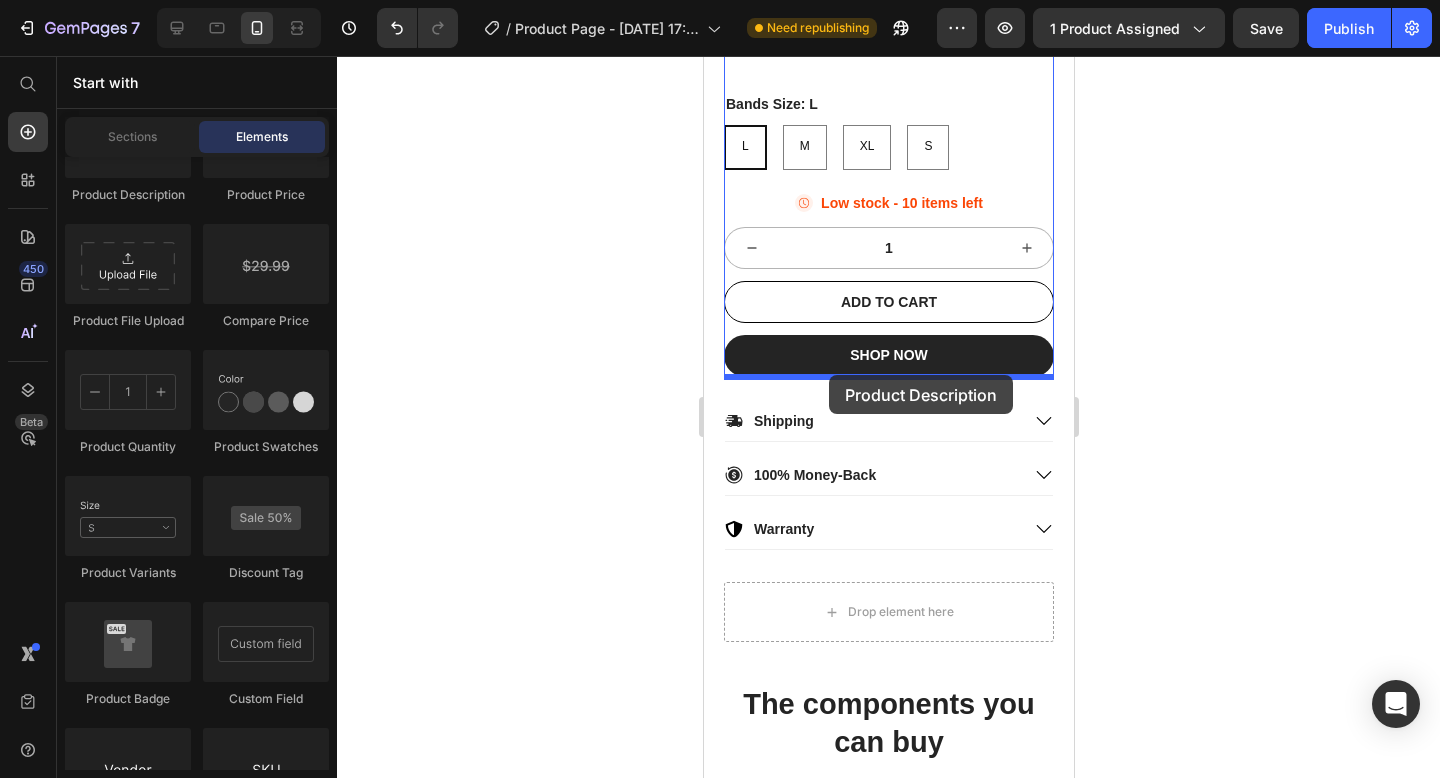 drag, startPoint x: 864, startPoint y: 225, endPoint x: 828, endPoint y: 375, distance: 154.25952 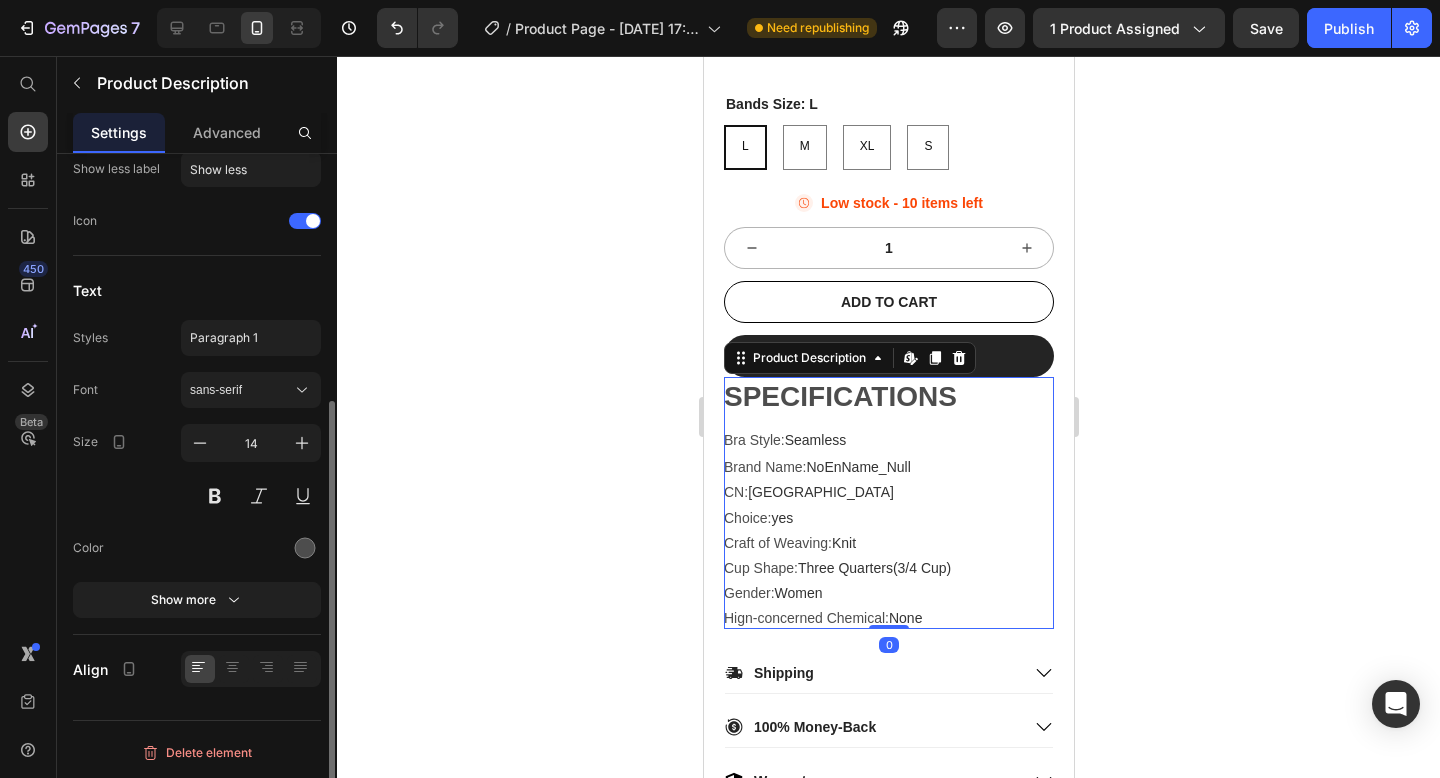scroll, scrollTop: 0, scrollLeft: 0, axis: both 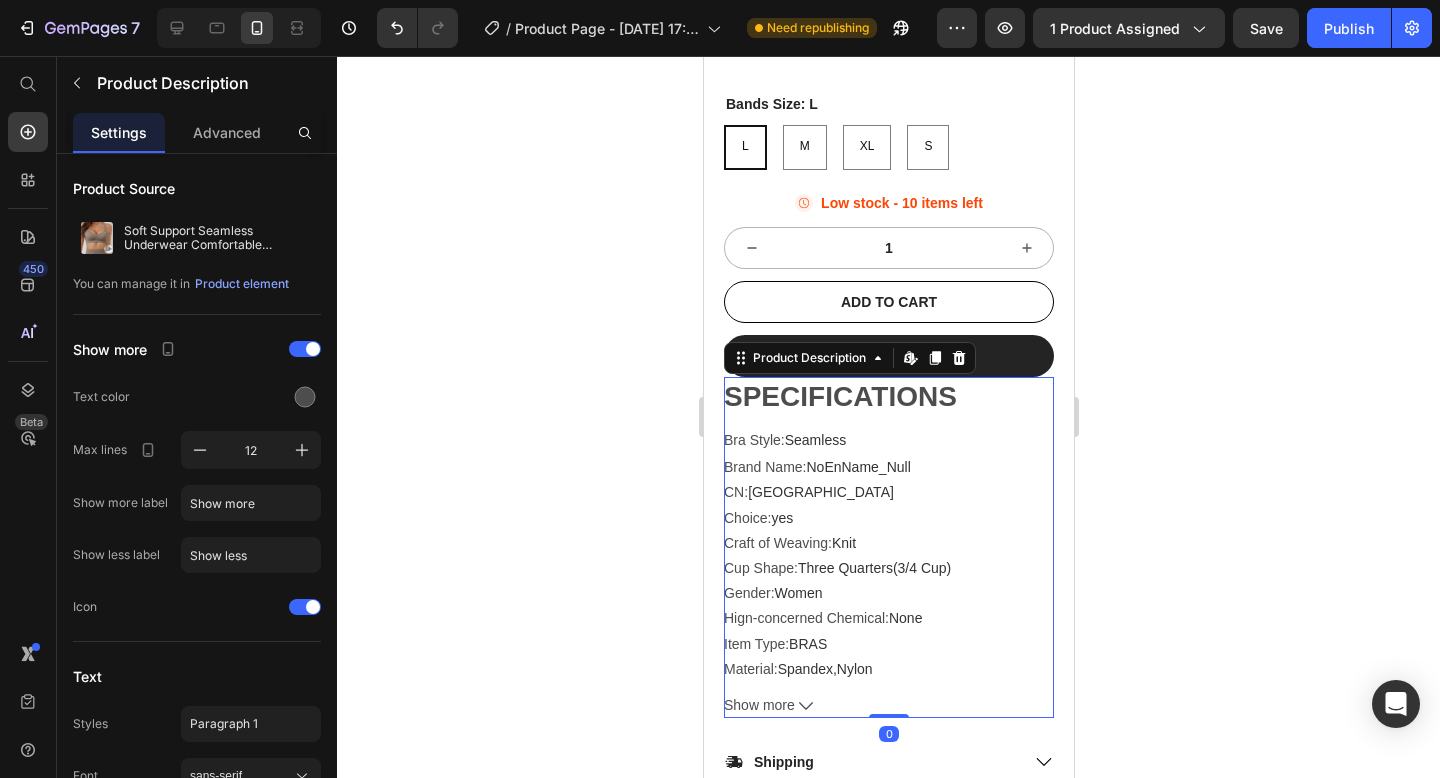 click 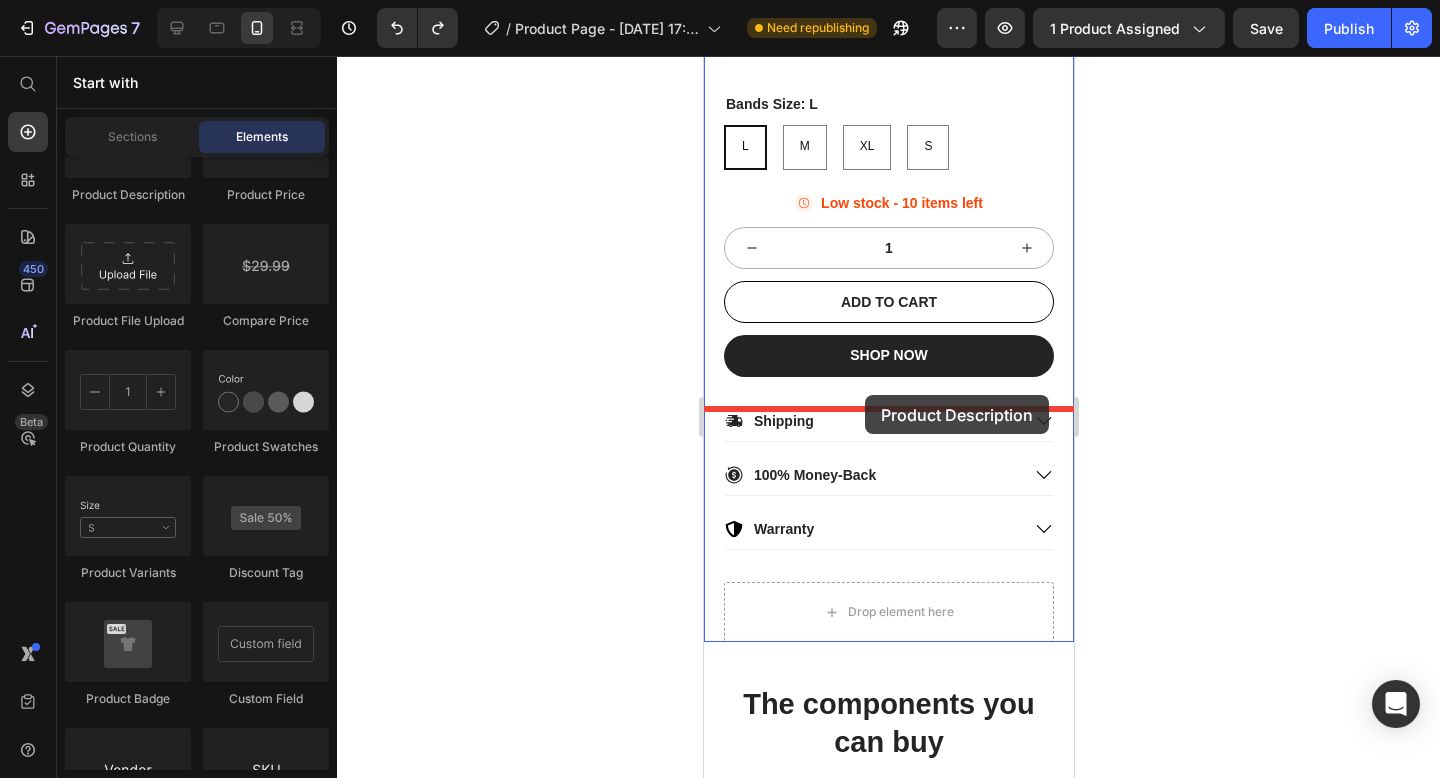 drag, startPoint x: 808, startPoint y: 223, endPoint x: 864, endPoint y: 395, distance: 180.8867 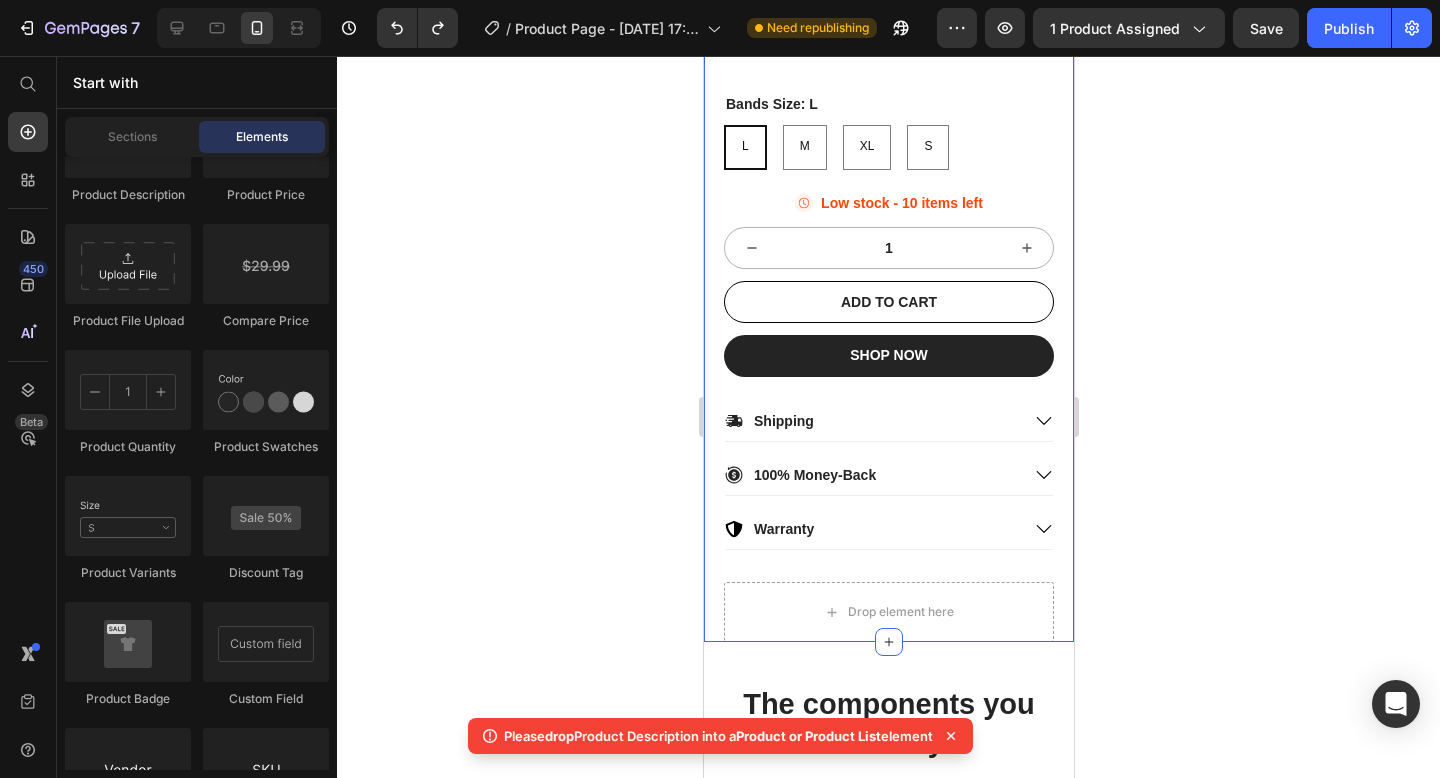 click on "22,500+ Happy Customers Item List
+700 5-Start Review Item List
30 Day Guarantee Item List
22,500+ Happy Customers Item List
+700 5-Start Review Item List
30 Day Guarantee Item List
Marquee Product Images Soft Support Seamless Underwear Comfortable Gathering No Steel Ring Collection Light Thin Breathable Bra Style Product Title Icon Icon Icon Icon Icon Icon List 2,500+ Verified Reviews! Text Block Row $3.87 Product Price $3.87 Product Price Row Color: GreyPurple GreyPurple GreyPurple GreyPurple Black Black Black Grey Grey Grey White White White Nude Nude Nude Red Red Red Green Green Green Leopard Leopard Leopard Coffee Coffee Coffee Lip Lip Lip Bands Size: L L L L M M M XL XL XL S S S Product Variants & Swatches
Icon Low stock - 10 items left Stock Counter Row Quantity Text Block 1 Product Quantity Row SHOP NOW" at bounding box center [888, -182] 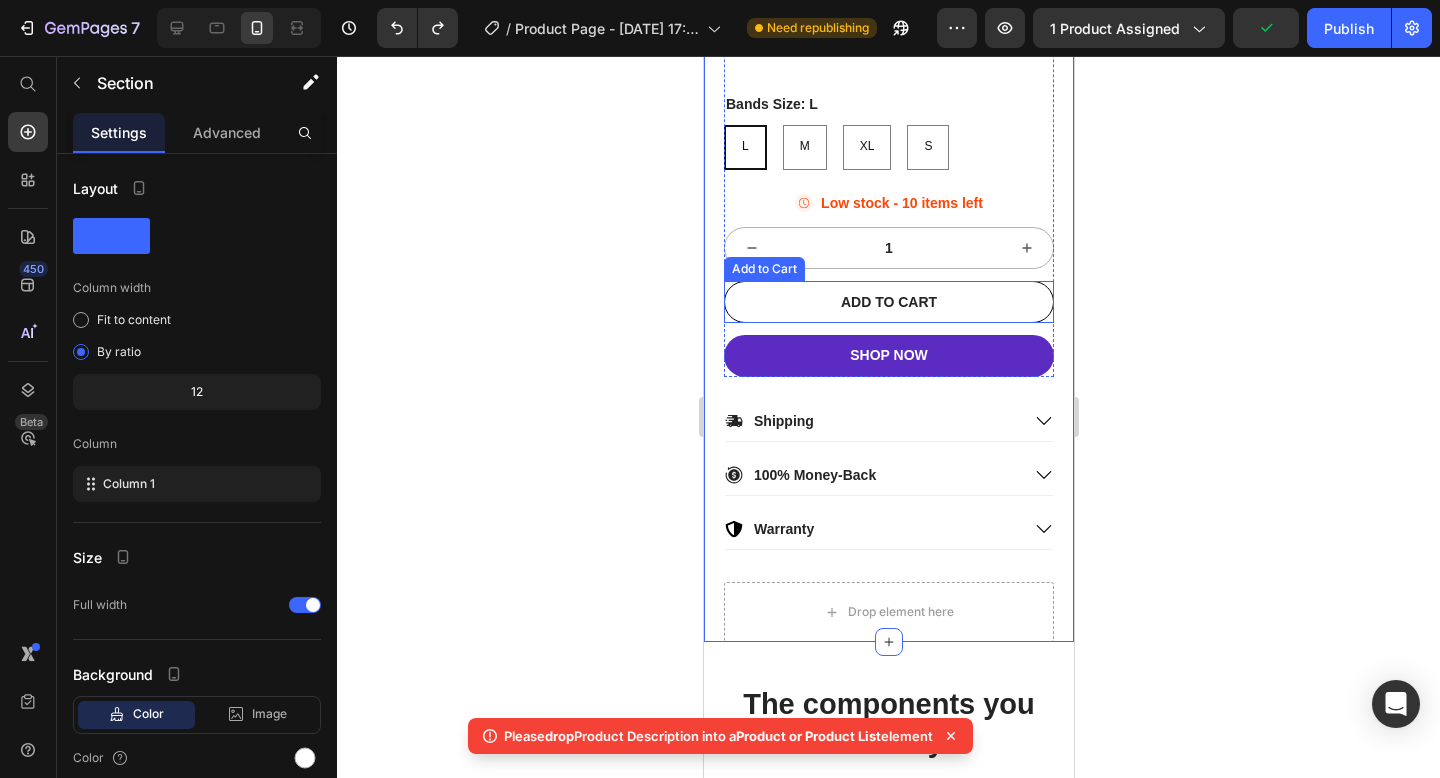click on "SHOP NOW" at bounding box center (888, 356) 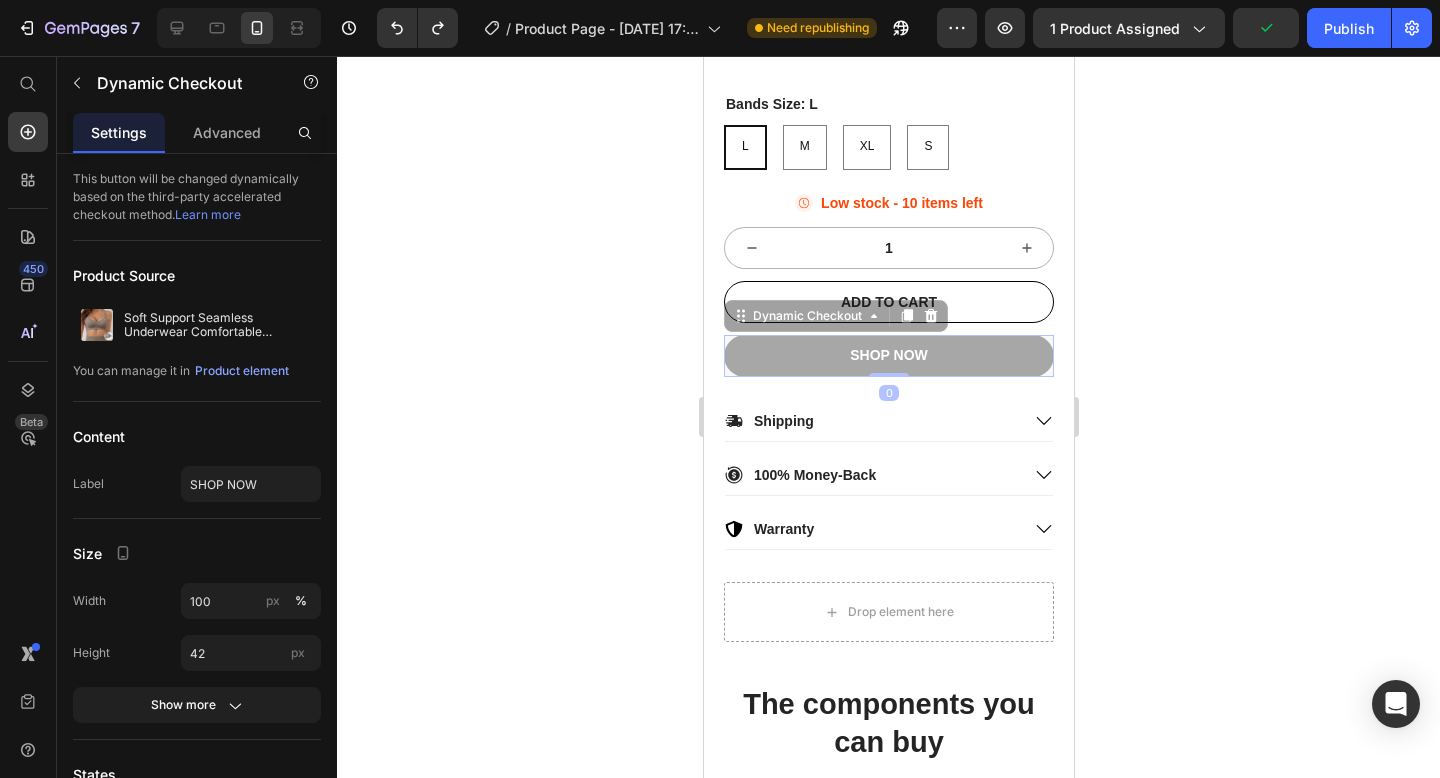 drag, startPoint x: 899, startPoint y: 371, endPoint x: 883, endPoint y: 372, distance: 16.03122 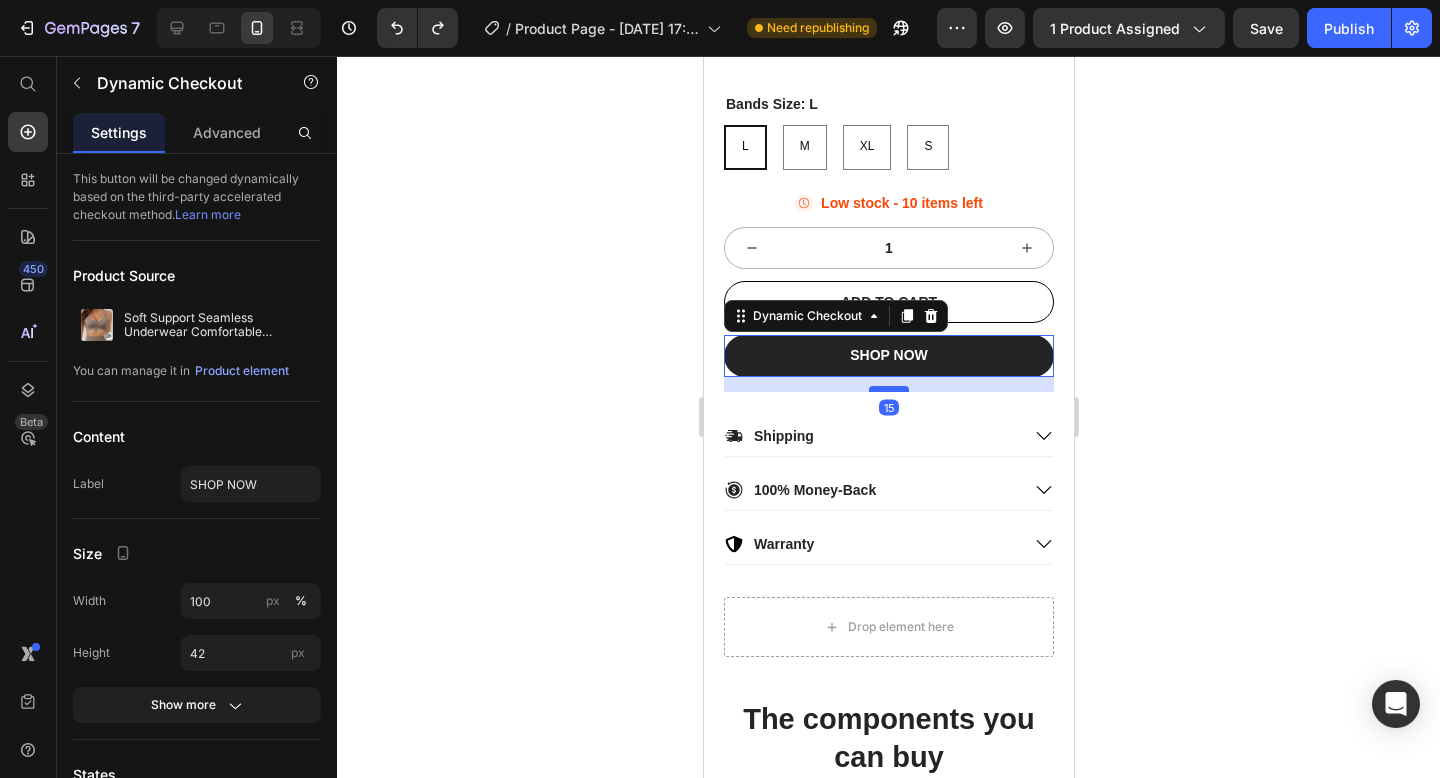 drag, startPoint x: 882, startPoint y: 375, endPoint x: 885, endPoint y: 393, distance: 18.248287 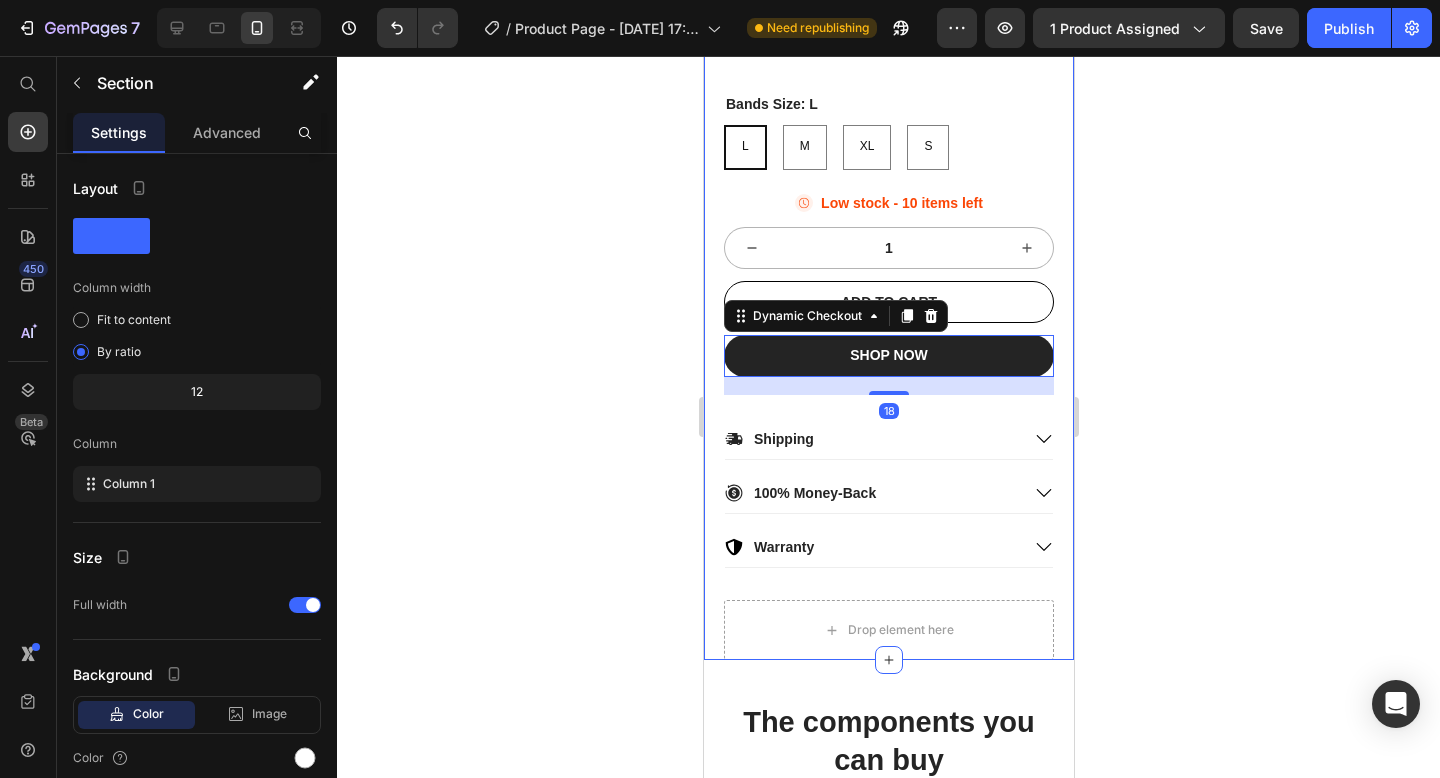 click on "22,500+ Happy Customers Item List
+700 5-Start Review Item List
30 Day Guarantee Item List
22,500+ Happy Customers Item List
+700 5-Start Review Item List
30 Day Guarantee Item List
Marquee Product Images Soft Support Seamless Underwear Comfortable Gathering No Steel Ring Collection Light Thin Breathable Bra Style Product Title Icon Icon Icon Icon Icon Icon List 2,500+ Verified Reviews! Text Block Row $3.87 Product Price $3.87 Product Price Row Color: GreyPurple GreyPurple GreyPurple GreyPurple Black Black Black Grey Grey Grey White White White Nude Nude Nude Red Red Red Green Green Green Leopard Leopard Leopard Coffee Coffee Coffee Lip Lip Lip Bands Size: L L L L M M M XL XL XL S S S Product Variants & Swatches
Icon Low stock - 10 items left Stock Counter Row Quantity Text Block 1 Product Quantity Row SHOP NOW" at bounding box center (888, -173) 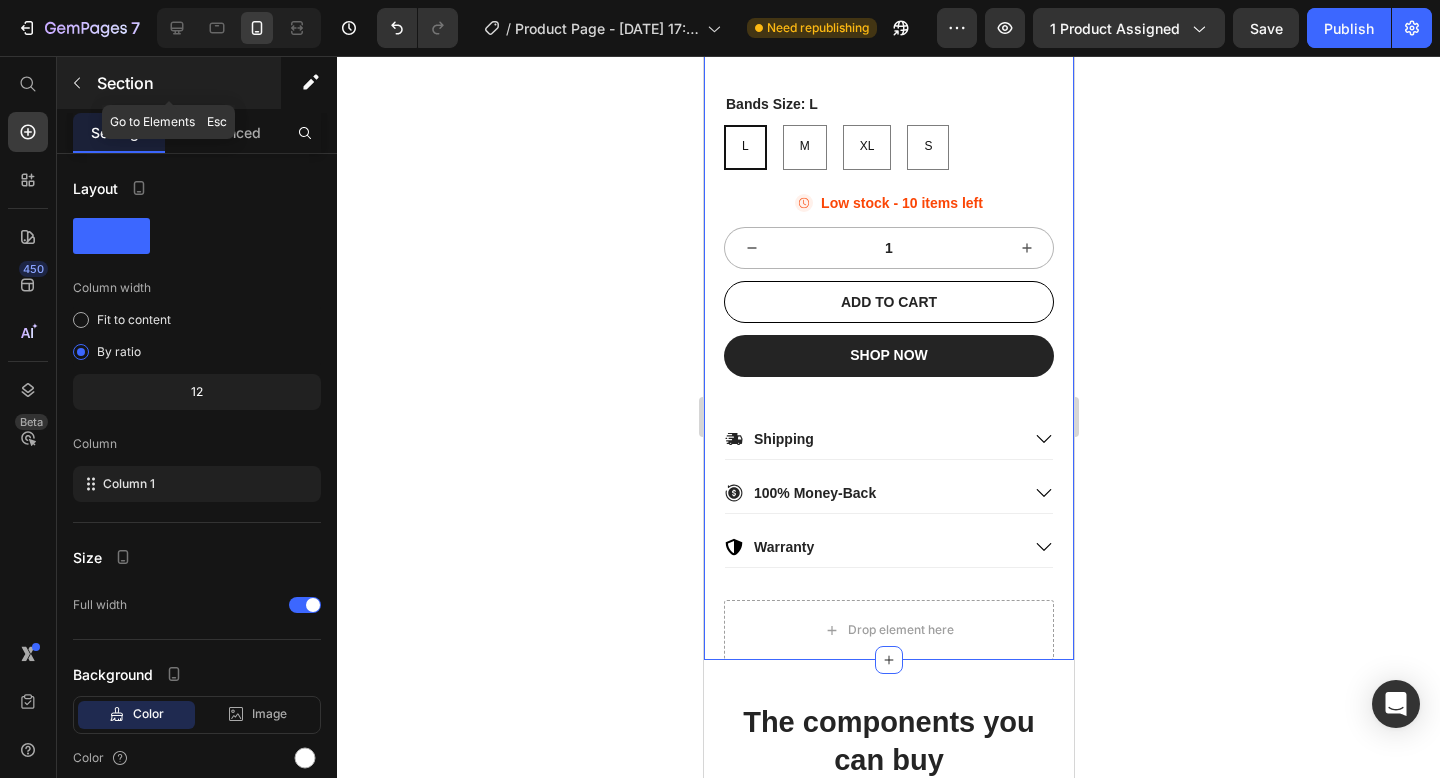 click 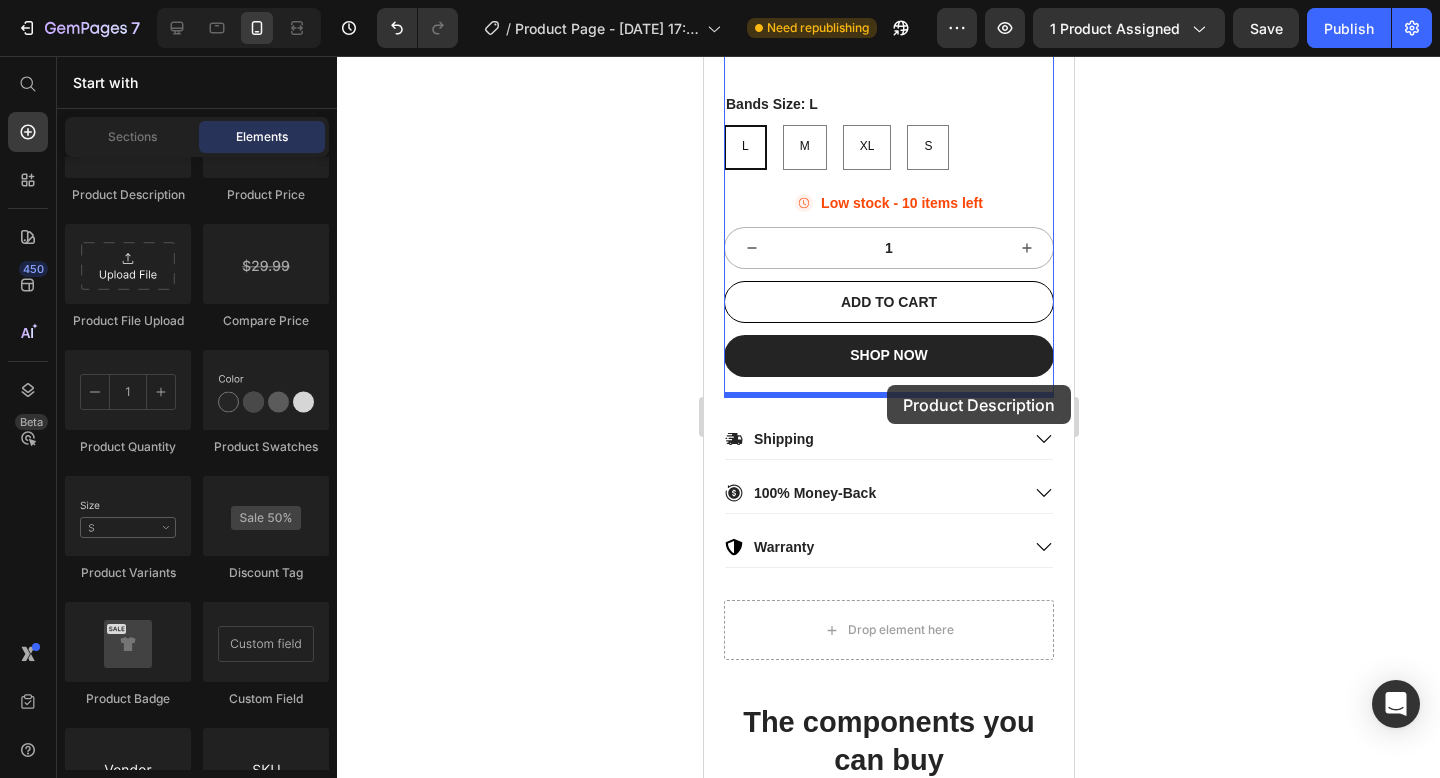 drag, startPoint x: 840, startPoint y: 215, endPoint x: 886, endPoint y: 386, distance: 177.07907 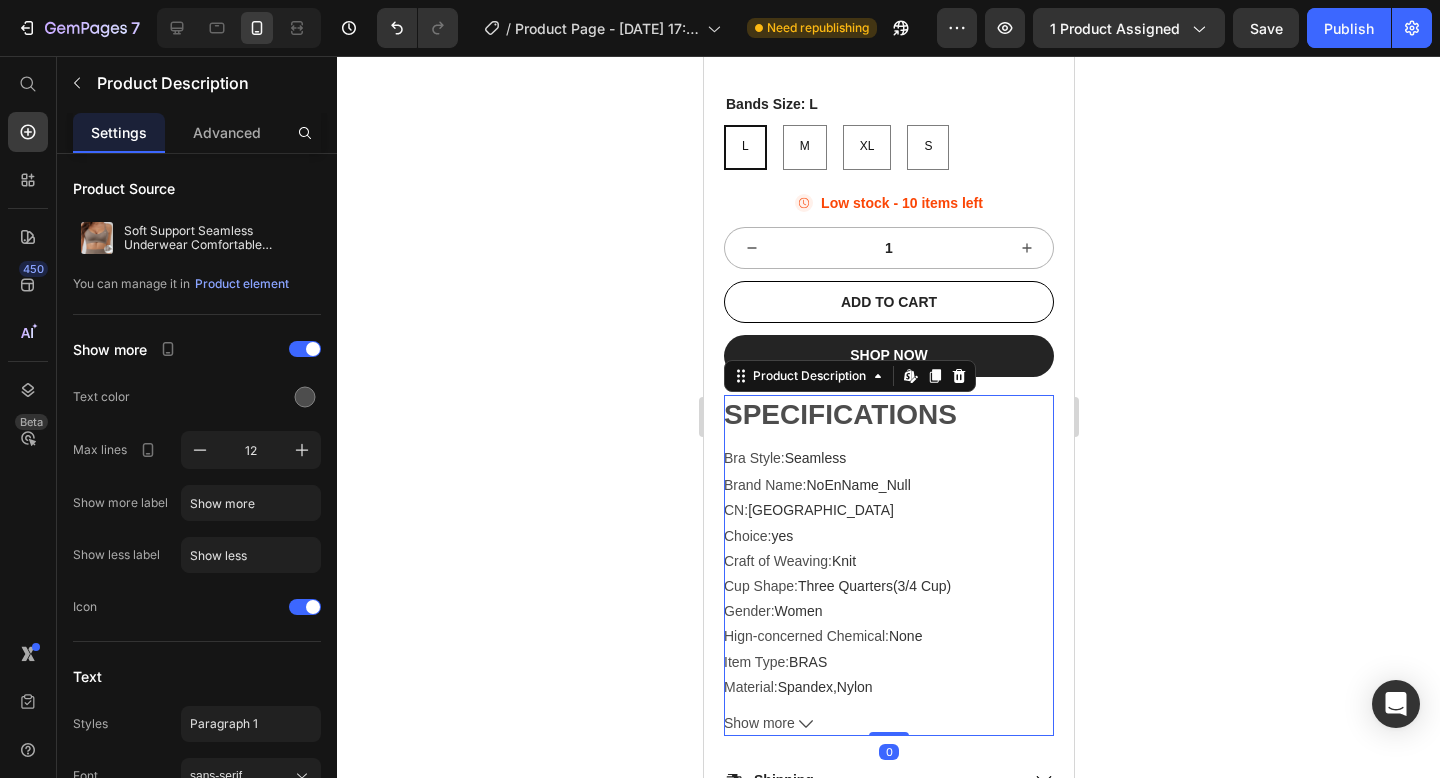 click 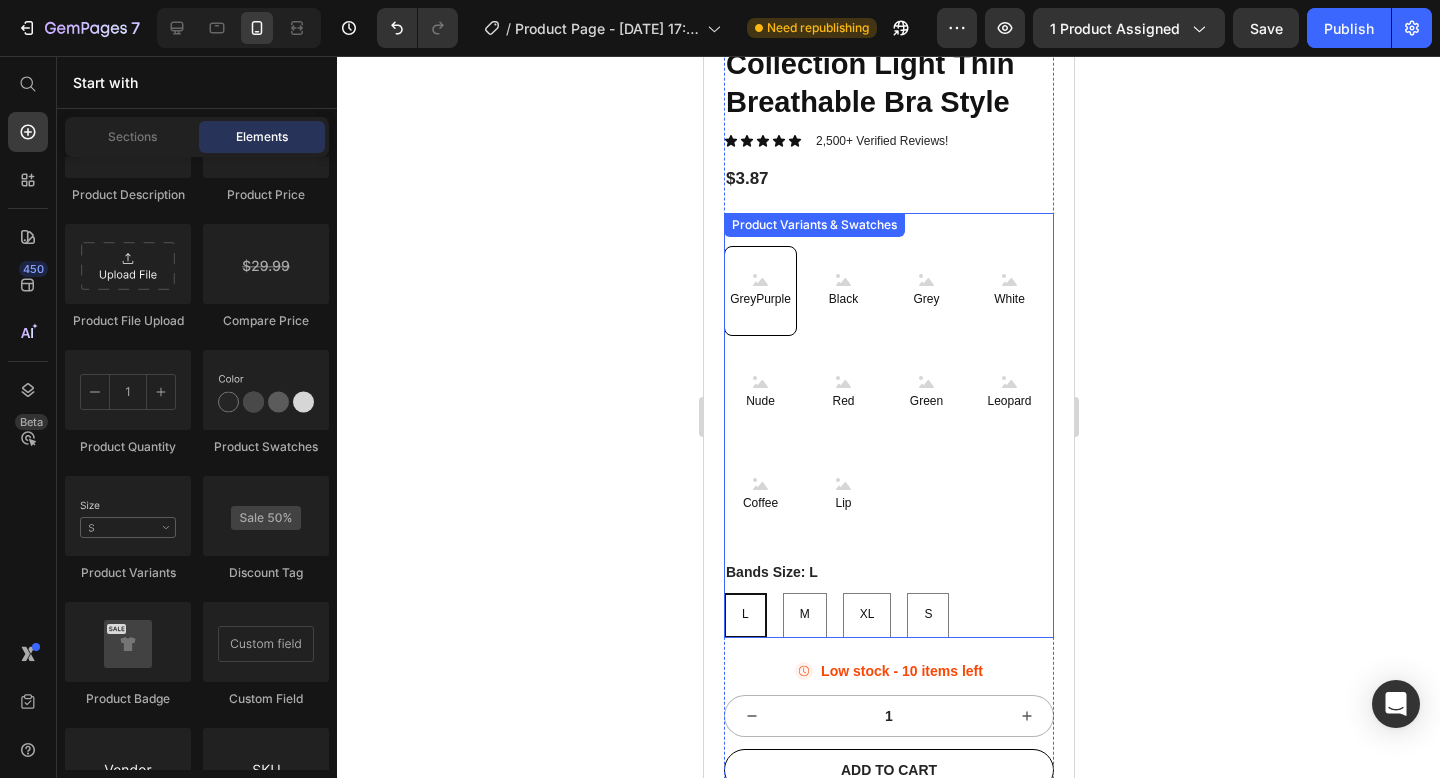 scroll, scrollTop: 751, scrollLeft: 0, axis: vertical 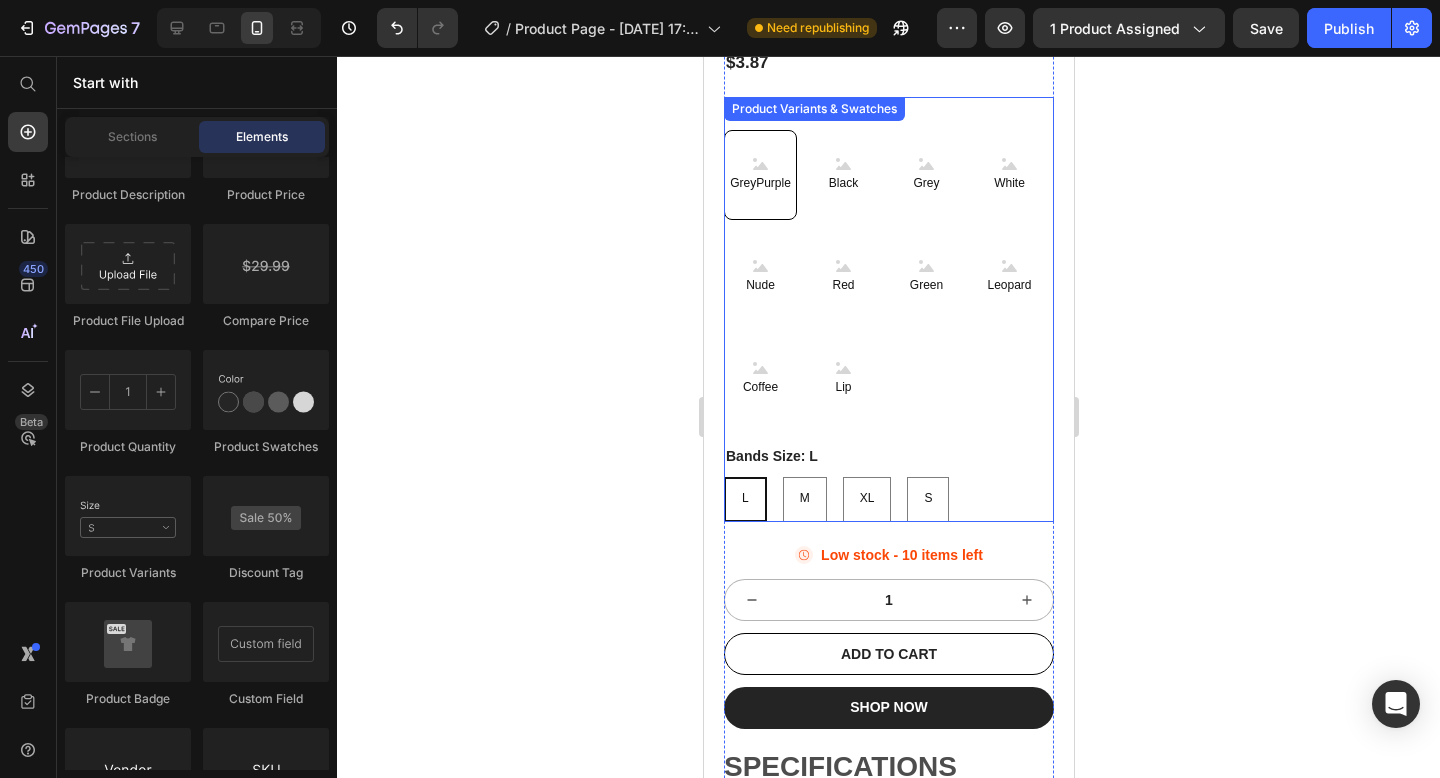 click on "SPECIFICATIONS Bra Style :  Seamless Brand Name :  NoEnName_Null CN :  Guangdong Choice :  yes Craft of Weaving :  Knit Cup Shape :  Three Quarters(3/4 Cup) Gender :  Women Hign-concerned Chemical :  None Item Type :  BRAS Material :  Spandex,Nylon Model Number :  66257 Obscene Picture :  No Origin :  Mainland China Sexually Suggestive :  No Style :  everyday Support Type :  Wire Free Features: 1. Laser cutting, no underwire 2. High elastic material: 85% Nylon + 15% Spandex 3. Sexy V-neck design, make you look elegant and stylish. 4. High elastic shoulder straps, anti-slip and comfortable. 5. Removable insert padded for easy cleaning.
Size: S, M, L, XL" at bounding box center (888, 897) 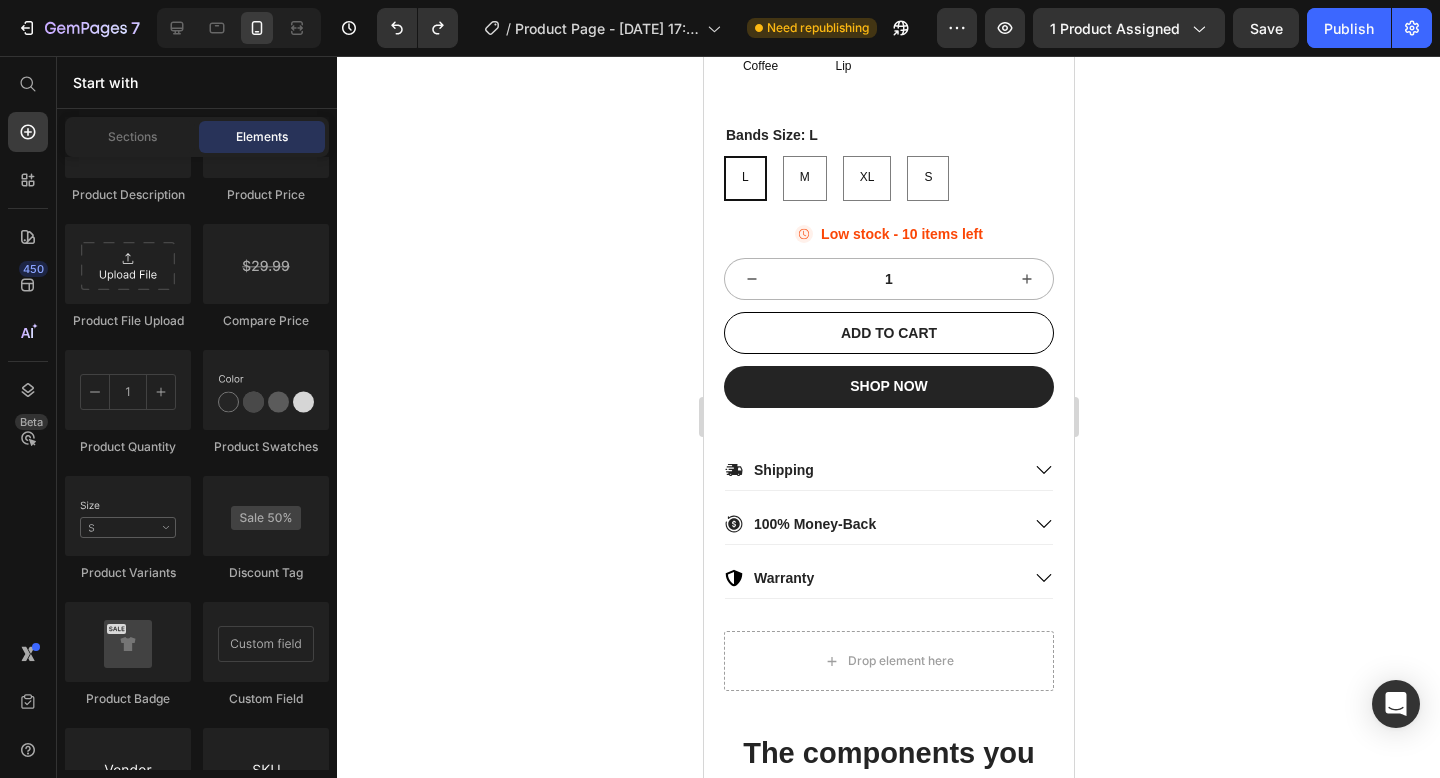 scroll, scrollTop: 1063, scrollLeft: 0, axis: vertical 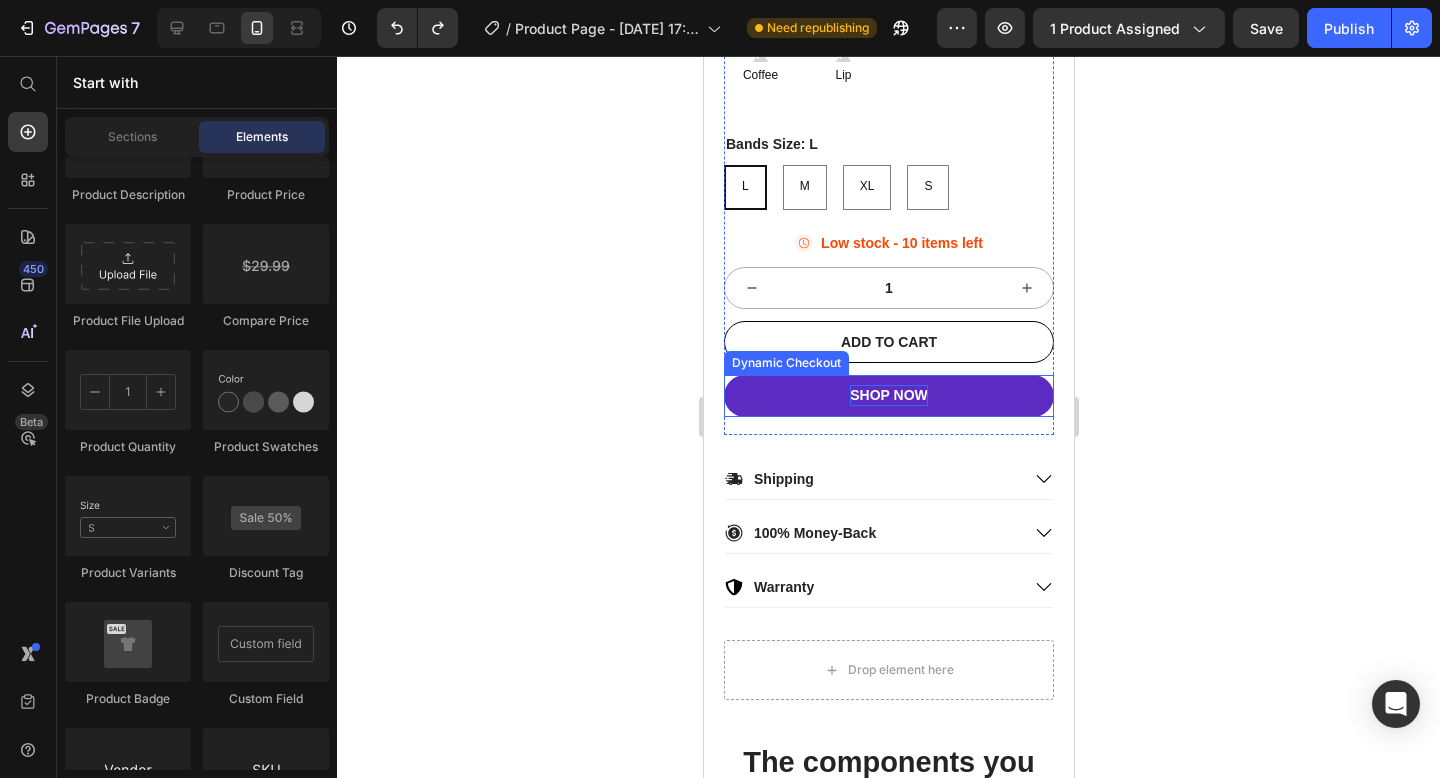 click on "SHOP NOW" at bounding box center (888, 395) 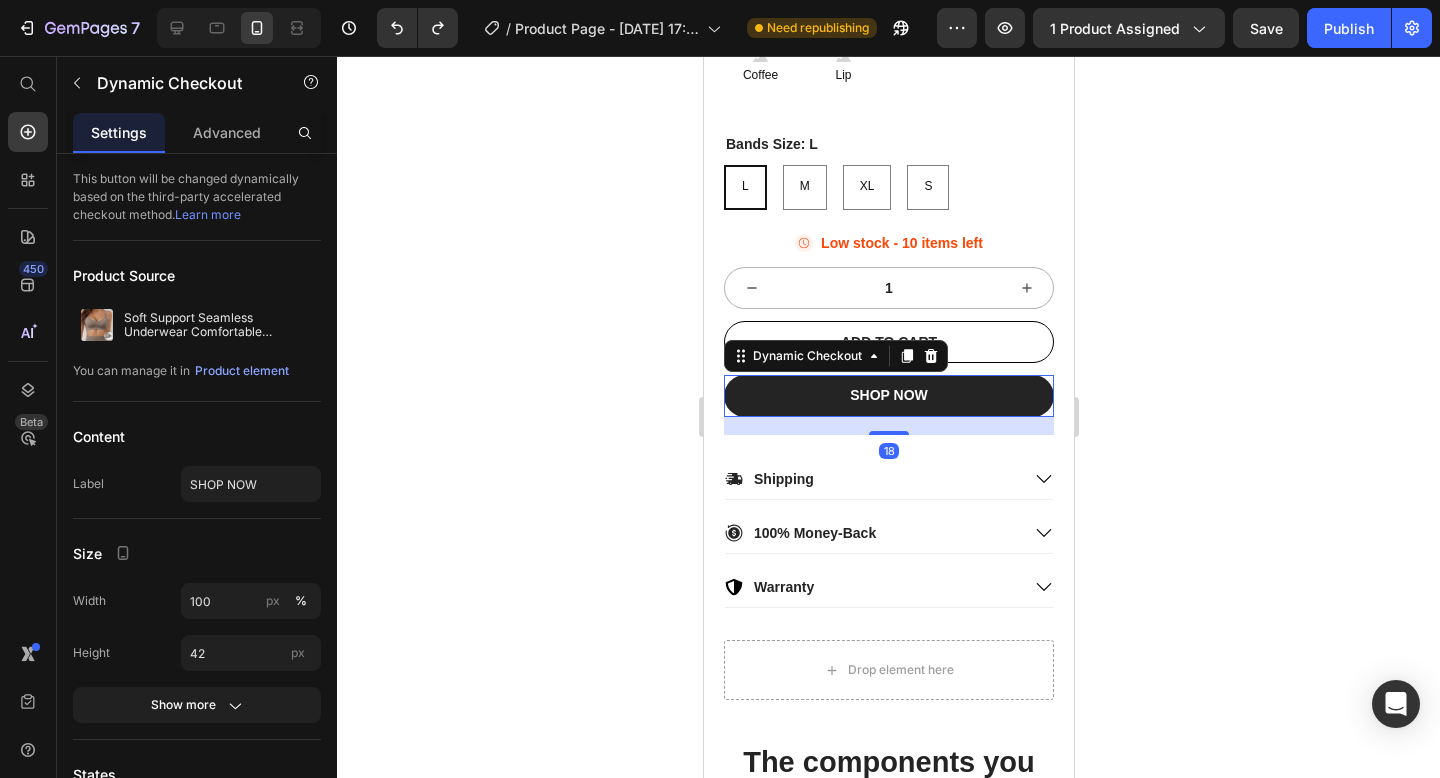 click on "18" at bounding box center [888, 426] 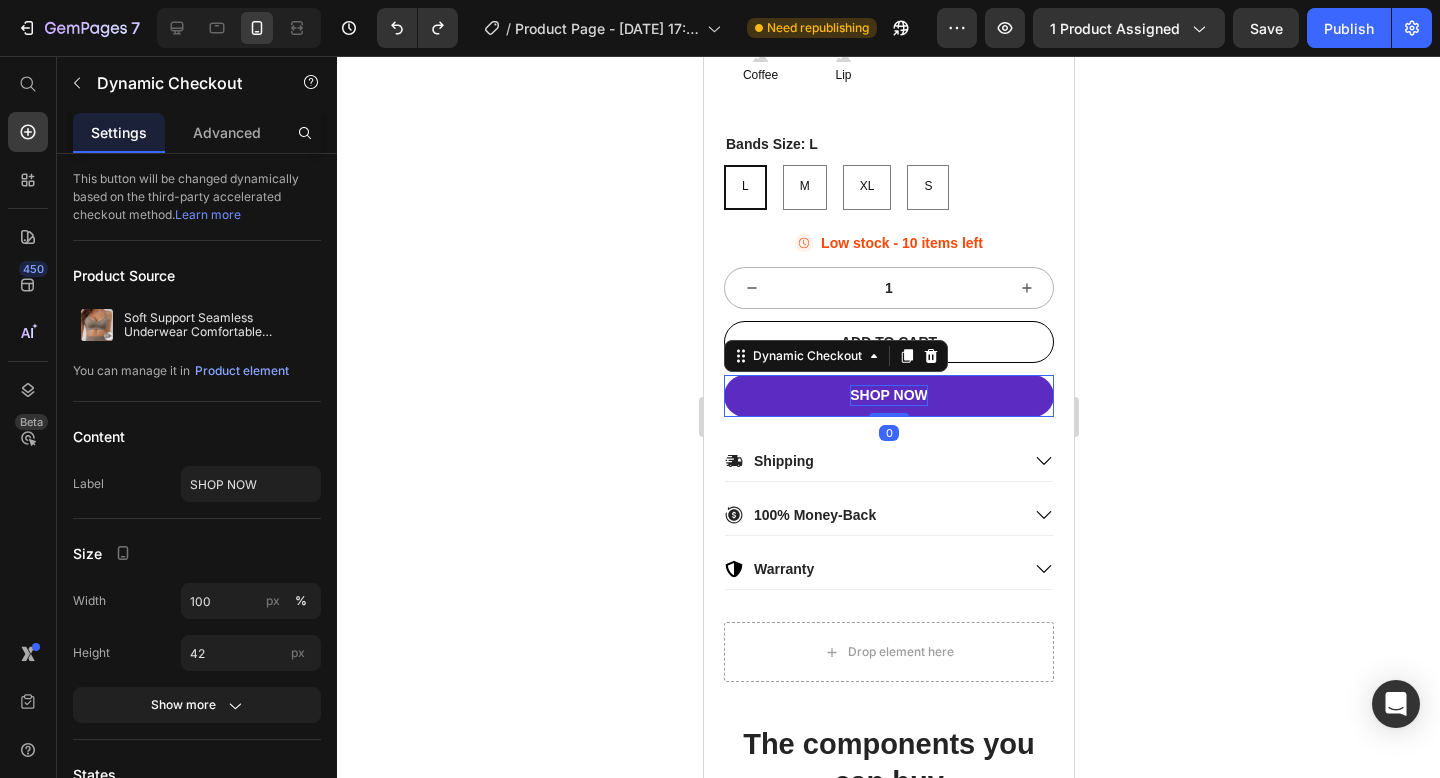 drag, startPoint x: 886, startPoint y: 433, endPoint x: 889, endPoint y: 386, distance: 47.095646 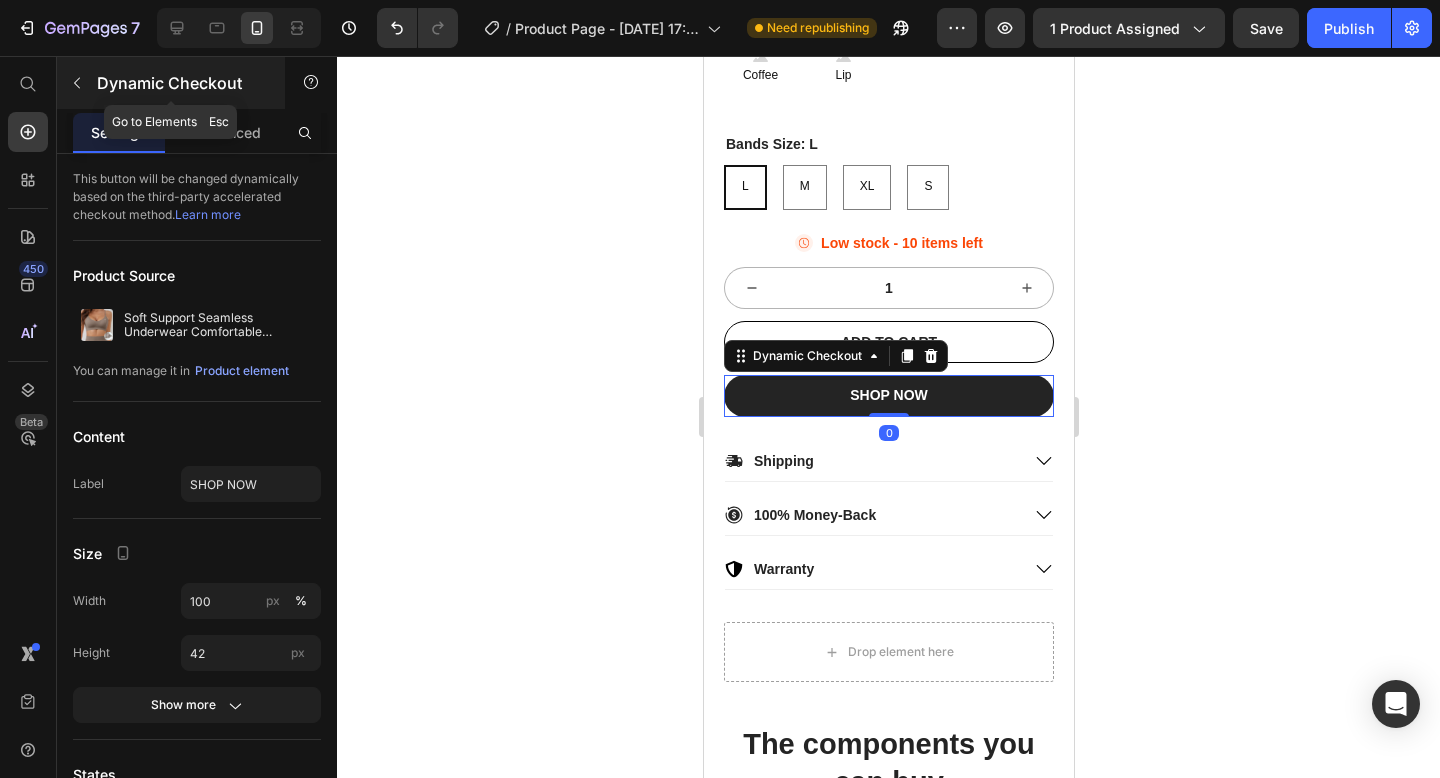 click on "Dynamic Checkout" at bounding box center [171, 83] 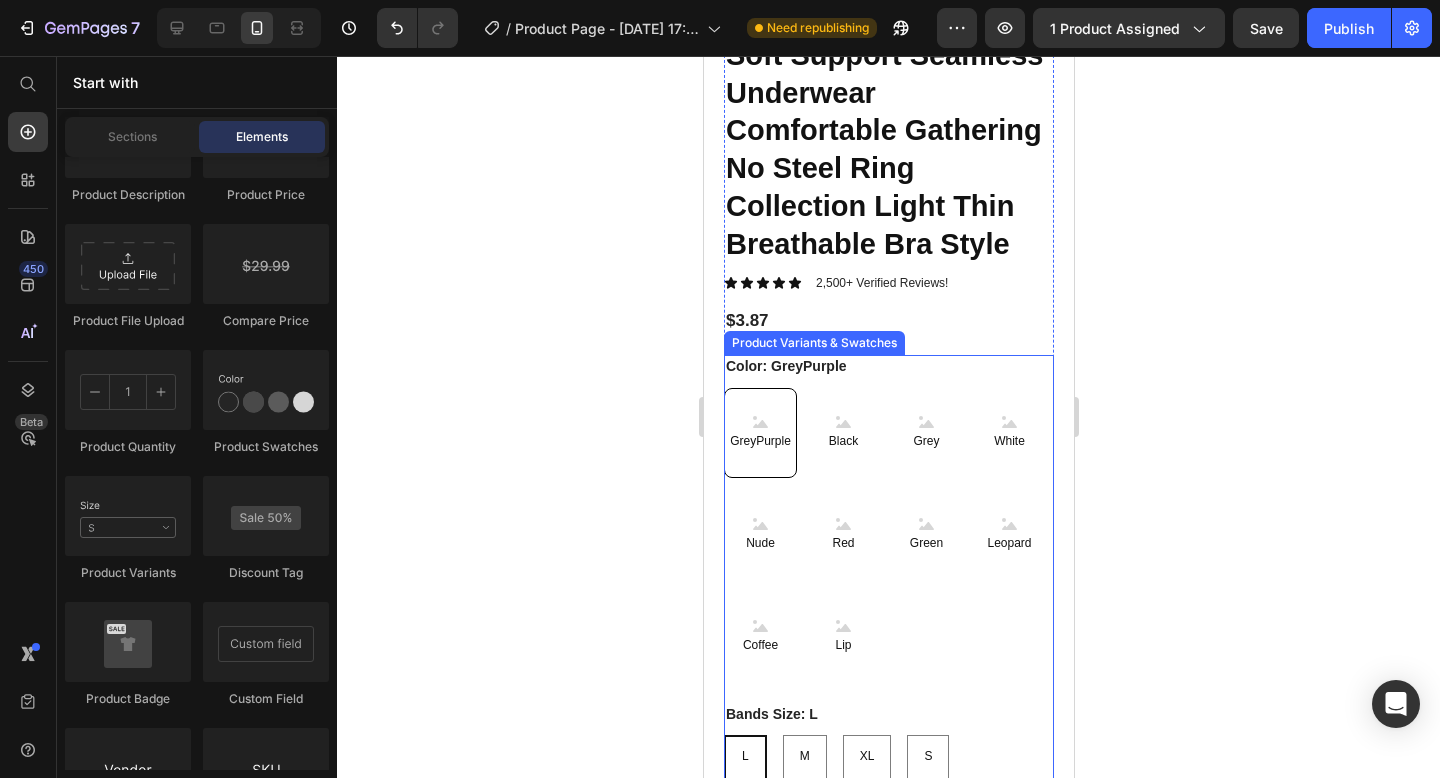 scroll, scrollTop: 422, scrollLeft: 0, axis: vertical 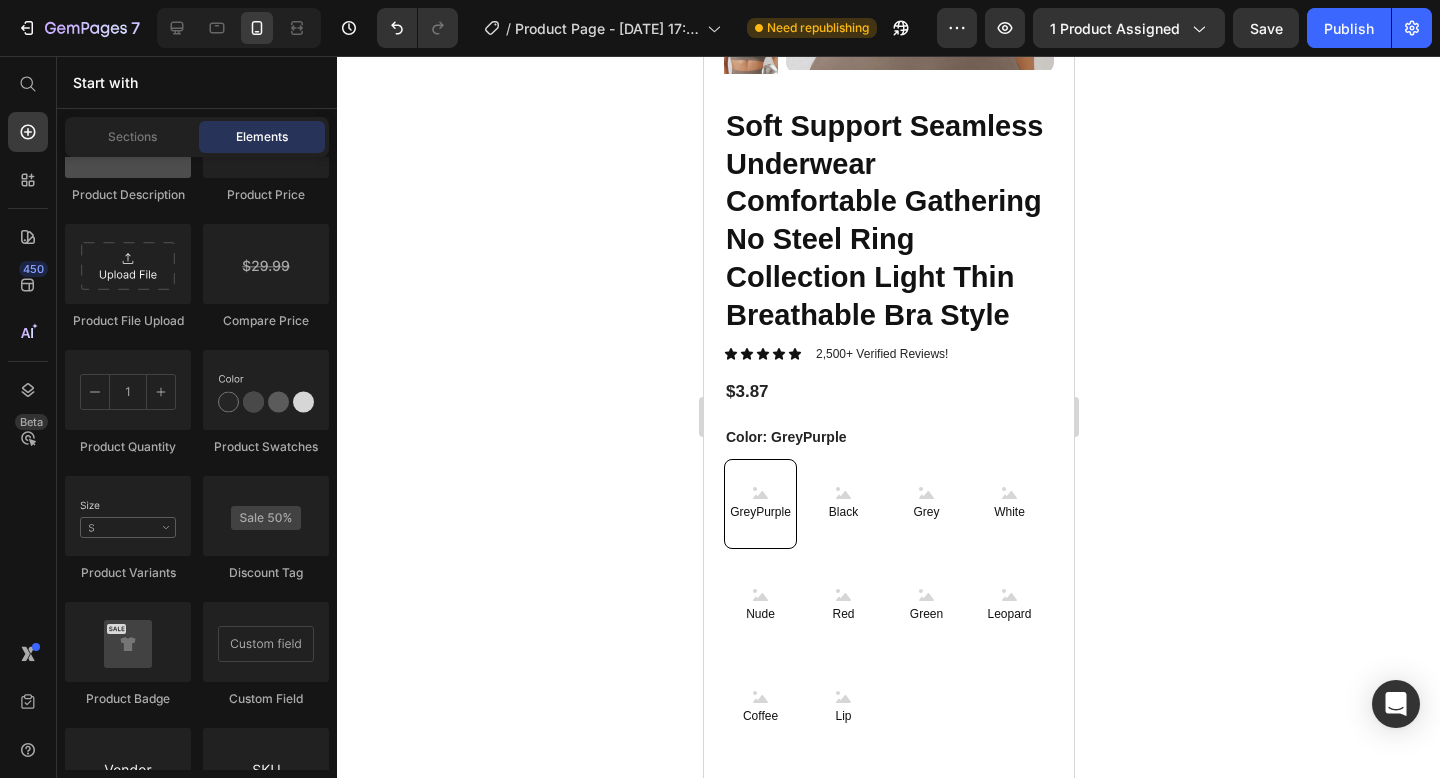 drag, startPoint x: 100, startPoint y: 142, endPoint x: 172, endPoint y: 179, distance: 80.9506 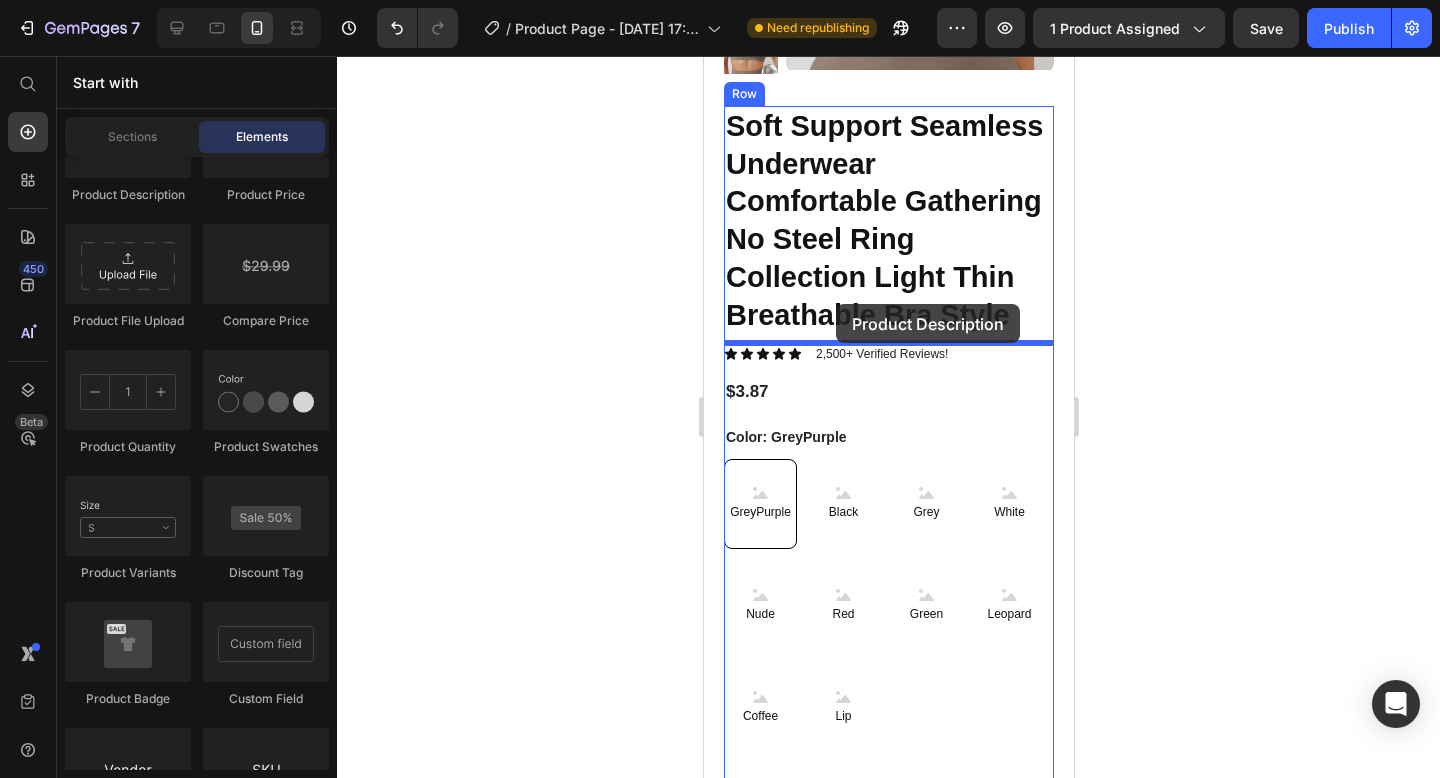 drag, startPoint x: 875, startPoint y: 235, endPoint x: 835, endPoint y: 304, distance: 79.755875 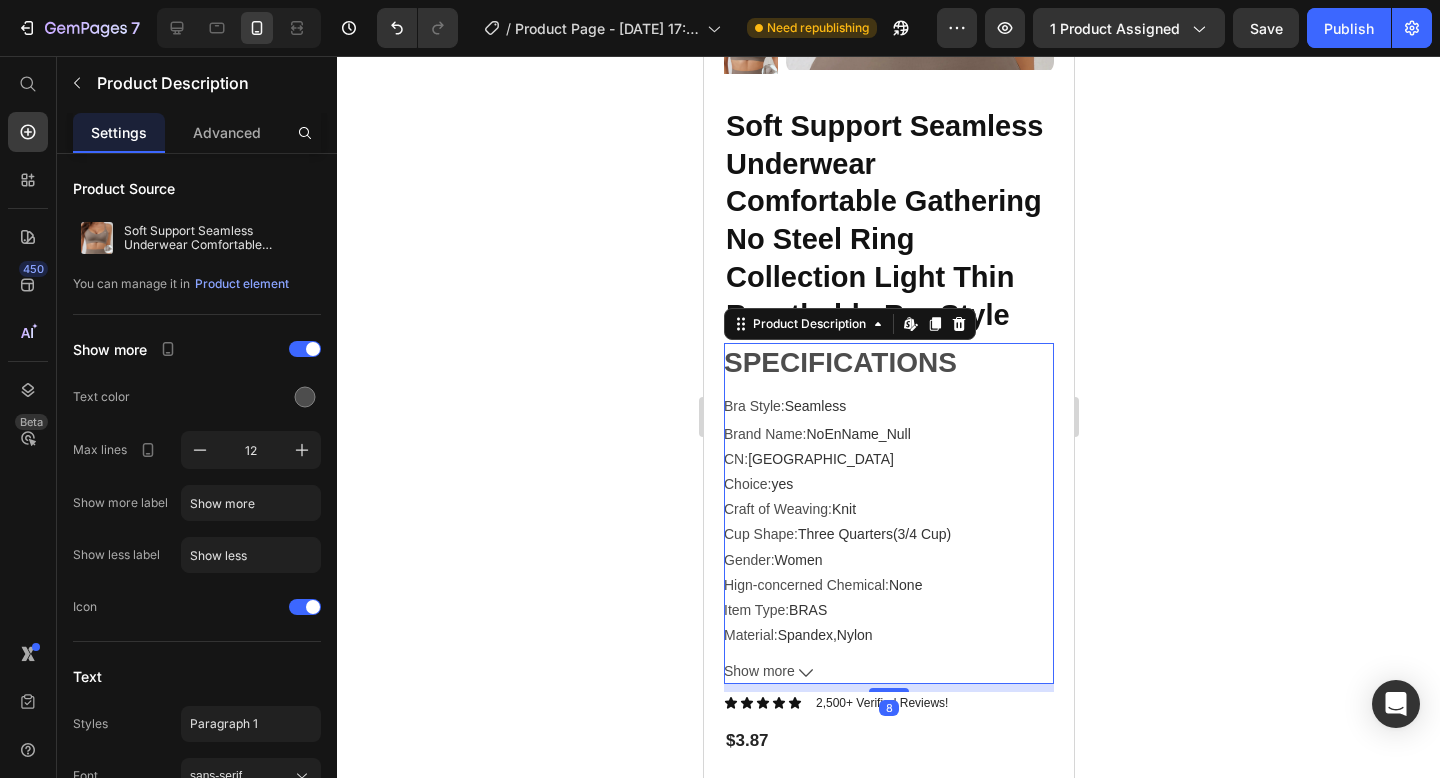 click 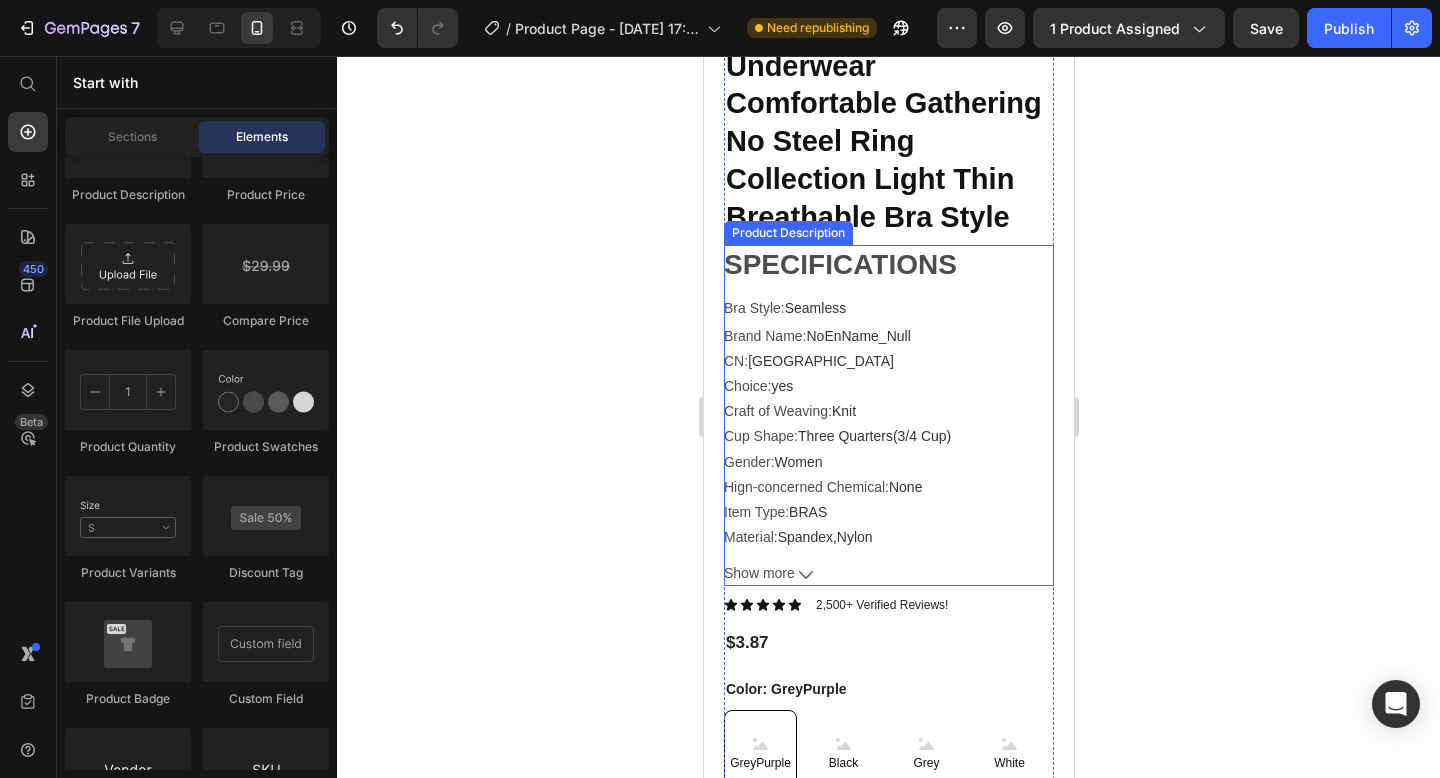 scroll, scrollTop: 535, scrollLeft: 0, axis: vertical 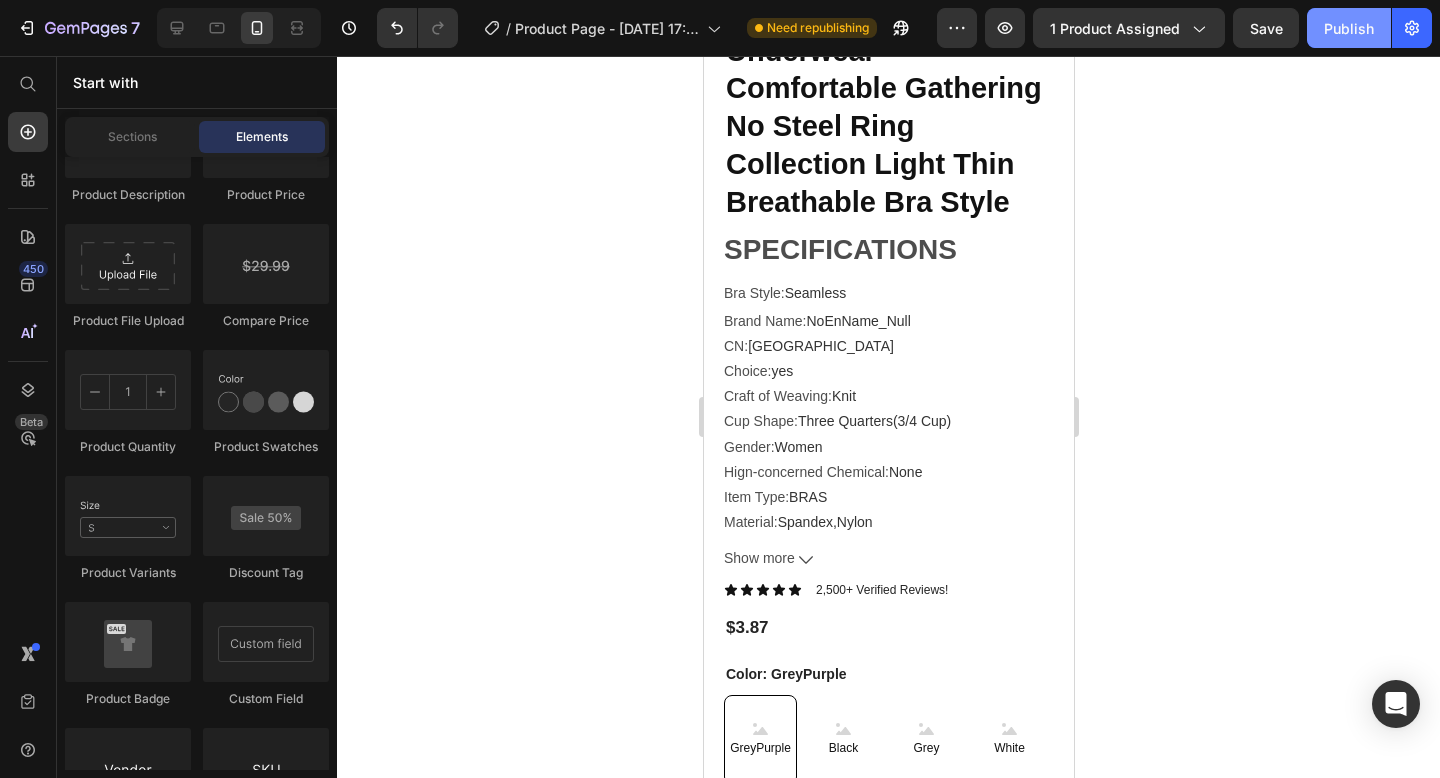 click on "Publish" at bounding box center (1349, 28) 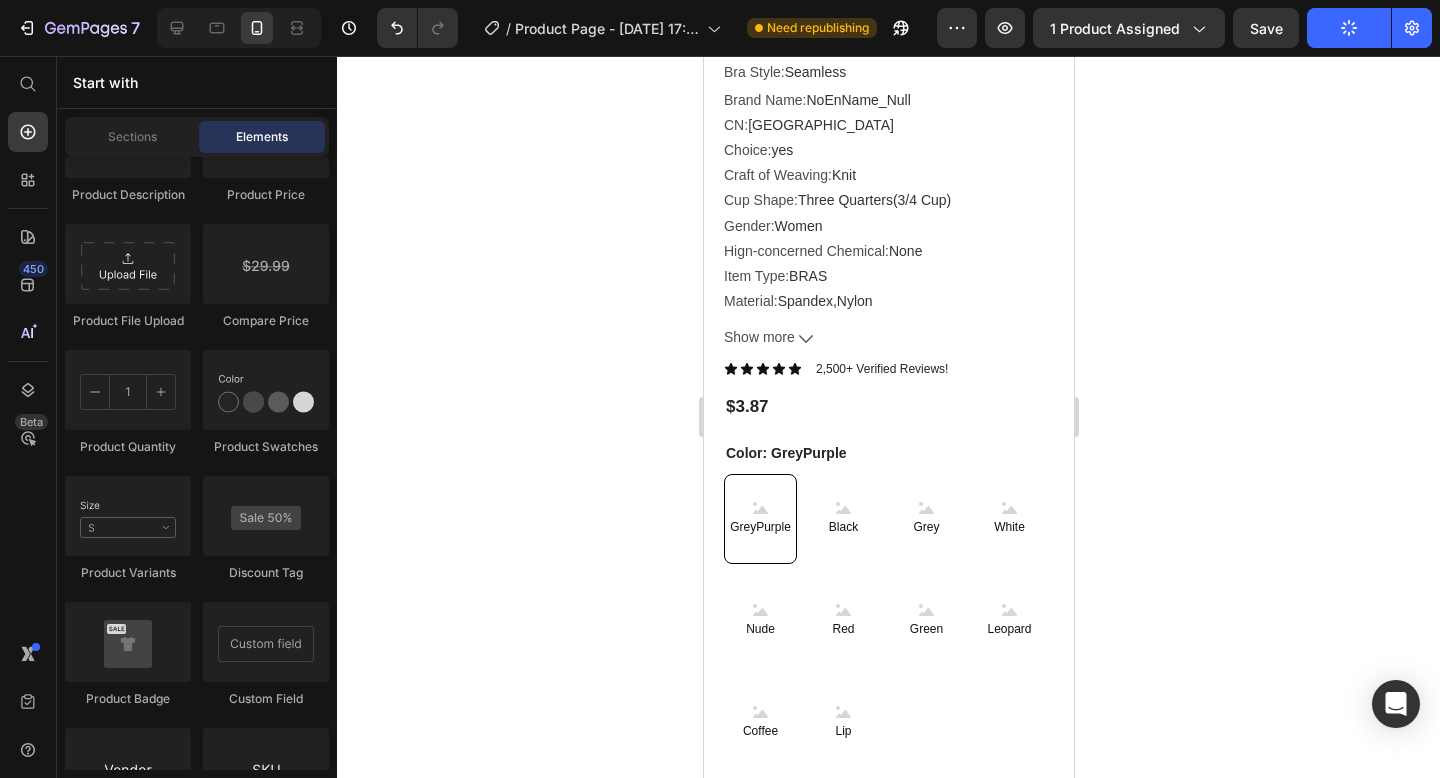 scroll, scrollTop: 0, scrollLeft: 0, axis: both 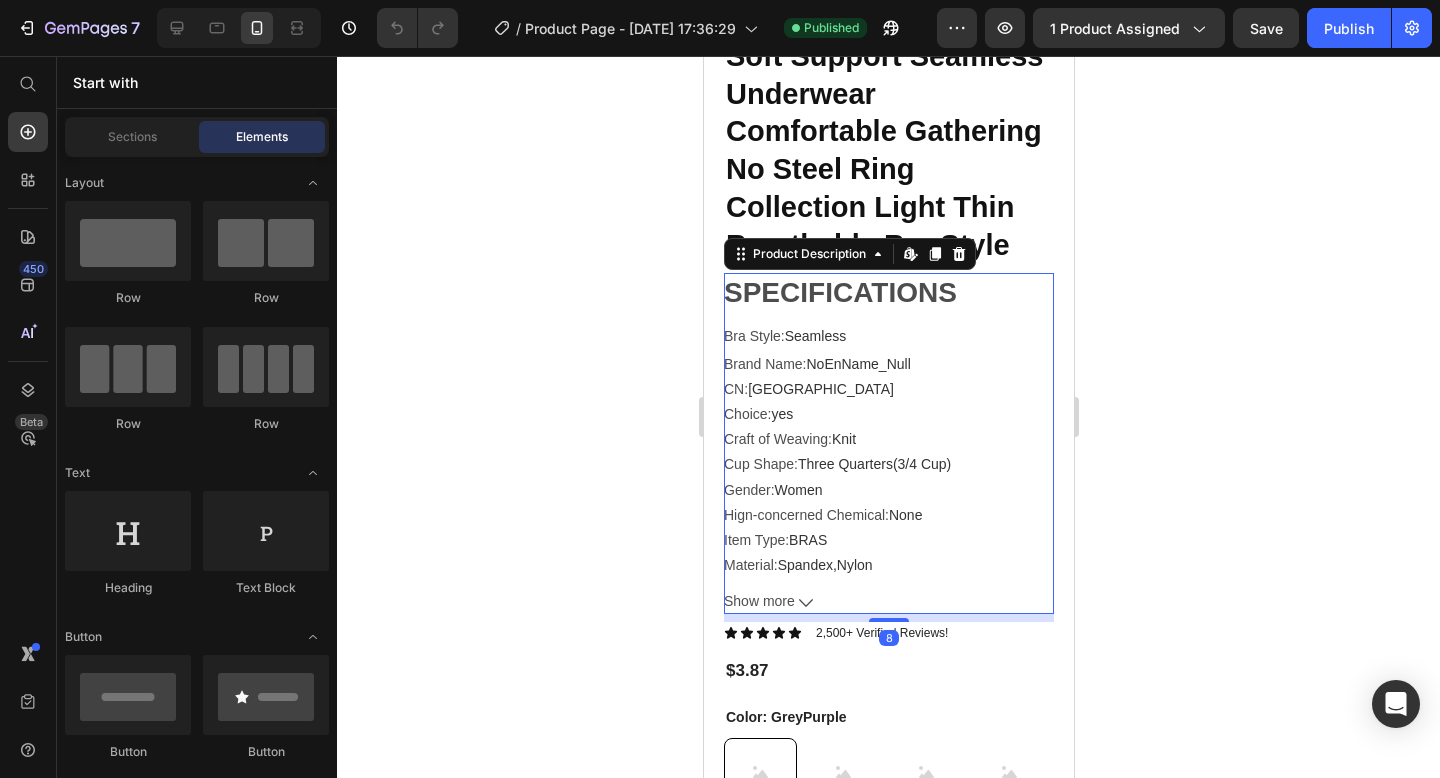 click on "SPECIFICATIONS Bra Style :  Seamless Brand Name :  NoEnName_Null CN :  [GEOGRAPHIC_DATA] Choice :  yes Craft of Weaving :  Knit Cup Shape :  Three Quarters(3/4 Cup) Gender :  [DEMOGRAPHIC_DATA] Hign-concerned Chemical :  None Item Type :  BRAS Material :  Spandex,Nylon Model Number :  66257 Obscene Picture :  No Origin :  Mainland [GEOGRAPHIC_DATA] Sexually Suggestive :  No Style :  everyday Support Type :  Wire Free Features: 1. Laser cutting, no underwire 2. High elastic material: 85% Nylon + 15% Spandex 3. Sexy V-neck design, make you look elegant and stylish. 4. High elastic shoulder straps, anti-slip and comfortable. 5. Removable insert padded for easy cleaning.
Size: S, M, L, XL" at bounding box center [888, 423] 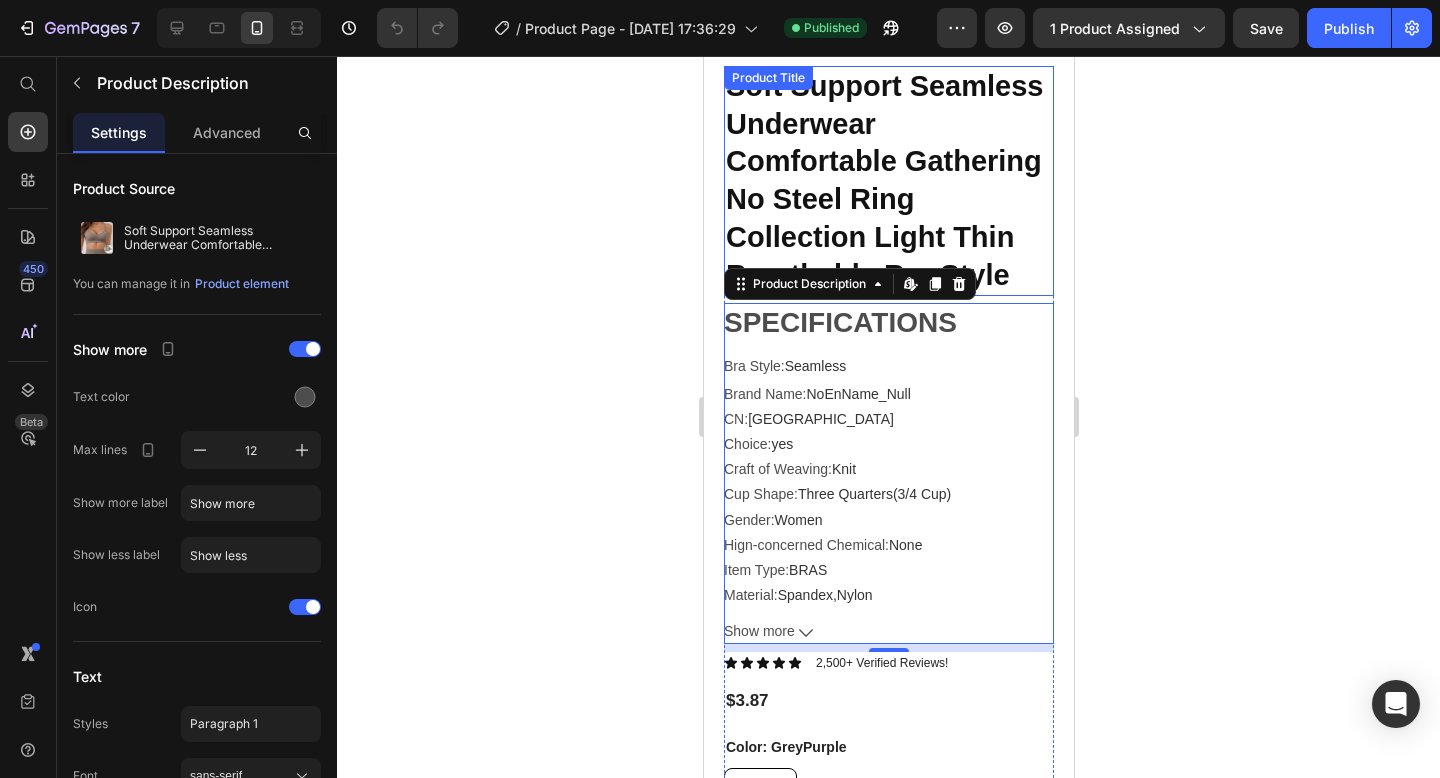 scroll, scrollTop: 472, scrollLeft: 0, axis: vertical 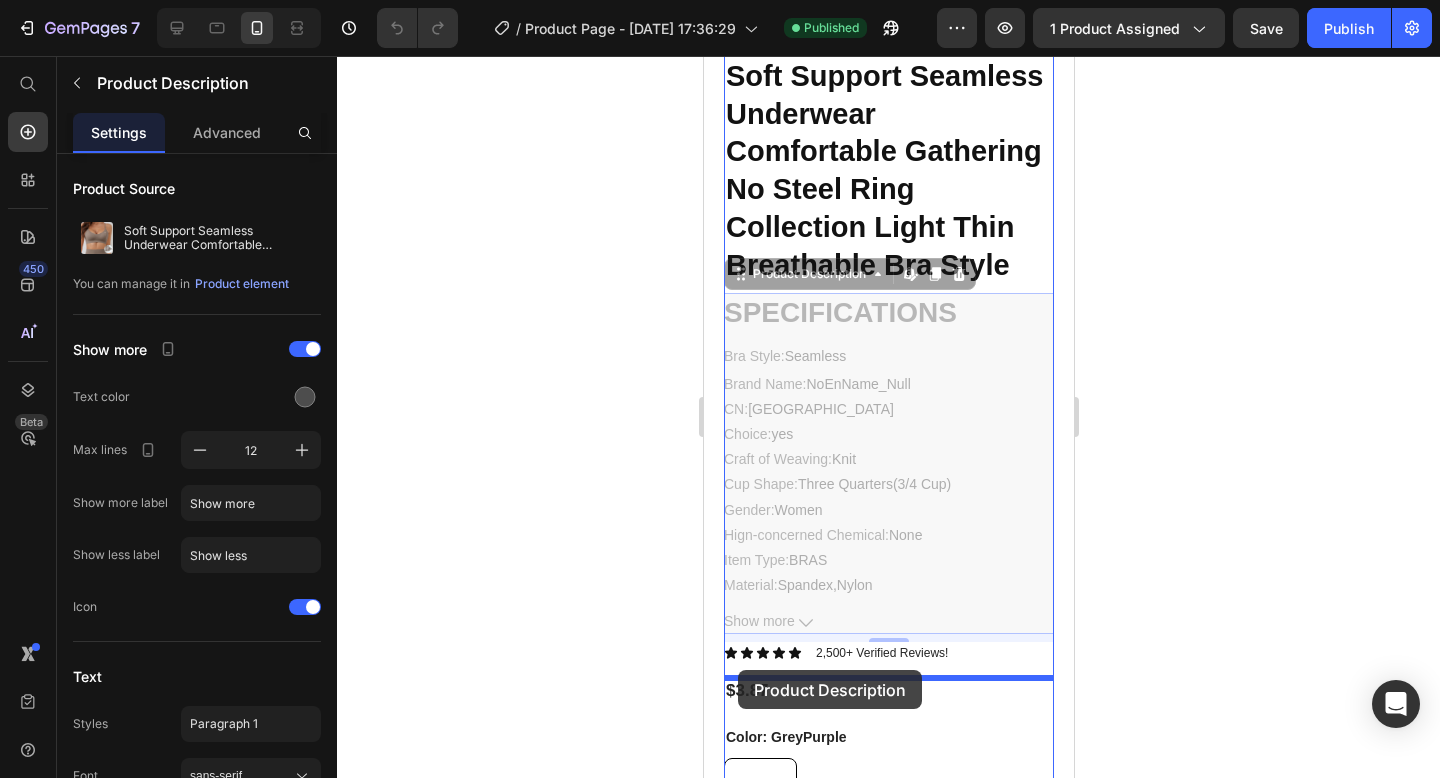drag, startPoint x: 736, startPoint y: 273, endPoint x: 737, endPoint y: 670, distance: 397.00125 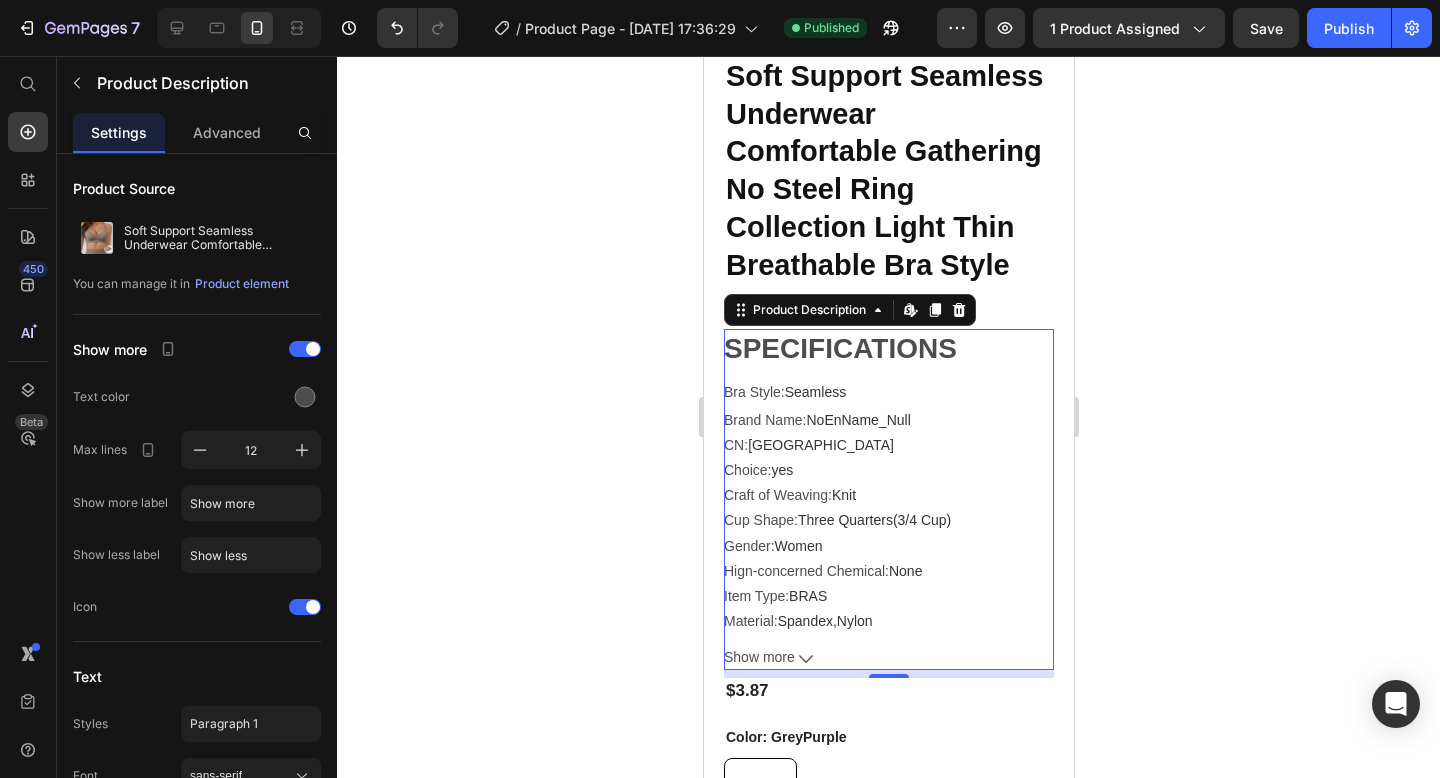 click 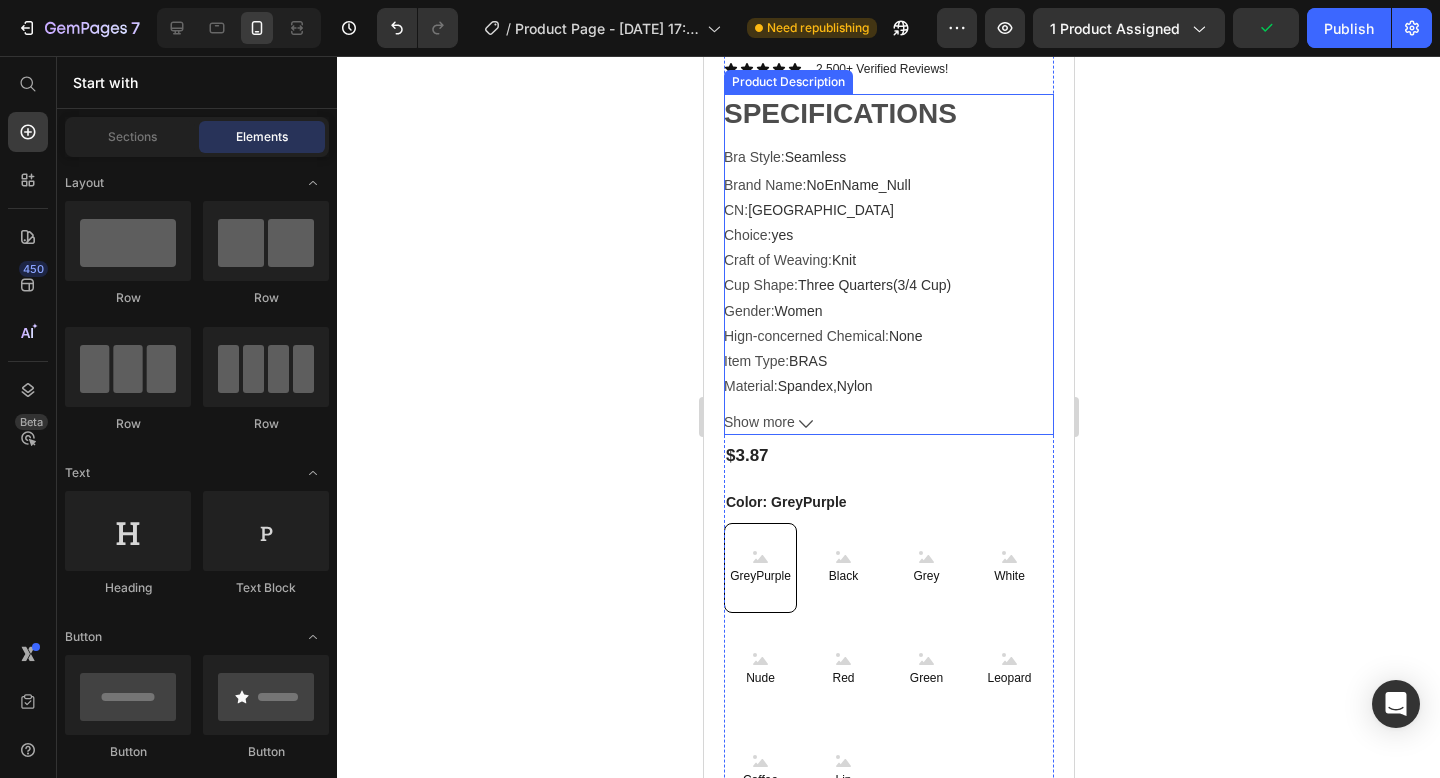 scroll, scrollTop: 711, scrollLeft: 0, axis: vertical 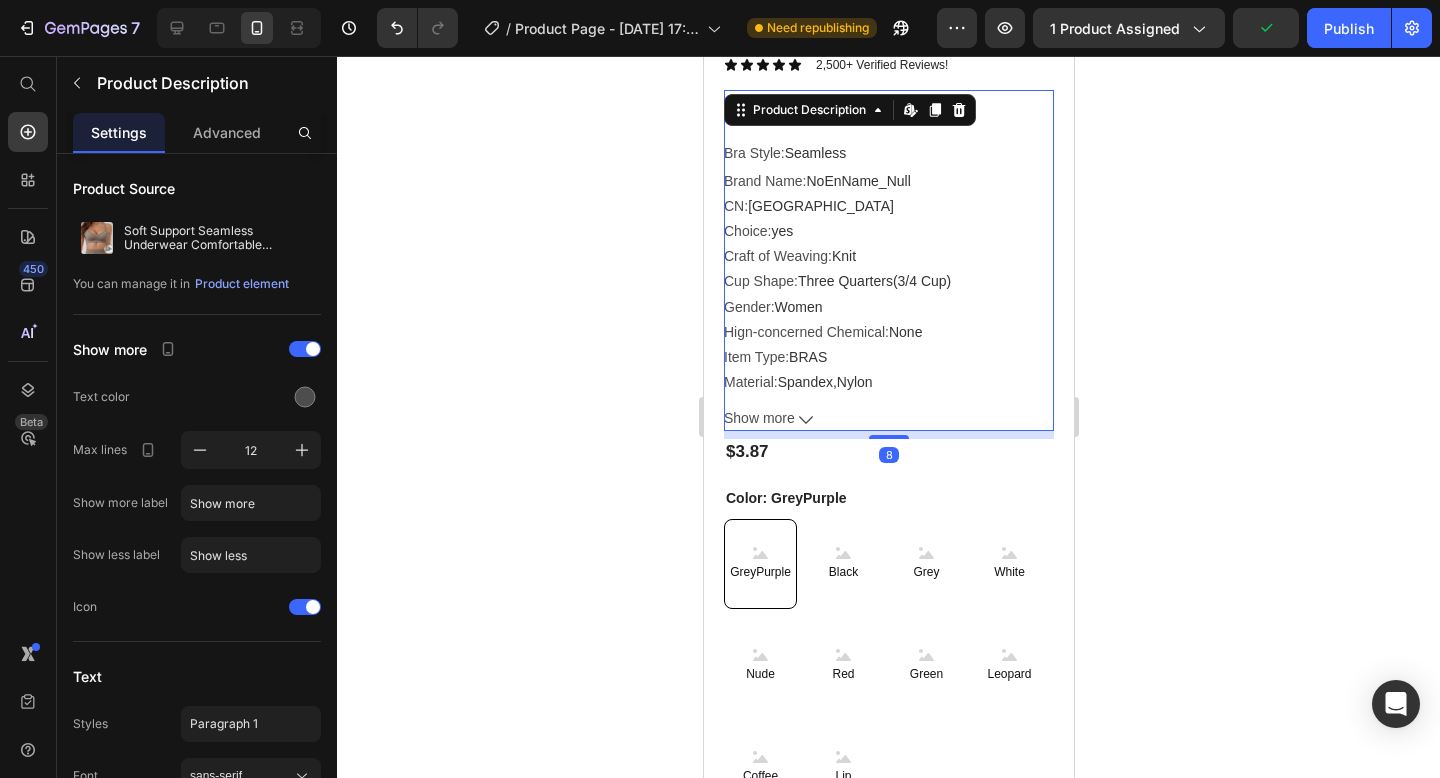 click on "SPECIFICATIONS Bra Style :  Seamless Brand Name :  NoEnName_Null CN :  [GEOGRAPHIC_DATA] Choice :  yes Craft of Weaving :  Knit Cup Shape :  Three Quarters(3/4 Cup) Gender :  [DEMOGRAPHIC_DATA] Hign-concerned Chemical :  None Item Type :  BRAS Material :  Spandex,Nylon Model Number :  66257 Obscene Picture :  No Origin :  Mainland [GEOGRAPHIC_DATA] Sexually Suggestive :  No Style :  everyday Support Type :  Wire Free Features: 1. Laser cutting, no underwire 2. High elastic material: 85% Nylon + 15% Spandex 3. Sexy V-neck design, make you look elegant and stylish. 4. High elastic shoulder straps, anti-slip and comfortable. 5. Removable insert padded for easy cleaning.
Size: S, M, L, XL
Show more" at bounding box center [888, 260] 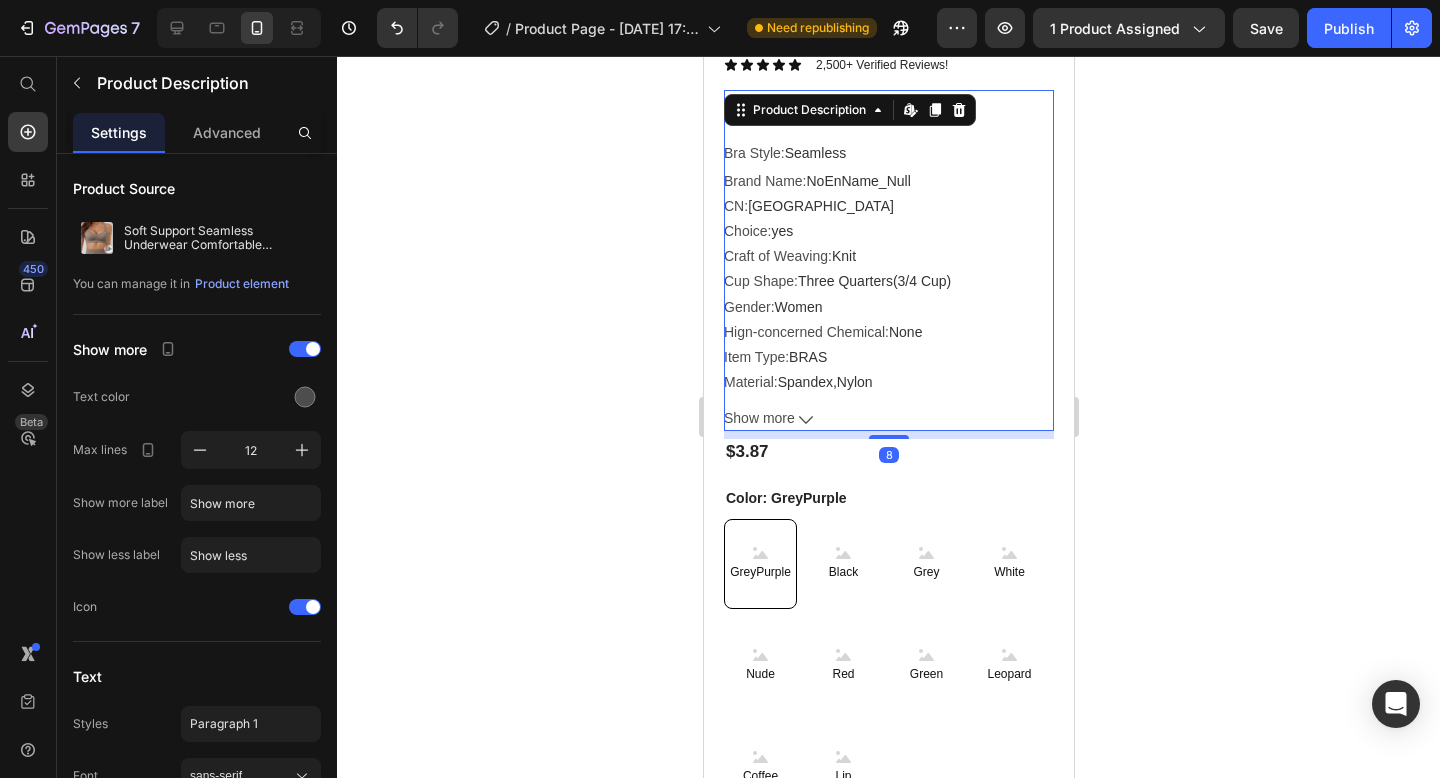 click on "Show more" at bounding box center [888, 418] 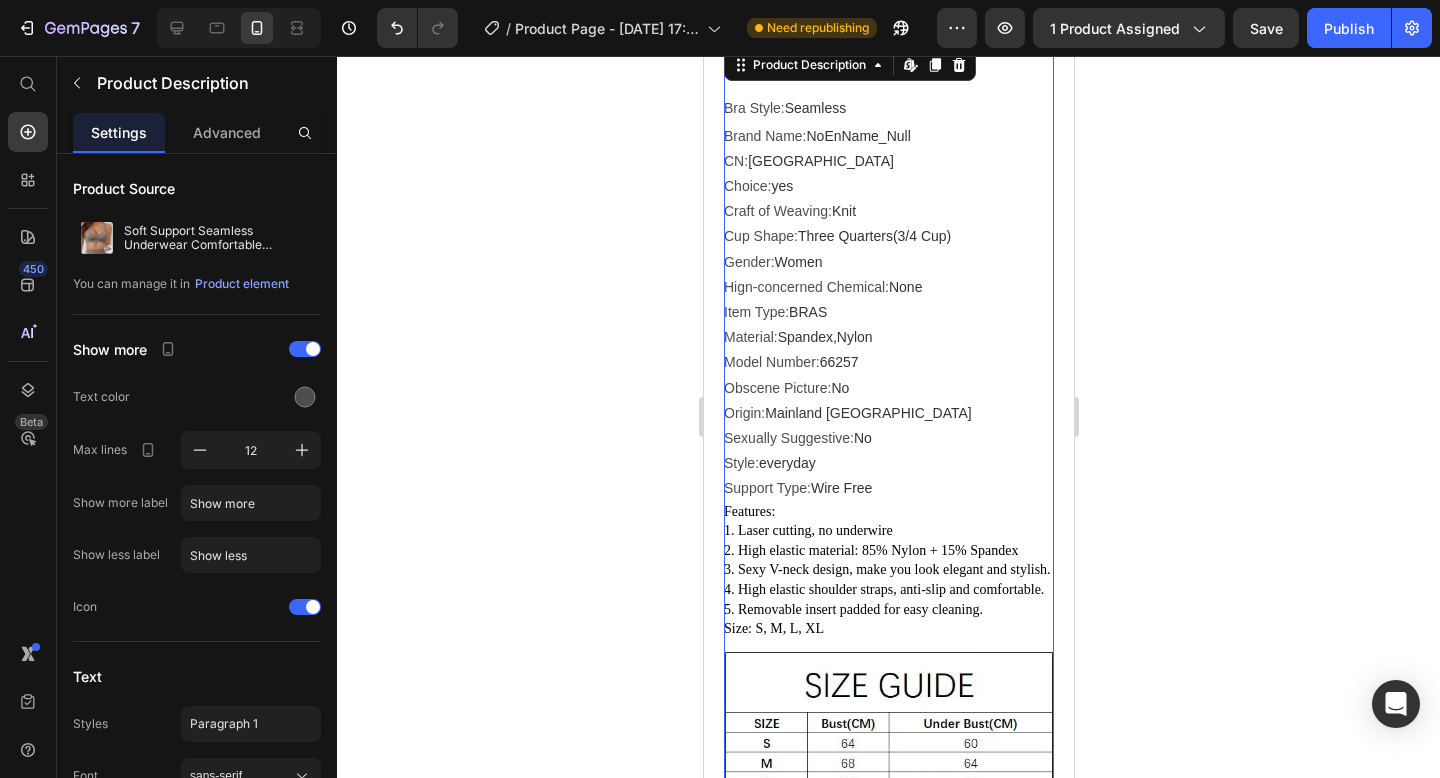 scroll, scrollTop: 622, scrollLeft: 0, axis: vertical 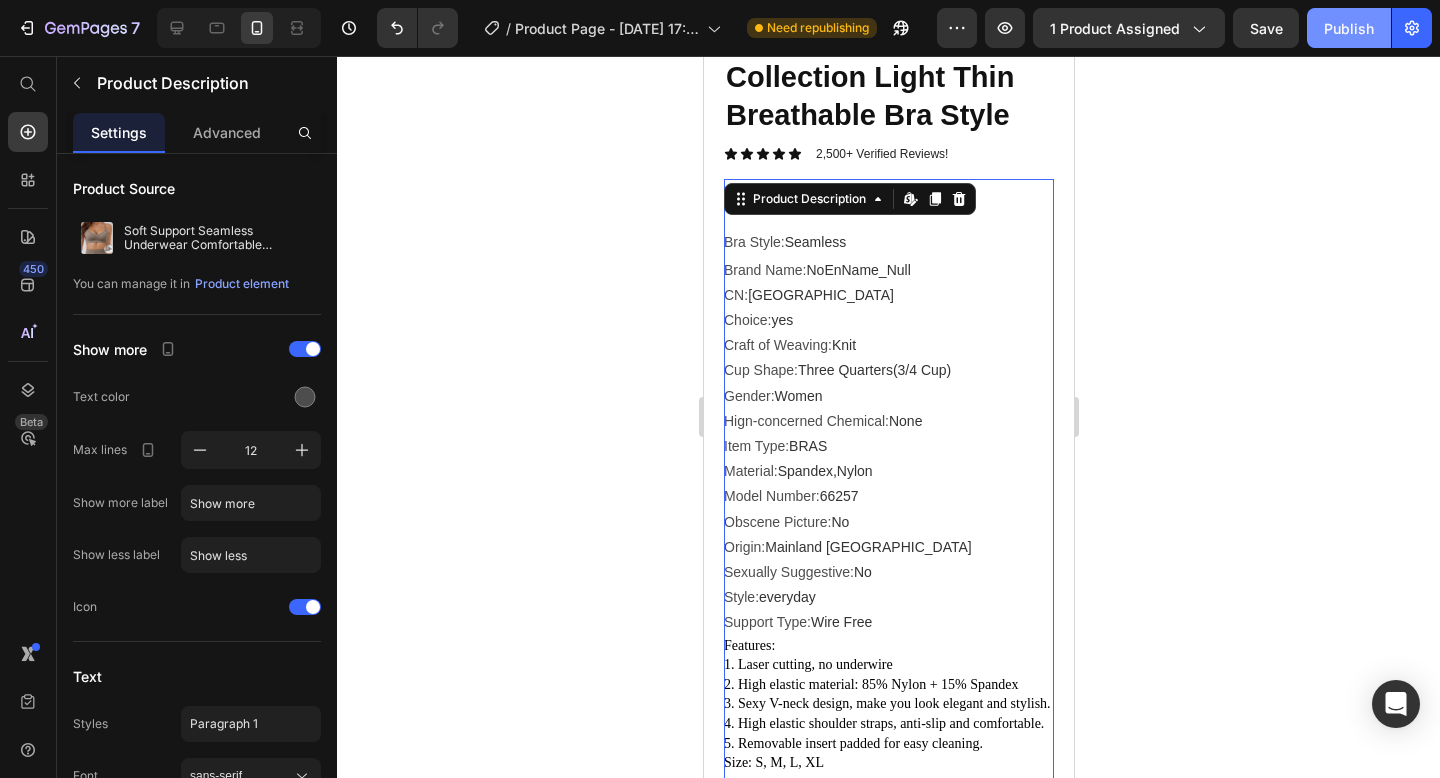 click on "Publish" at bounding box center (1349, 28) 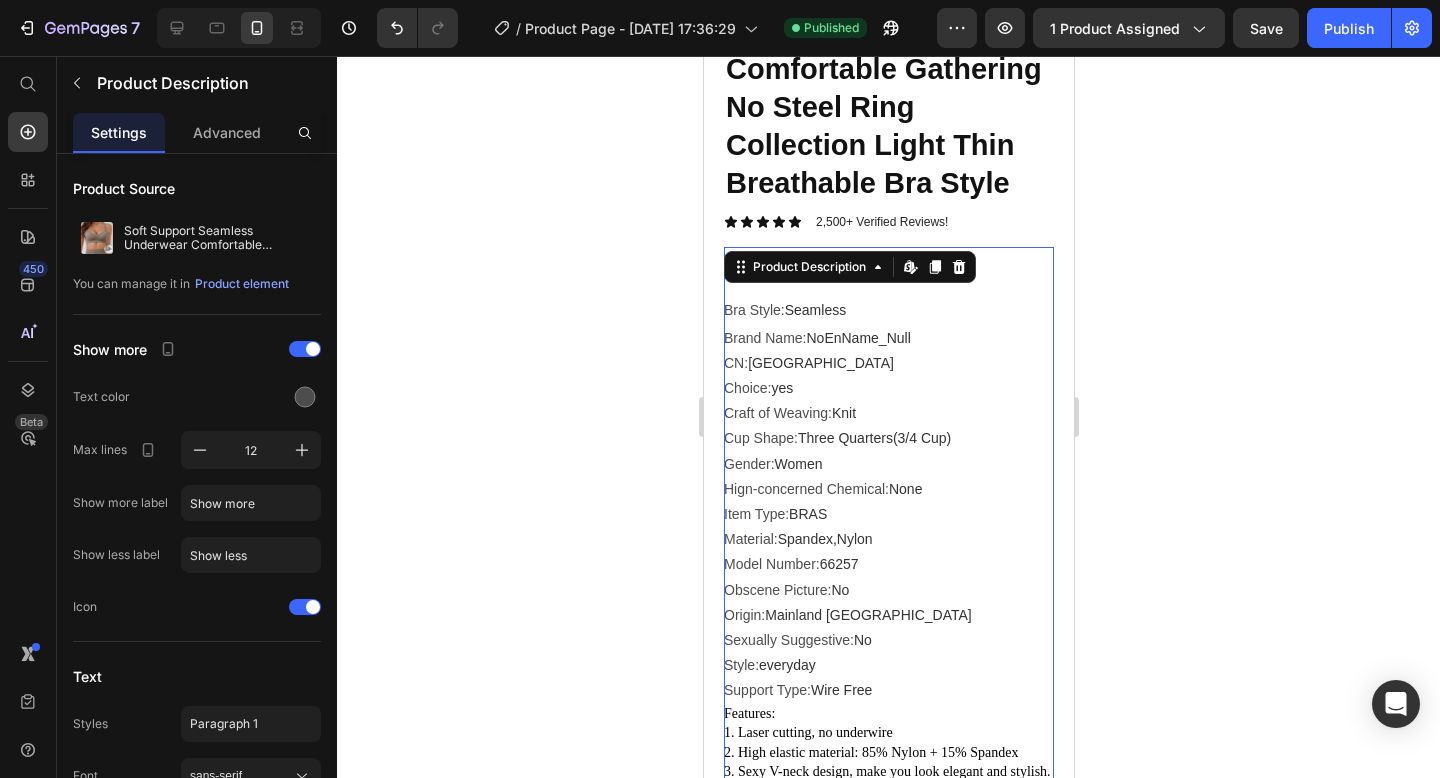 scroll, scrollTop: 13, scrollLeft: 0, axis: vertical 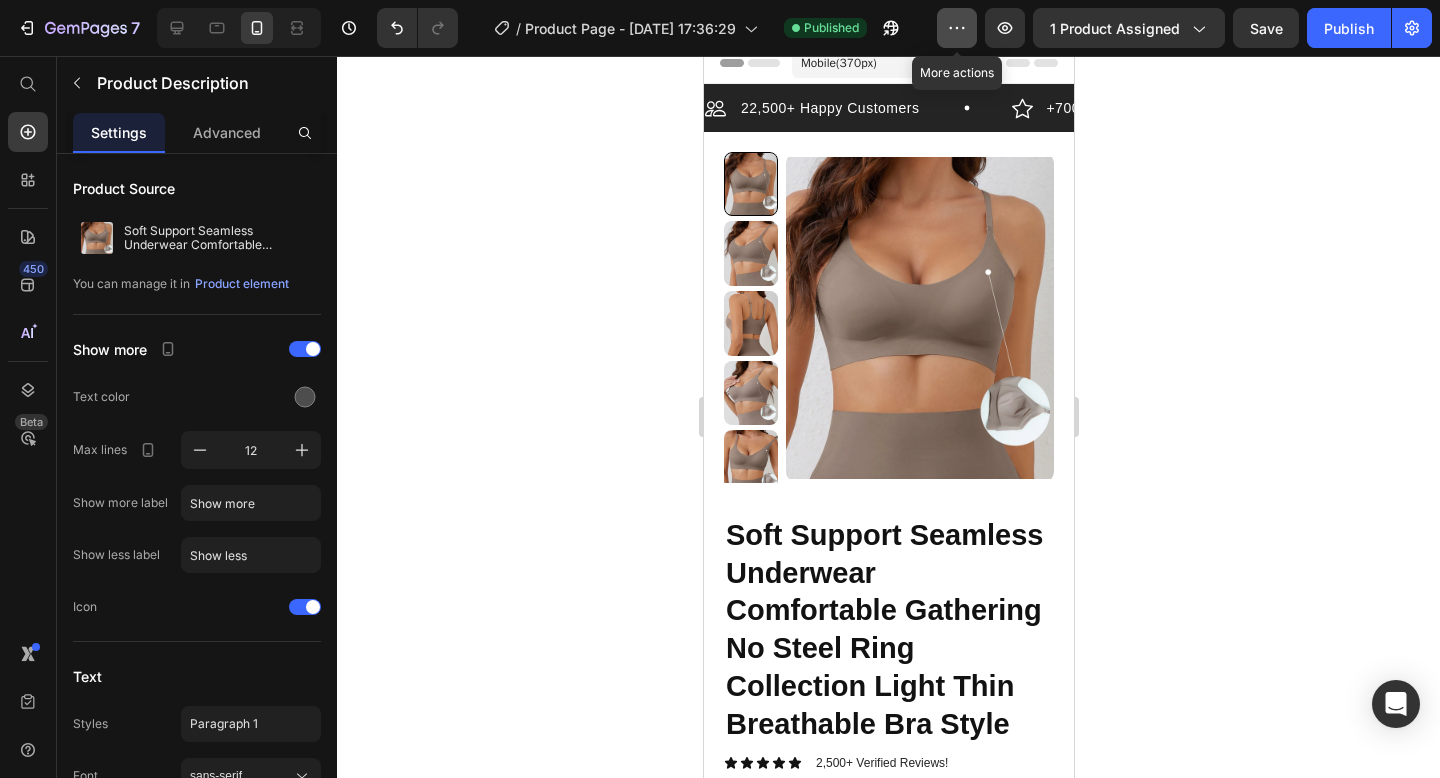 click 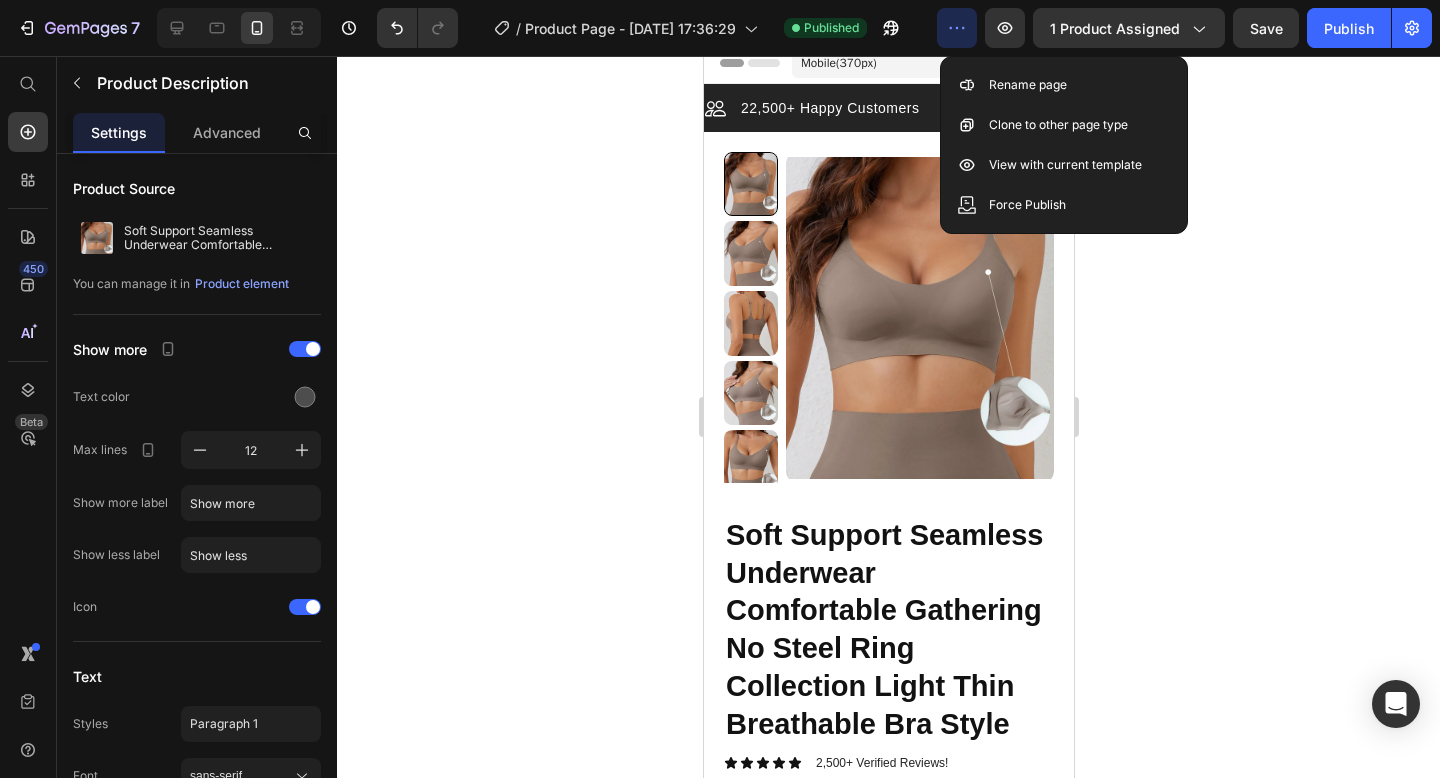 click 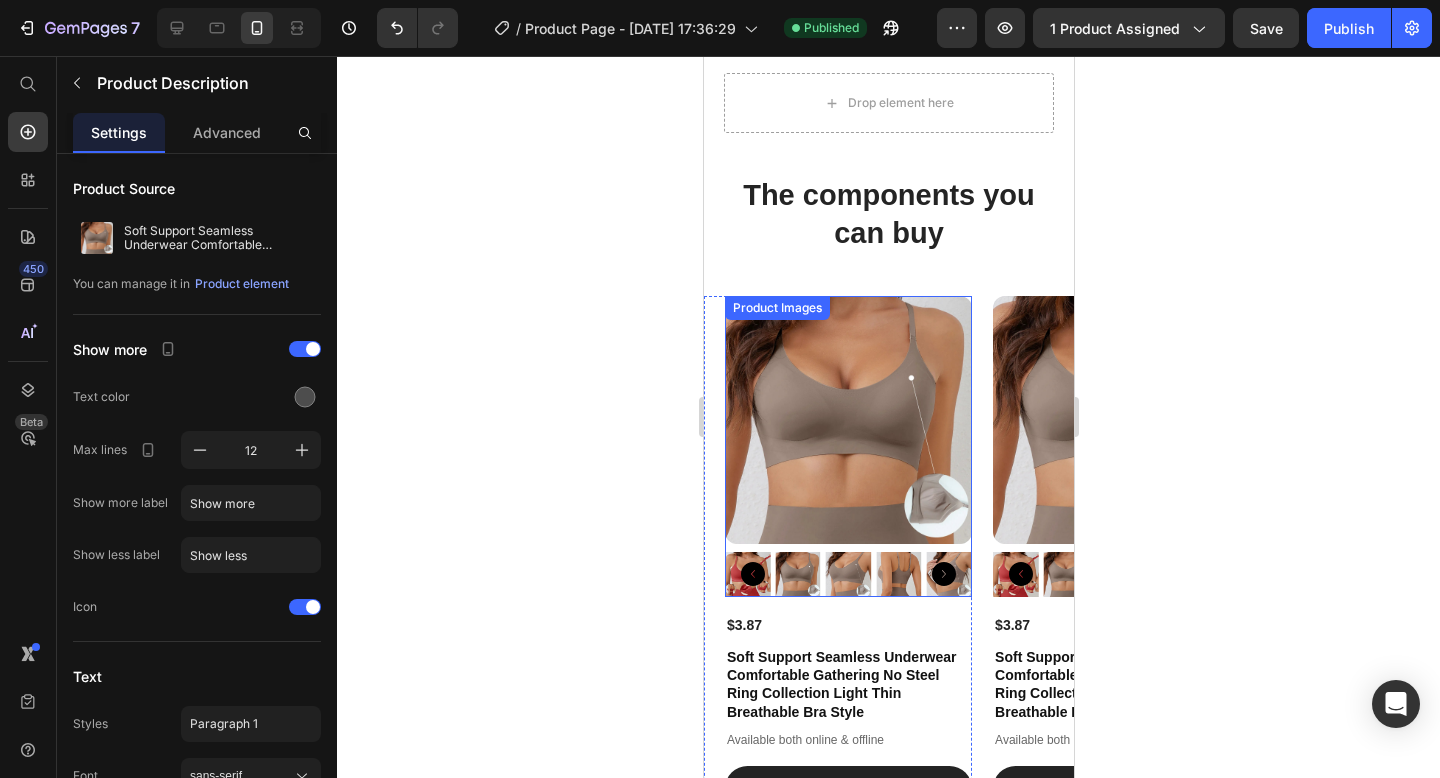 scroll, scrollTop: 5723, scrollLeft: 0, axis: vertical 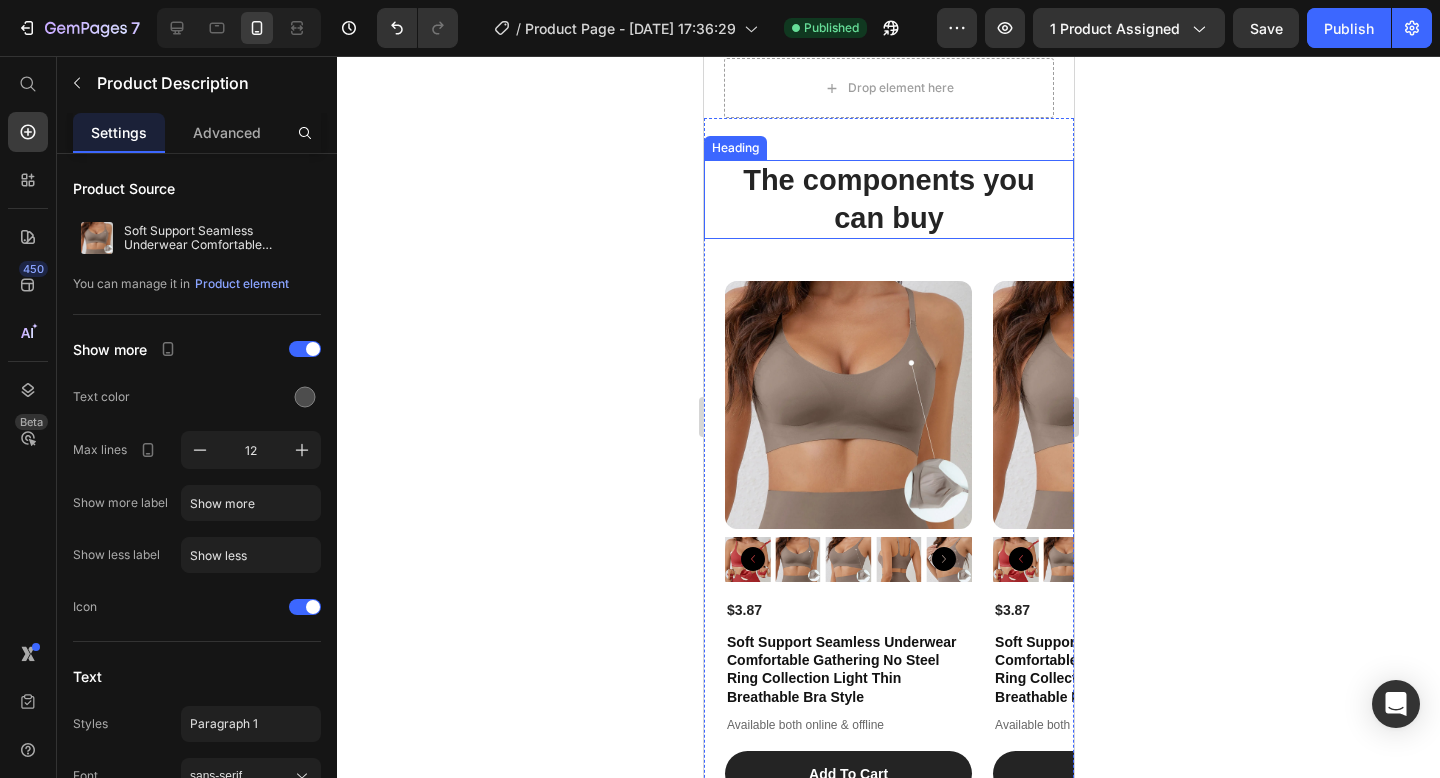 click on "The components you can buy" at bounding box center [888, 199] 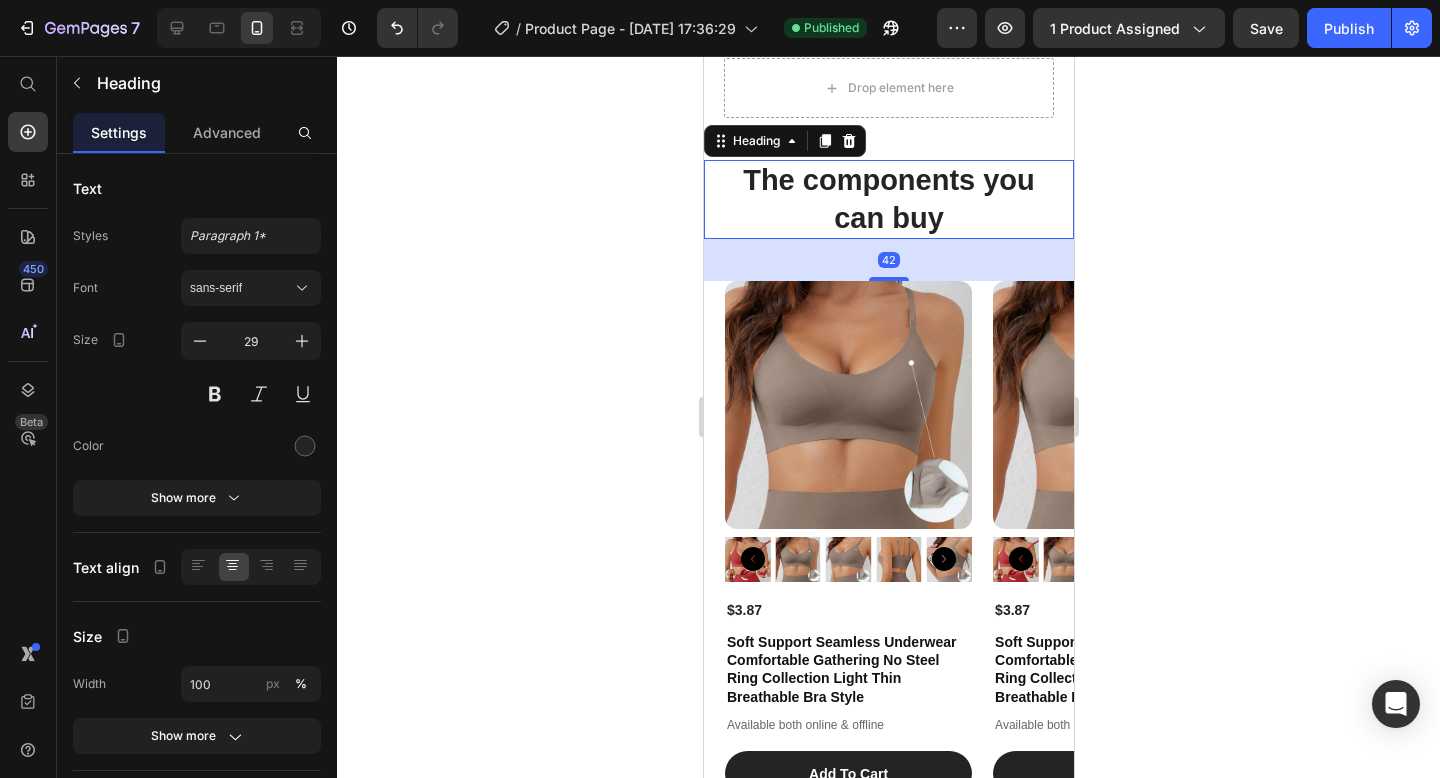 click at bounding box center (1115, 404) 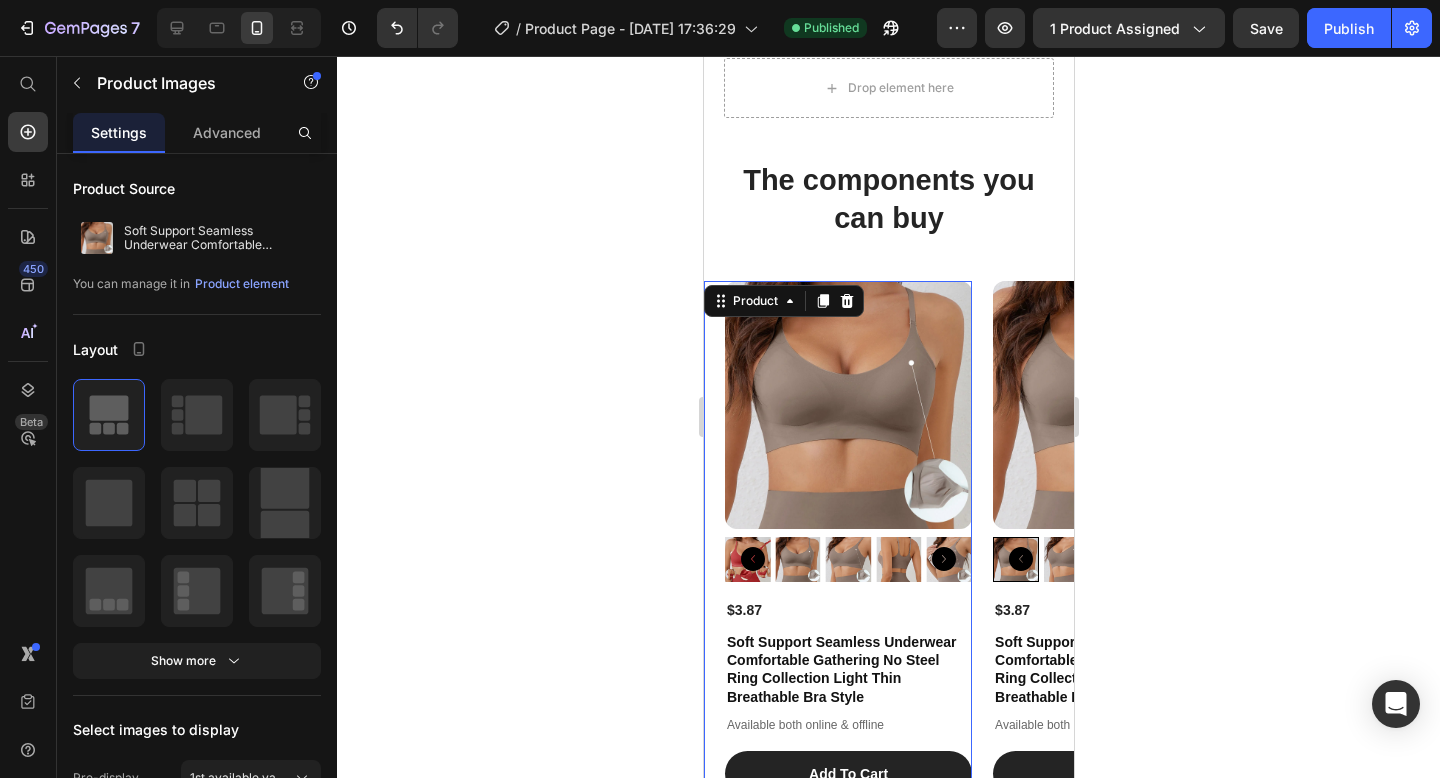 click on "Product" at bounding box center (783, 301) 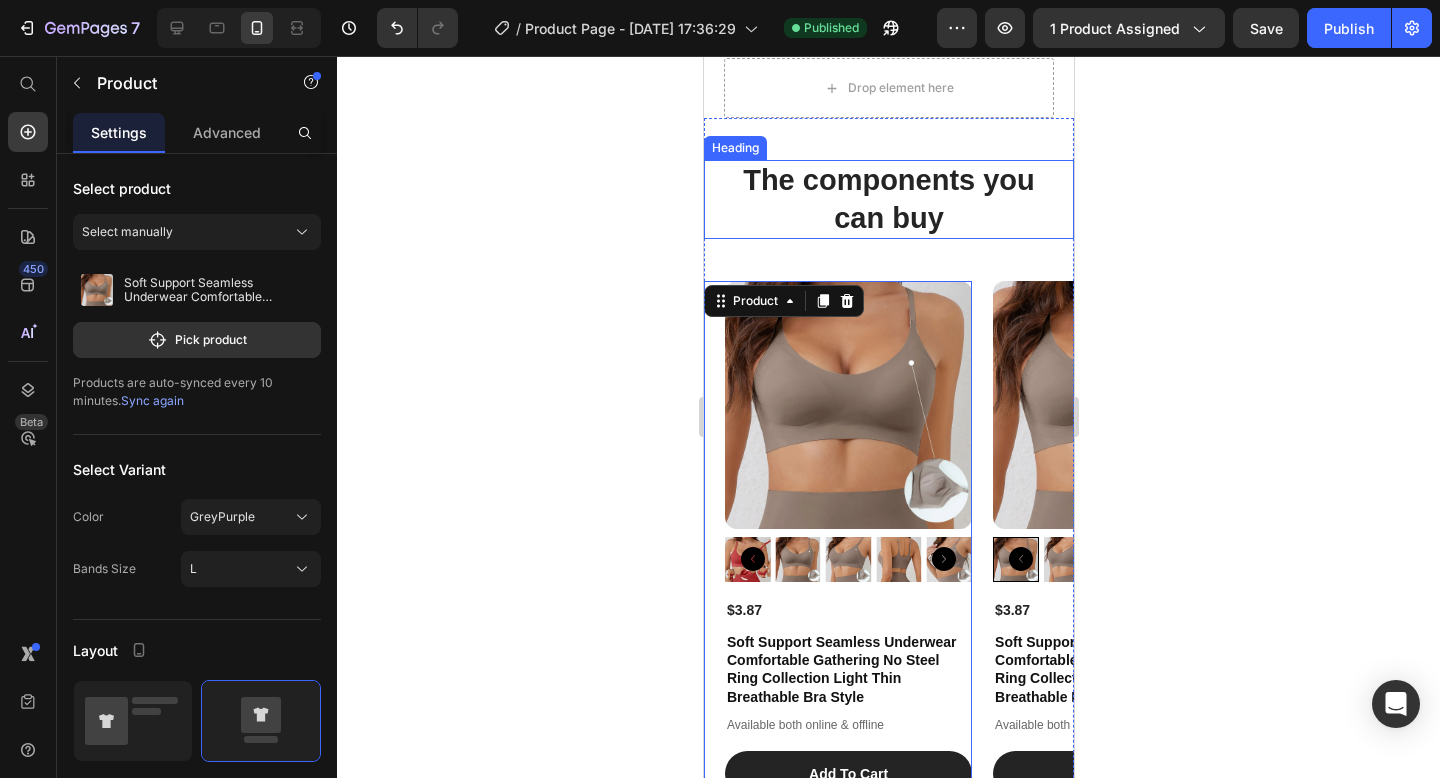 click on "The components you can buy" at bounding box center [888, 199] 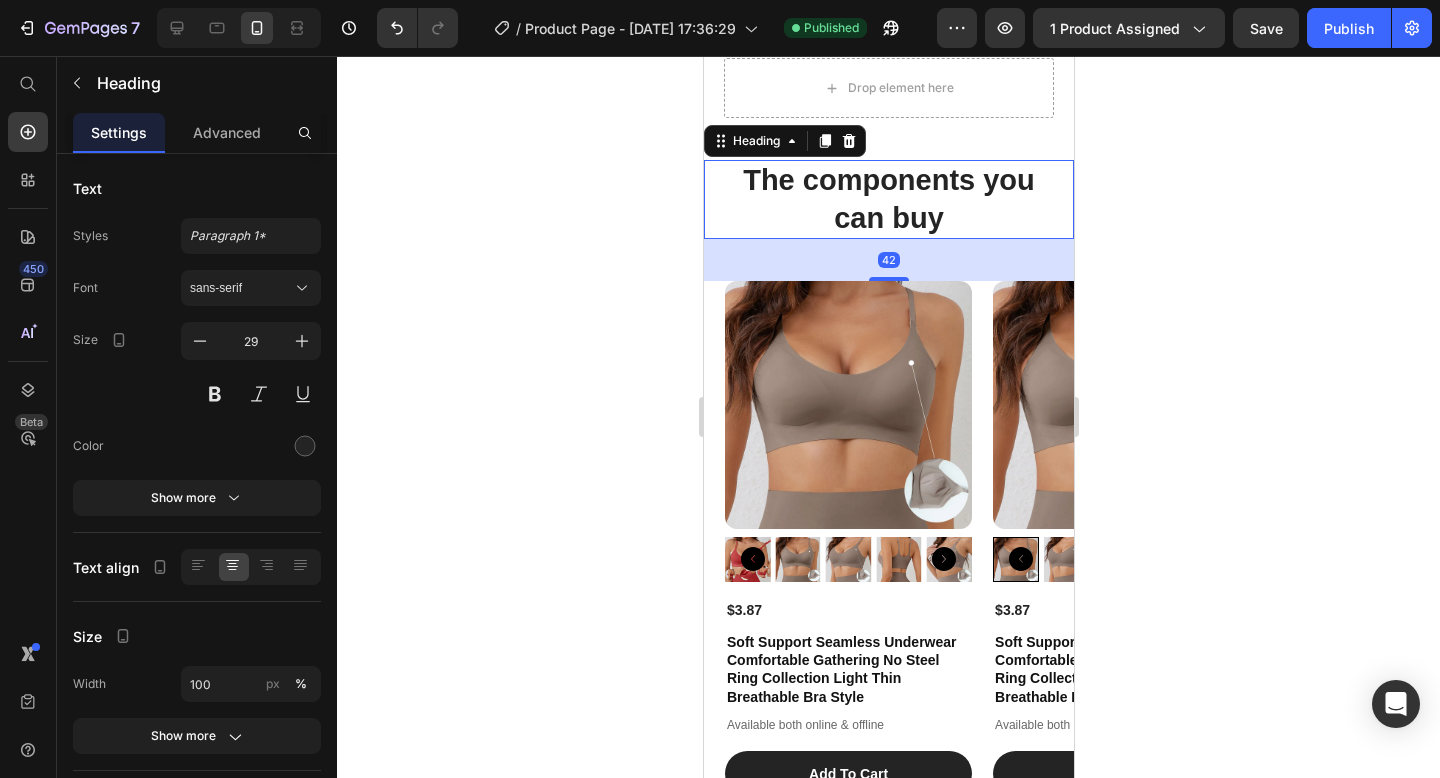 click on "42" at bounding box center (888, 260) 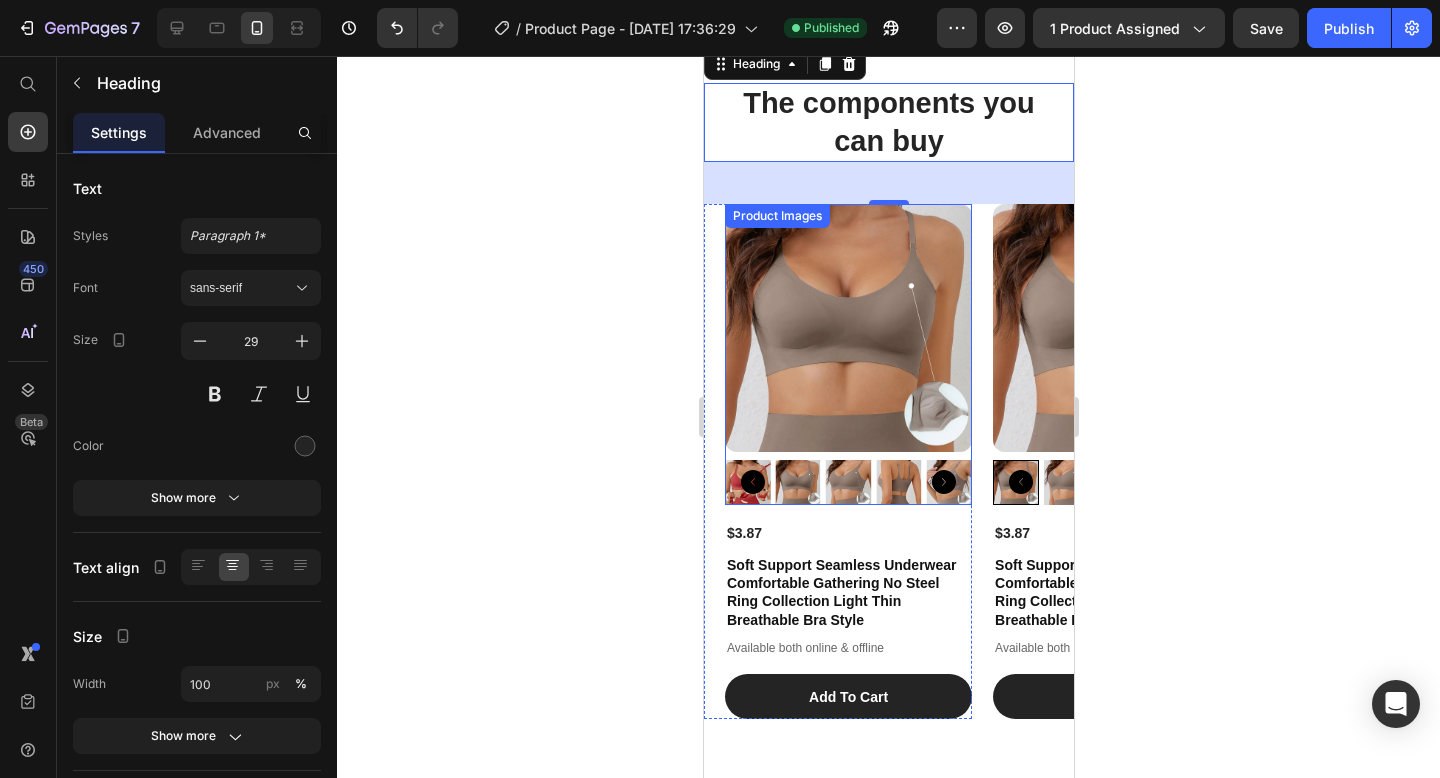 scroll, scrollTop: 5793, scrollLeft: 0, axis: vertical 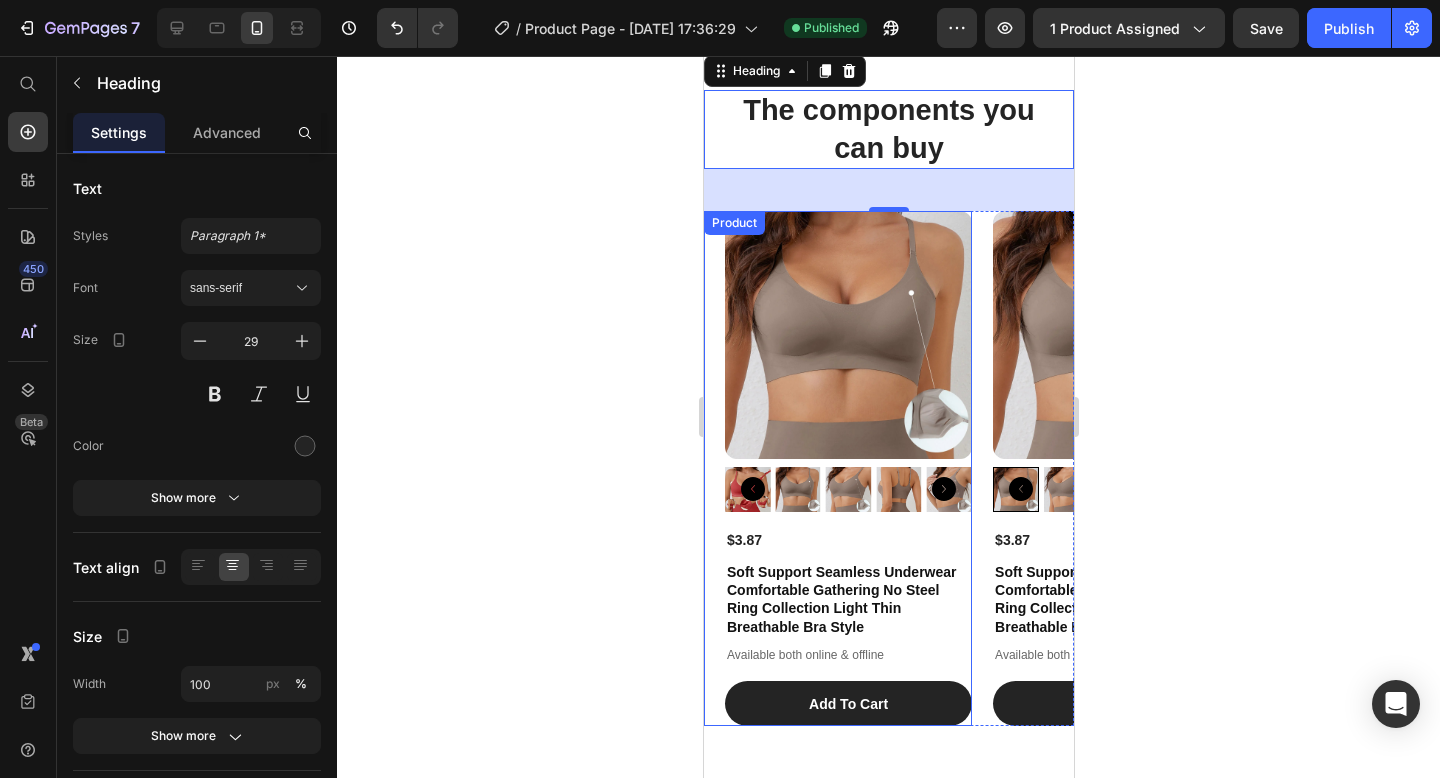 click on "Product Images $3.87 Product Price Soft Support Seamless Underwear Comfortable Gathering No Steel Ring Collection Light Thin Breathable Bra Style Product Title Available both online & offline Text Block Add To Cart Add to Cart Product" at bounding box center [837, 468] 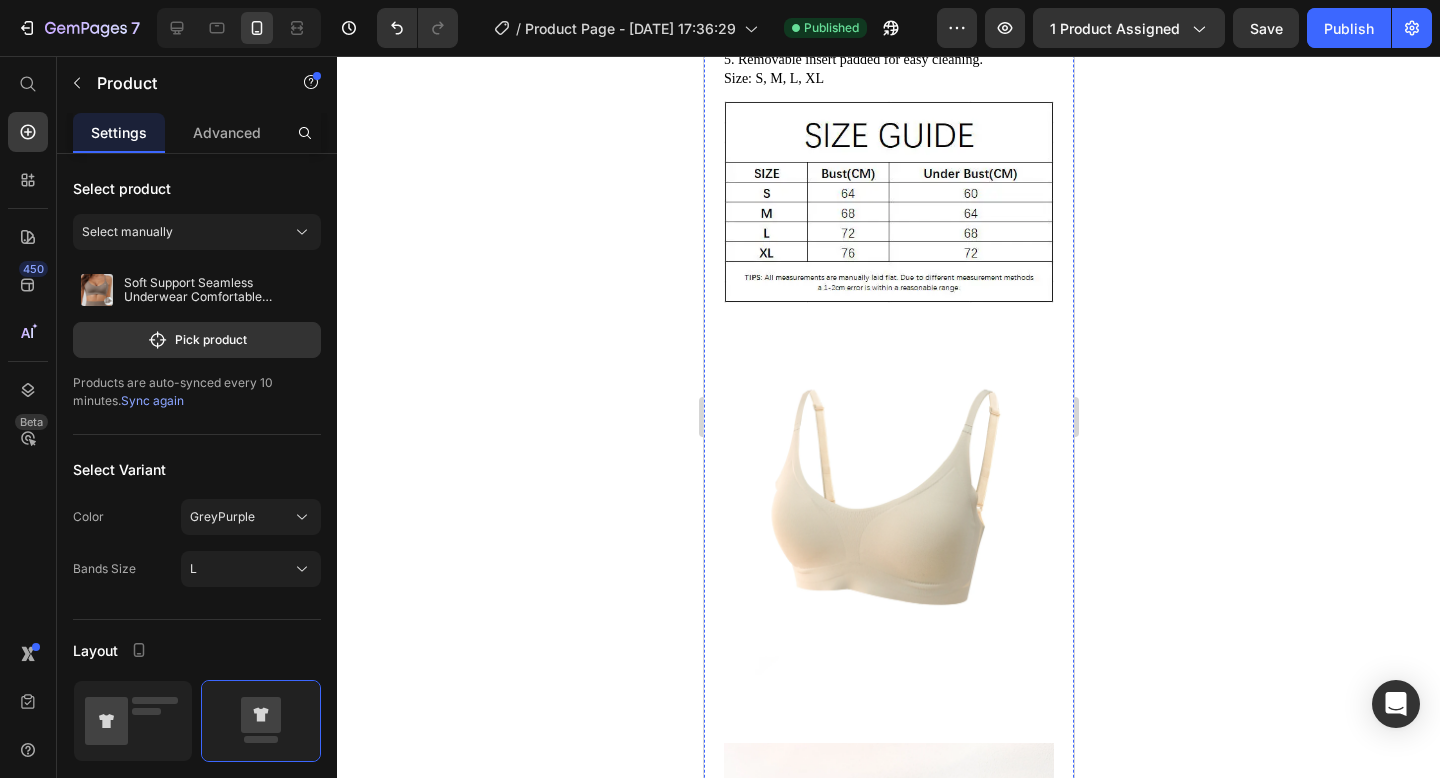 scroll, scrollTop: 1510, scrollLeft: 0, axis: vertical 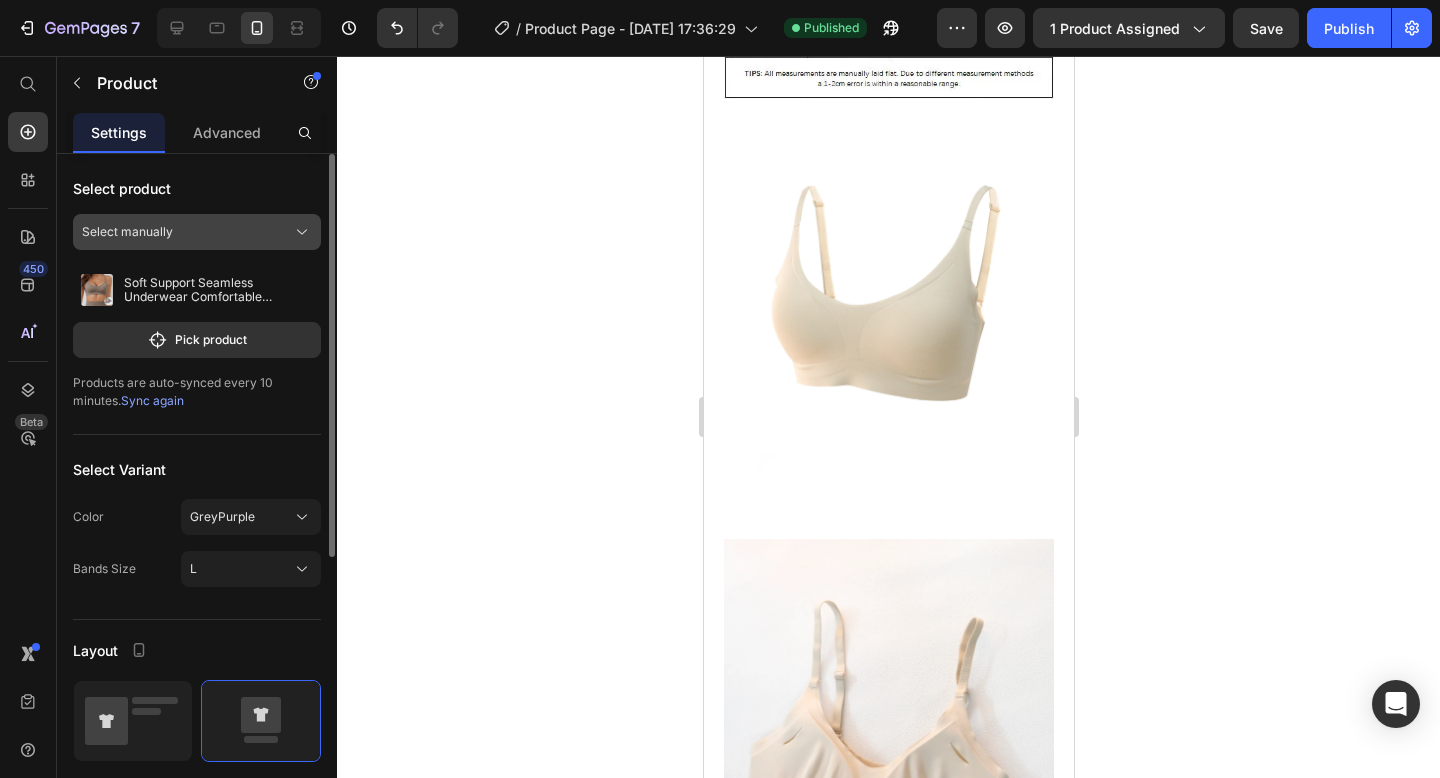click on "Select manually" at bounding box center (197, 232) 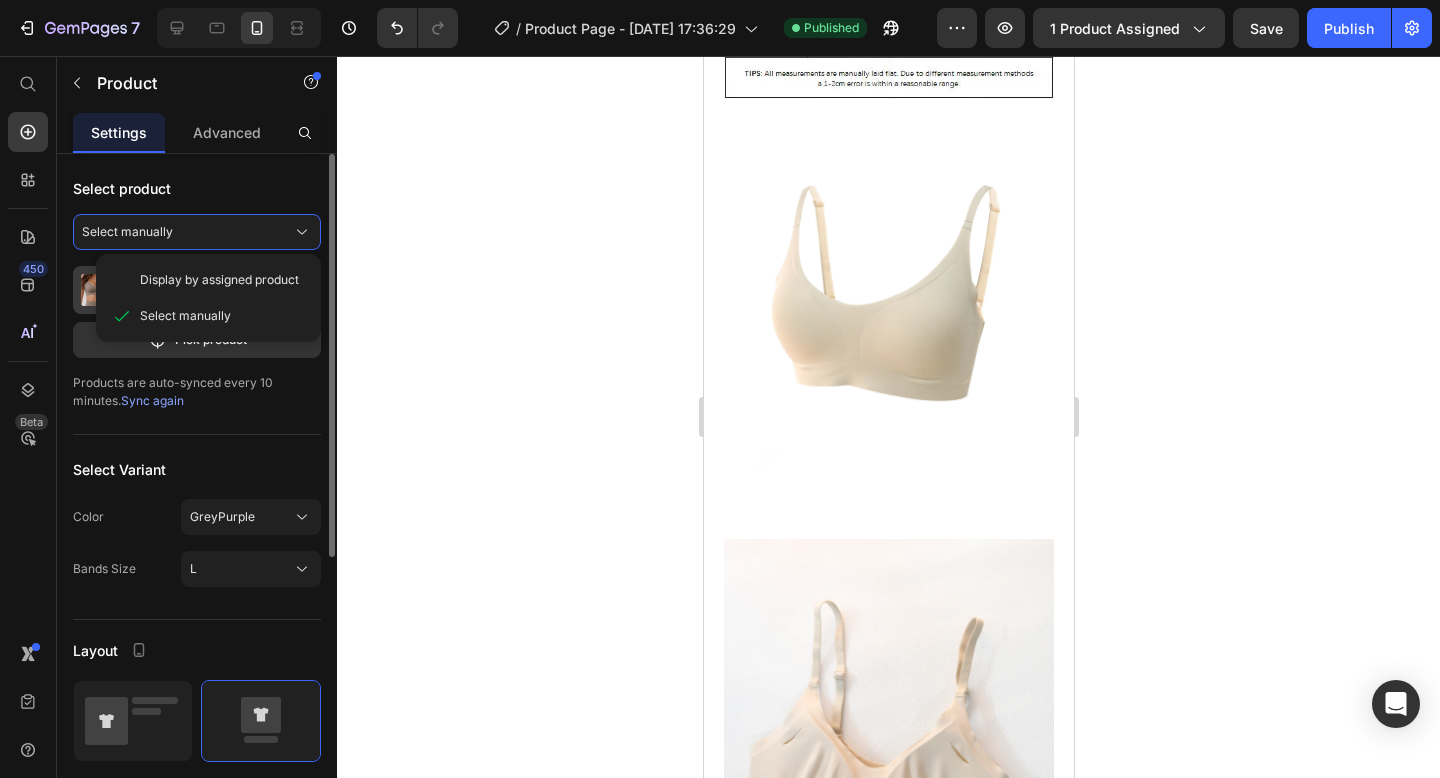 click on "Display by assigned product" at bounding box center [219, 280] 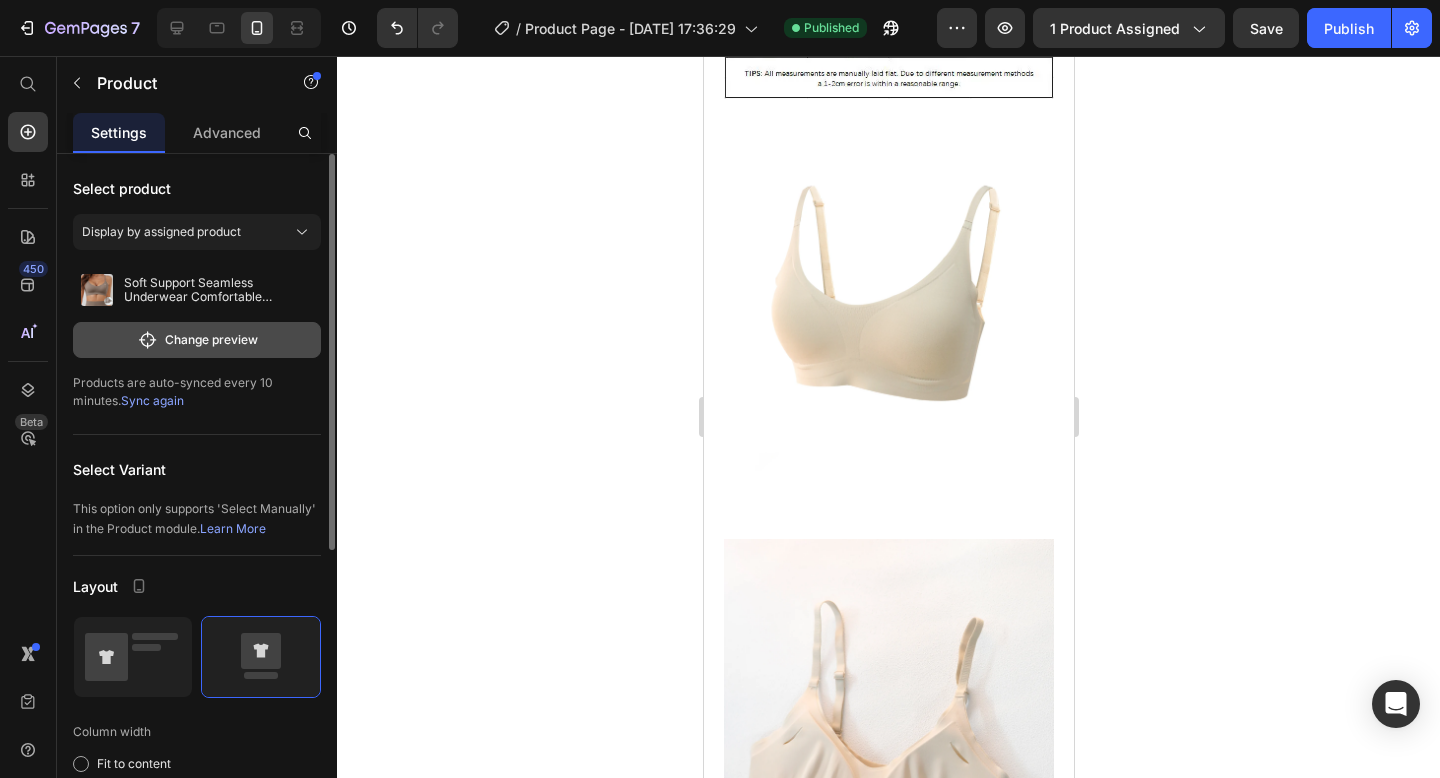 click on "Change preview" 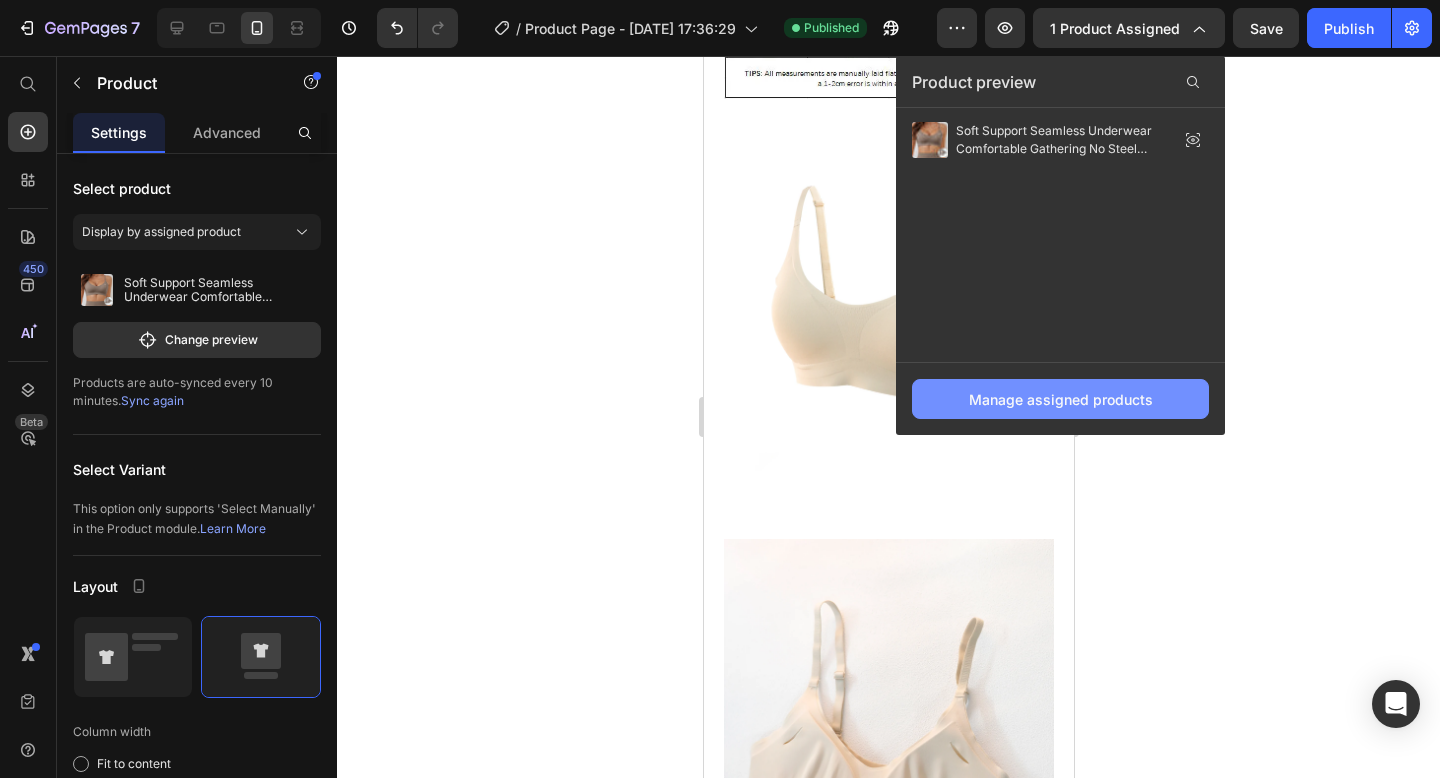 click on "Manage assigned products" at bounding box center [1061, 399] 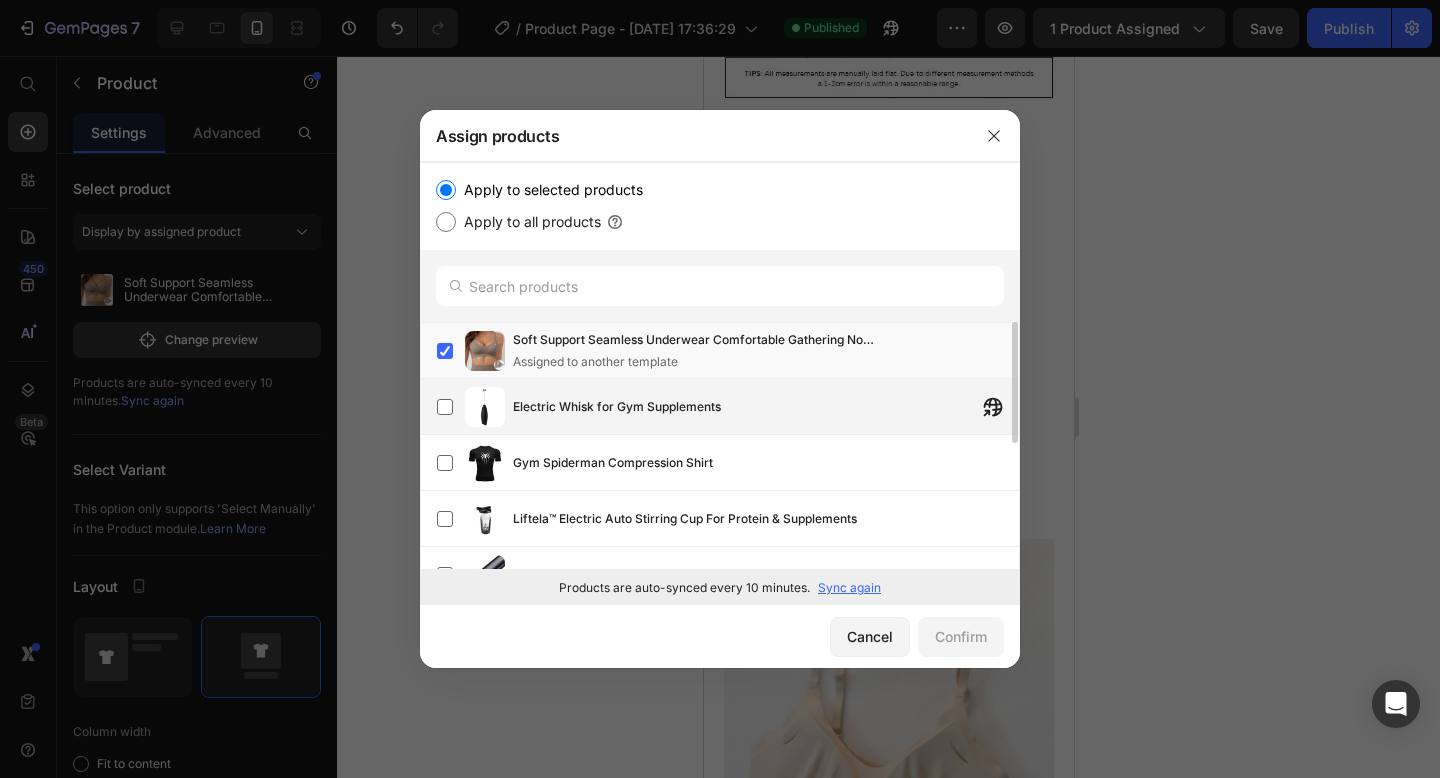 scroll, scrollTop: 257, scrollLeft: 0, axis: vertical 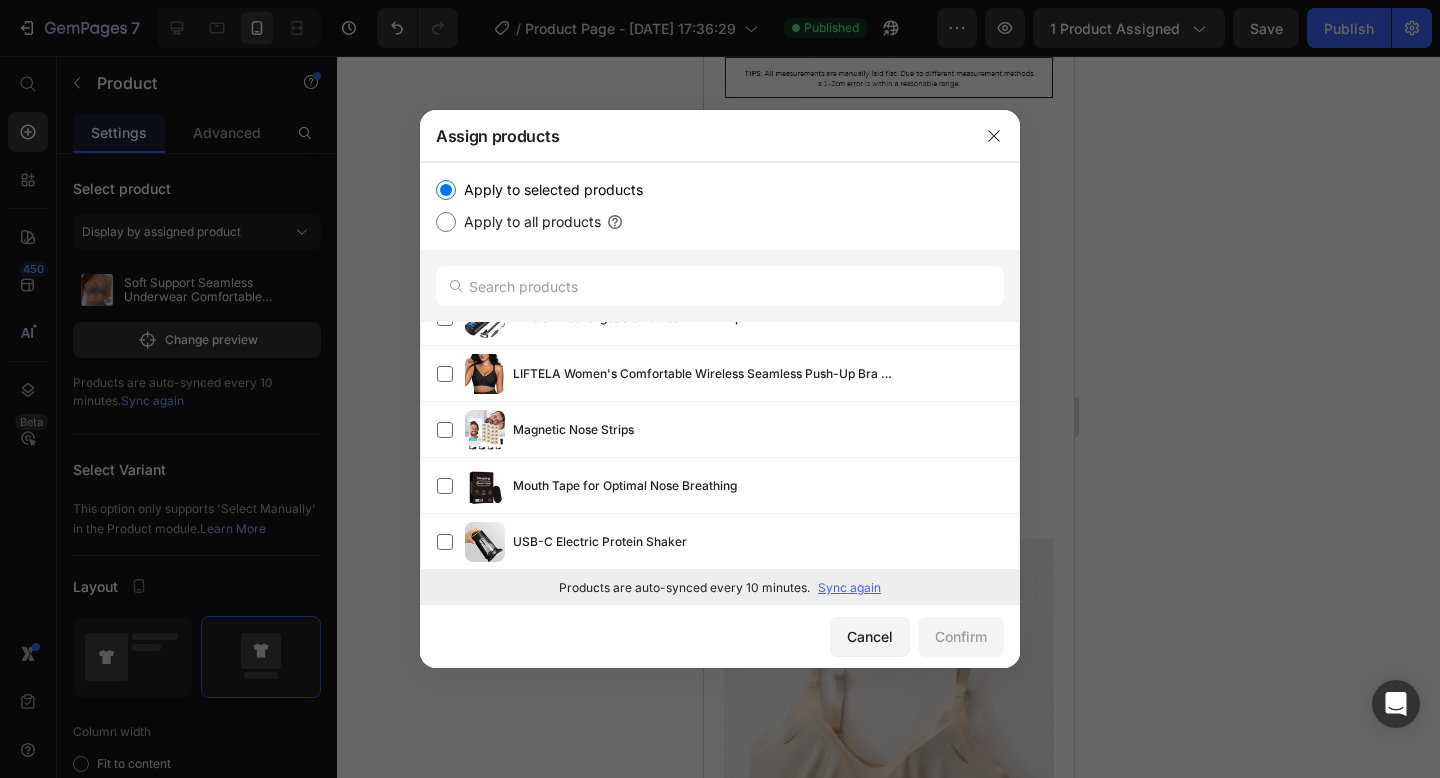 click at bounding box center (720, 389) 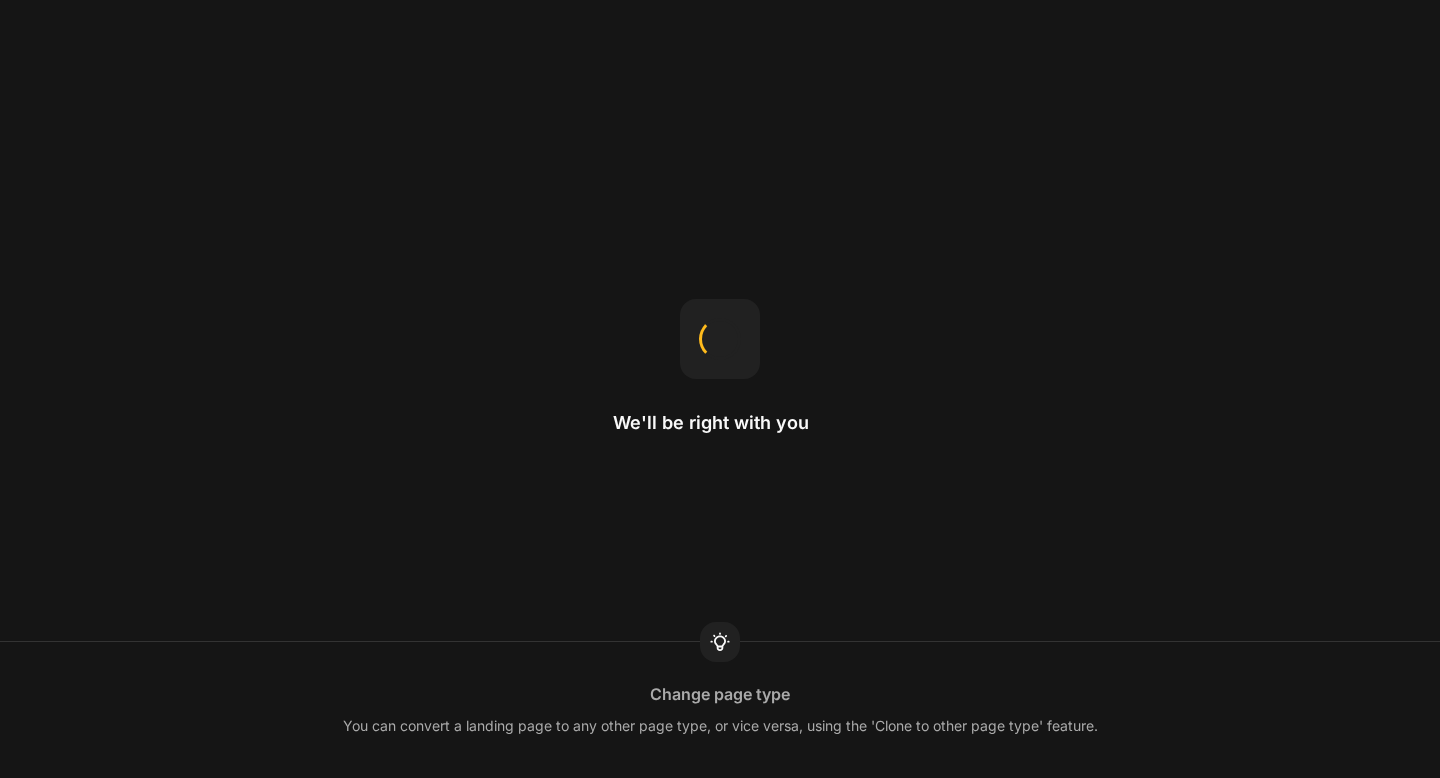 scroll, scrollTop: 0, scrollLeft: 0, axis: both 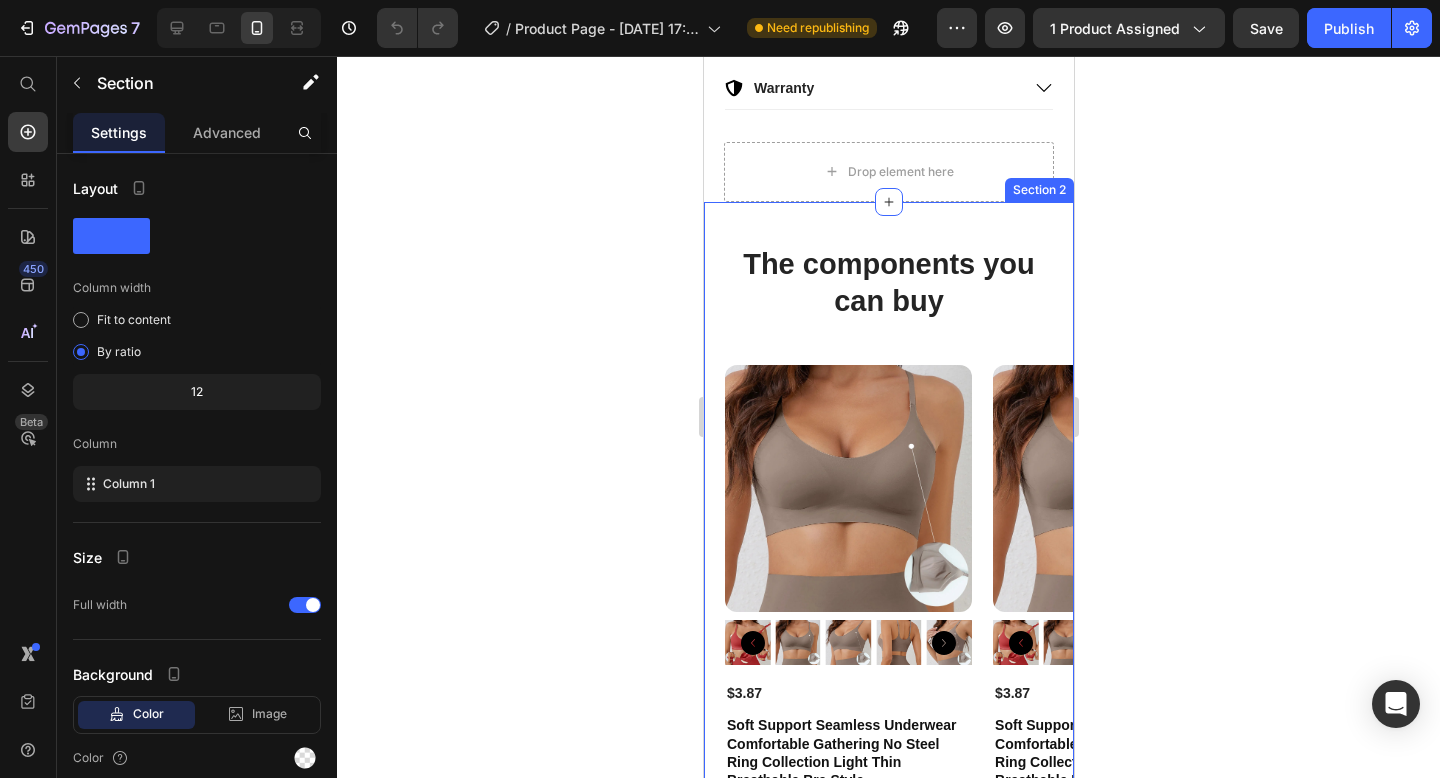 click on "The components you can buy Heading
Product Images $3.87 Product Price Soft Support Seamless Underwear Comfortable Gathering No Steel Ring Collection Light Thin Breathable Bra Style Product Title Available both online & offline Text Block Add To Cart Add to Cart Product
Product Images $3.87 Product Price Soft Support Seamless Underwear Comfortable Gathering No Steel Ring Collection Light Thin Breathable Bra Style Product Title Available both online & offline Text Block Add To Cart Add to Cart Product
Product Images $3.87 Product Price Soft Support Seamless Underwear Comfortable Gathering No Steel Ring Collection Light Thin Breathable Bra Style Product Title Available both online & offline Text Block Add To Cart Add to Cart Product
Product Images $3.87 Product Price Soft Support Seamless Underwear Comfortable Gathering No Steel Ring Collection Light Thin Breathable Bra Style Product Title Text Block Add To Cart" at bounding box center [888, 562] 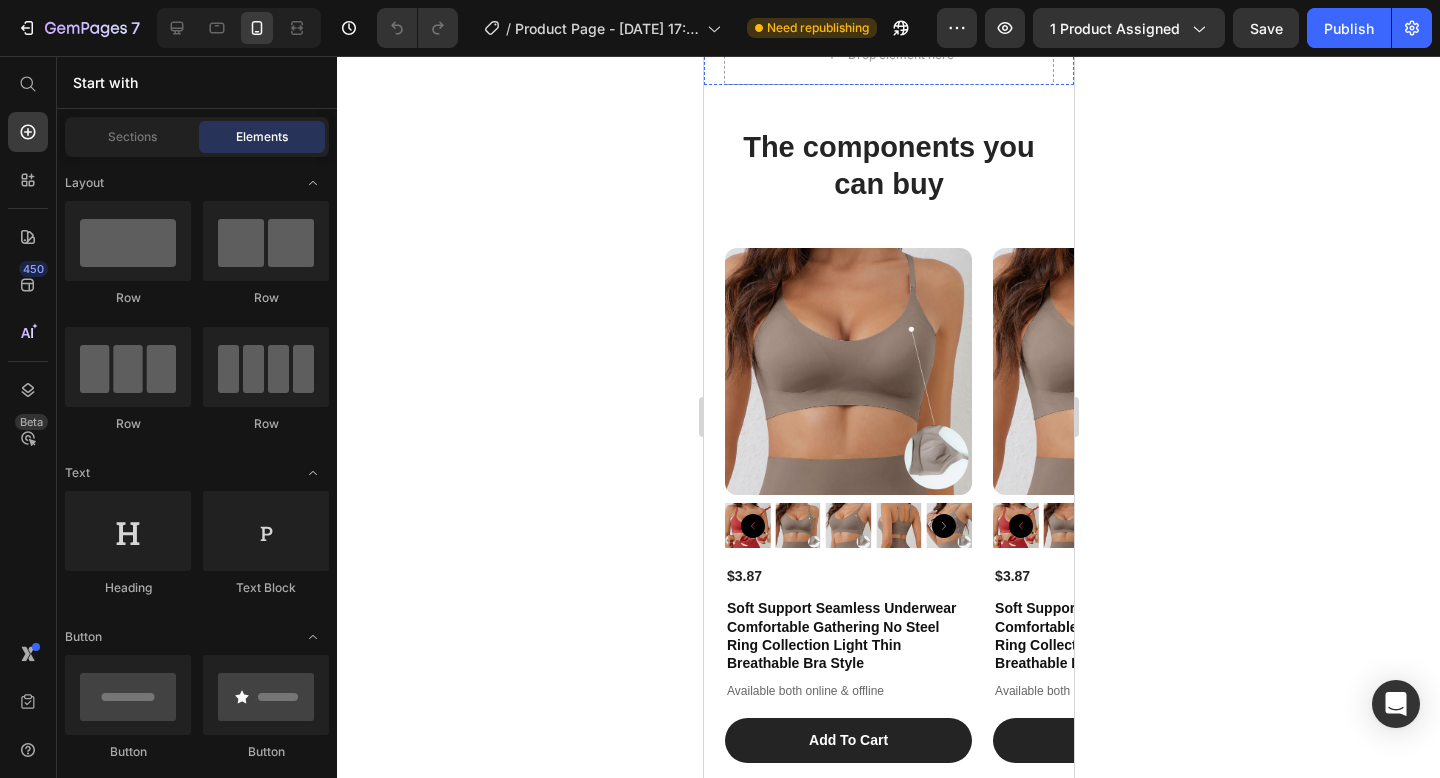 scroll, scrollTop: 2012, scrollLeft: 0, axis: vertical 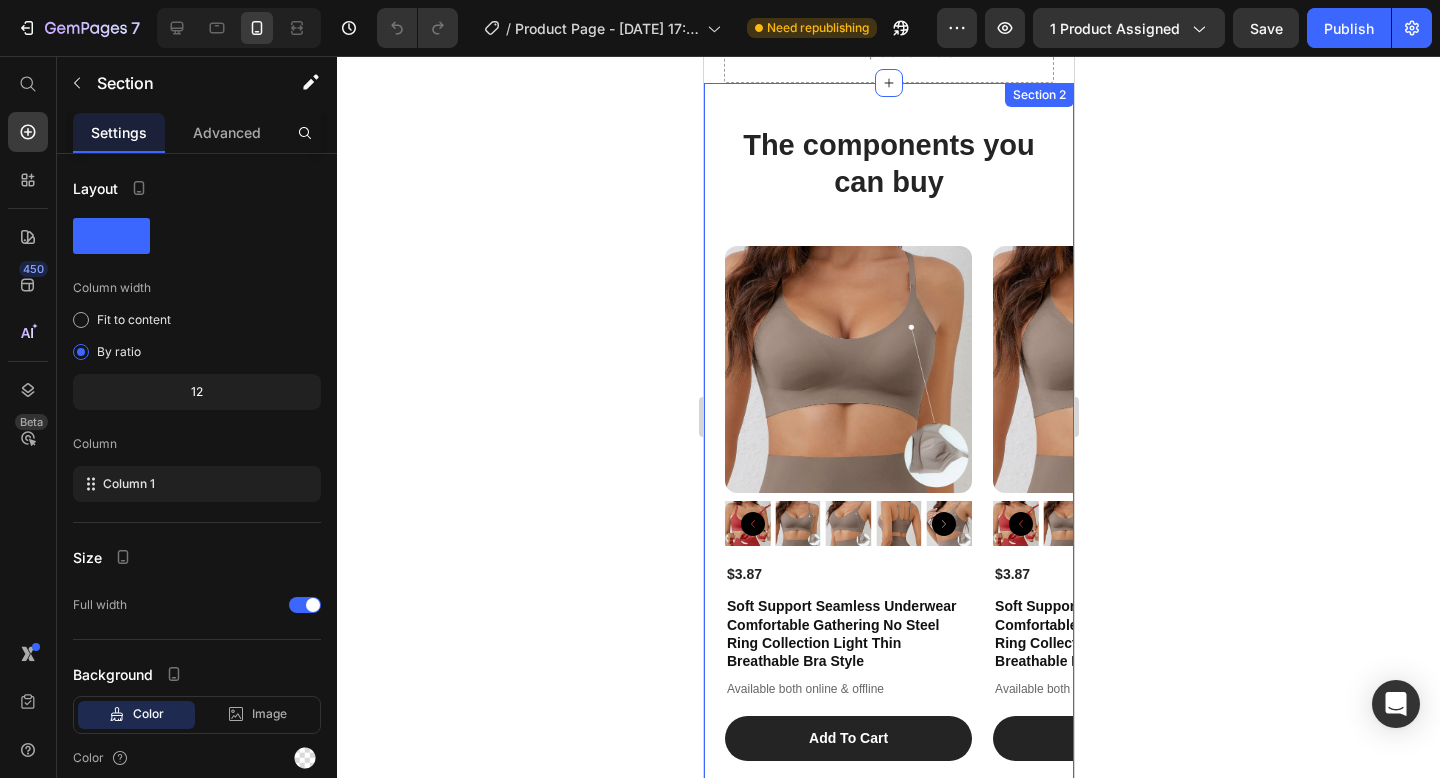 click on "The components you can buy Heading
Product Images $3.87 Product Price Soft Support Seamless Underwear Comfortable Gathering No Steel Ring Collection Light Thin Breathable Bra Style Product Title Available both online & offline Text Block Add To Cart Add to Cart Product
Product Images $3.87 Product Price Soft Support Seamless Underwear Comfortable Gathering No Steel Ring Collection Light Thin Breathable Bra Style Product Title Available both online & offline Text Block Add To Cart Add to Cart Product
Product Images $3.87 Product Price Soft Support Seamless Underwear Comfortable Gathering No Steel Ring Collection Light Thin Breathable Bra Style Product Title Available both online & offline Text Block Add To Cart Add to Cart Product
Product Images $3.87 Product Price Soft Support Seamless Underwear Comfortable Gathering No Steel Ring Collection Light Thin Breathable Bra Style Product Title Text Block Add To Cart" at bounding box center [888, 443] 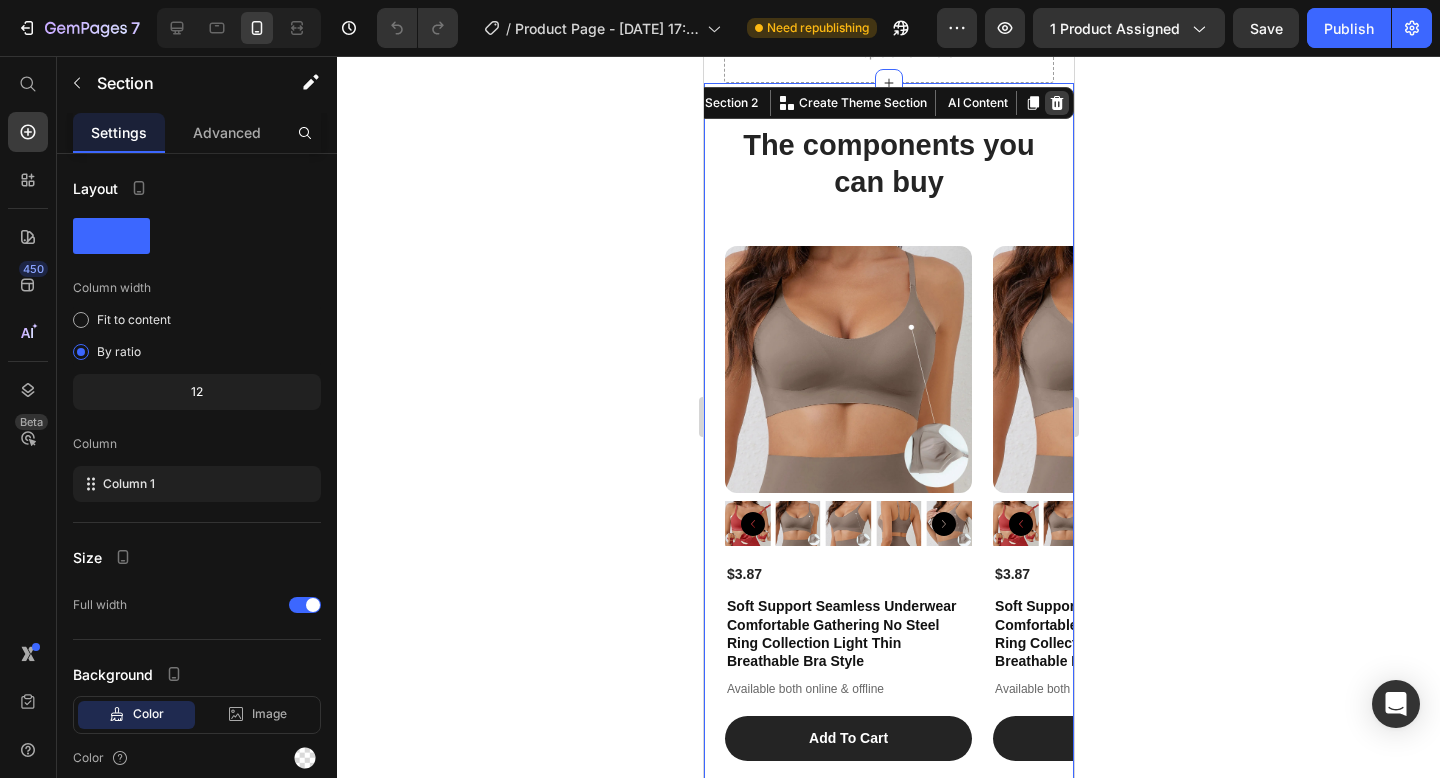 click at bounding box center (1056, 103) 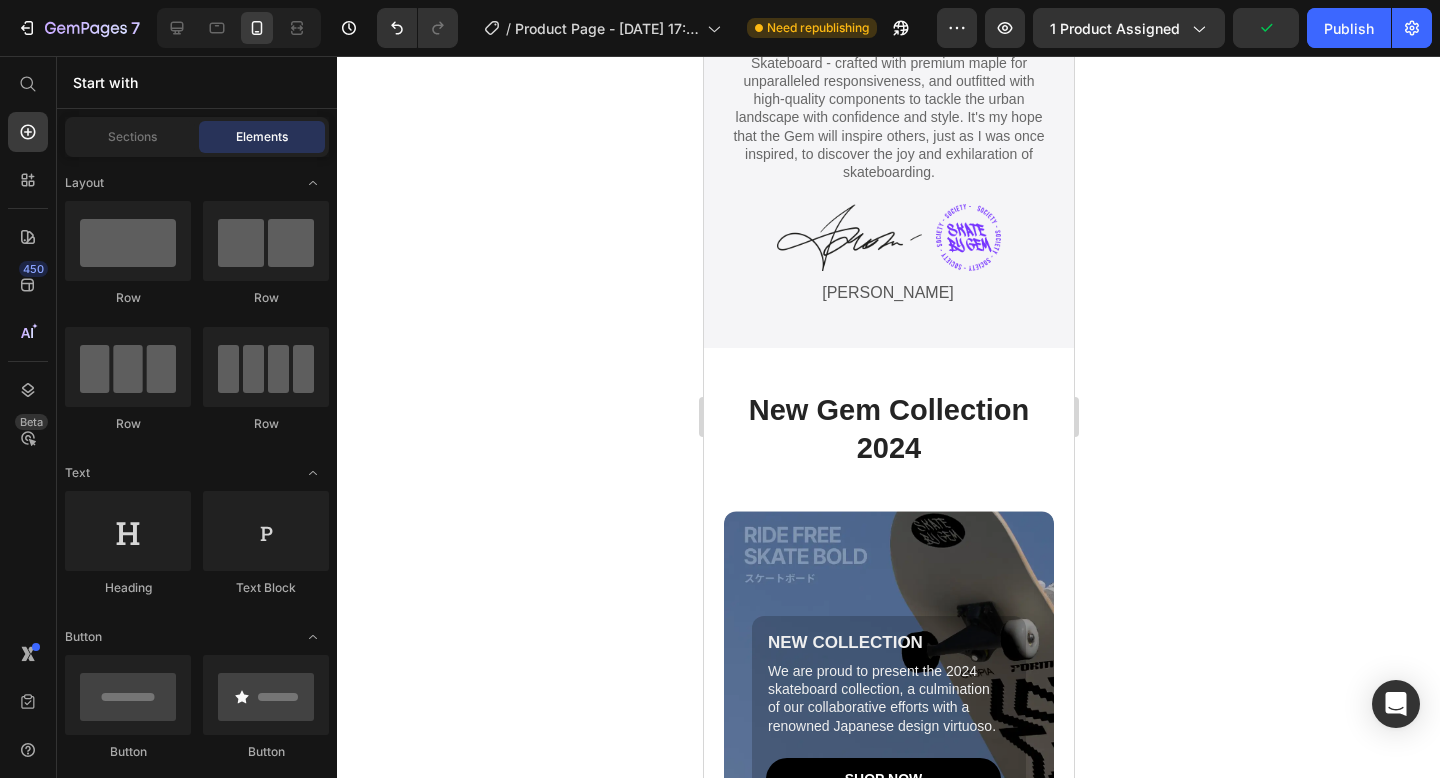scroll, scrollTop: 4551, scrollLeft: 0, axis: vertical 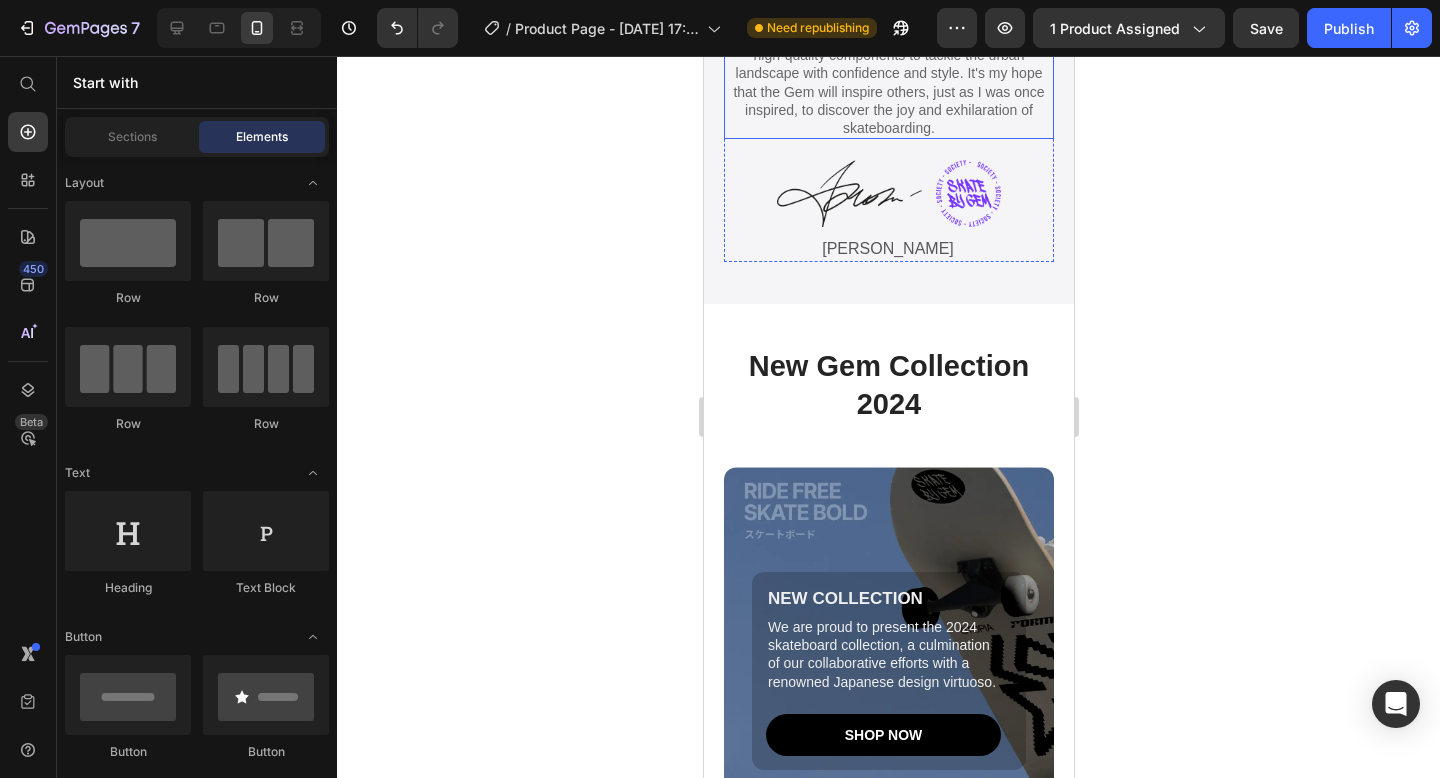 click on "As a lifelong skateboard enthusiast, I set out to design the ultimate board that blends top-tier performance and sleek style. The result is the Gem Skateboard - crafted with premium maple for unparalleled responsiveness, and outfitted with high-quality components to tackle the urban landscape with confidence and style. It's my hope that the Gem will inspire others, just as I was once inspired, to discover the joy and exhilaration of skateboarding." at bounding box center [888, 46] 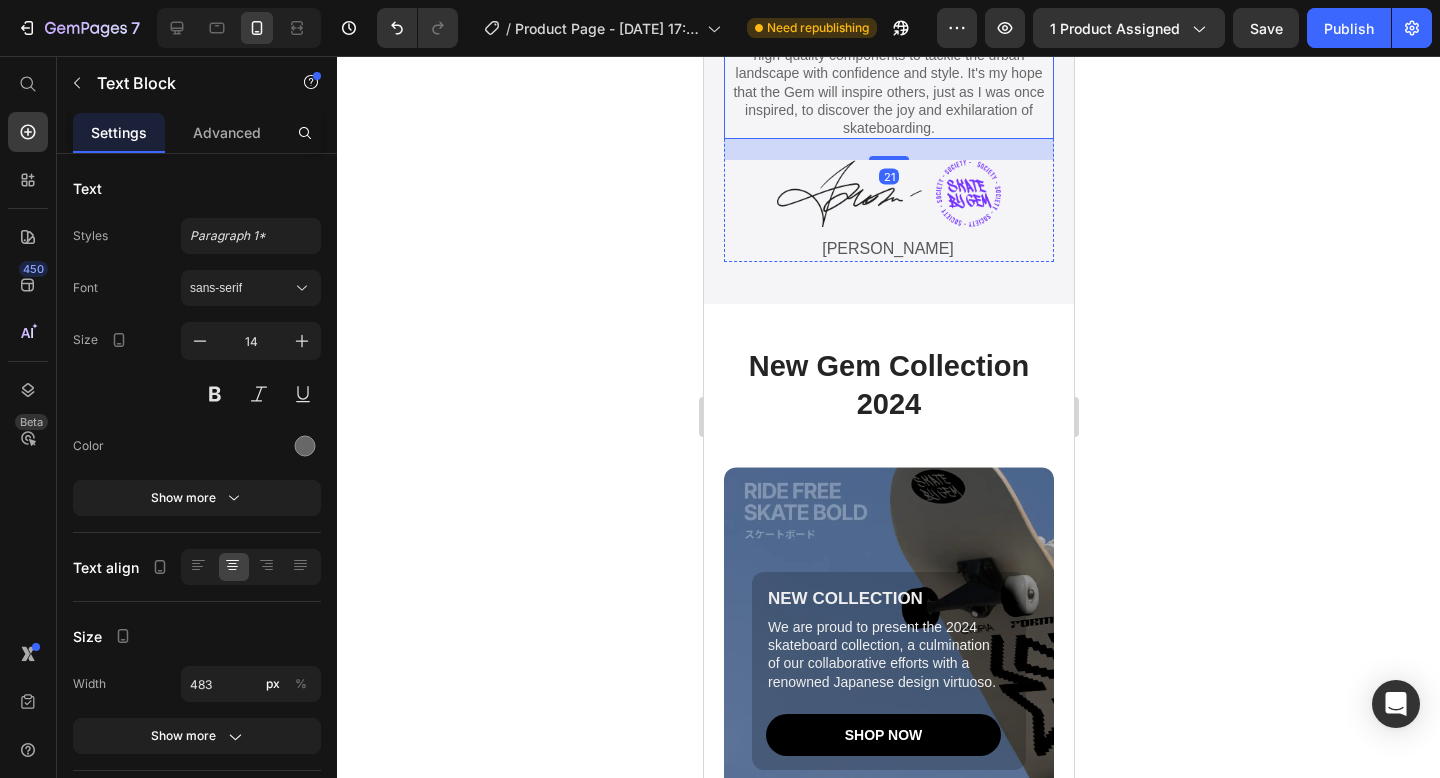 click on "From Skater to Creator" at bounding box center [888, -82] 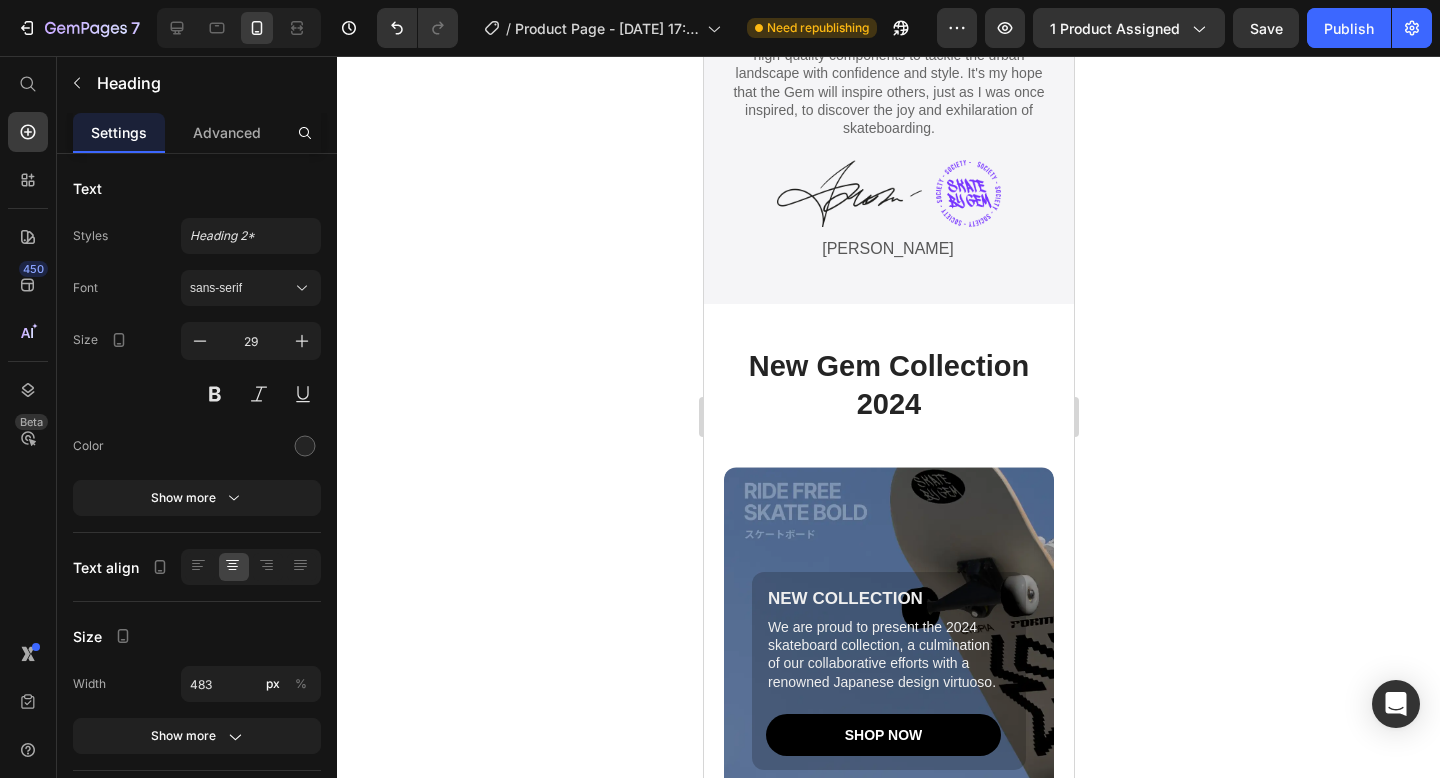 click on "From Skater to Creator" at bounding box center [888, -82] 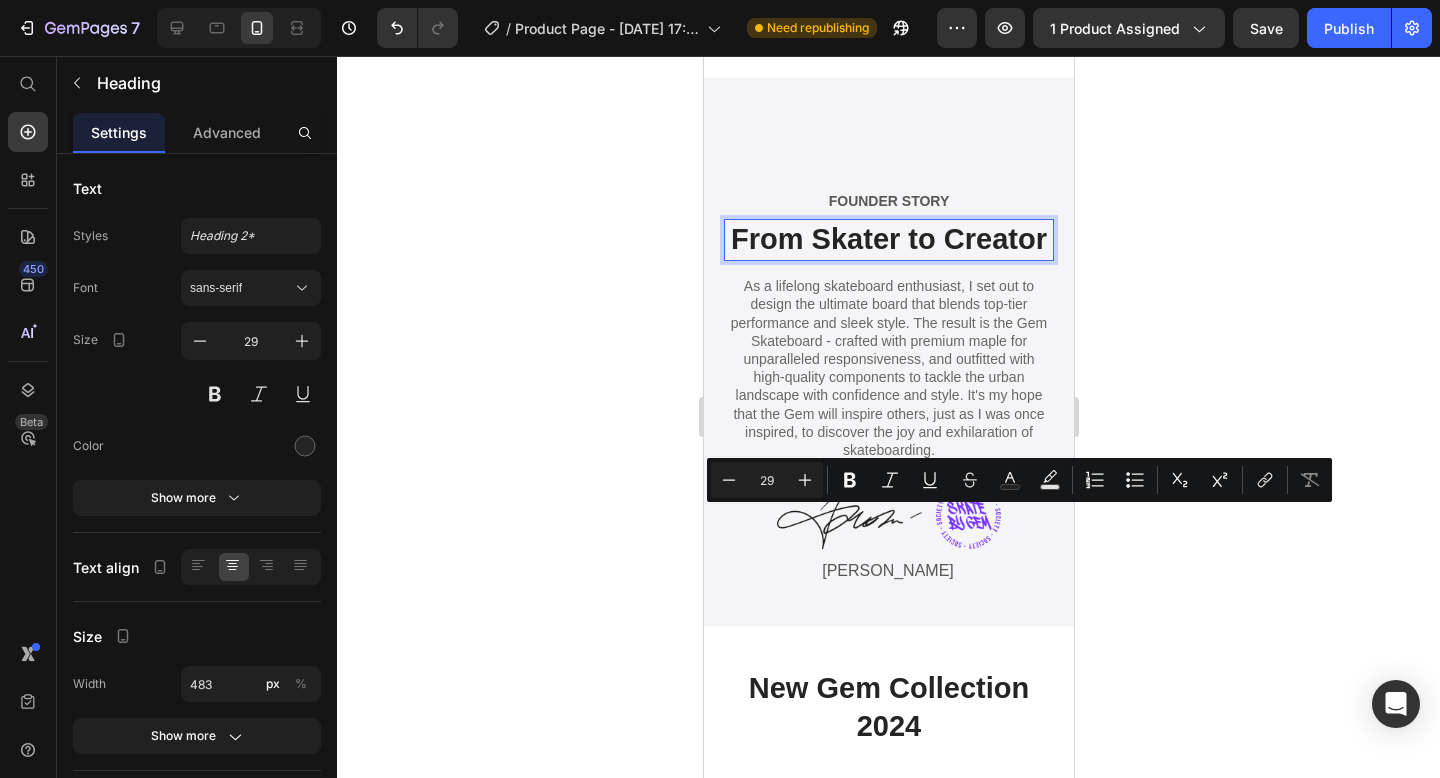scroll, scrollTop: 4224, scrollLeft: 0, axis: vertical 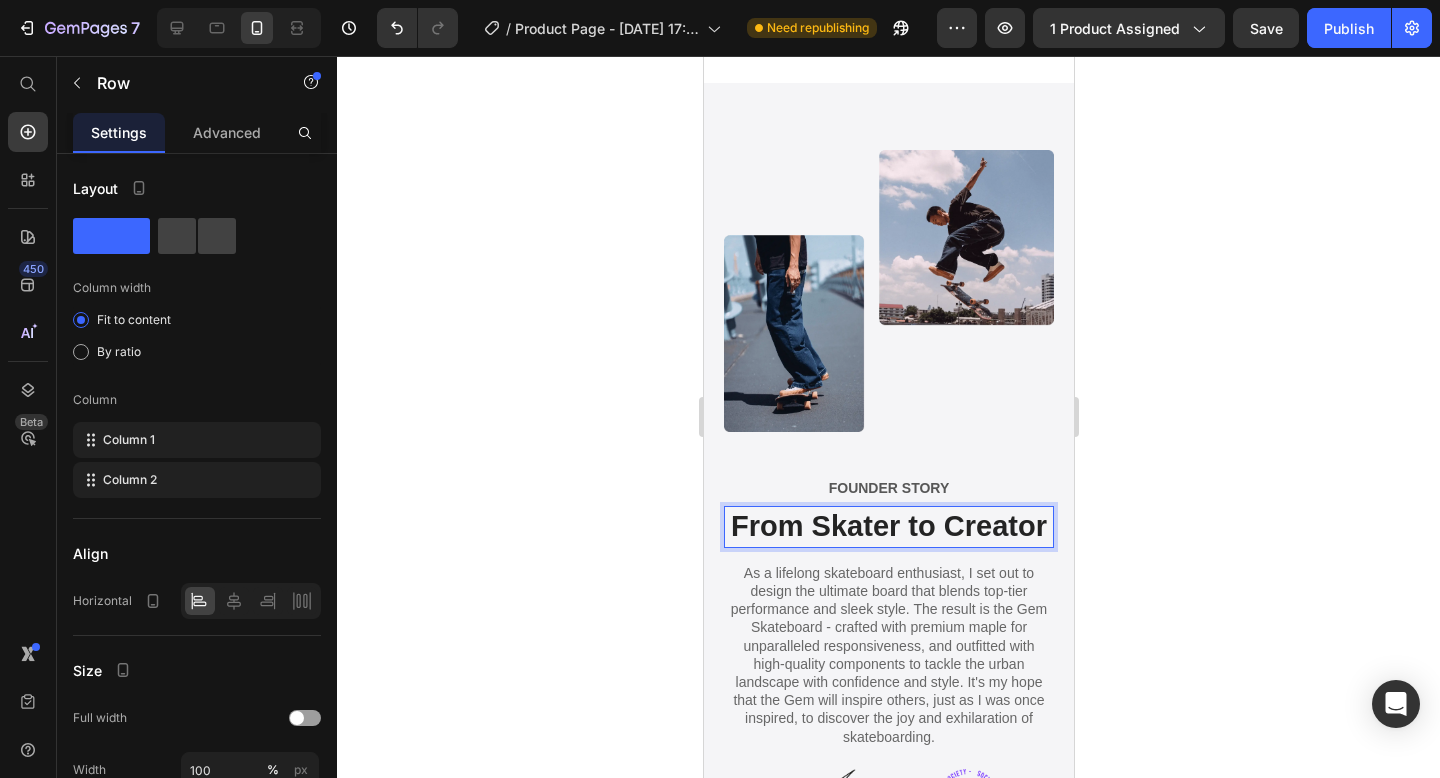 click on "FOUNDER STORY Text Block From Skater to Creator Heading   14 As a lifelong skateboard enthusiast, I set out to design the ultimate board that blends top-tier performance and sleek style. The result is the Gem Skateboard - crafted with premium maple for unparalleled responsiveness, and outfitted with high-quality components to tackle the urban landscape with confidence and style. It's my hope that the Gem will inspire others, just as I was once inspired, to discover the joy and exhilaration of skateboarding. Text Block Image Image Row [PERSON_NAME] Text Block" at bounding box center [888, 674] 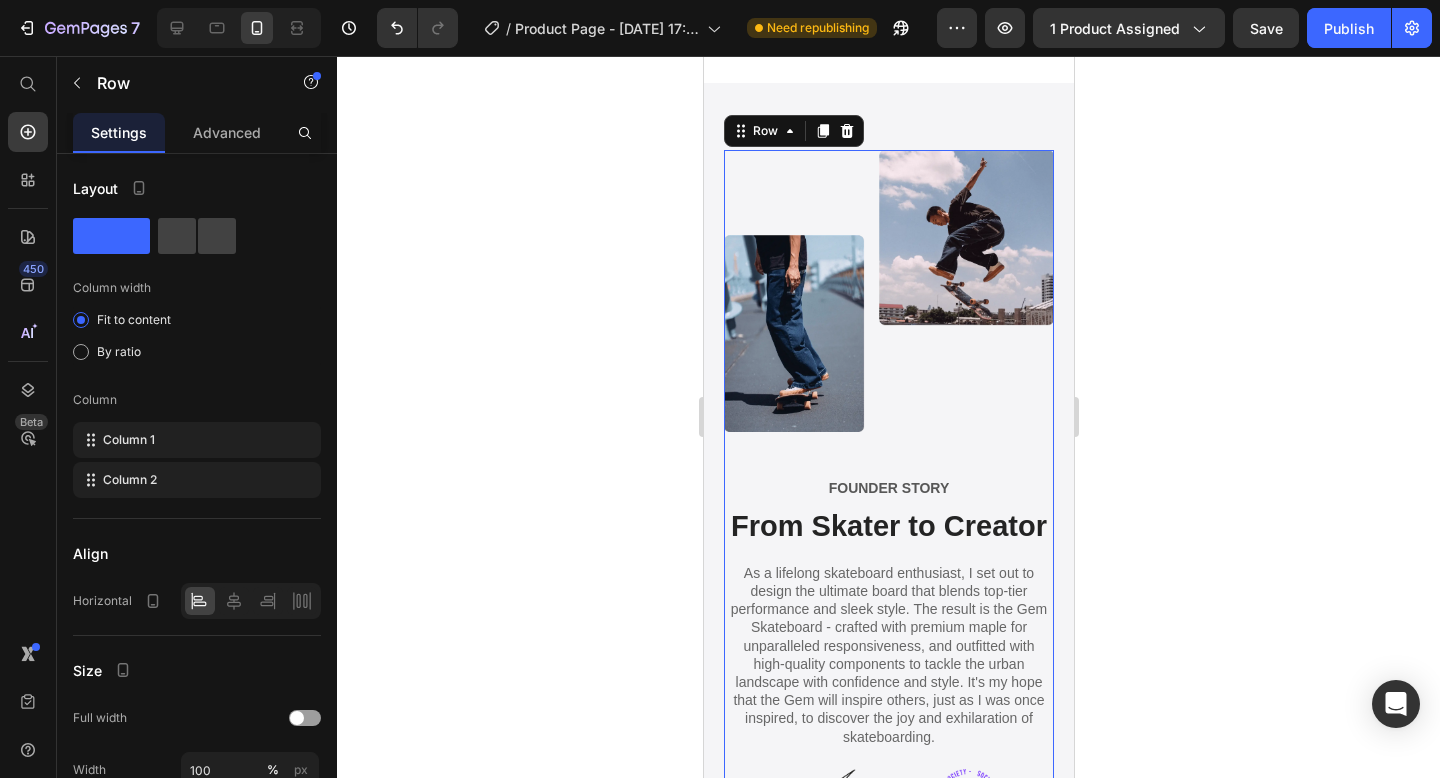 click on "FOUNDER STORY Text Block From Skater to Creator Heading As a lifelong skateboard enthusiast, I set out to design the ultimate board that blends top-tier performance and sleek style. The result is the Gem Skateboard - crafted with premium maple for unparalleled responsiveness, and outfitted with high-quality components to tackle the urban landscape with confidence and style. It's my hope that the Gem will inspire others, just as I was once inspired, to discover the joy and exhilaration of skateboarding. Text Block Image Image Row [PERSON_NAME] Text Block" at bounding box center [888, 674] 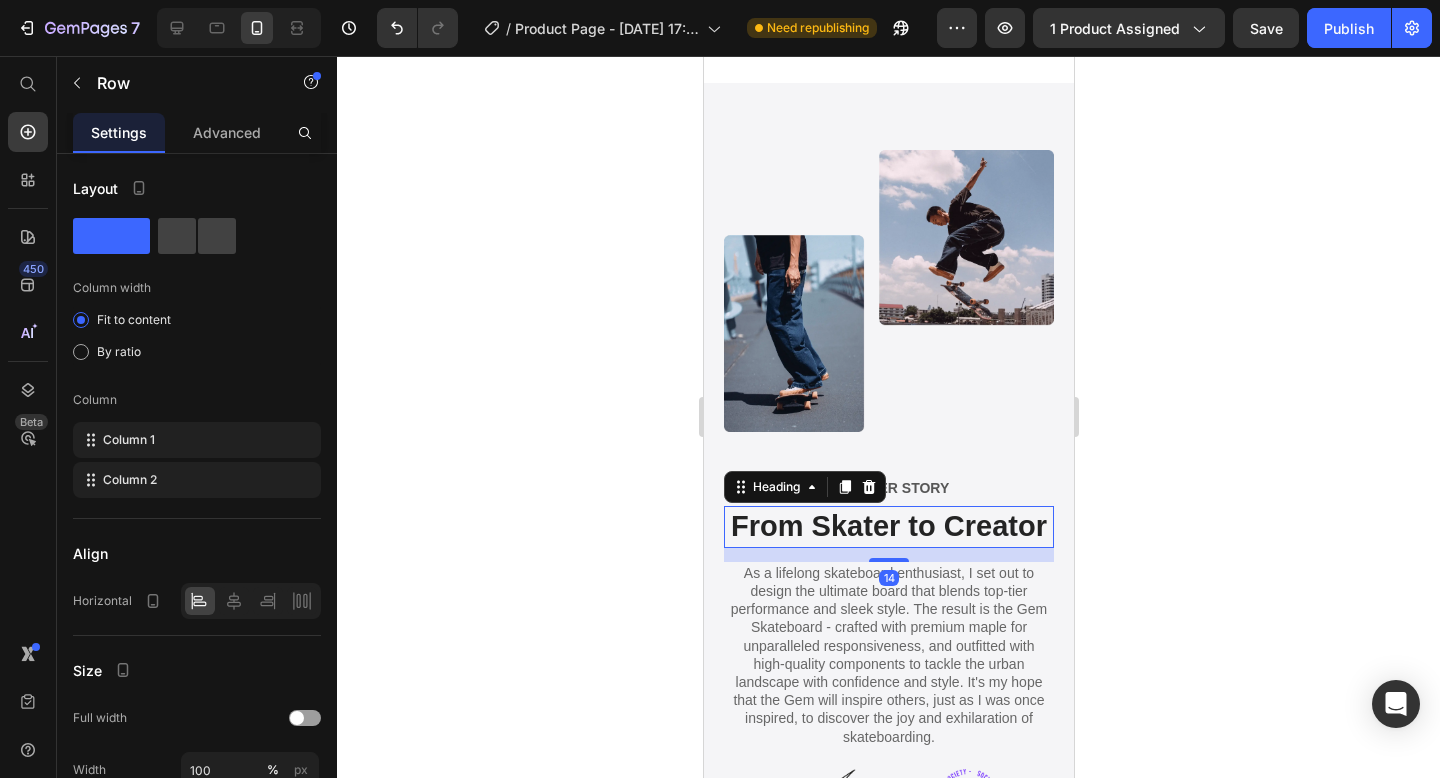 click on "From Skater to Creator" at bounding box center (888, 527) 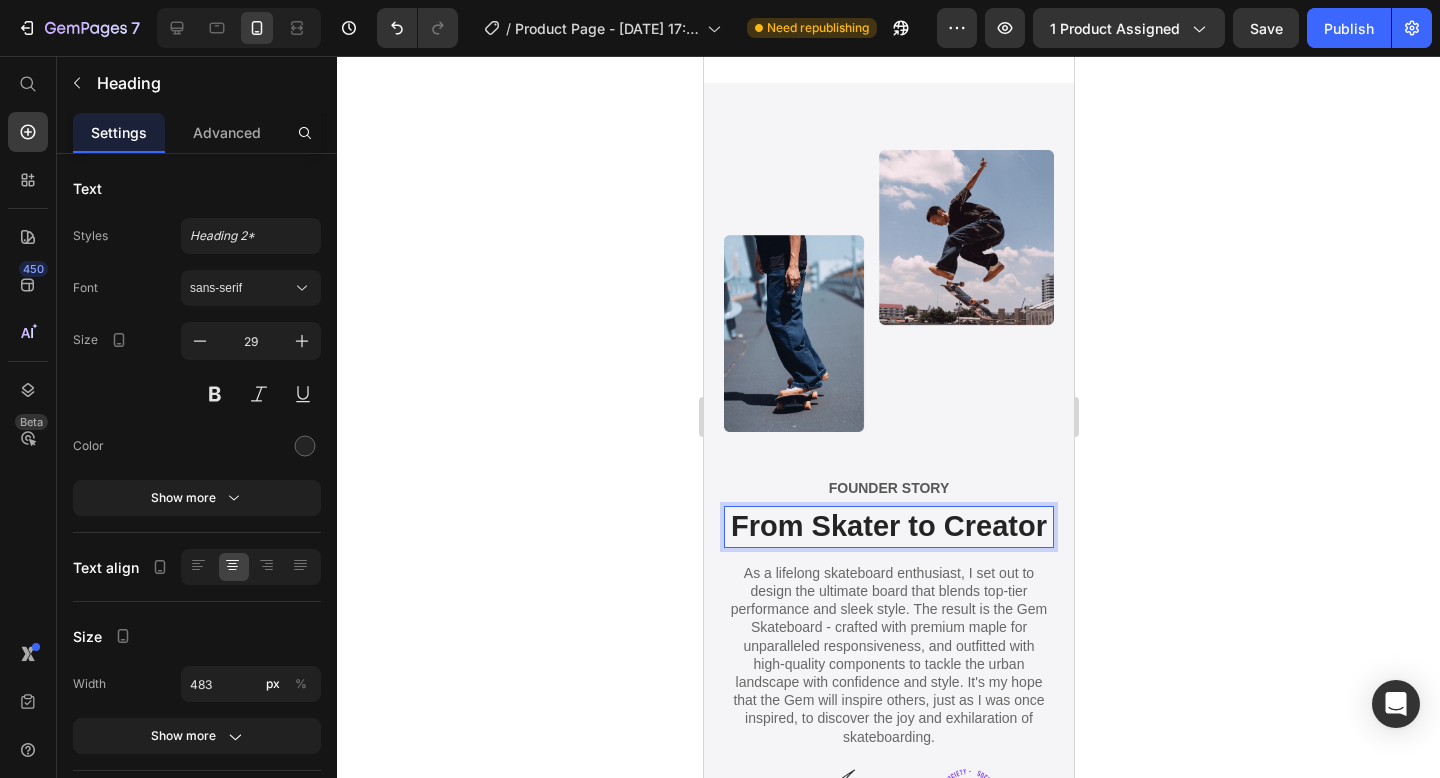 click on "From Skater to Creator" at bounding box center (888, 527) 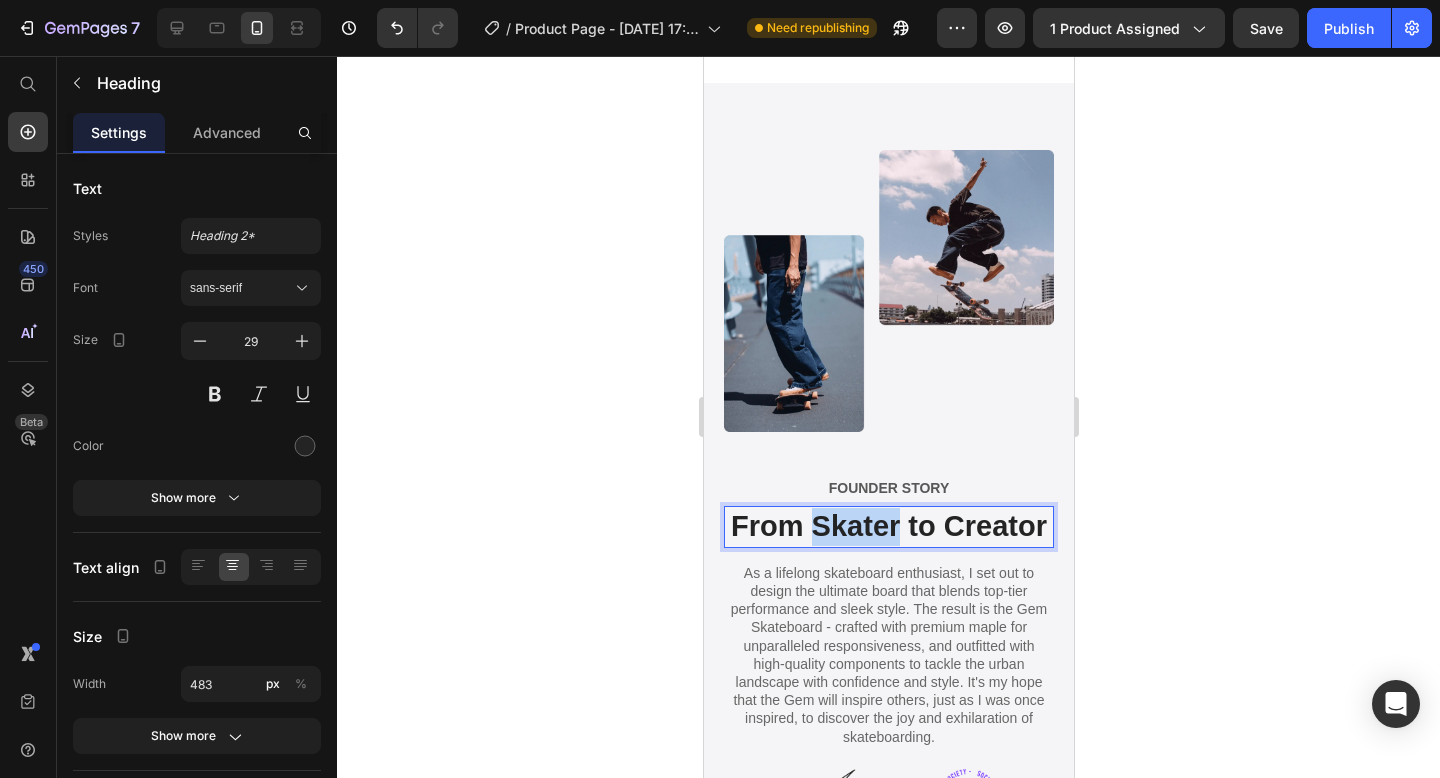 click on "From Skater to Creator" at bounding box center [888, 527] 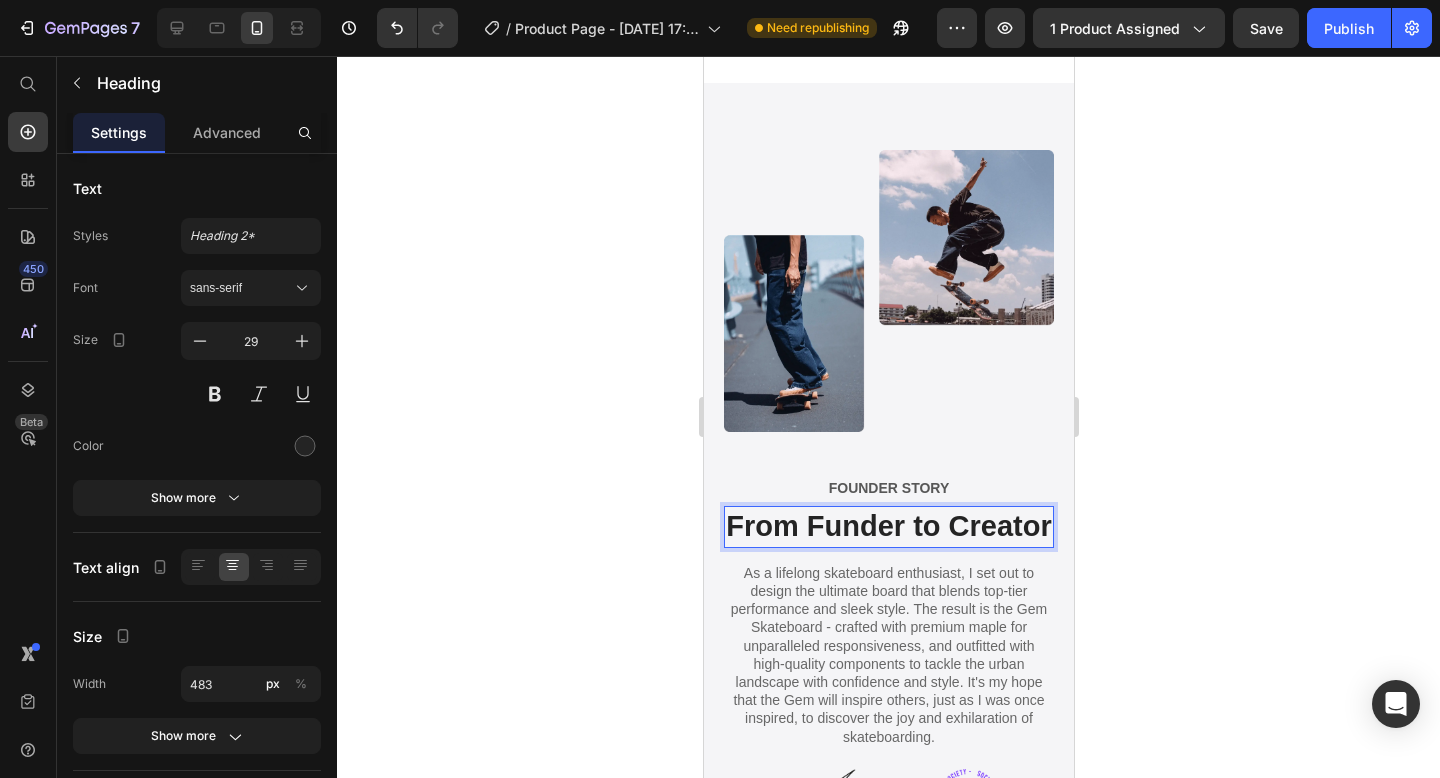 click on "From Funder to Creator" at bounding box center [888, 527] 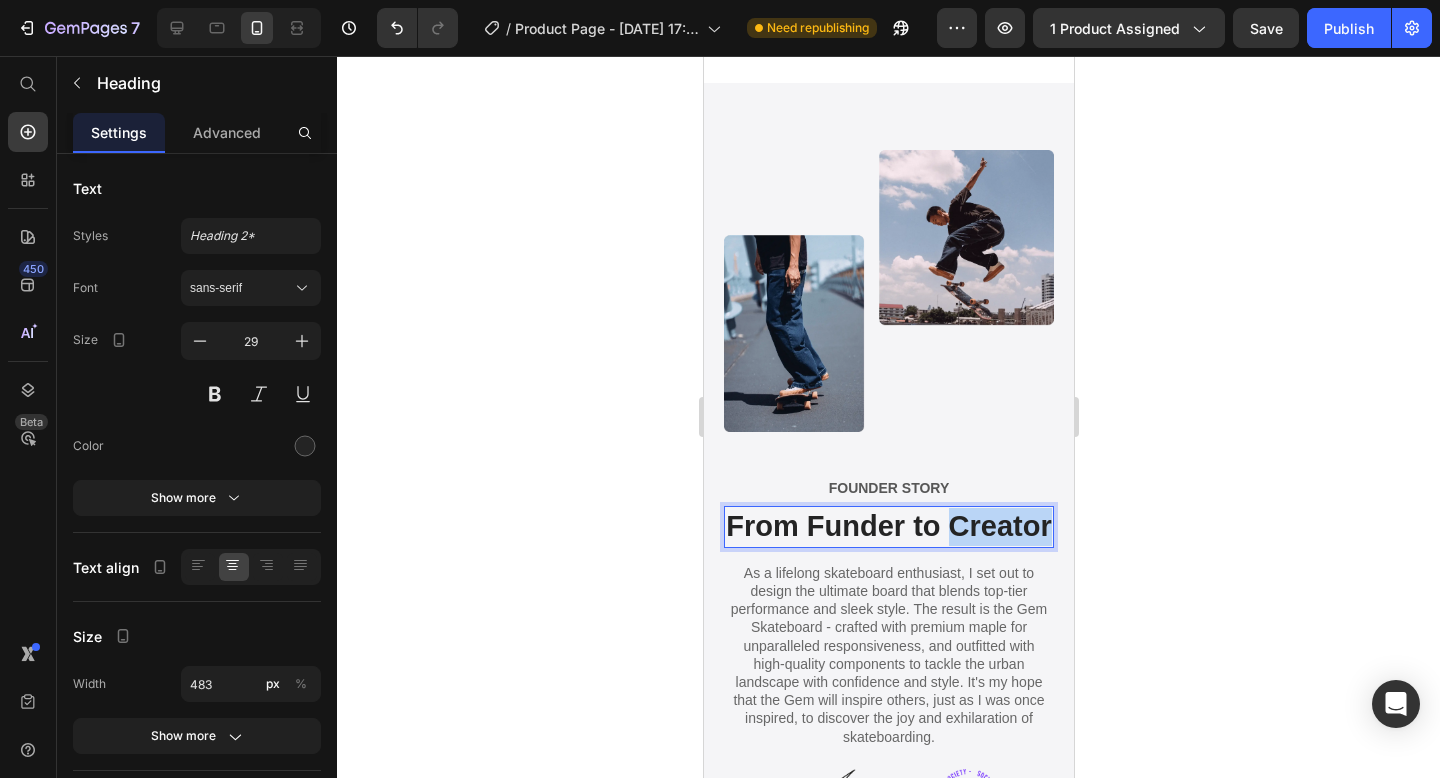 click on "From Funder to Creator" at bounding box center (888, 527) 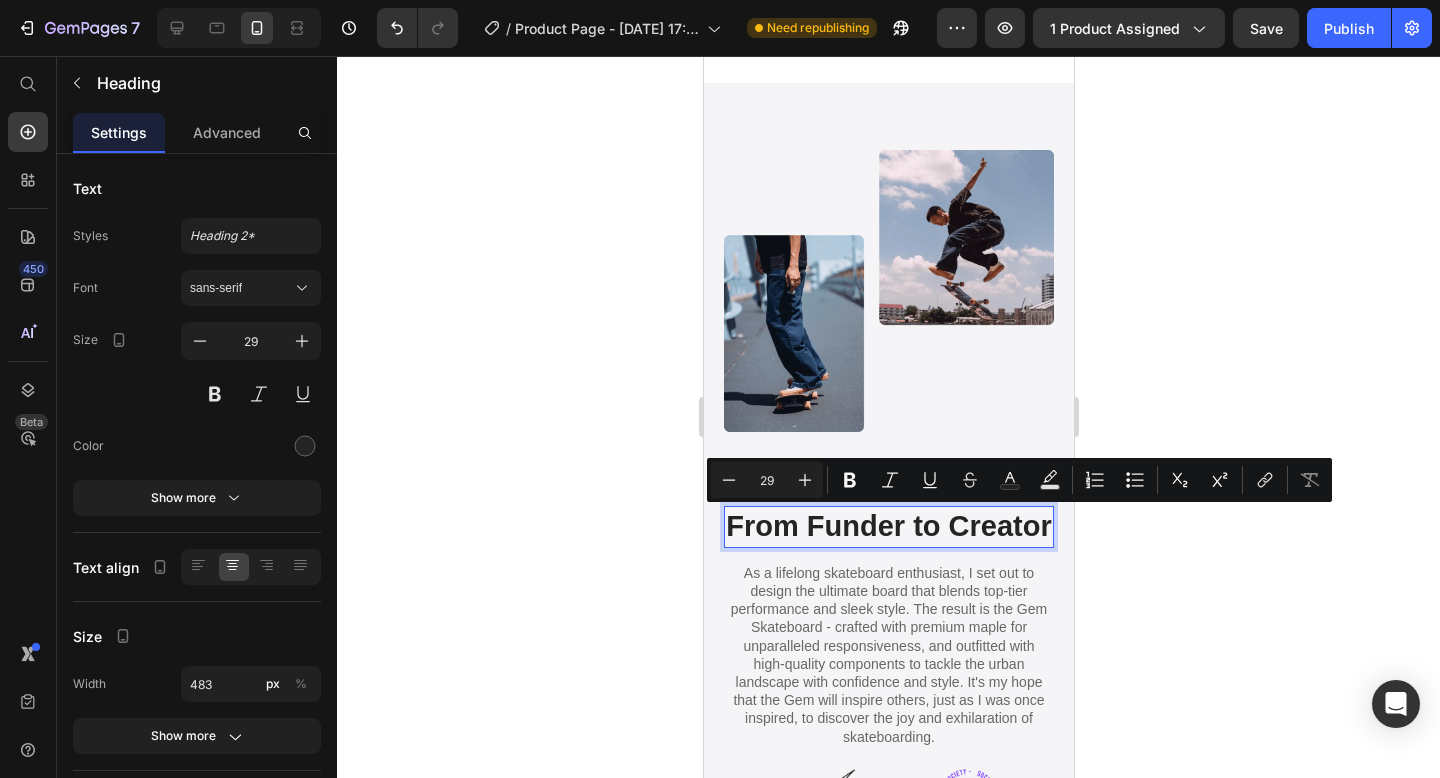 click on "From Funder to Creator" at bounding box center (888, 527) 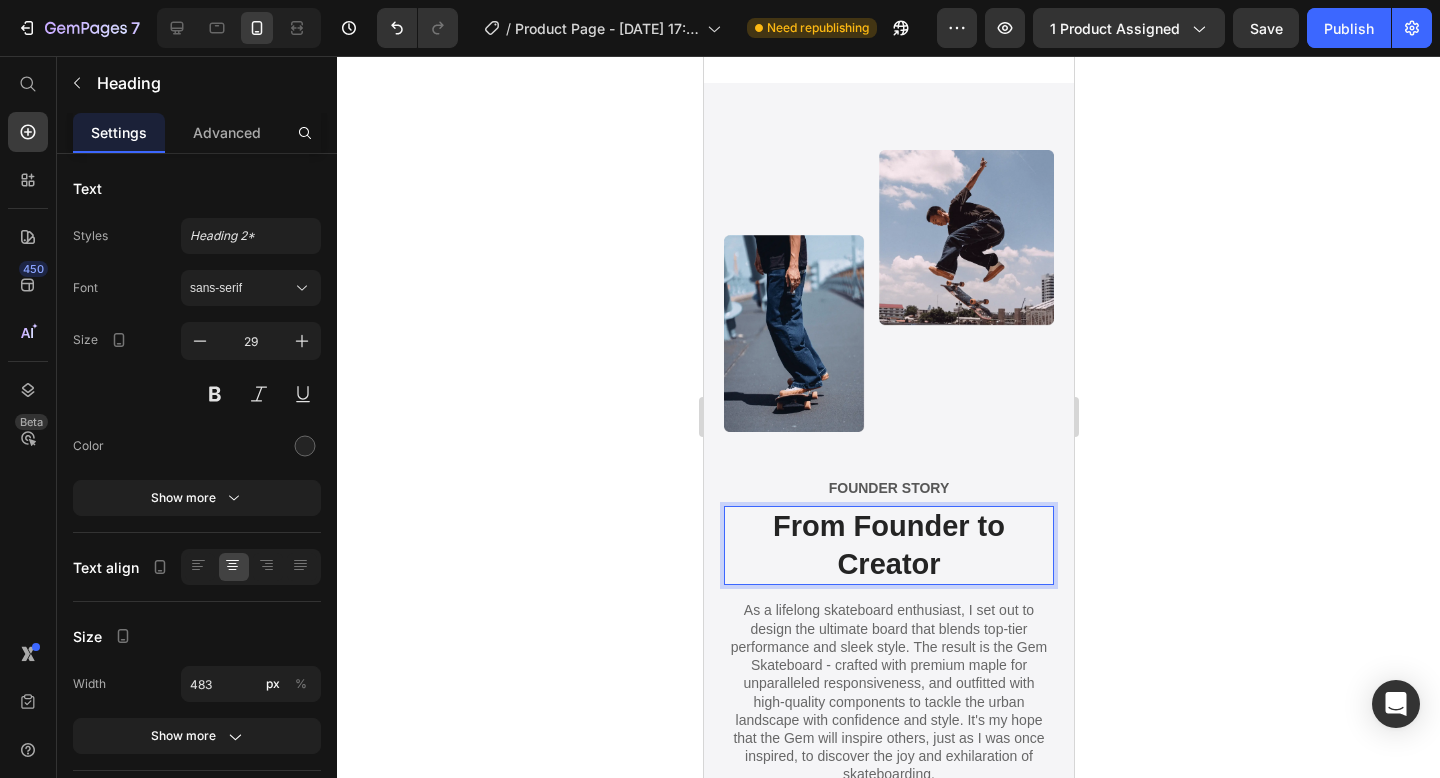click on "From Founder to Creator" at bounding box center [888, 545] 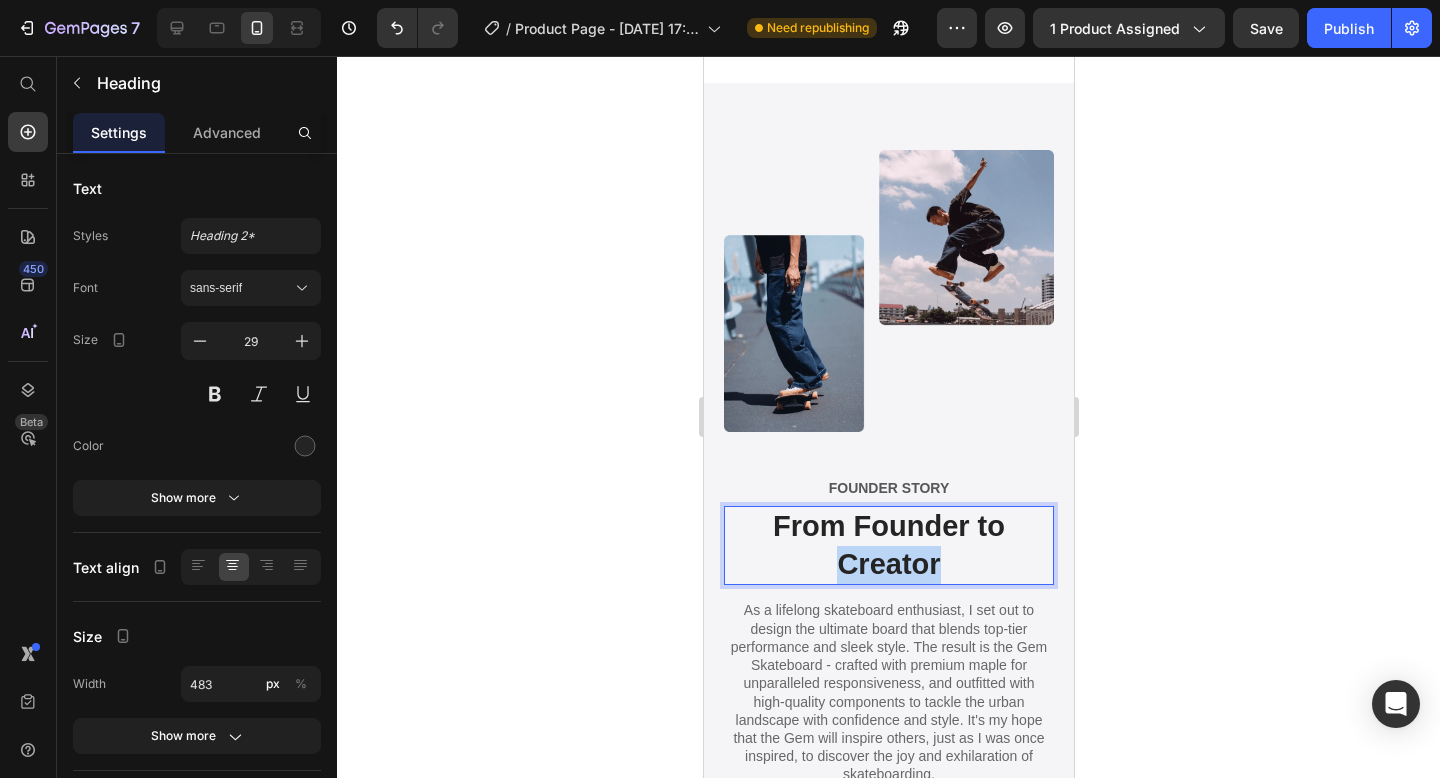 click on "From Founder to Creator" at bounding box center [888, 545] 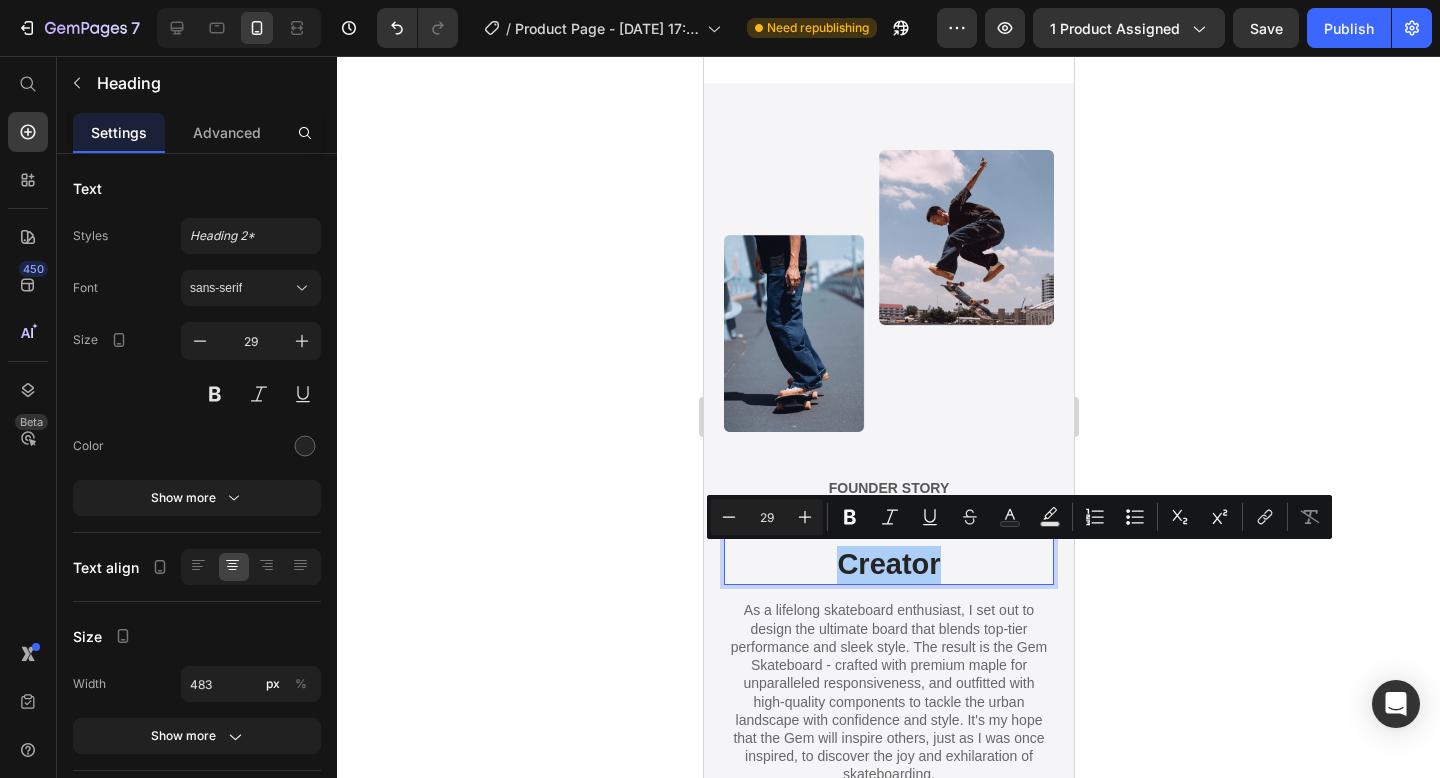 click 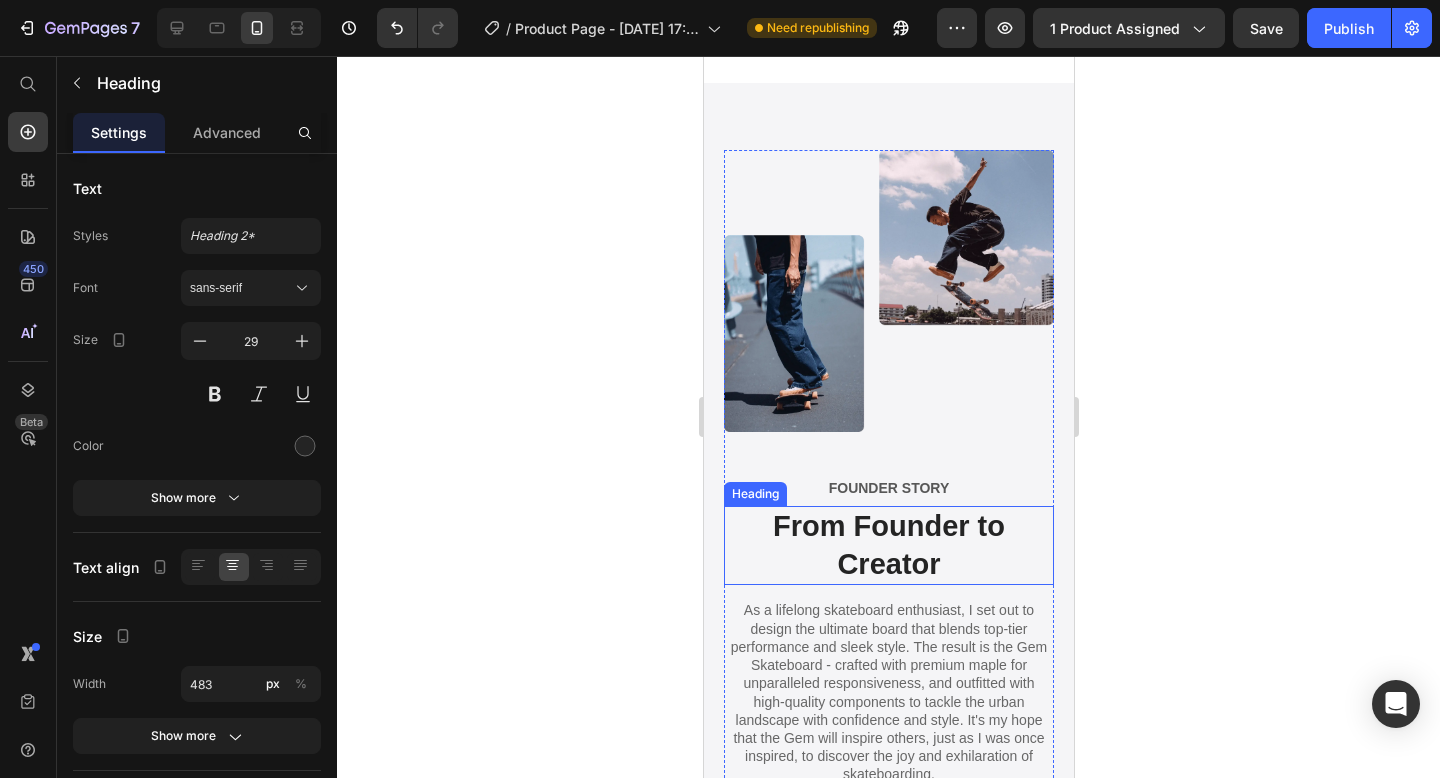 click on "From Founder to Creator" at bounding box center [888, 545] 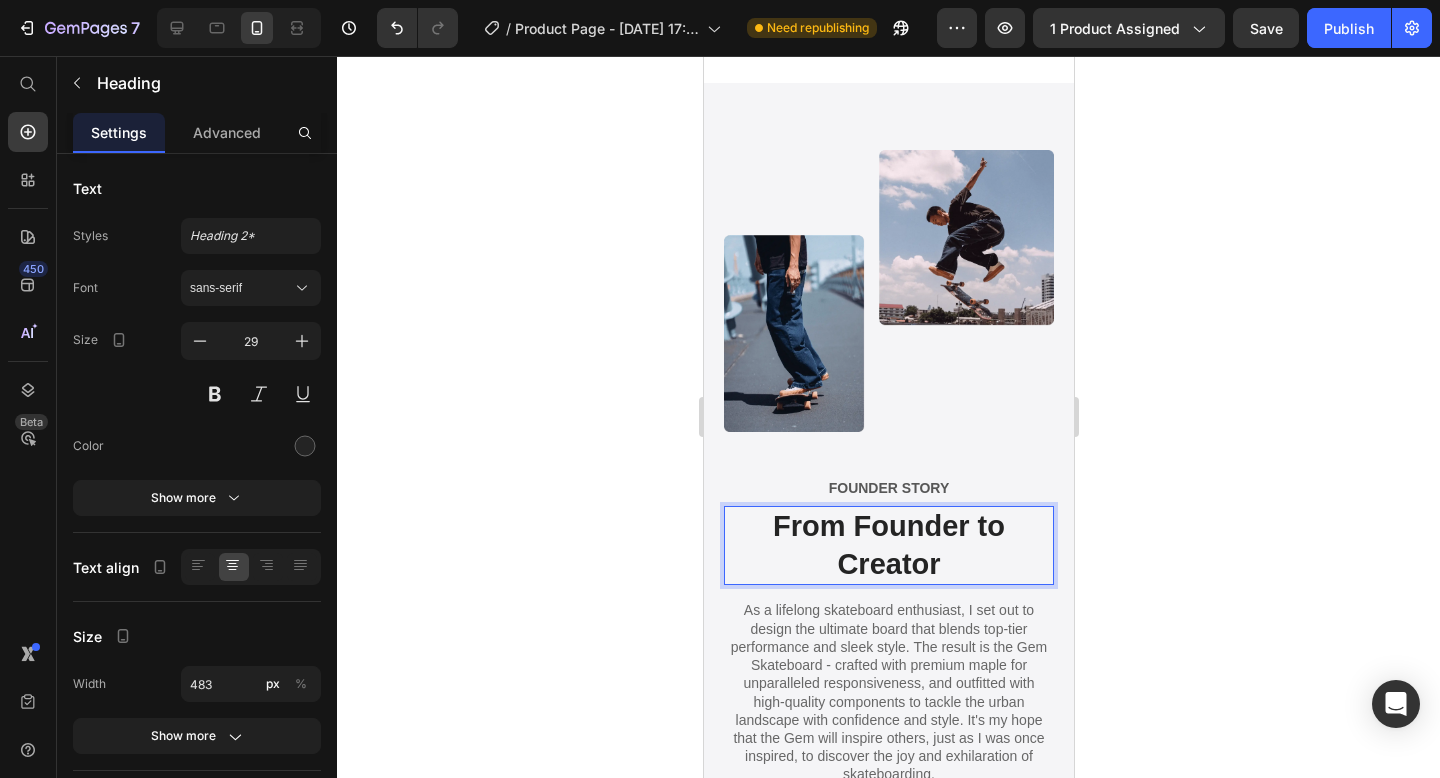click on "From Founder to Creator" at bounding box center (888, 545) 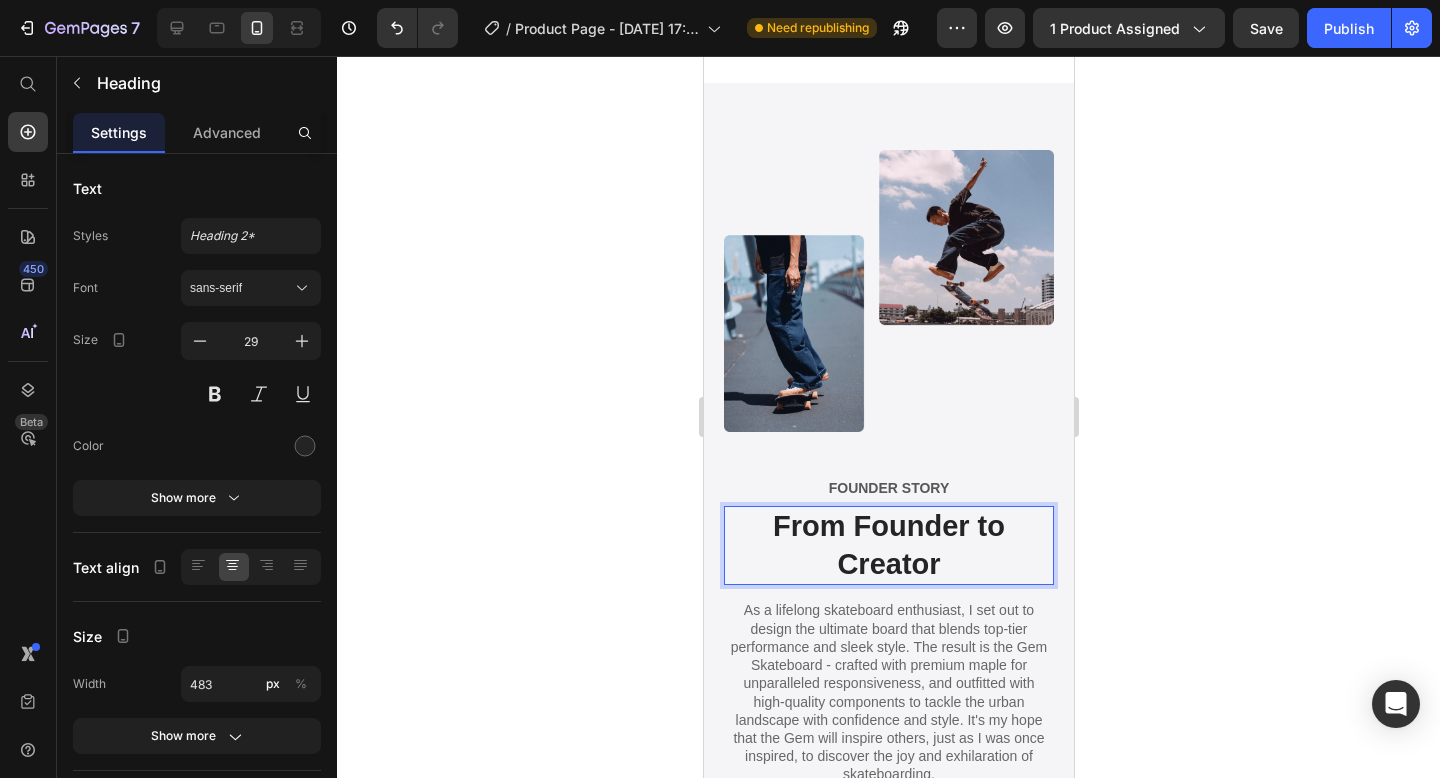 click on "From Founder to Creator" at bounding box center (888, 545) 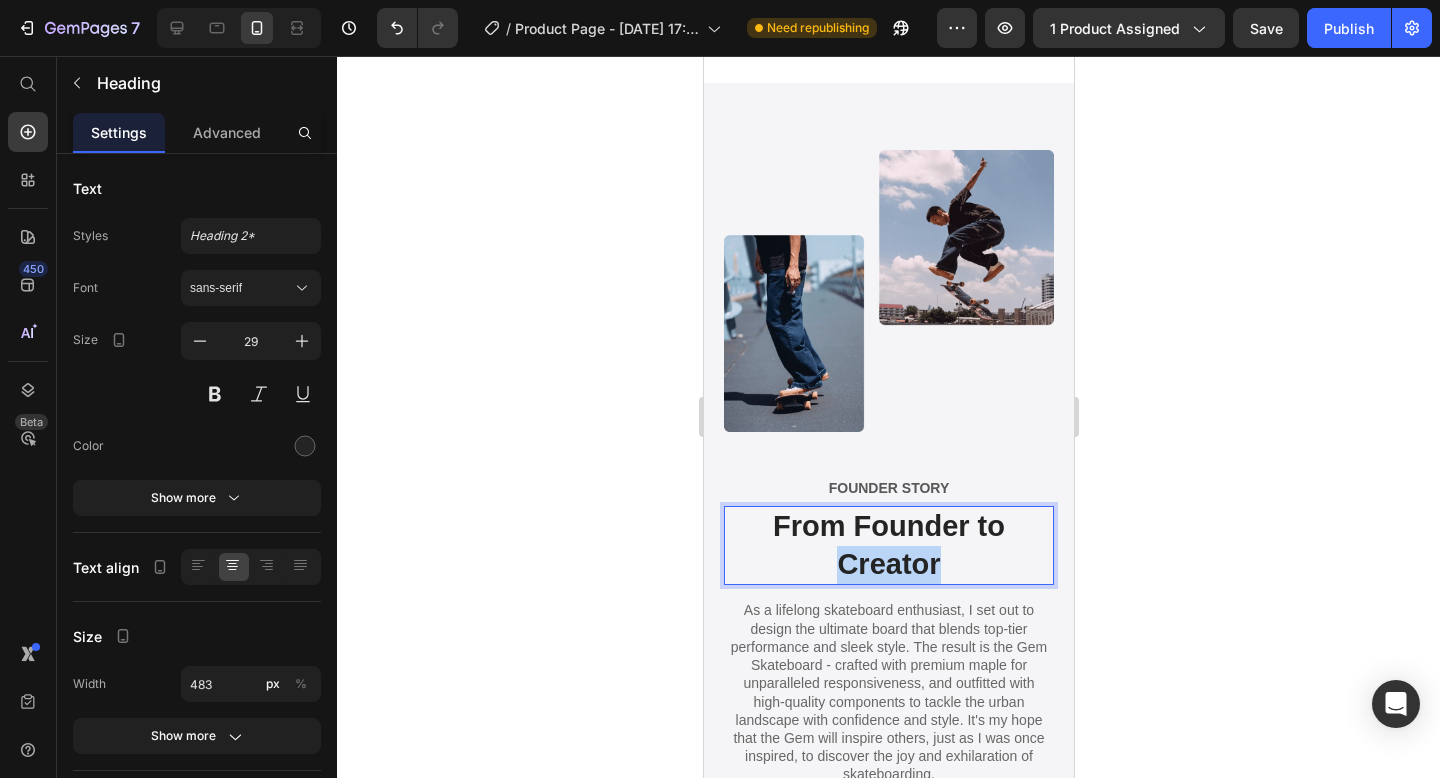 click on "From Founder to Creator" at bounding box center [888, 545] 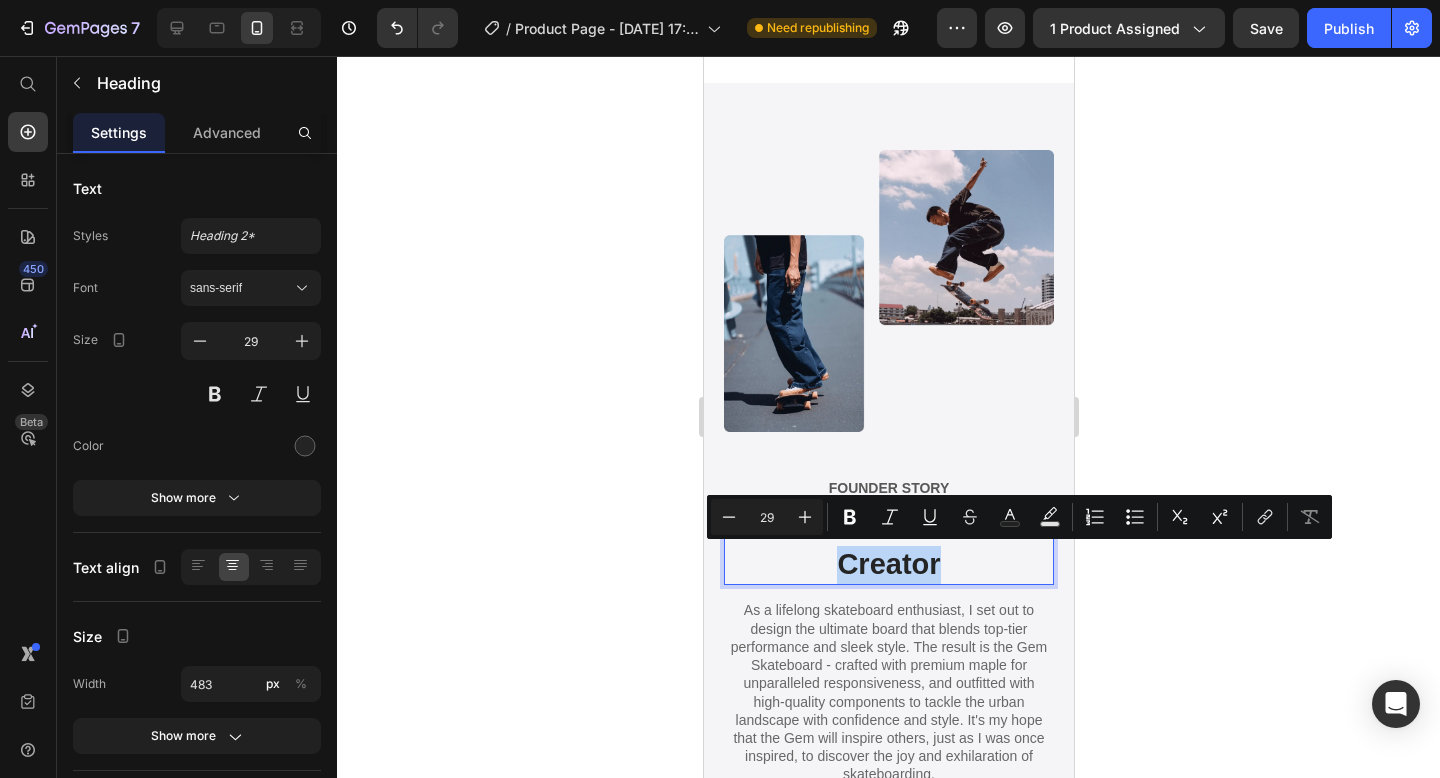 click on "From Founder to Creator" at bounding box center [888, 545] 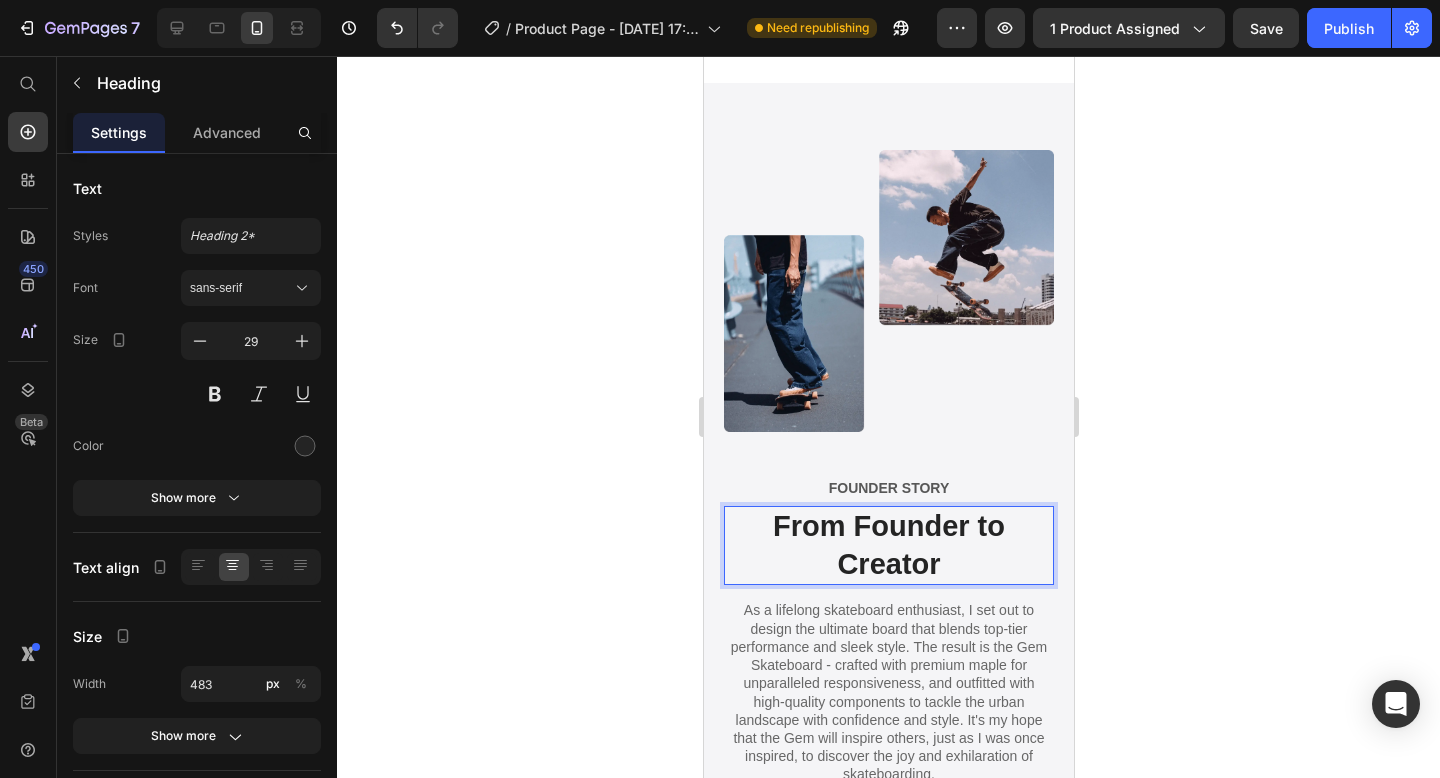 click on "From Founder to Creator" at bounding box center [888, 545] 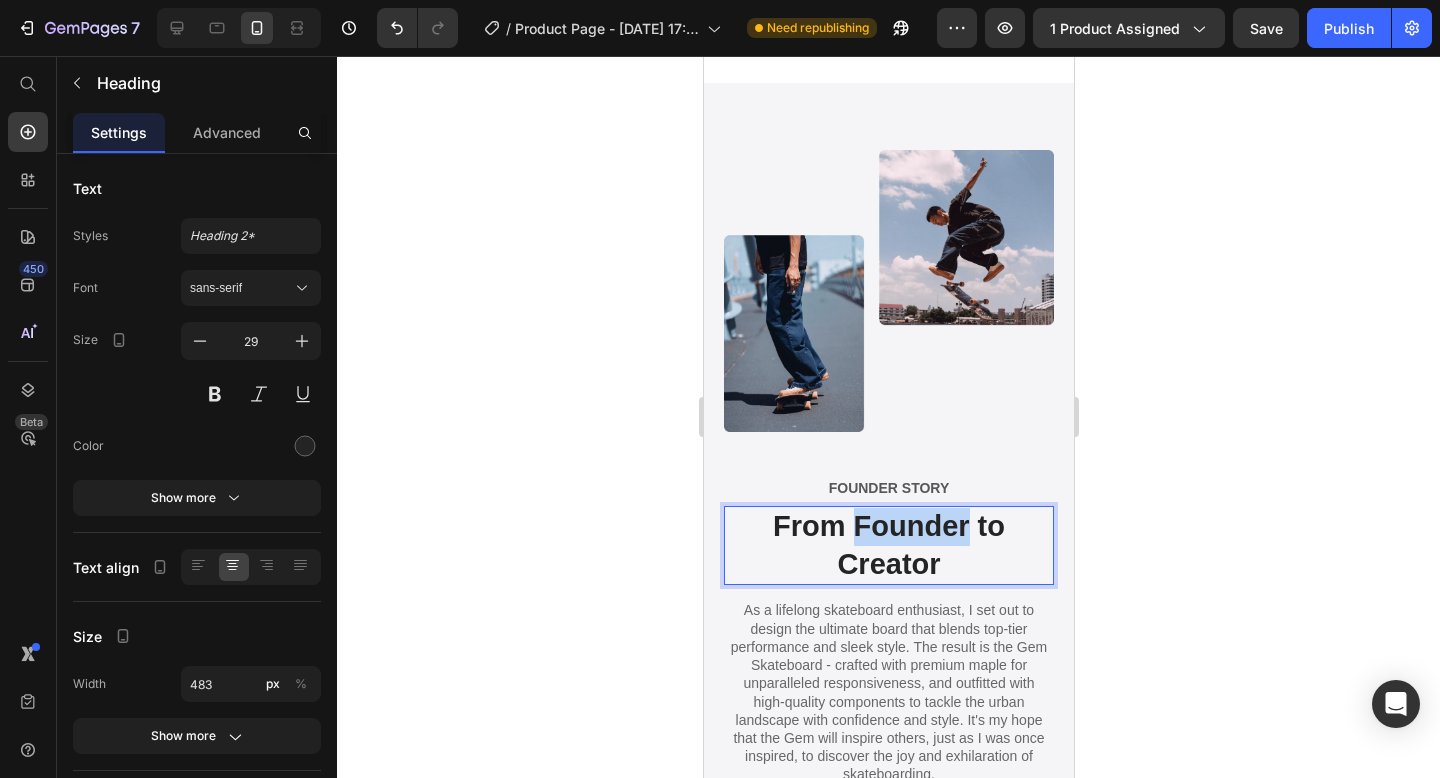 click on "From Founder to Creator" at bounding box center (888, 545) 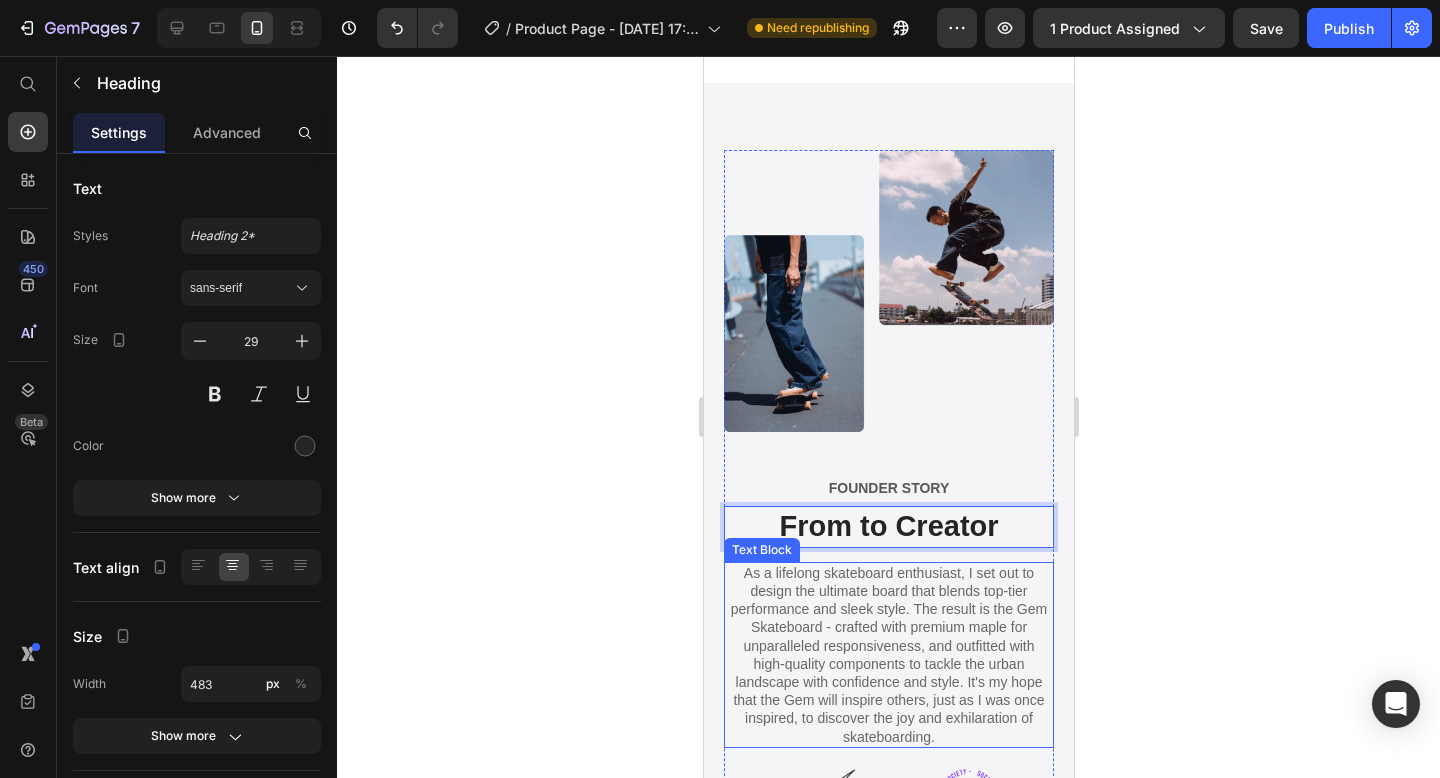 click on "As a lifelong skateboard enthusiast, I set out to design the ultimate board that blends top-tier performance and sleek style. The result is the Gem Skateboard - crafted with premium maple for unparalleled responsiveness, and outfitted with high-quality components to tackle the urban landscape with confidence and style. It's my hope that the Gem will inspire others, just as I was once inspired, to discover the joy and exhilaration of skateboarding." at bounding box center (888, 655) 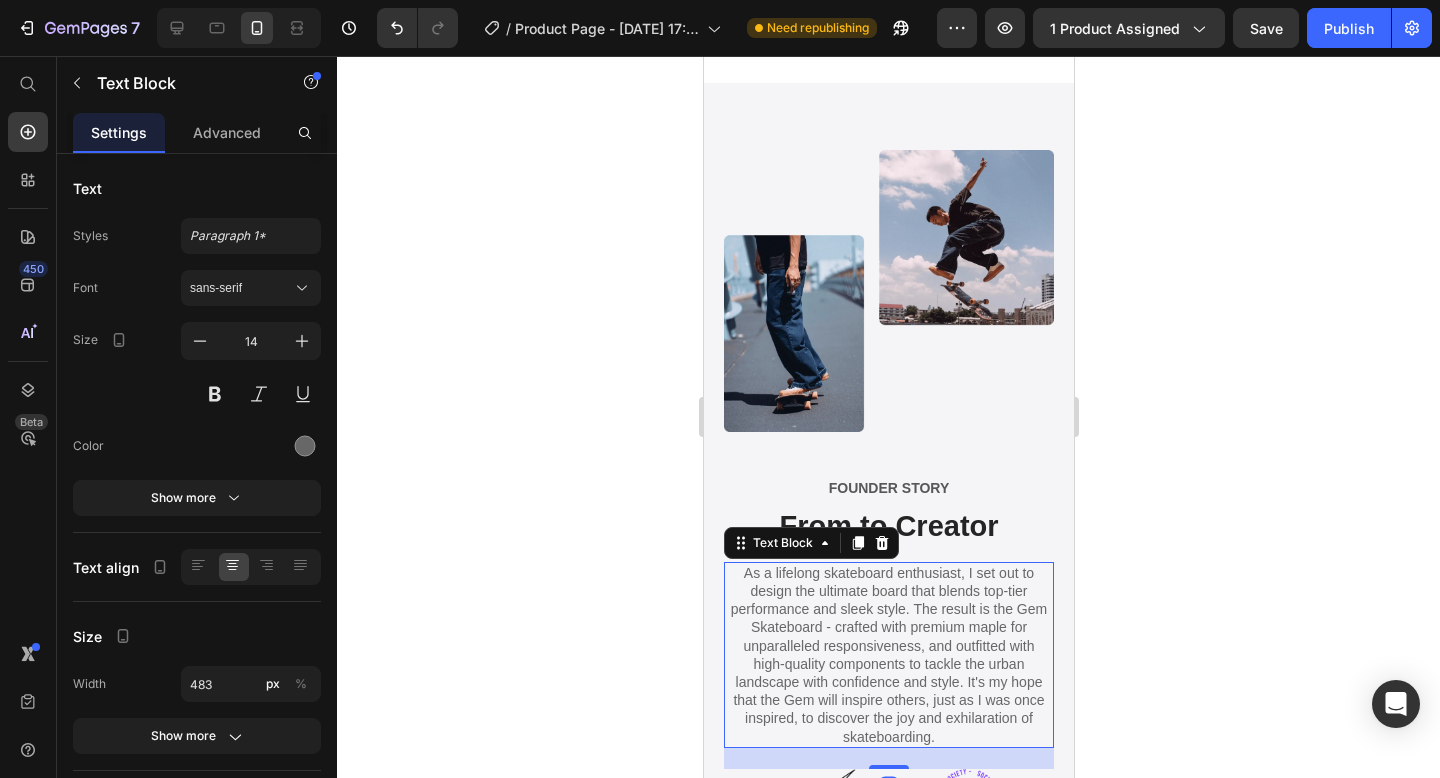 click on "As a lifelong skateboard enthusiast, I set out to design the ultimate board that blends top-tier performance and sleek style. The result is the Gem Skateboard - crafted with premium maple for unparalleled responsiveness, and outfitted with high-quality components to tackle the urban landscape with confidence and style. It's my hope that the Gem will inspire others, just as I was once inspired, to discover the joy and exhilaration of skateboarding." at bounding box center (888, 655) 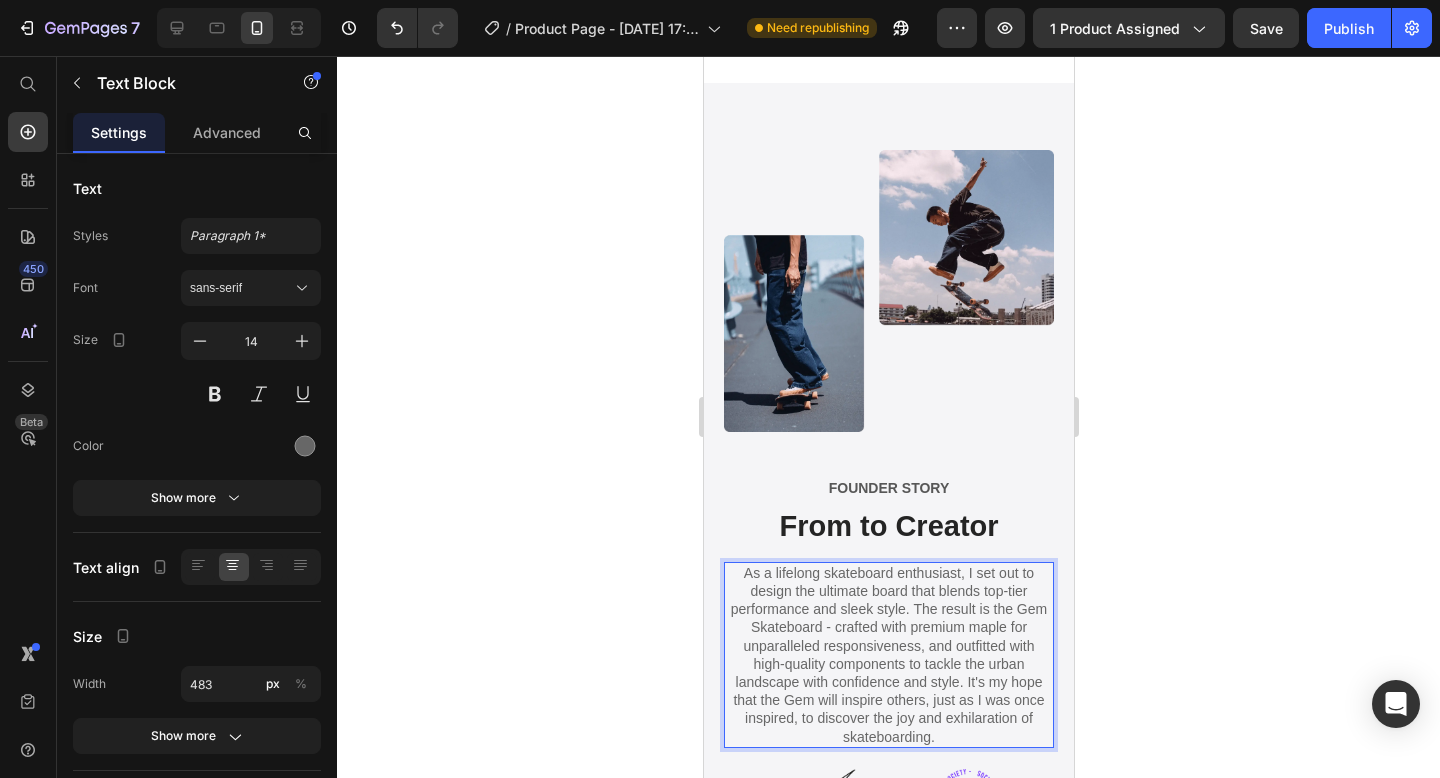 click on "As a lifelong skateboard enthusiast, I set out to design the ultimate board that blends top-tier performance and sleek style. The result is the Gem Skateboard - crafted with premium maple for unparalleled responsiveness, and outfitted with high-quality components to tackle the urban landscape with confidence and style. It's my hope that the Gem will inspire others, just as I was once inspired, to discover the joy and exhilaration of skateboarding." at bounding box center (888, 655) 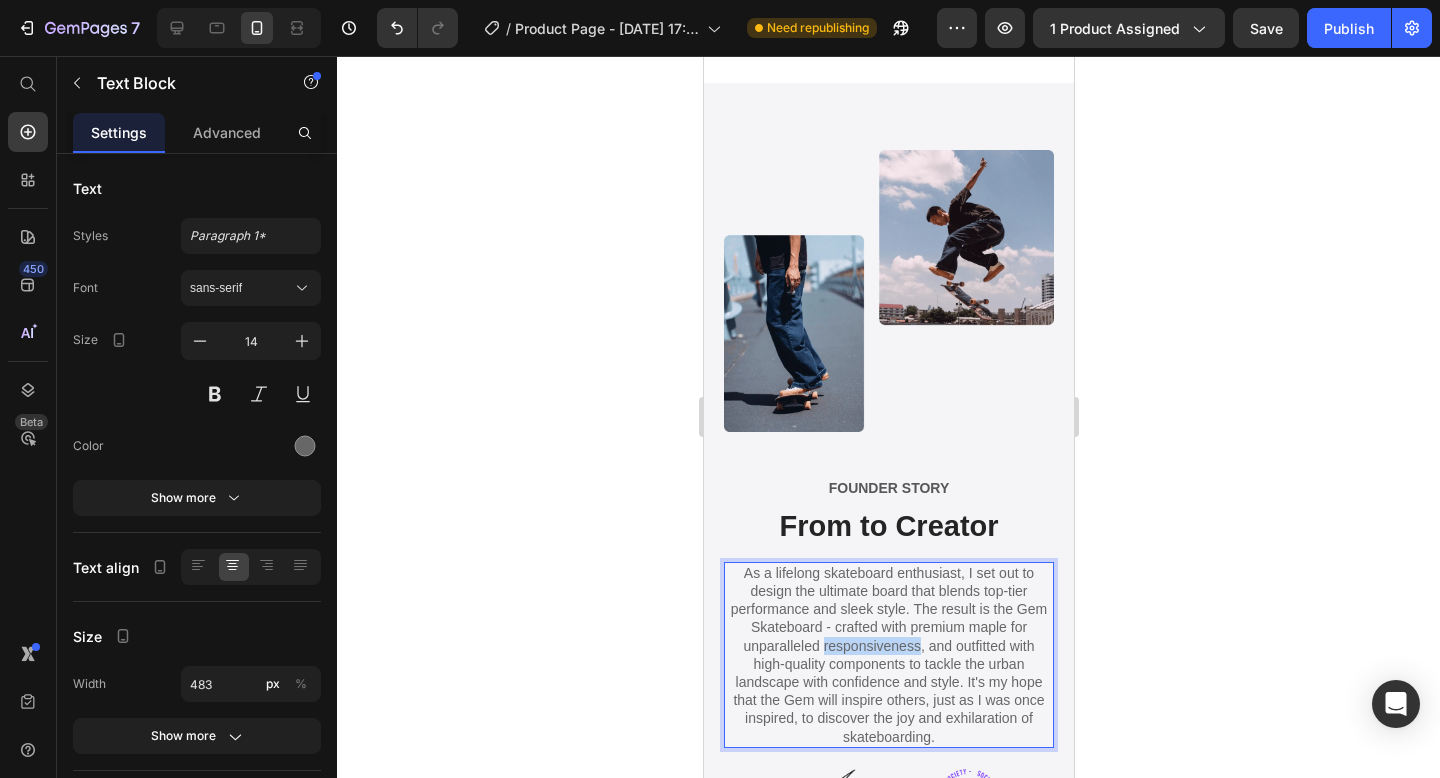 click on "As a lifelong skateboard enthusiast, I set out to design the ultimate board that blends top-tier performance and sleek style. The result is the Gem Skateboard - crafted with premium maple for unparalleled responsiveness, and outfitted with high-quality components to tackle the urban landscape with confidence and style. It's my hope that the Gem will inspire others, just as I was once inspired, to discover the joy and exhilaration of skateboarding." at bounding box center [888, 655] 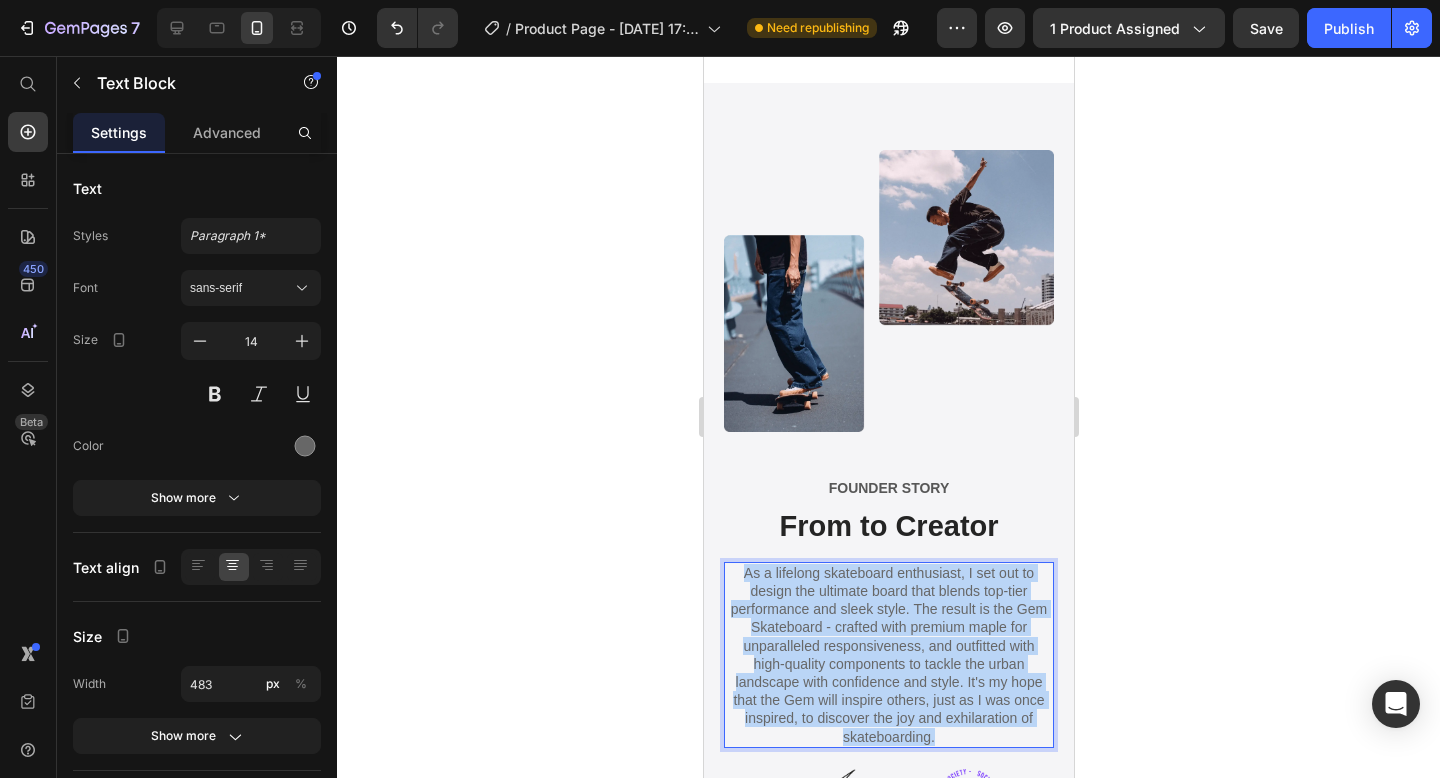 click on "As a lifelong skateboard enthusiast, I set out to design the ultimate board that blends top-tier performance and sleek style. The result is the Gem Skateboard - crafted with premium maple for unparalleled responsiveness, and outfitted with high-quality components to tackle the urban landscape with confidence and style. It's my hope that the Gem will inspire others, just as I was once inspired, to discover the joy and exhilaration of skateboarding." at bounding box center [888, 655] 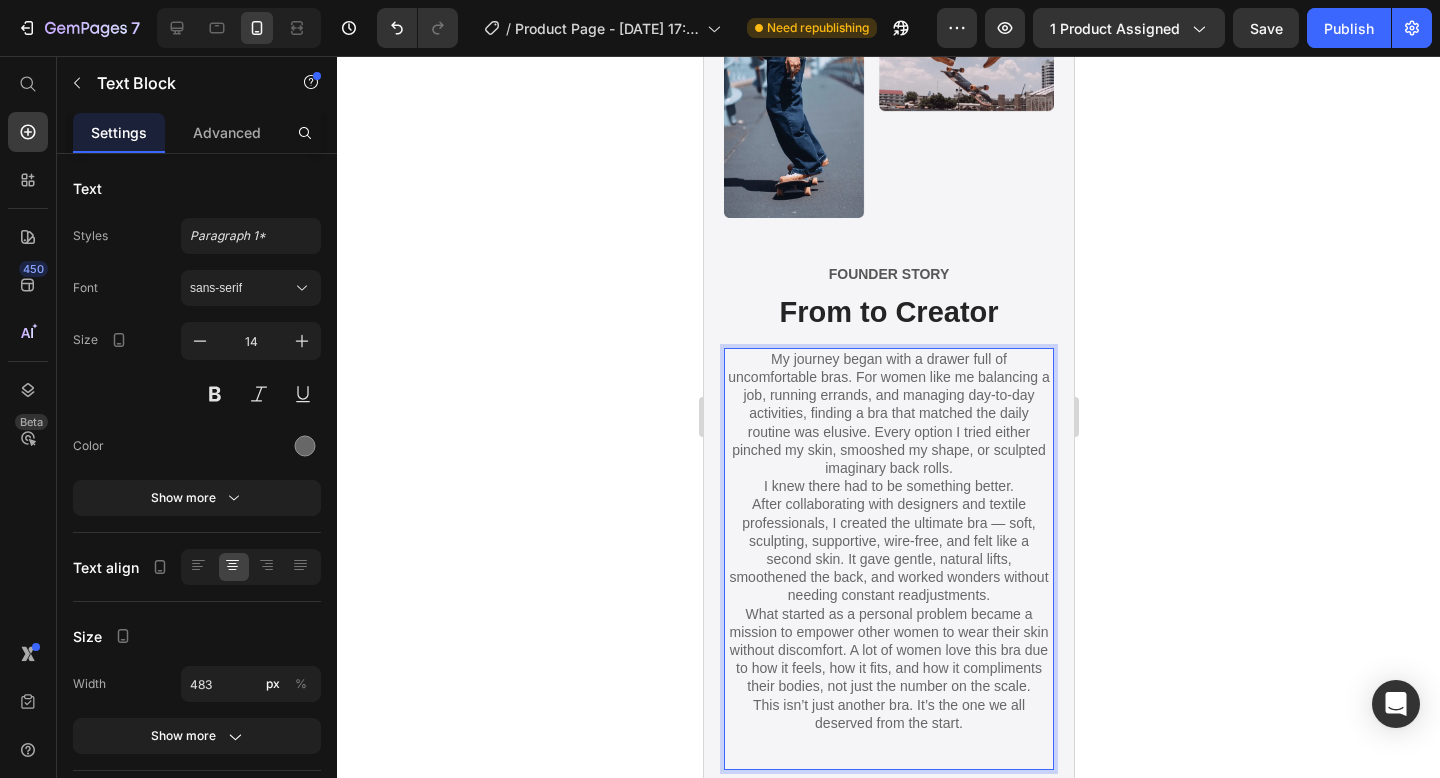 scroll, scrollTop: 4448, scrollLeft: 0, axis: vertical 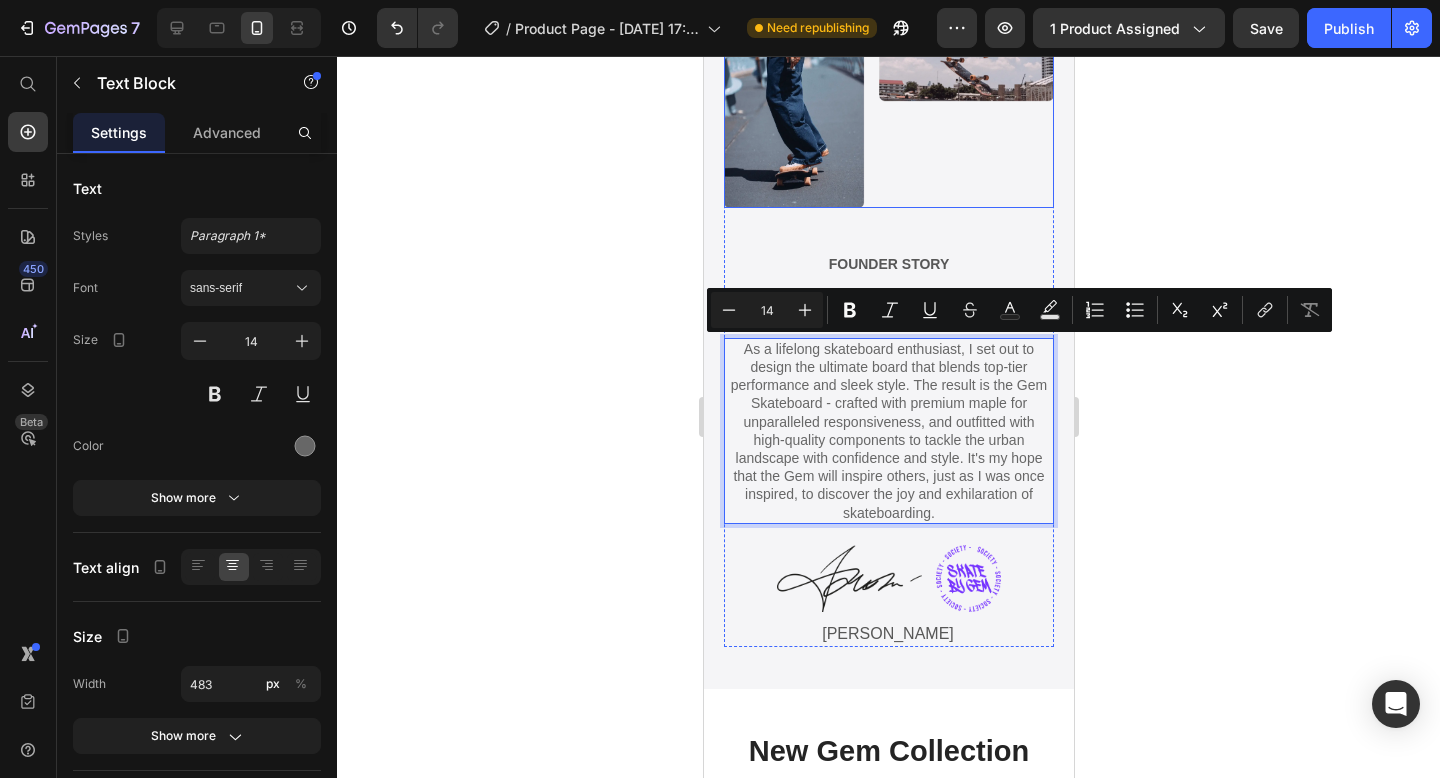 click at bounding box center (888, 67) 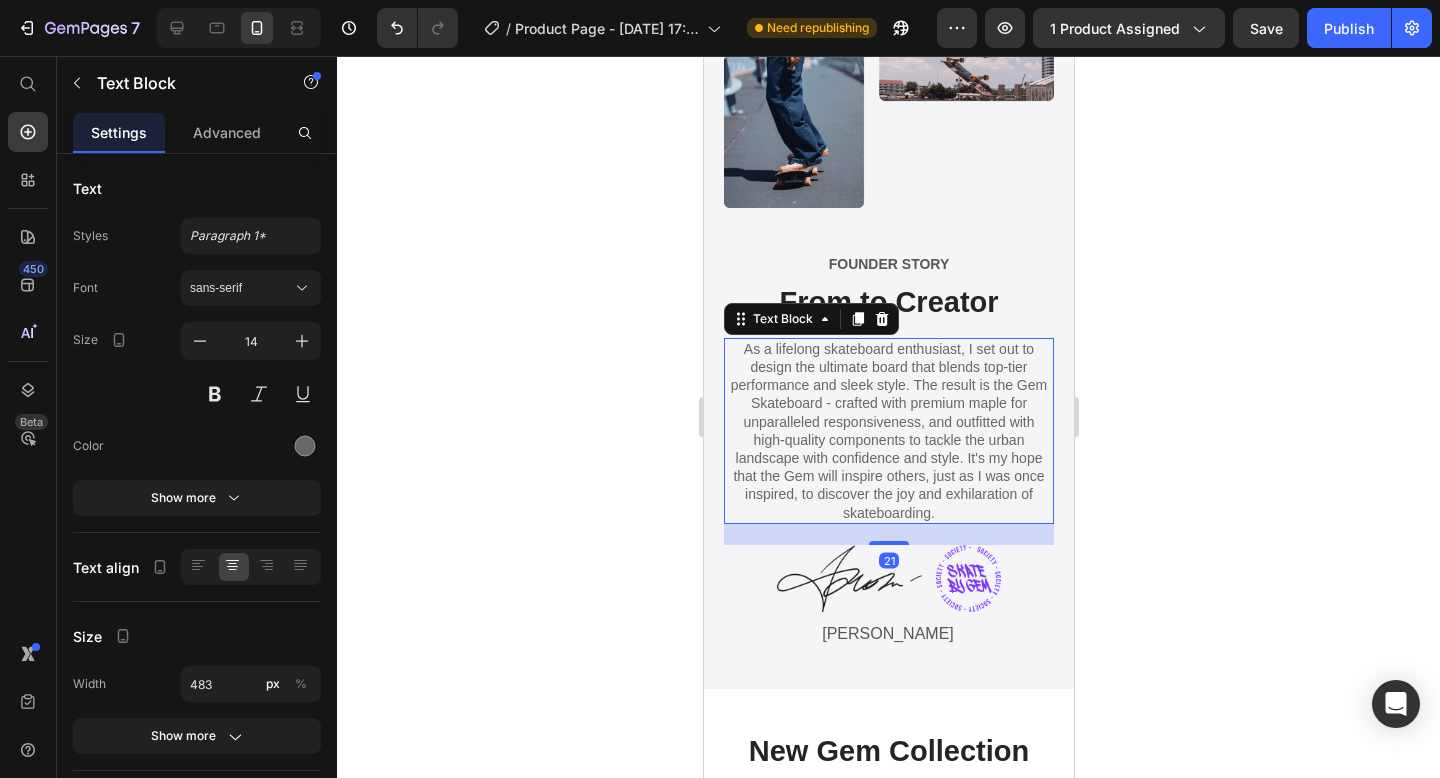 click on "As a lifelong skateboard enthusiast, I set out to design the ultimate board that blends top-tier performance and sleek style. The result is the Gem Skateboard - crafted with premium maple for unparalleled responsiveness, and outfitted with high-quality components to tackle the urban landscape with confidence and style. It's my hope that the Gem will inspire others, just as I was once inspired, to discover the joy and exhilaration of skateboarding." at bounding box center [888, 431] 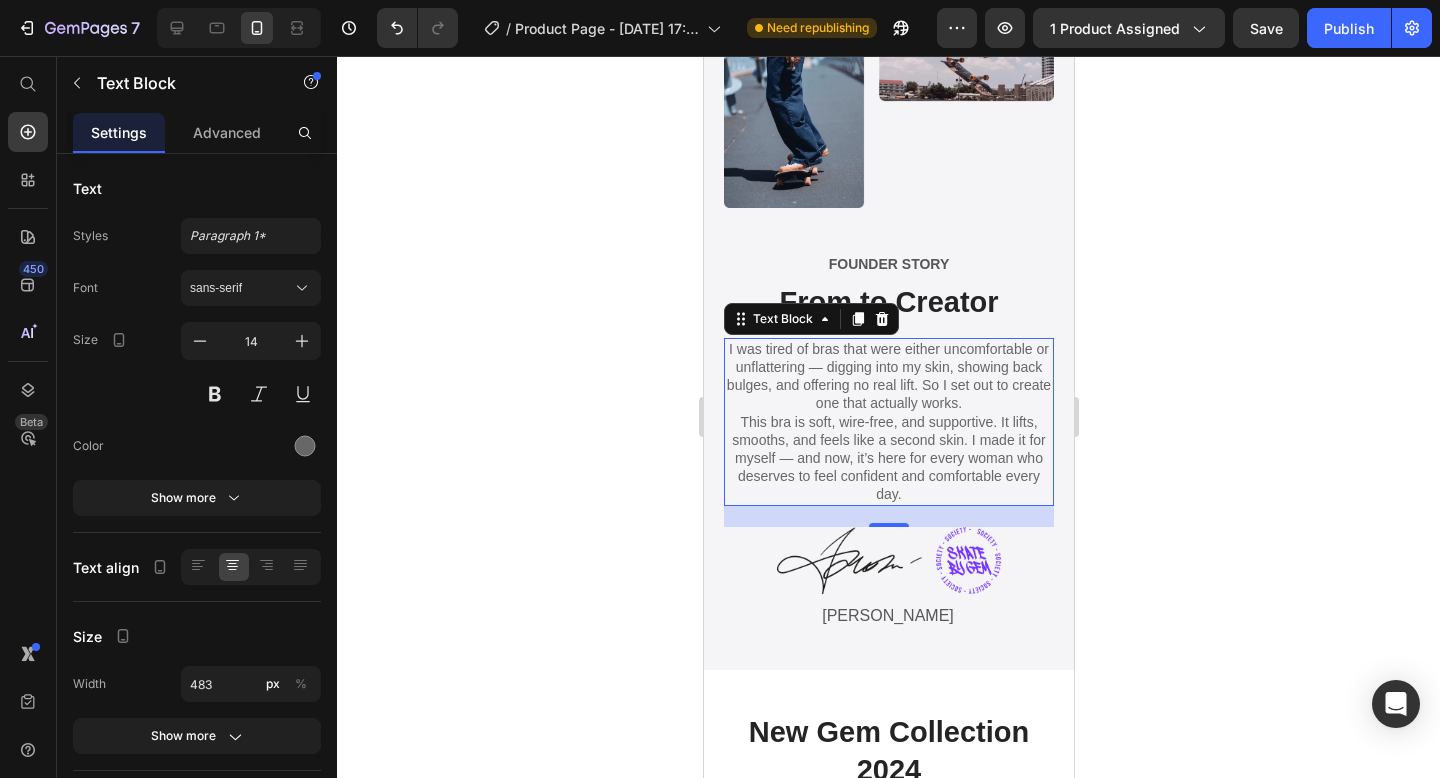 click 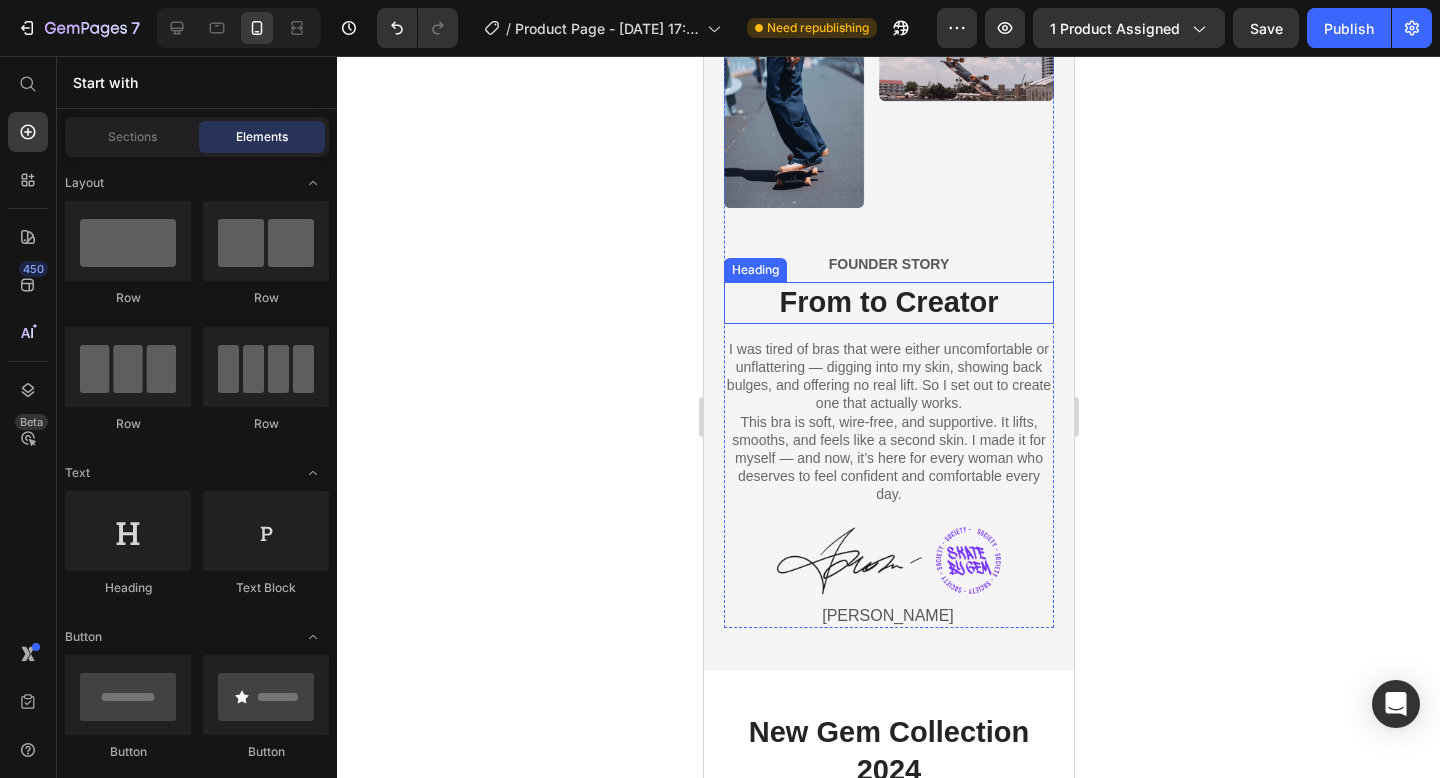 click on "From to Creator" at bounding box center [888, 303] 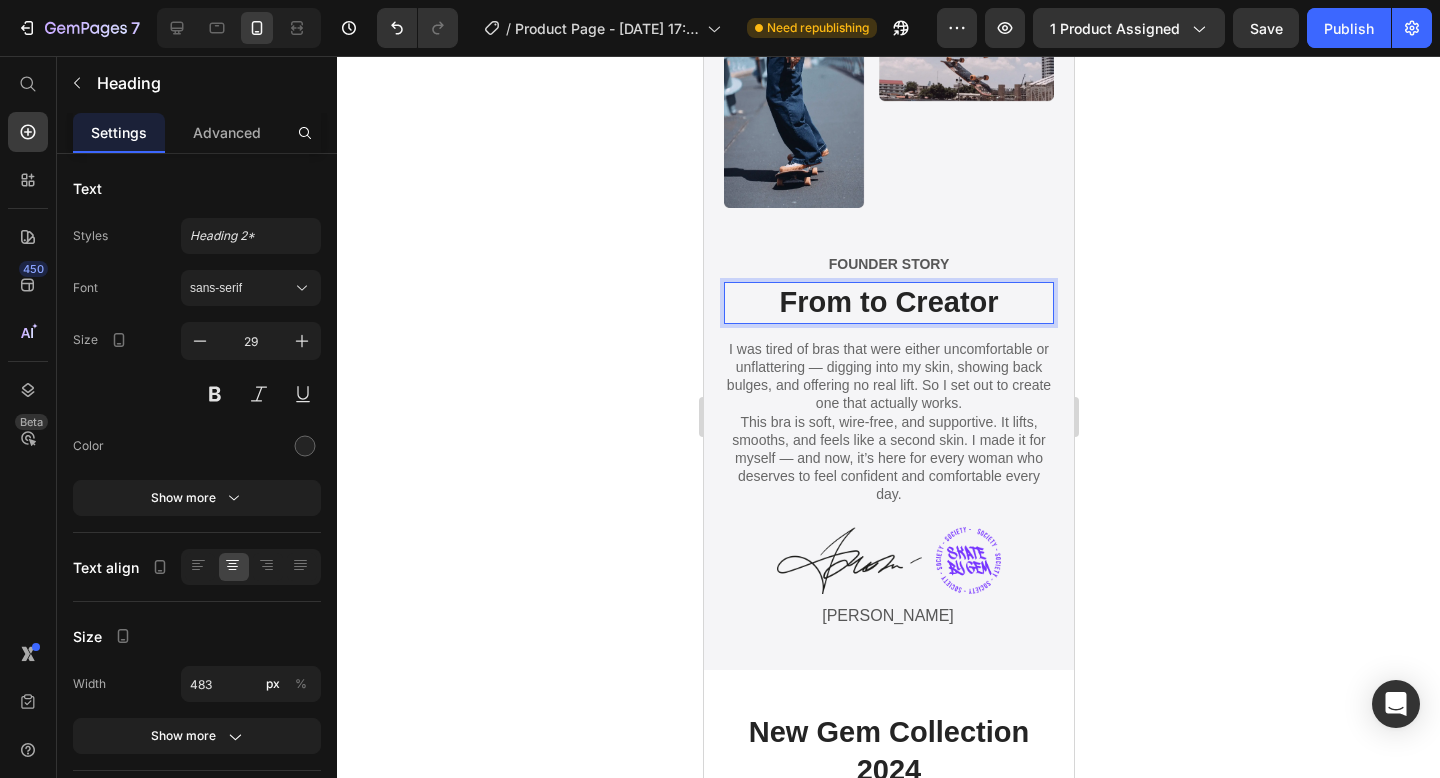 click on "From to Creator" at bounding box center [888, 303] 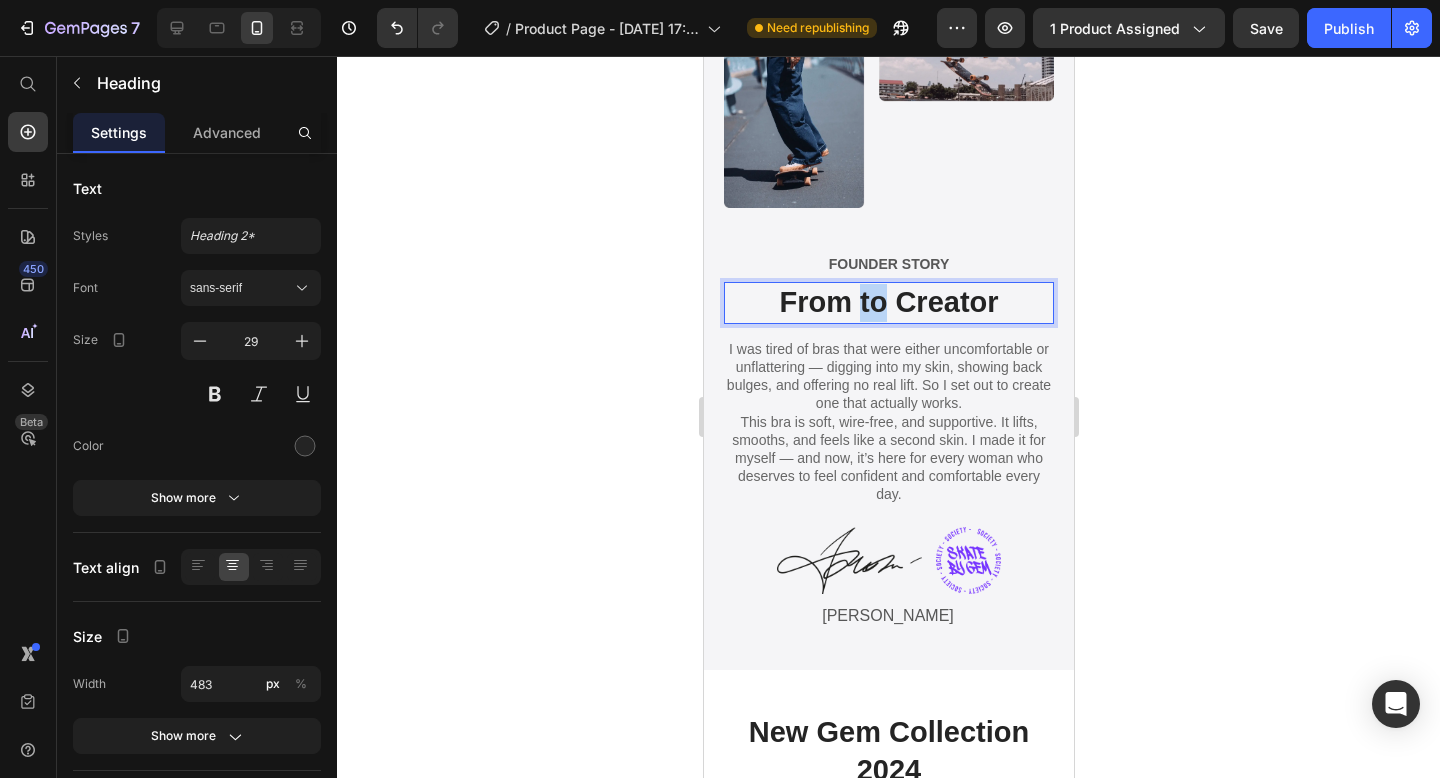 click on "From to Creator" at bounding box center (888, 303) 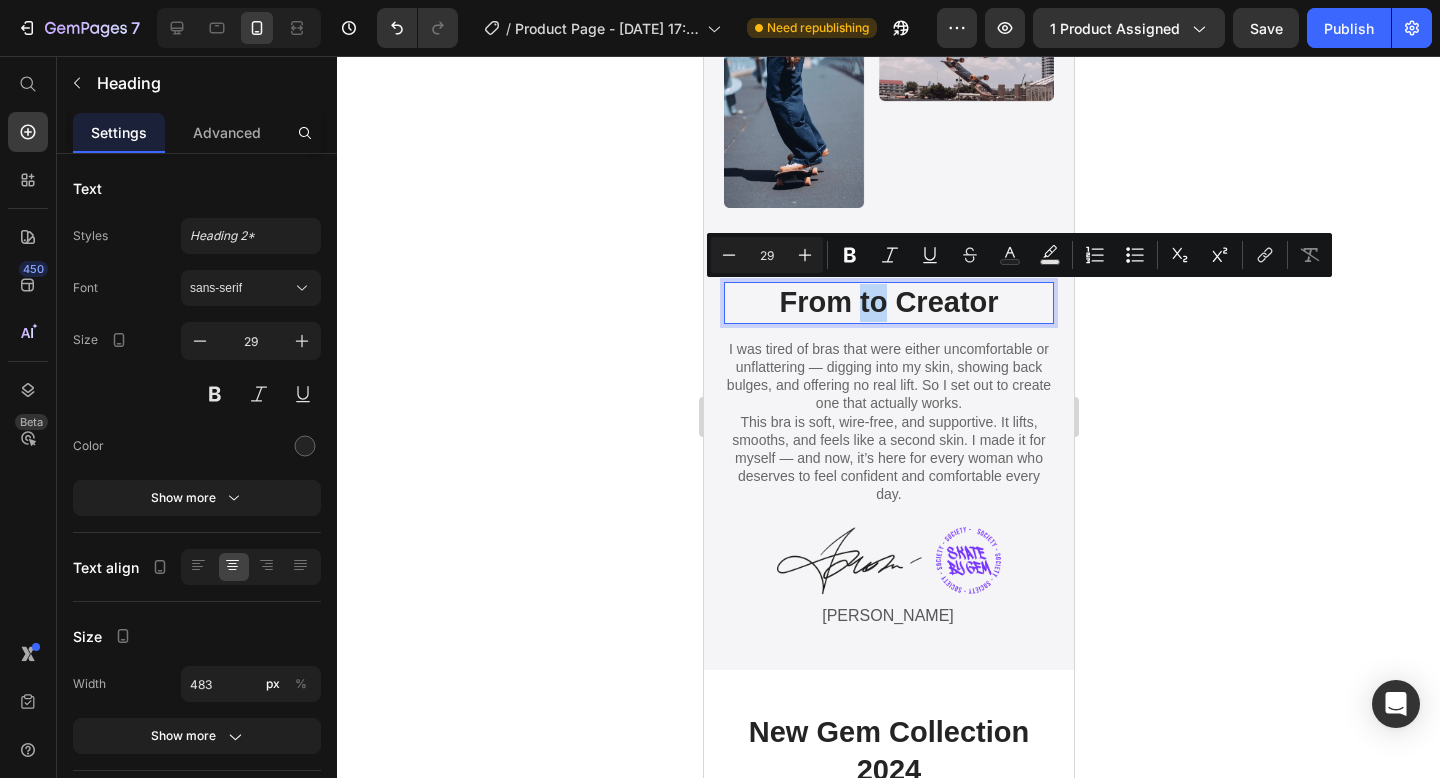 click on "From to Creator" at bounding box center (888, 303) 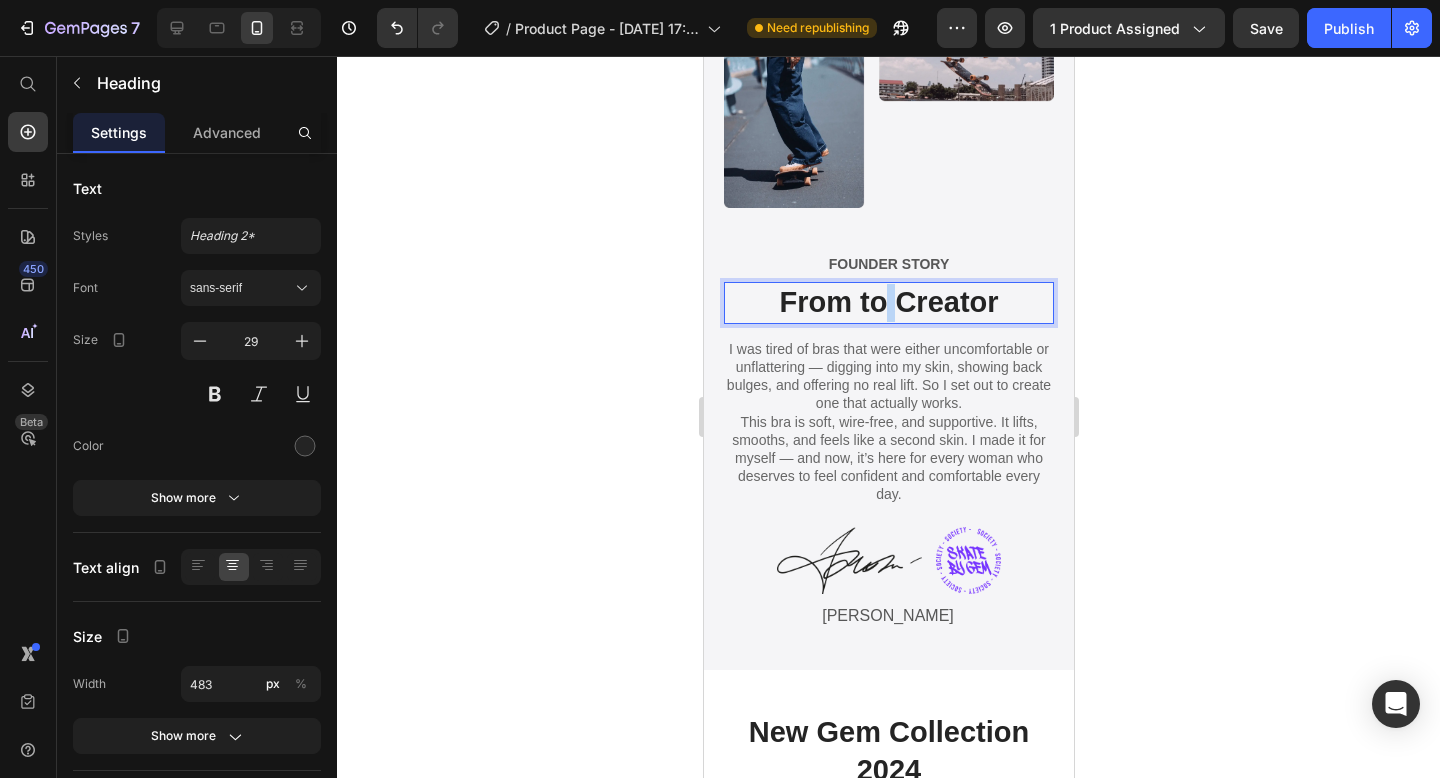 click on "From to Creator" at bounding box center (888, 303) 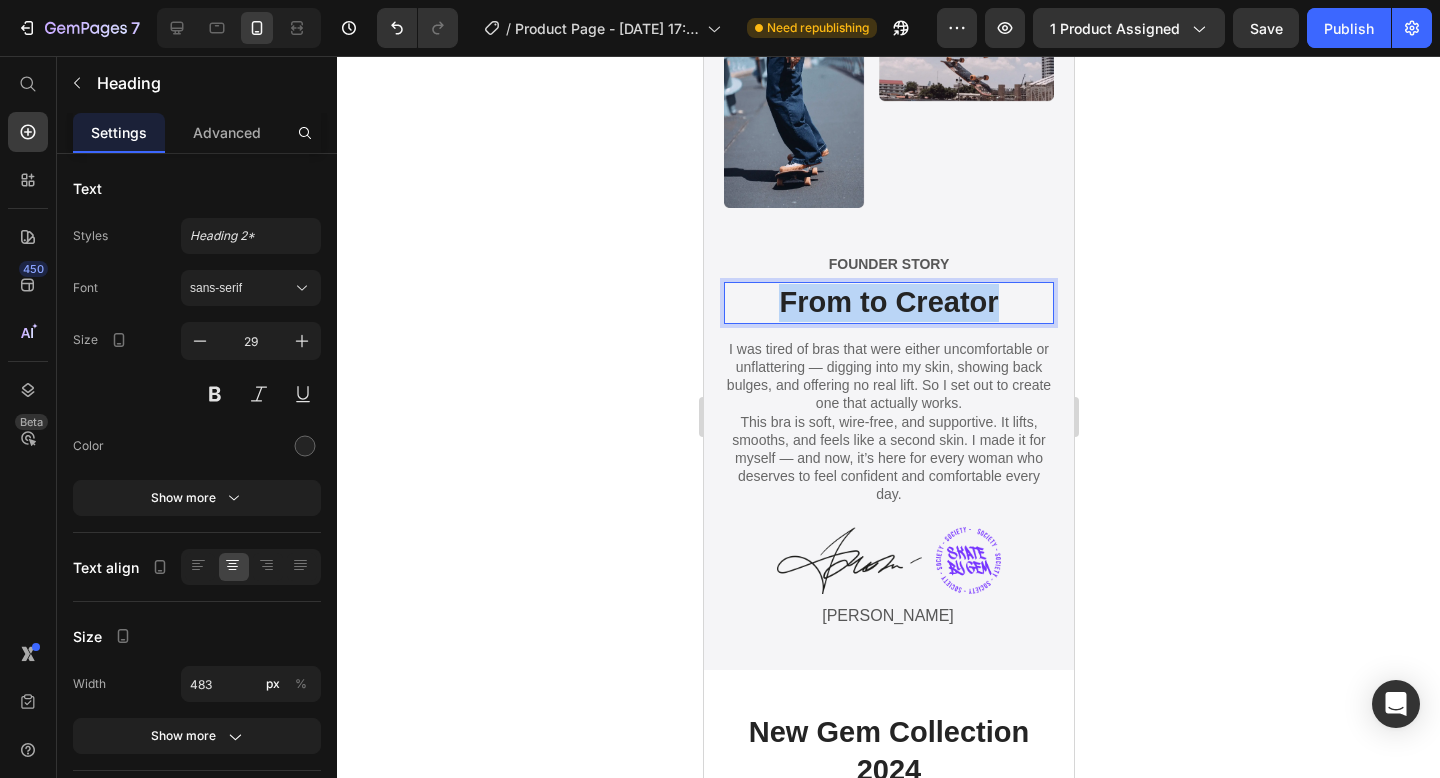 click on "From to Creator" at bounding box center [888, 303] 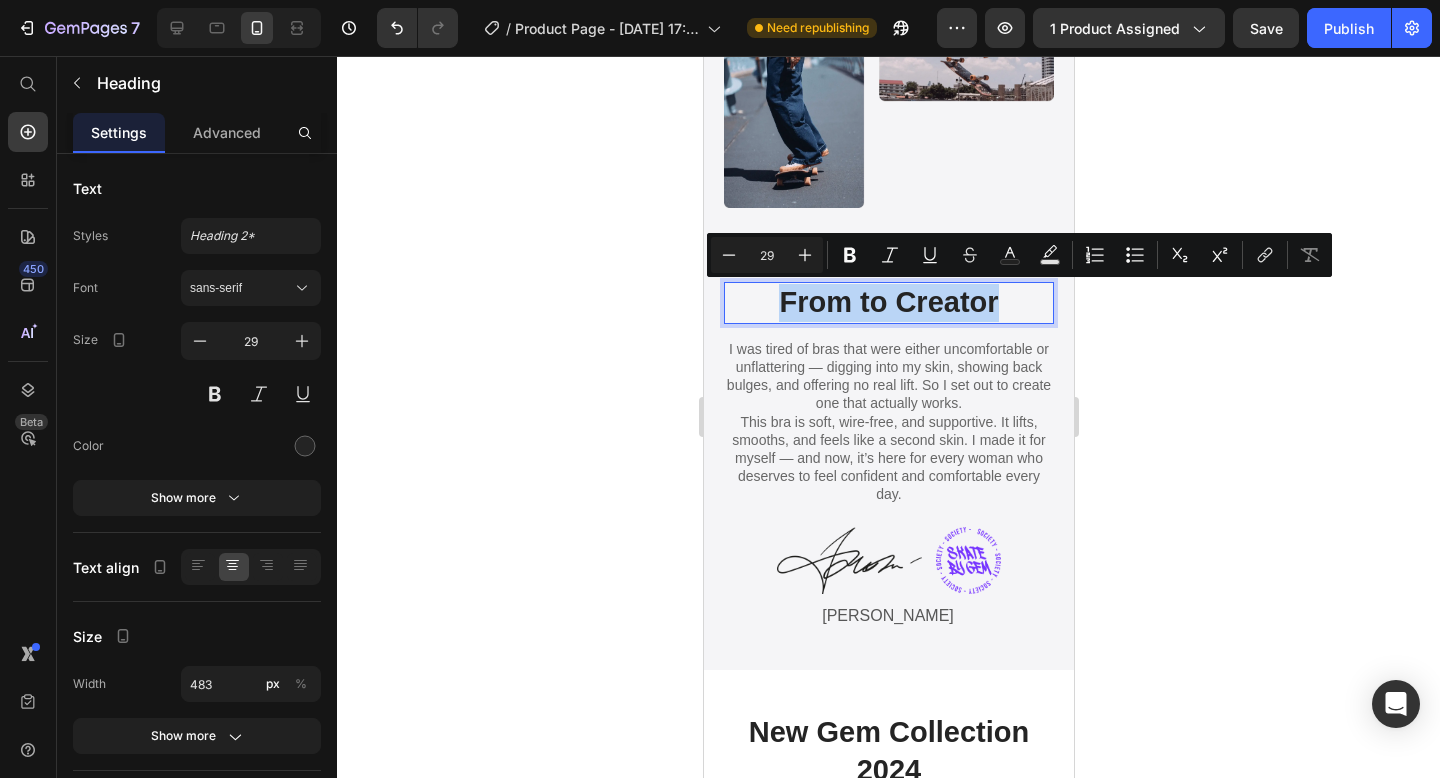 click on "From to Creator" at bounding box center (888, 303) 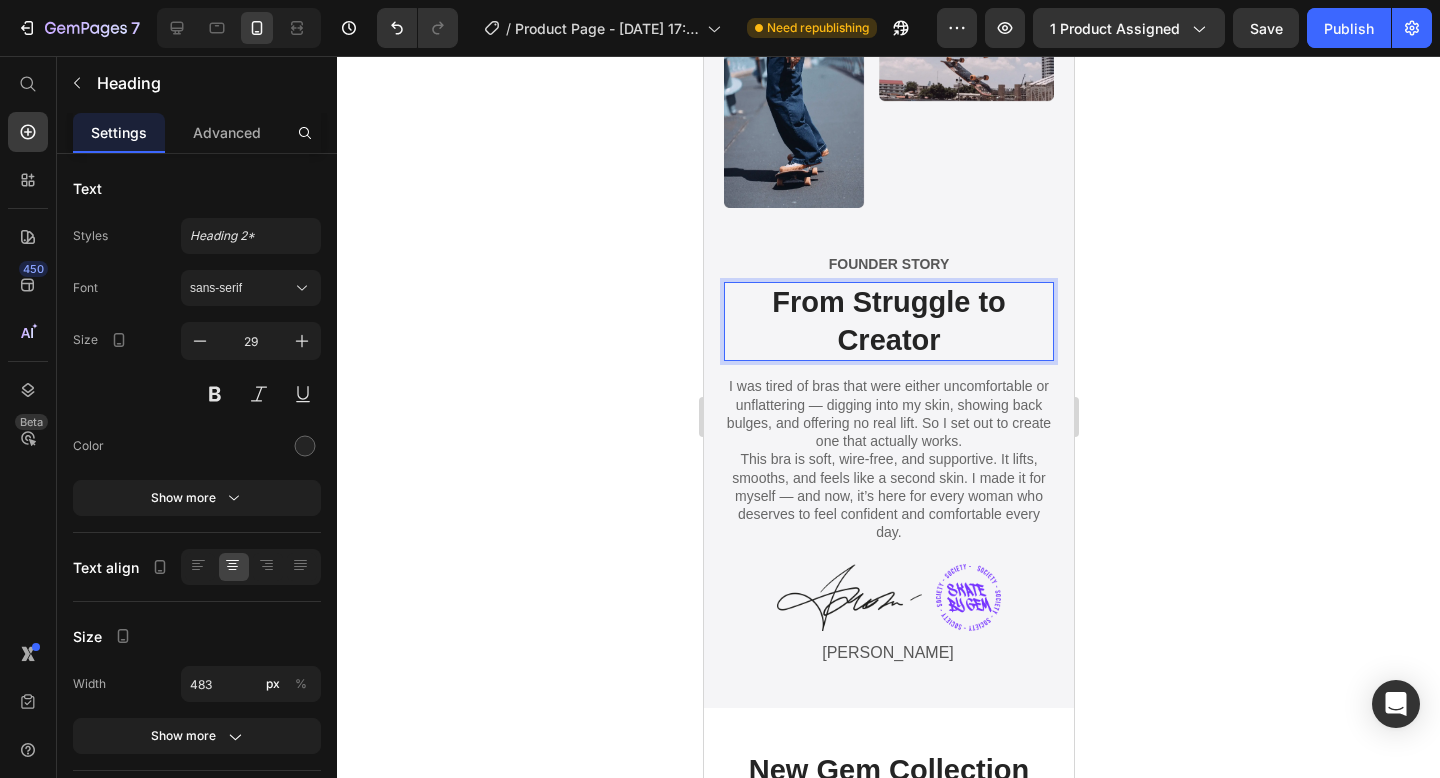 click on "From Struggle to Creator" at bounding box center [888, 321] 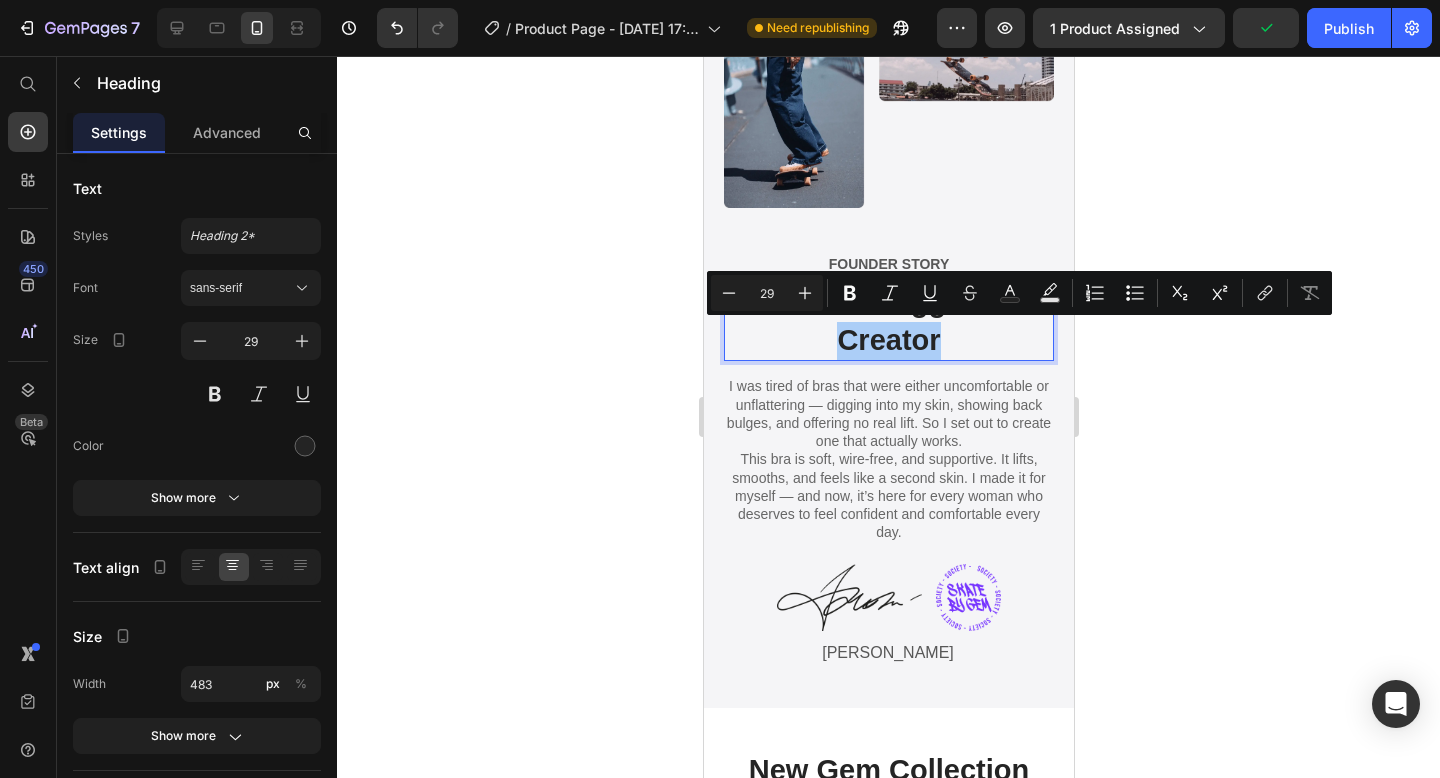 click 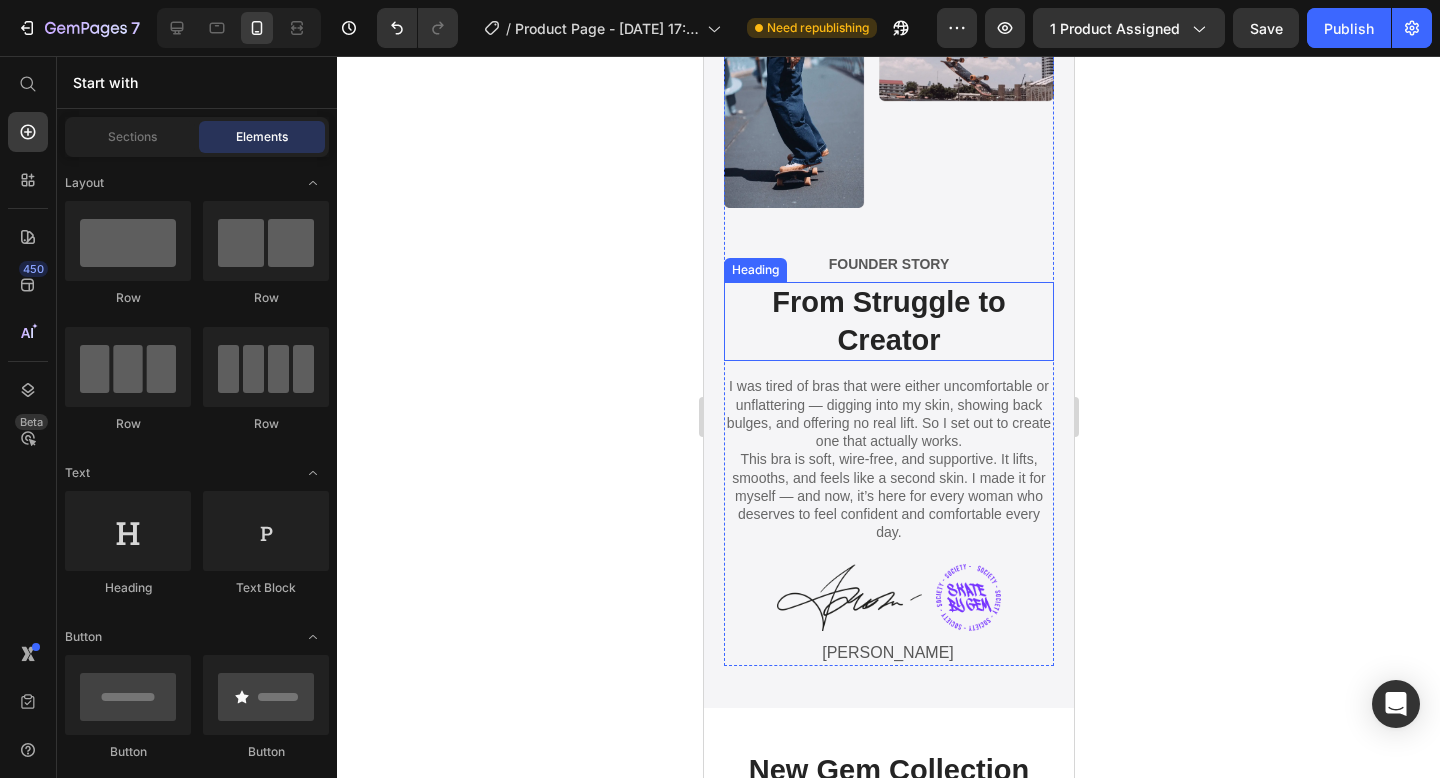 click on "From Struggle to Creator" at bounding box center [888, 321] 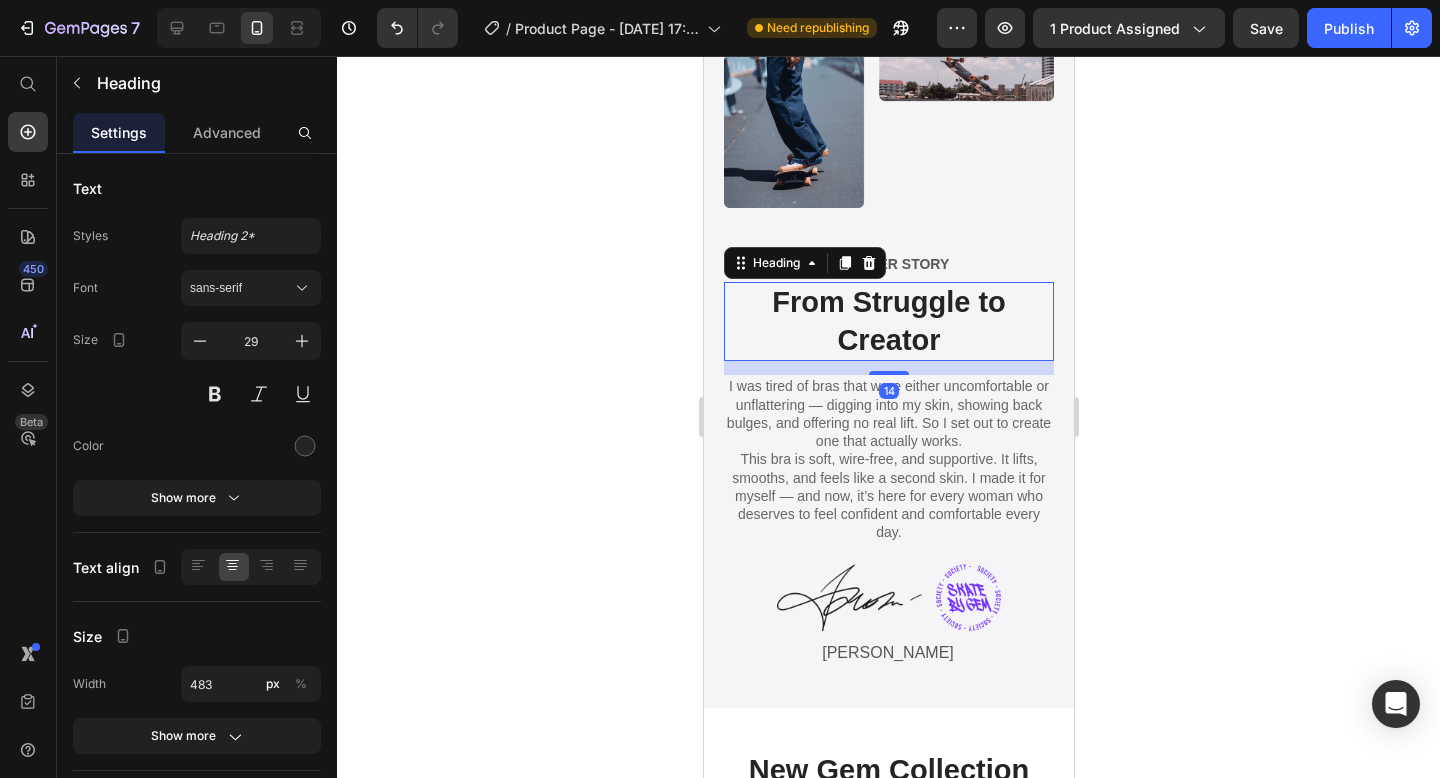 click 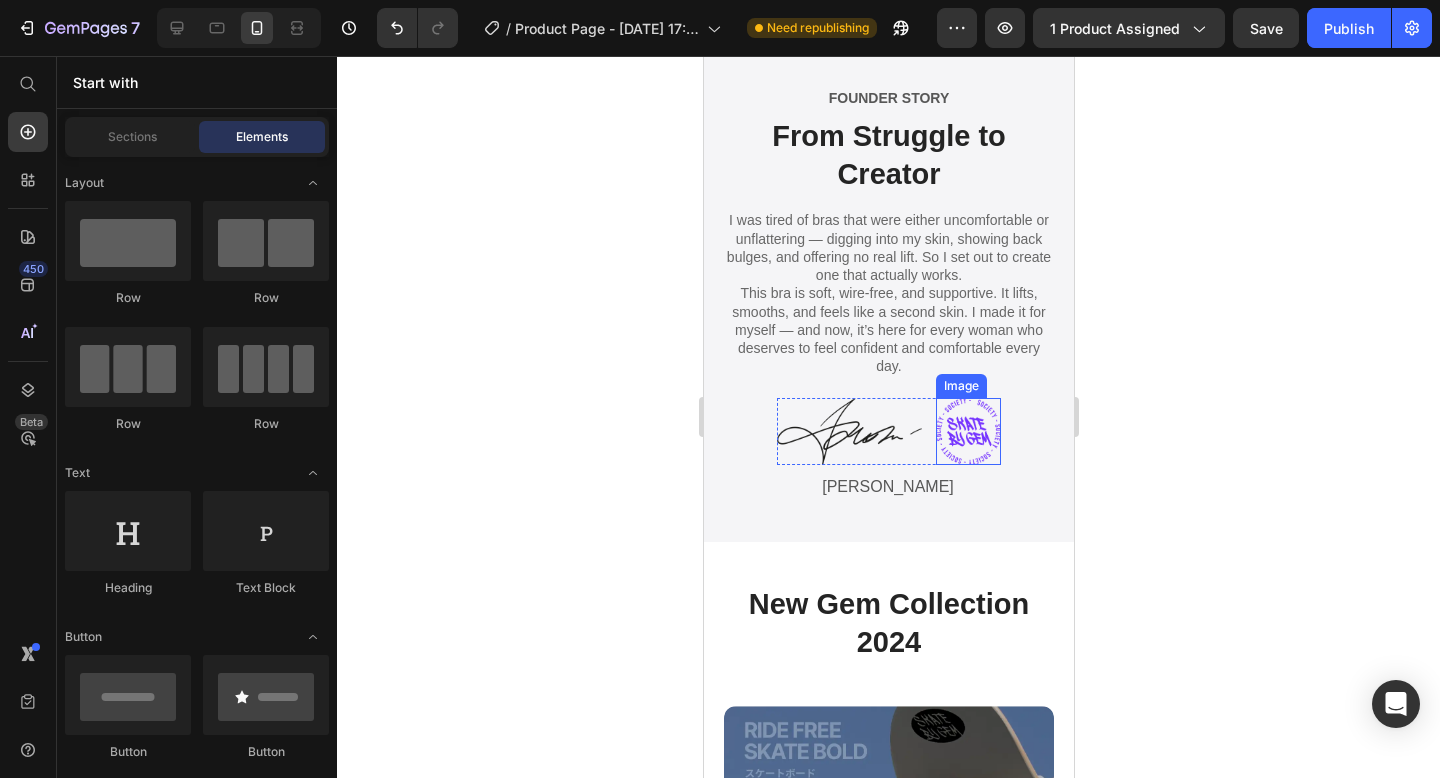 scroll, scrollTop: 4615, scrollLeft: 0, axis: vertical 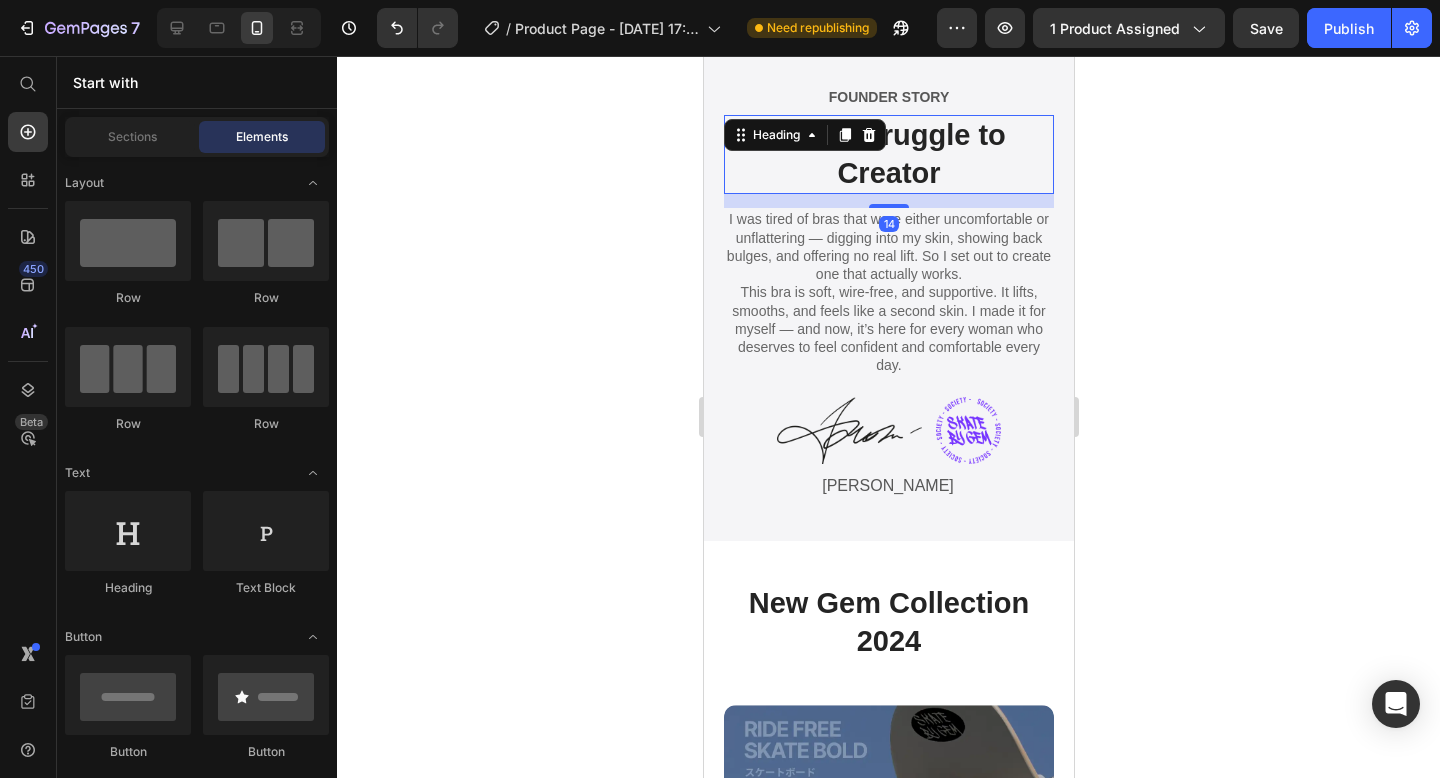 click on "From Struggle to Creator" at bounding box center (888, 154) 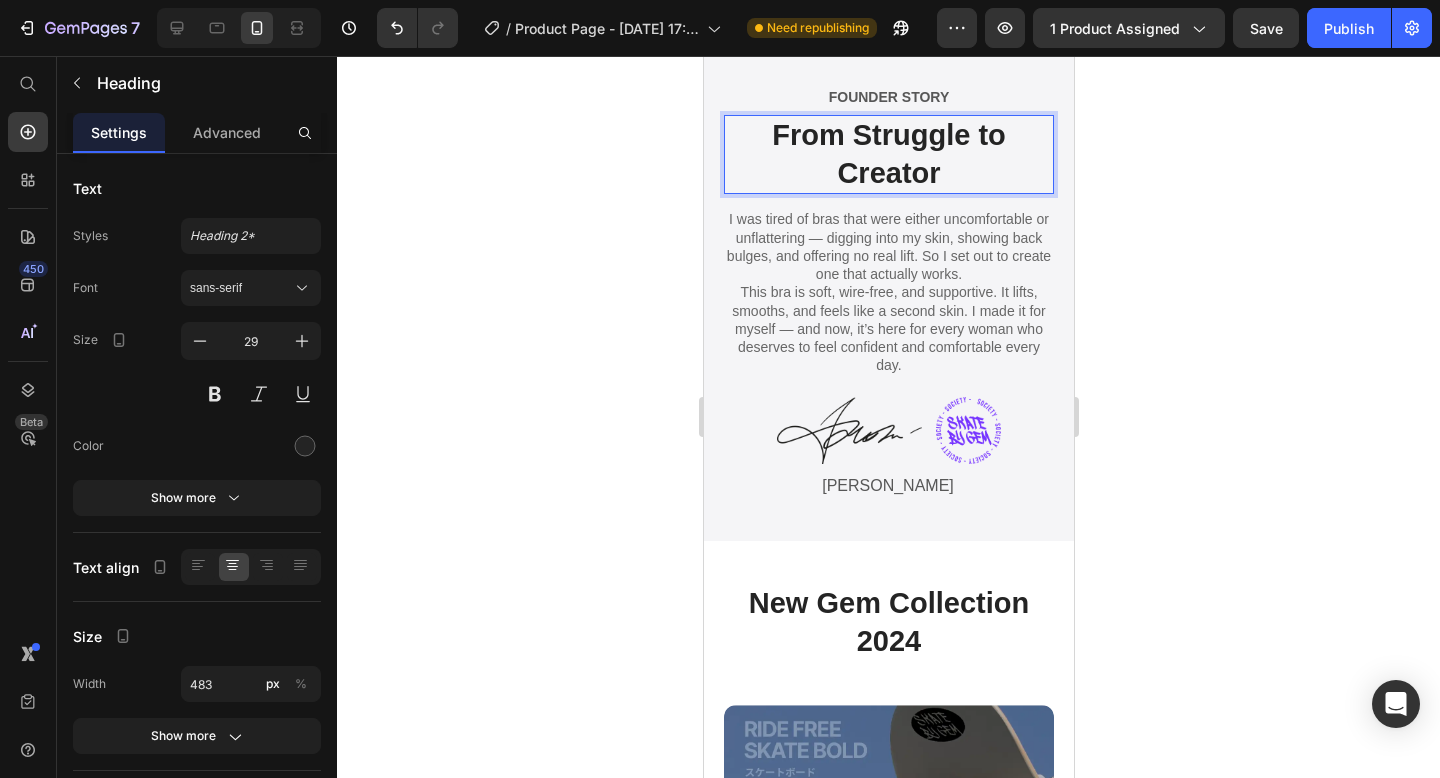 click on "From Struggle to Creator" at bounding box center [888, 154] 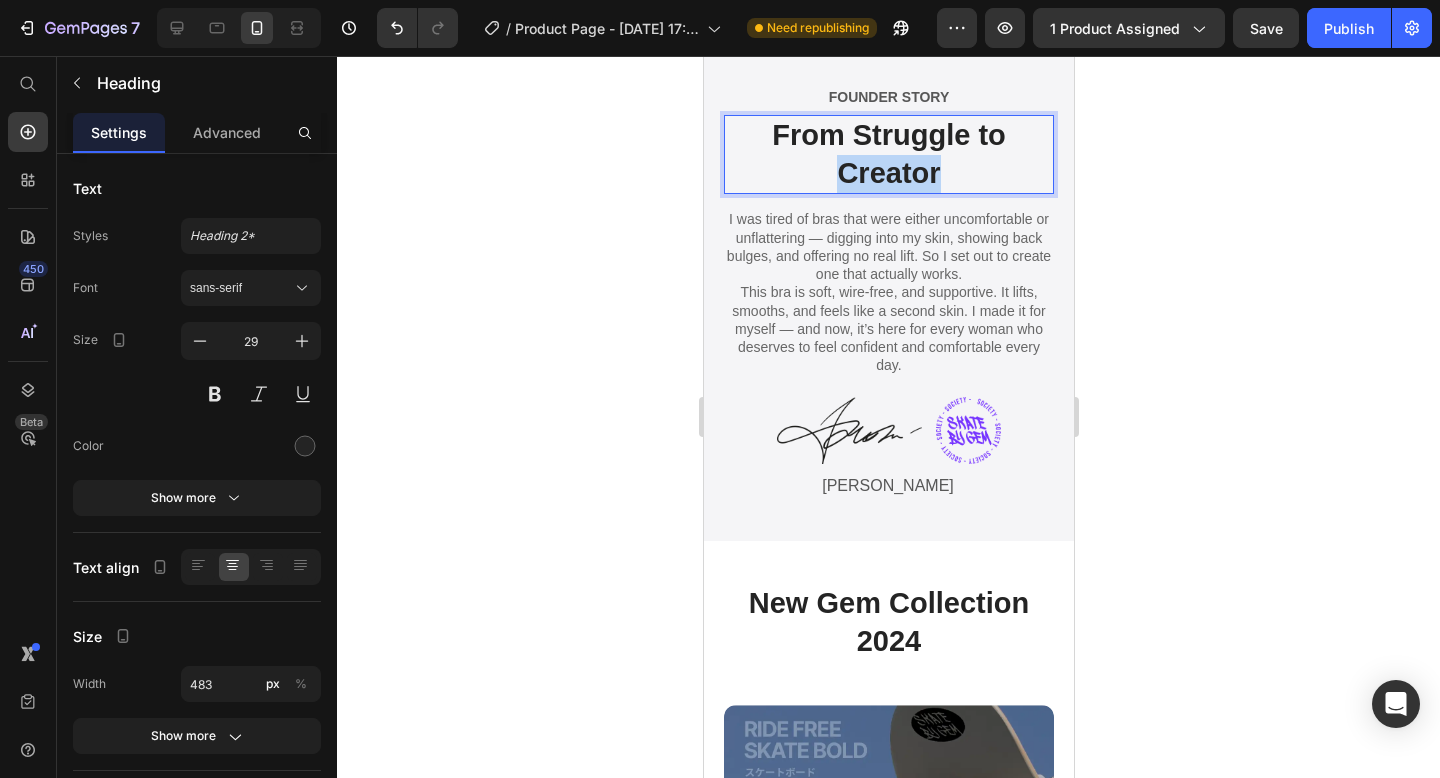 click on "From Struggle to Creator" at bounding box center [888, 154] 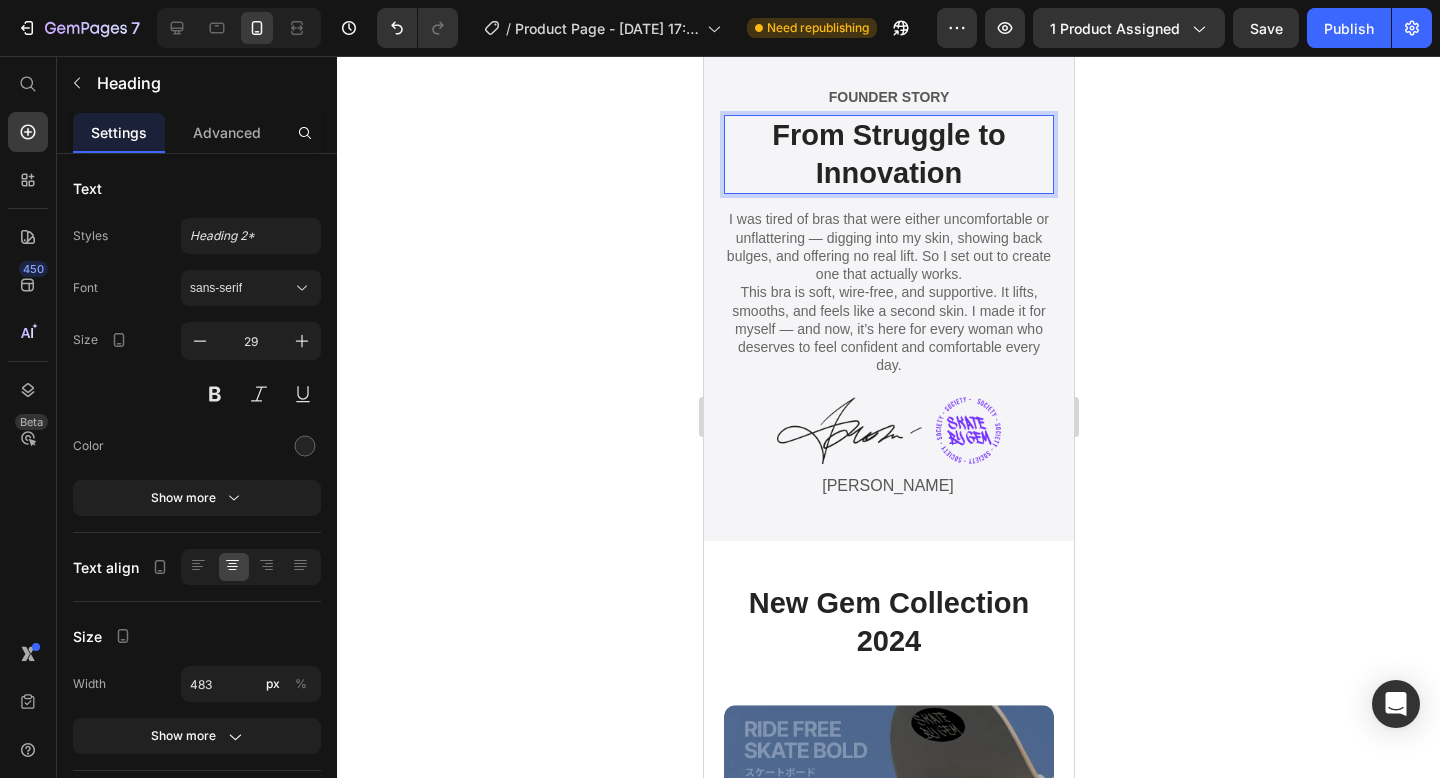click 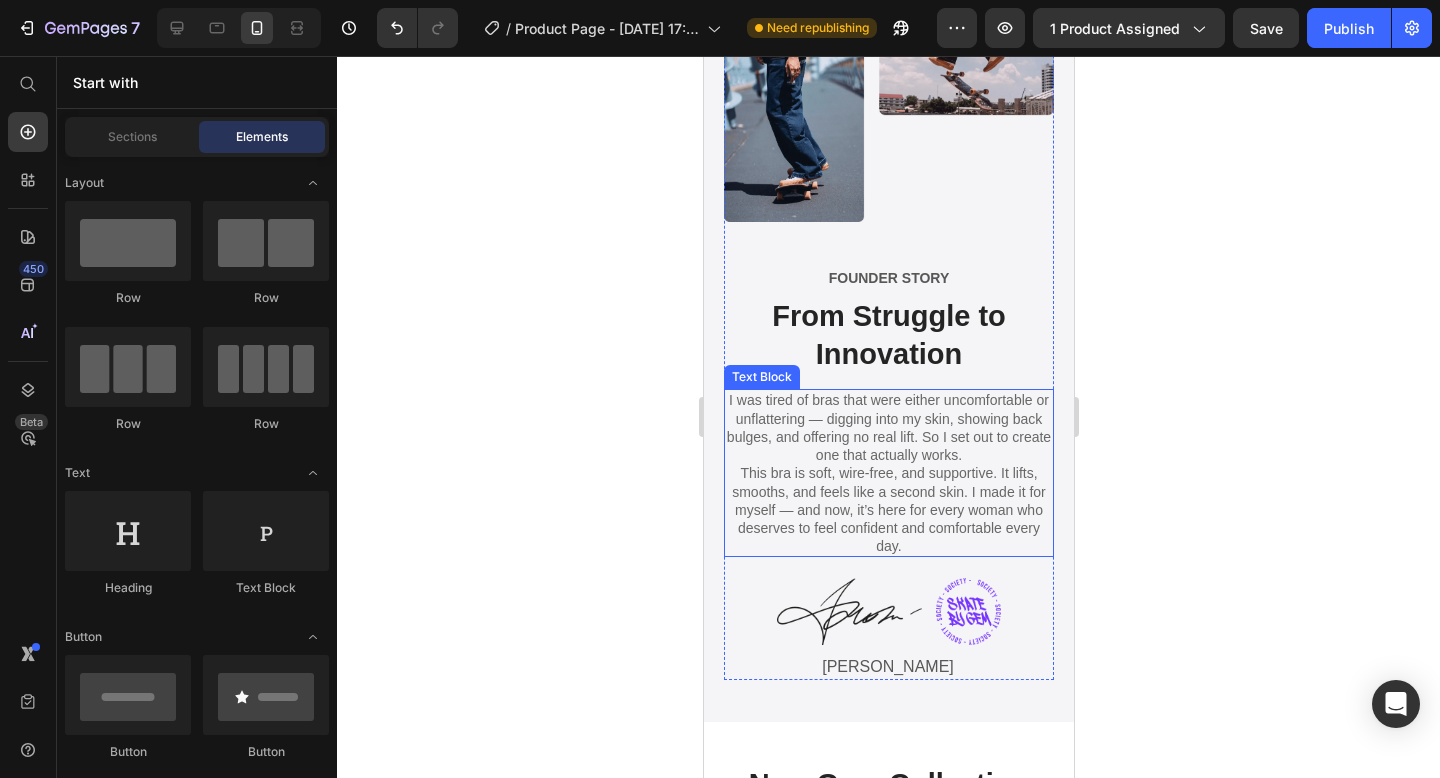 scroll, scrollTop: 4432, scrollLeft: 0, axis: vertical 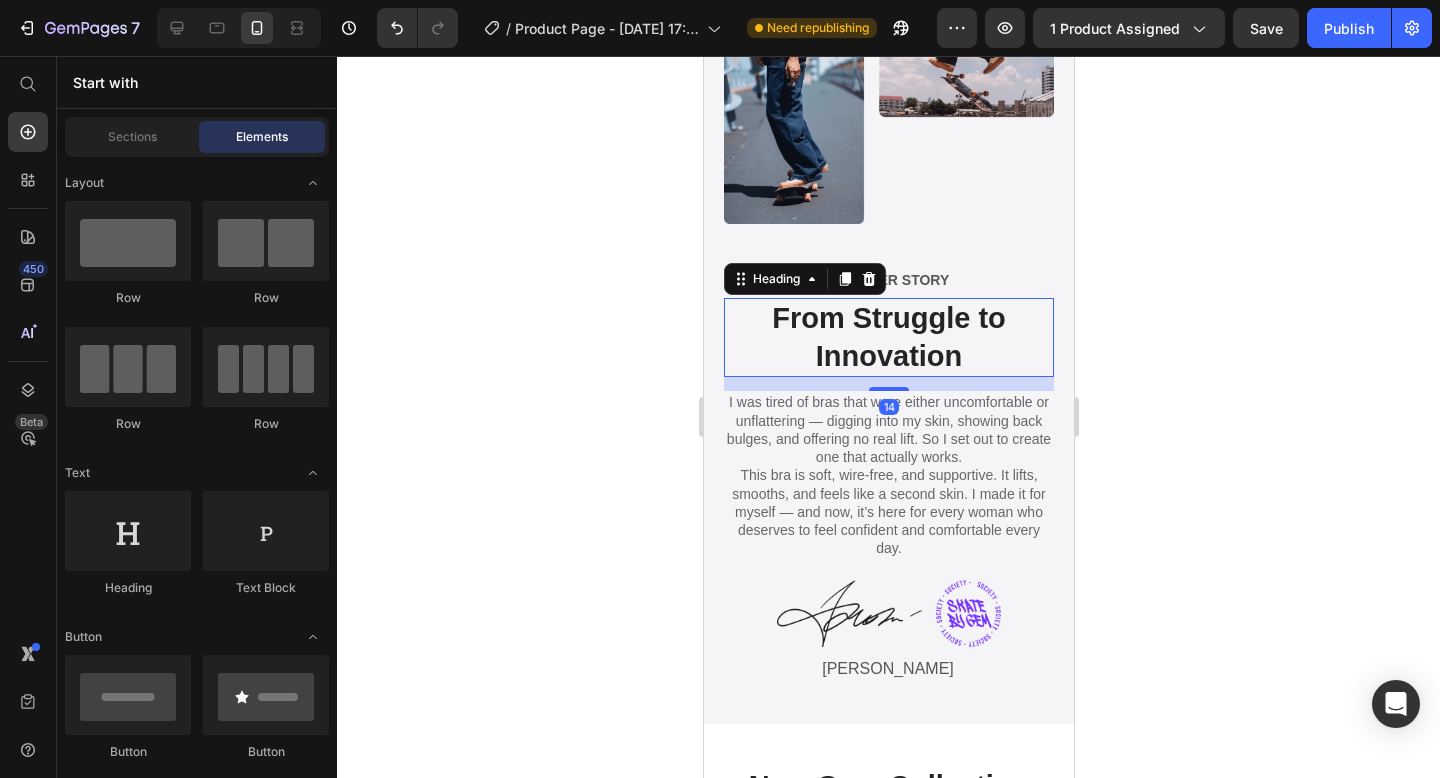 click on "From Struggle to Innovation" at bounding box center [888, 337] 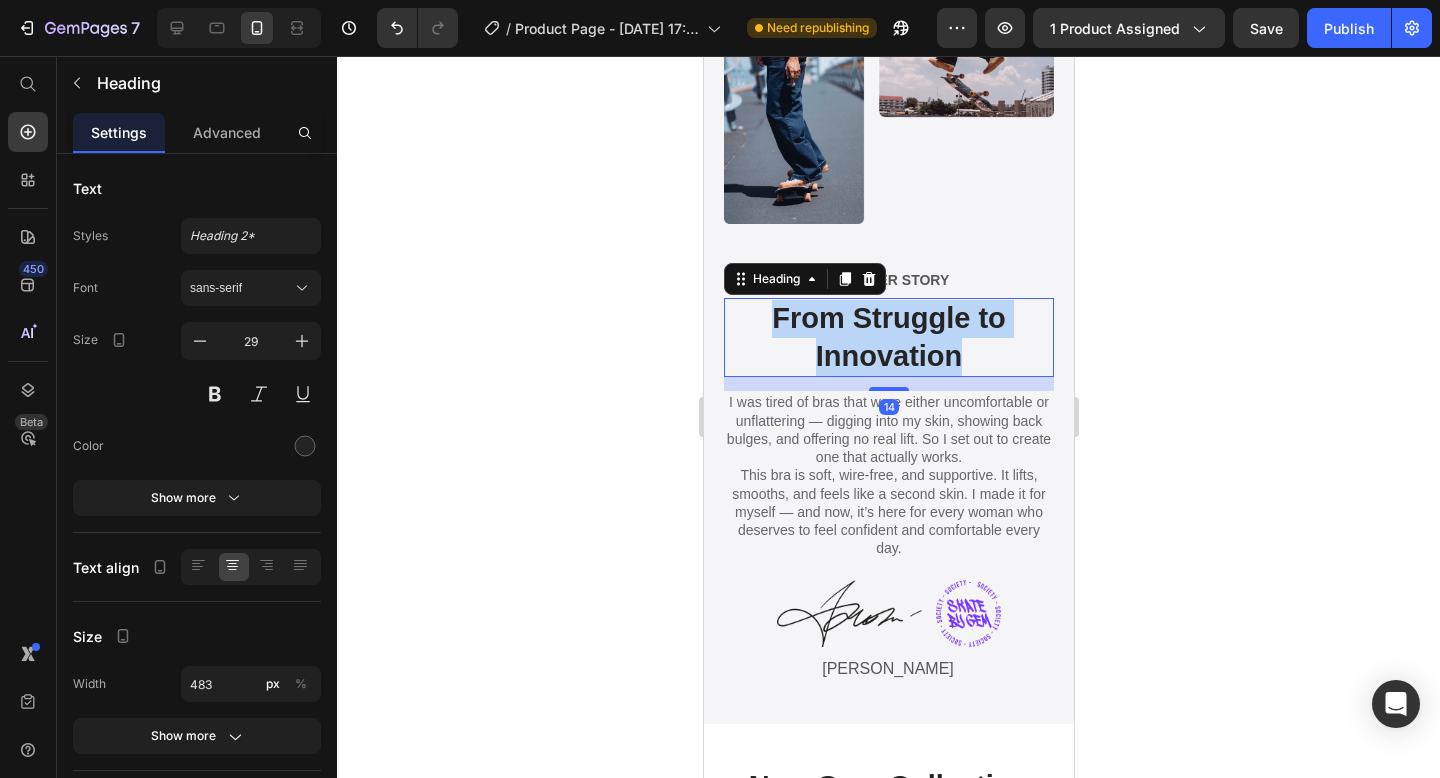 click on "From Struggle to Innovation" at bounding box center (888, 337) 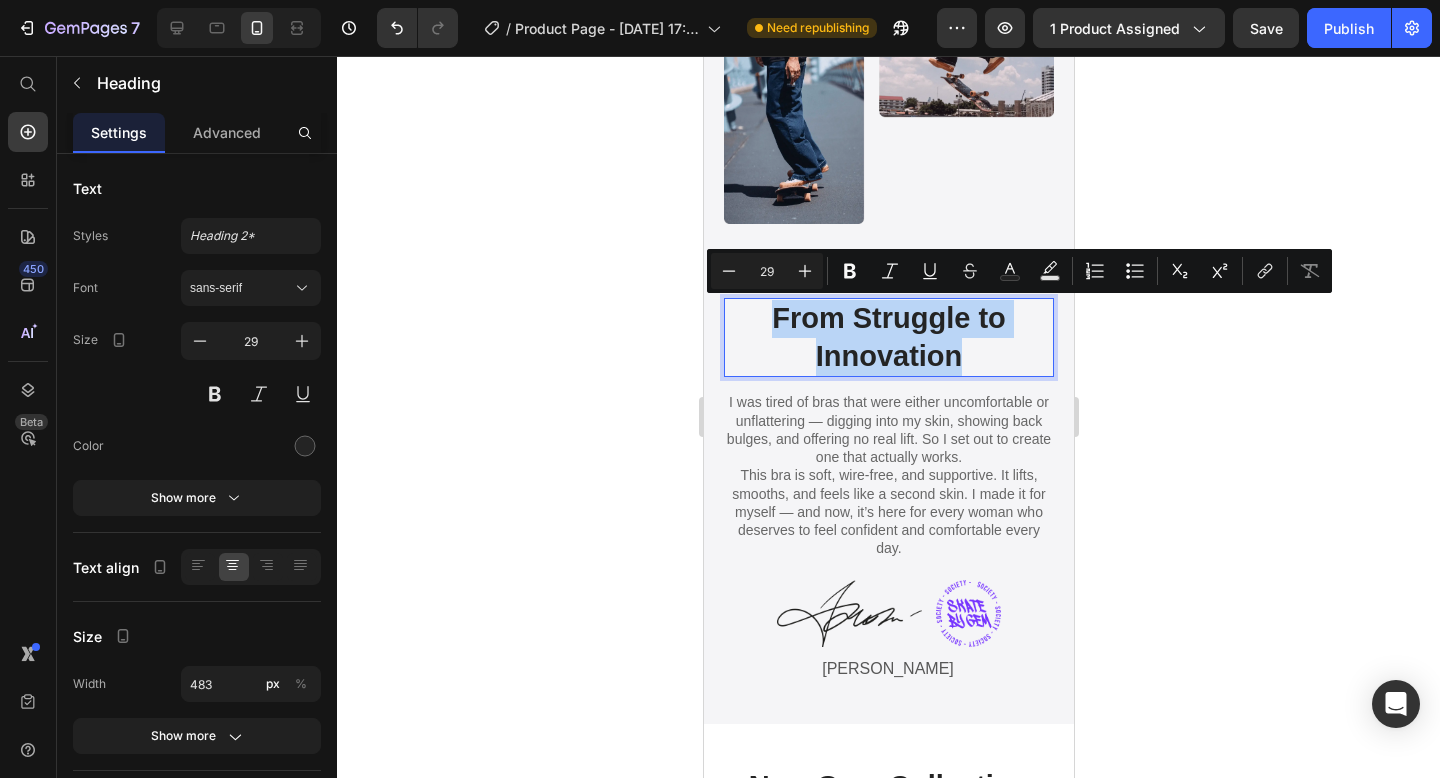 click on "From Struggle to Innovation" at bounding box center [888, 337] 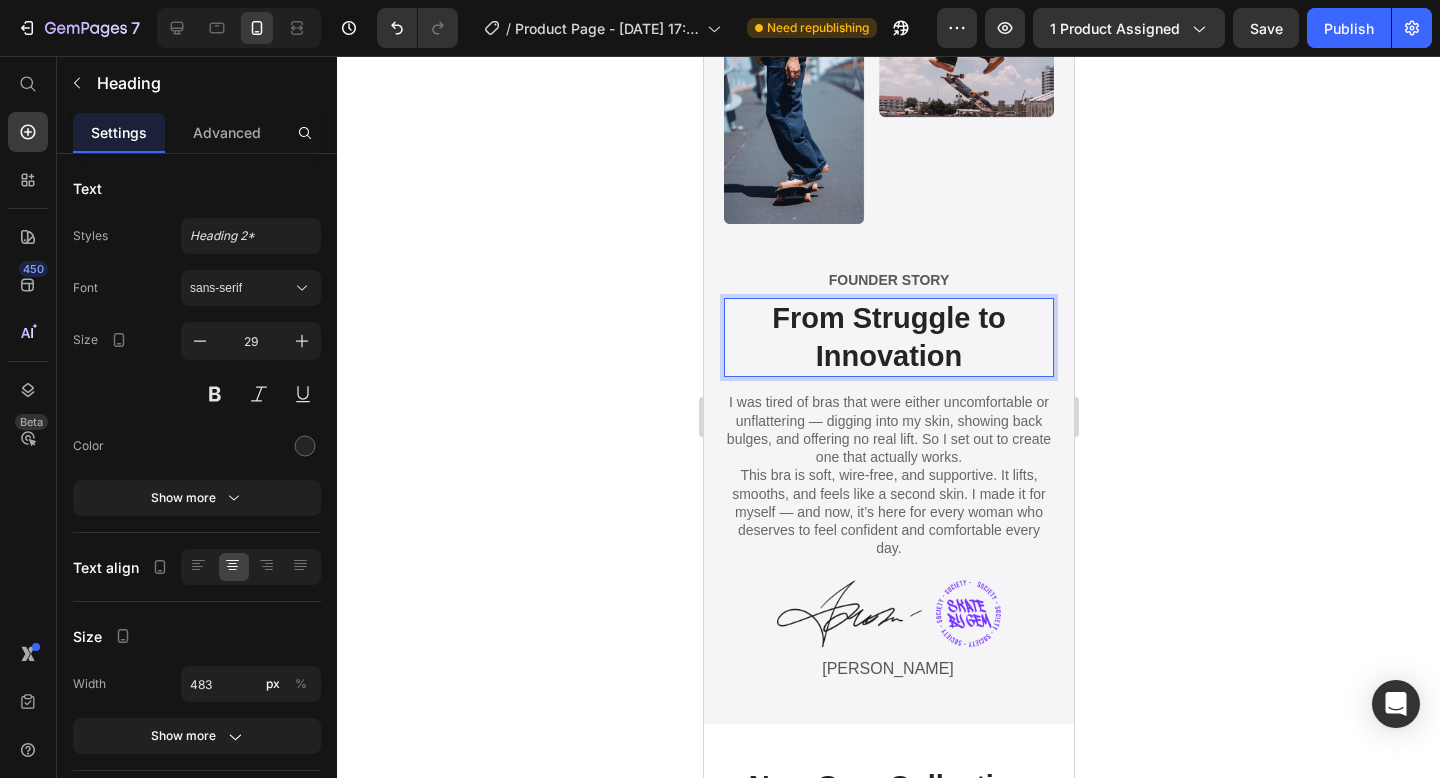 click 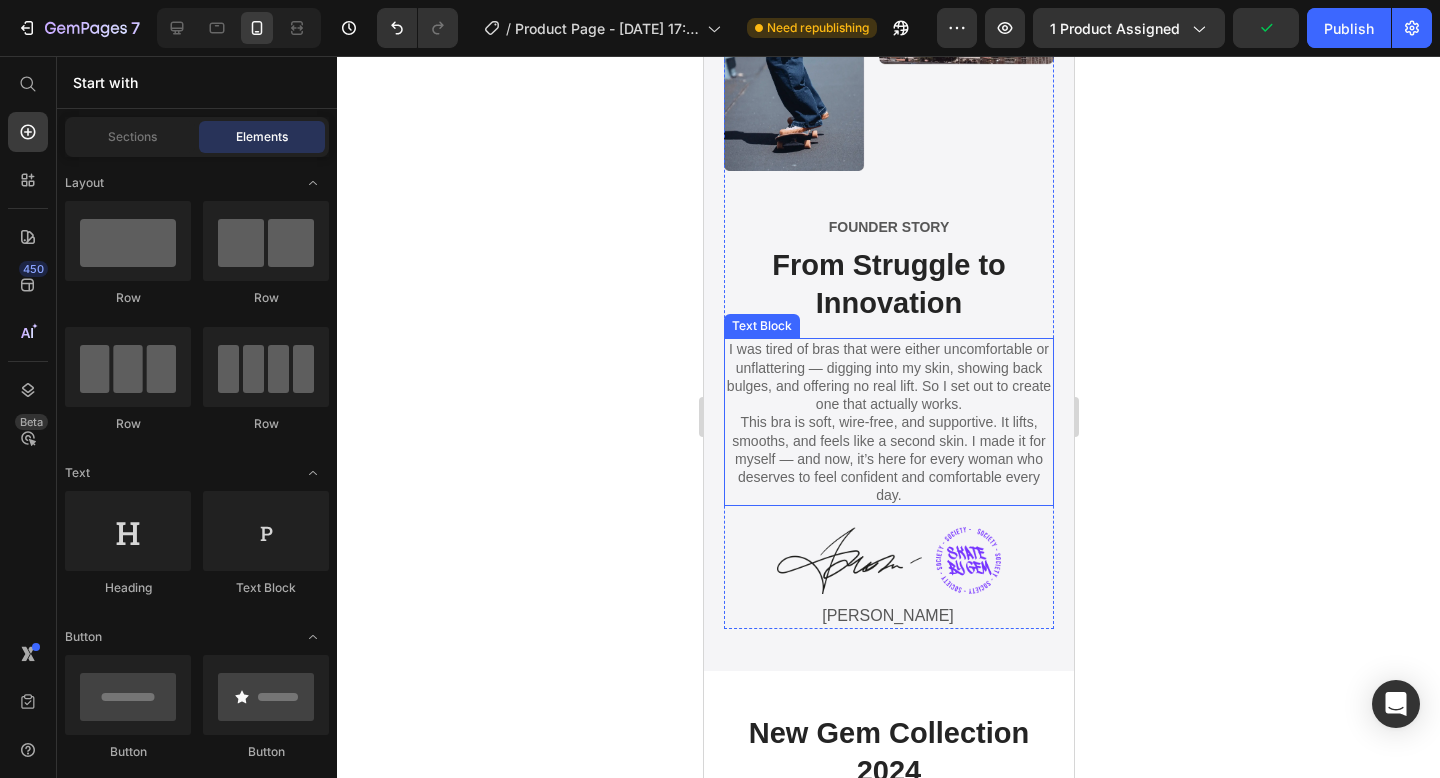 scroll, scrollTop: 4486, scrollLeft: 0, axis: vertical 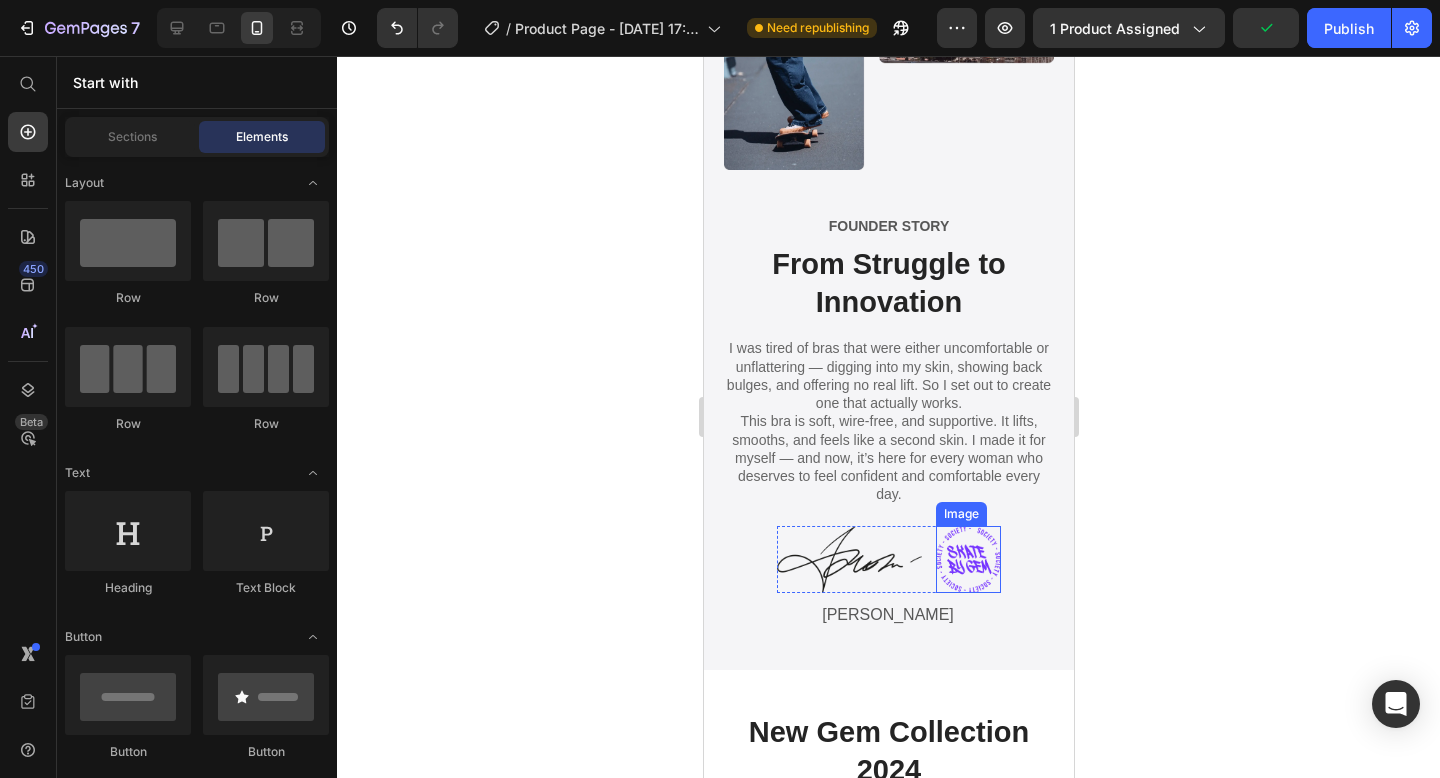 click at bounding box center [967, 559] 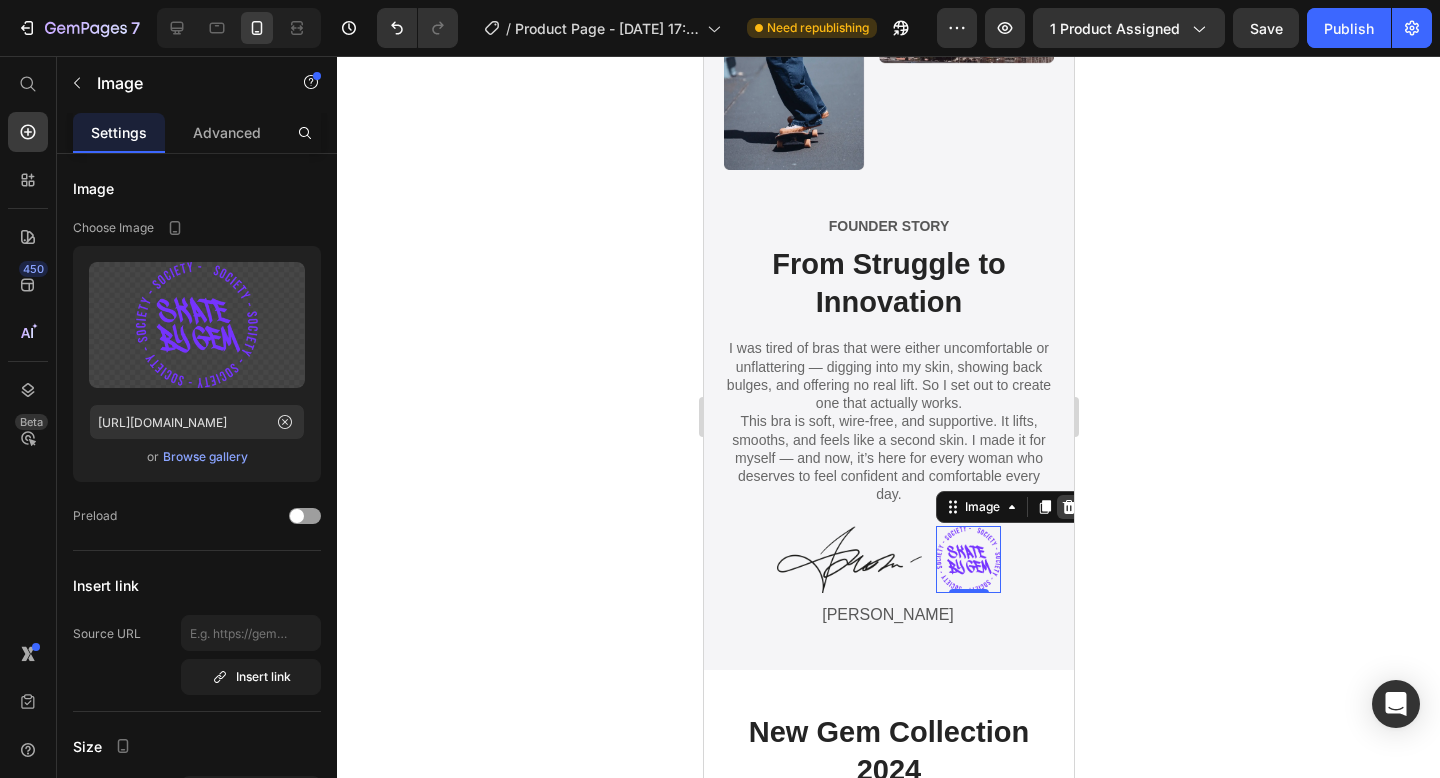 click 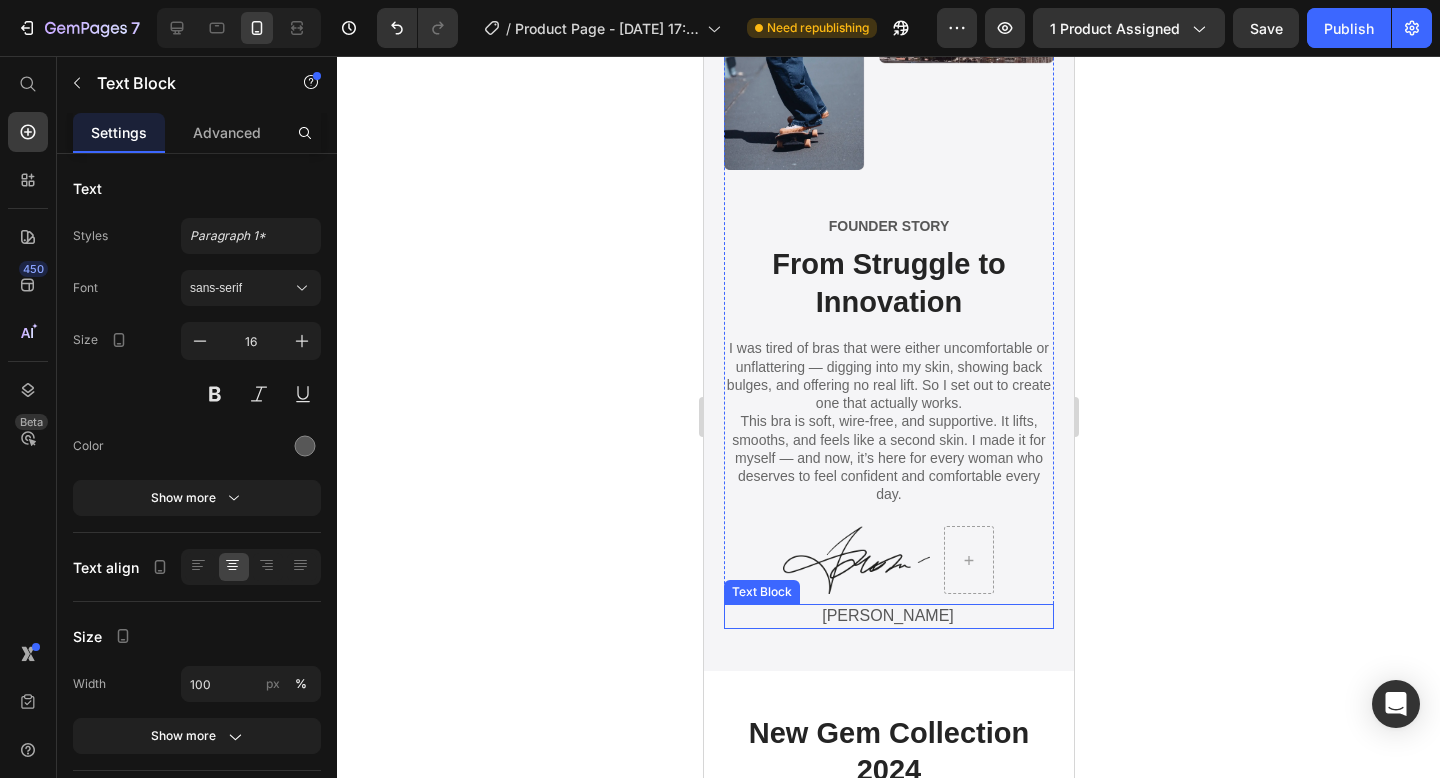 click on "[PERSON_NAME]" at bounding box center (887, 616) 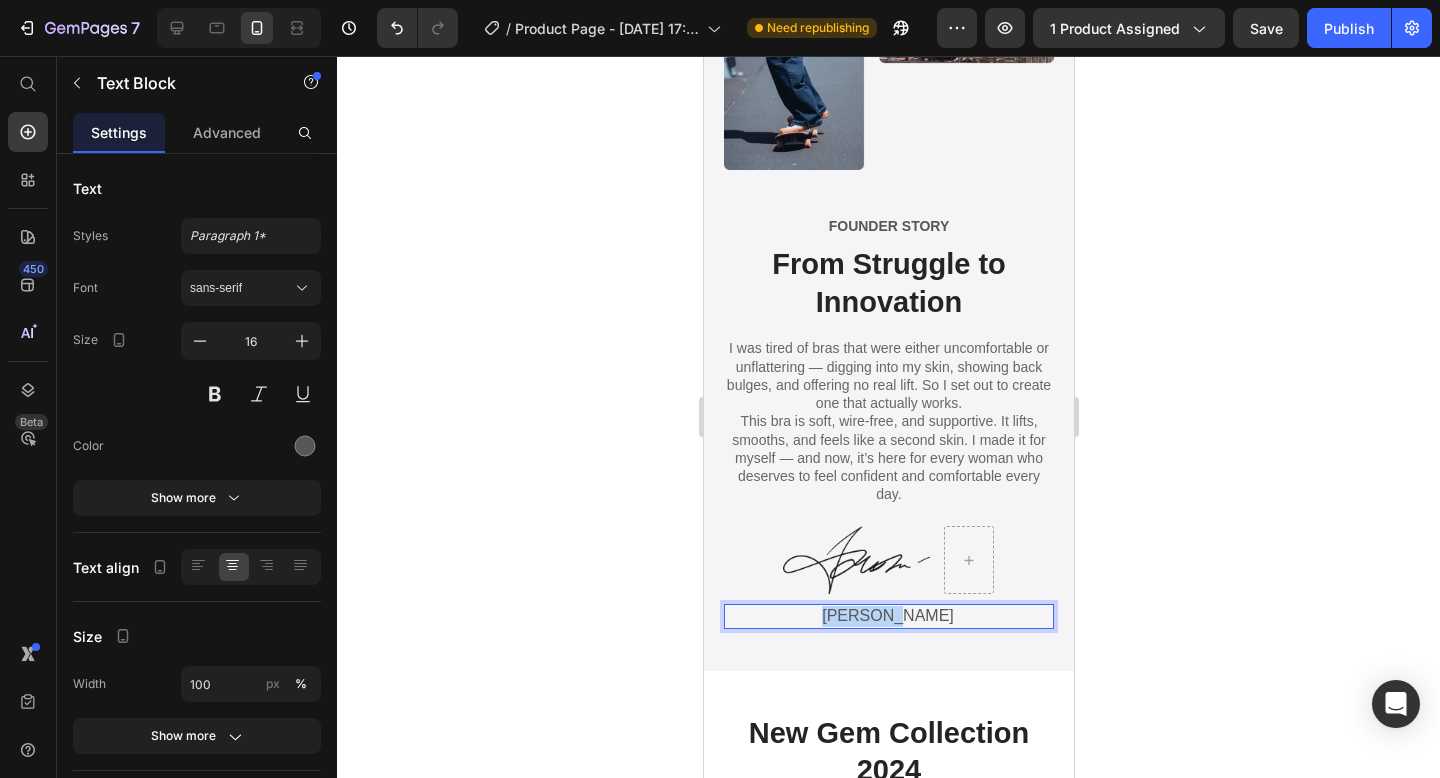 click on "[PERSON_NAME]" at bounding box center (887, 616) 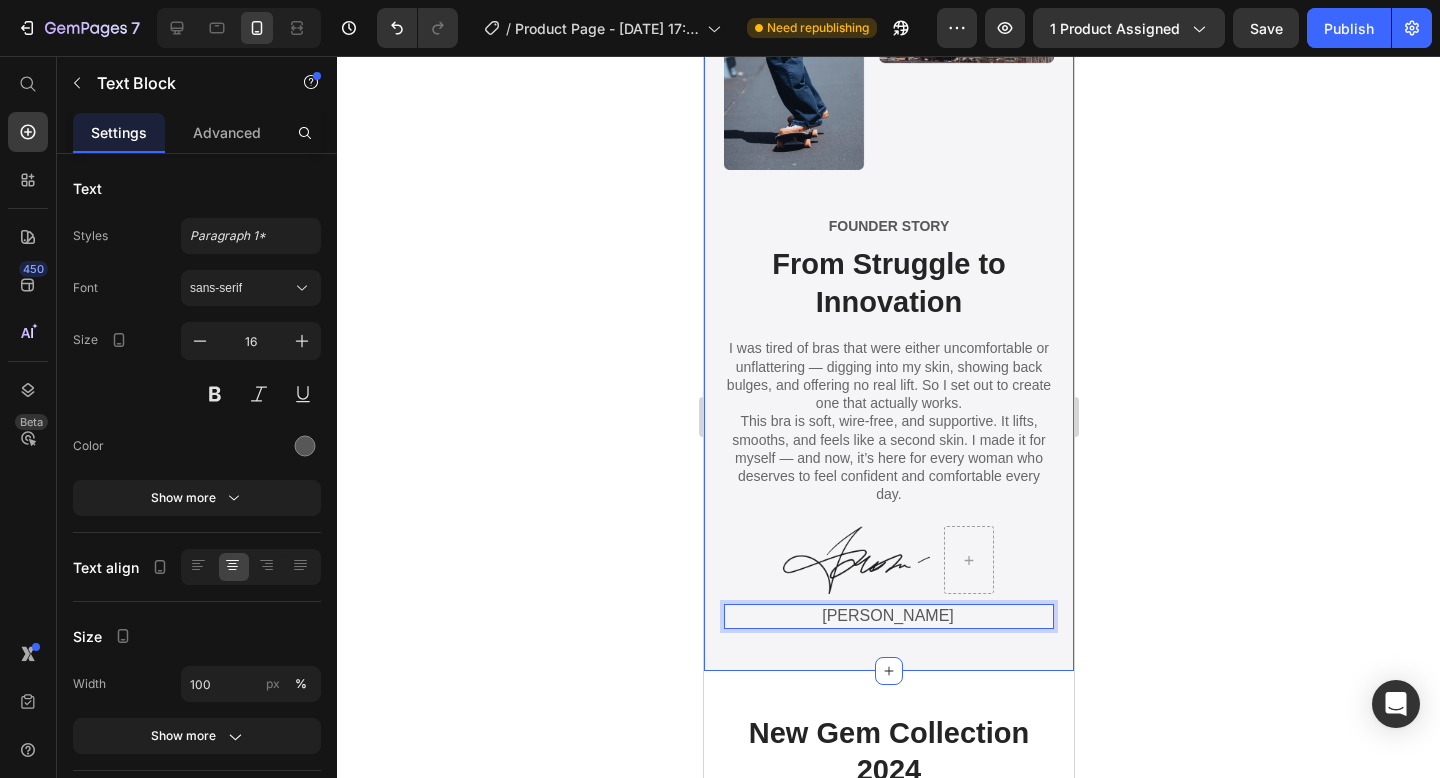 click 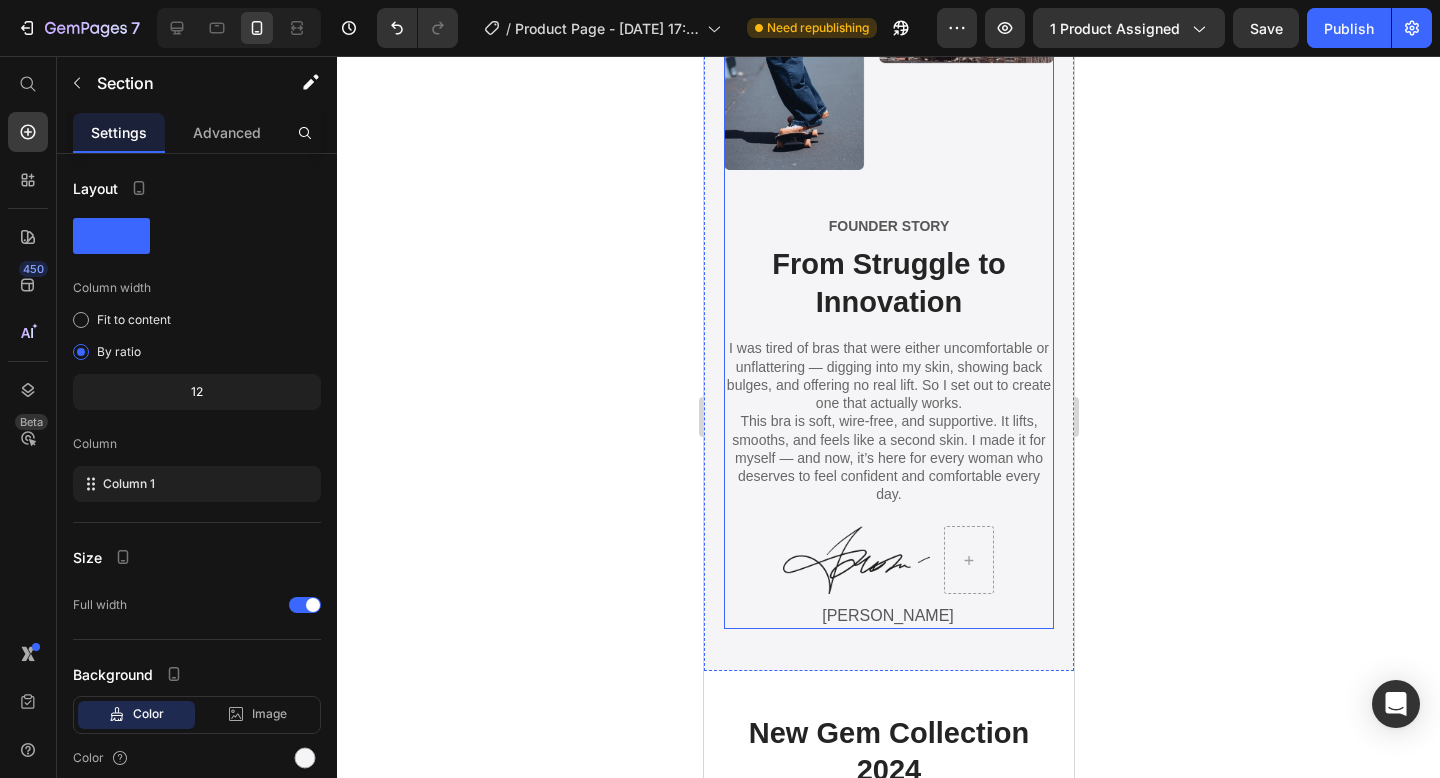 click on "Image FOUNDER STORY Text Block From Struggle to Innovation Heading I was tired of bras that were either uncomfortable or unflattering — digging into my skin, showing back bulges, and offering no real lift. So I set out to create one that actually works. This bra is soft, wire-free, and supportive. It lifts, smooths, and feels like a second skin. I made it for myself — and now, it’s here for every woman who deserves to feel confident and comfortable every day. Text Block Image
Row [PERSON_NAME] Text Block Row Section 5" at bounding box center [888, 245] 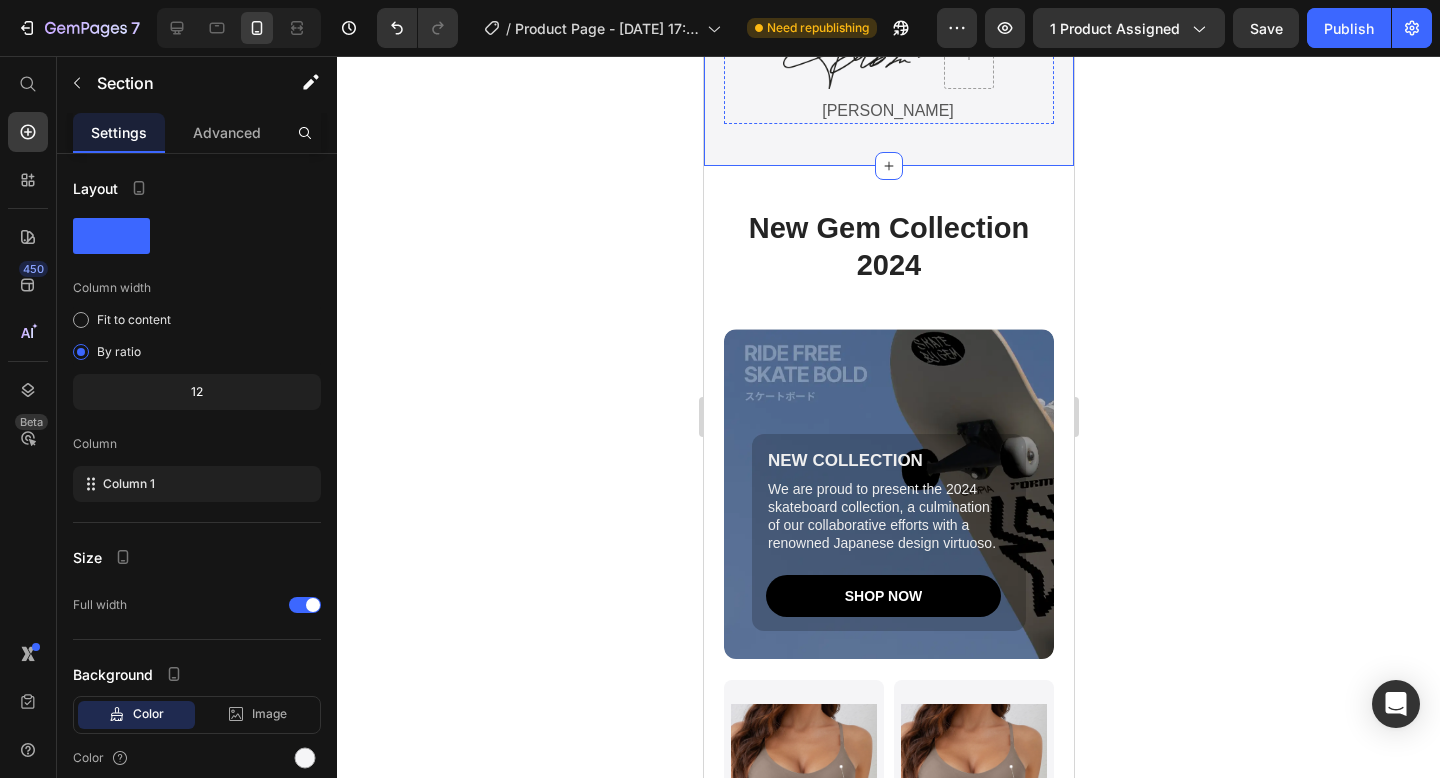 scroll, scrollTop: 4990, scrollLeft: 0, axis: vertical 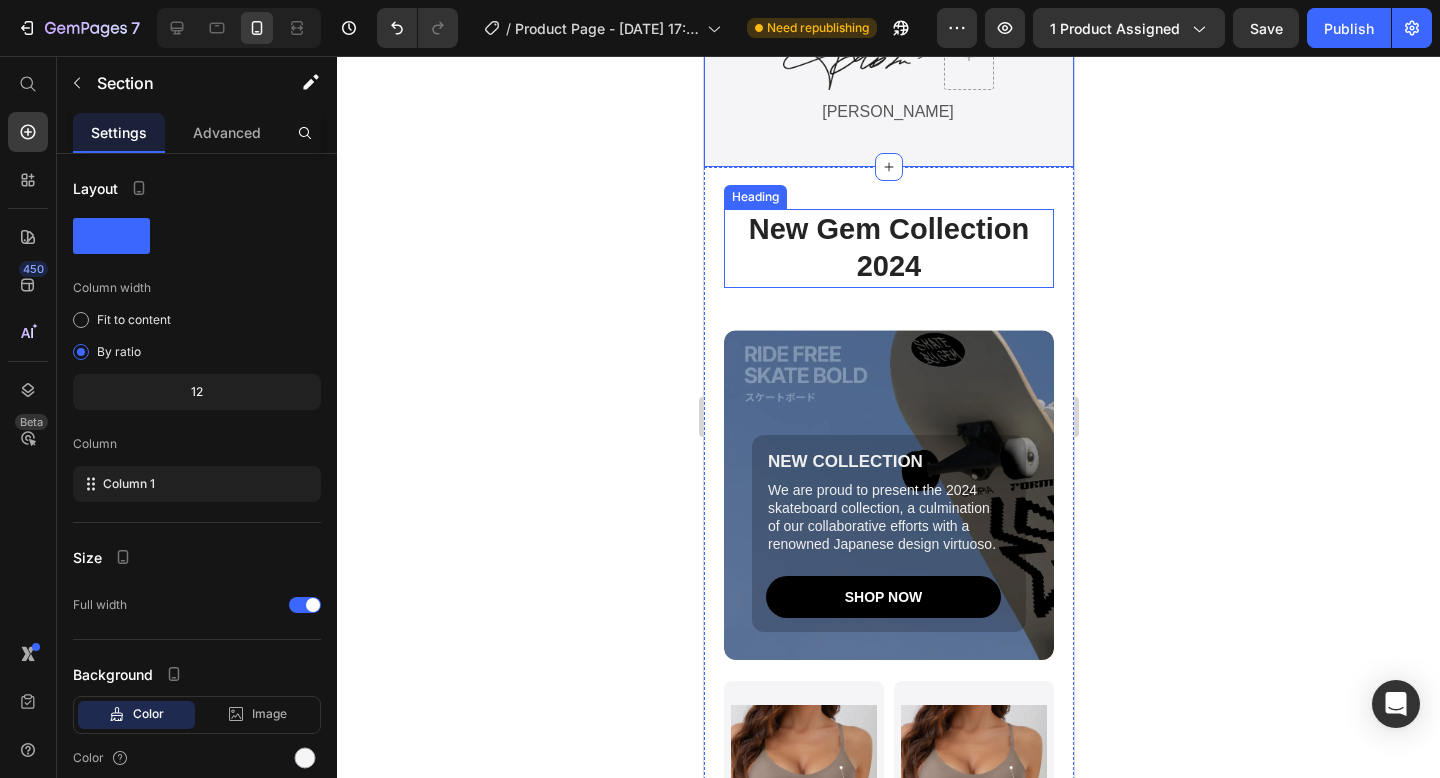 click on "New Gem Collection 2024" at bounding box center [888, 248] 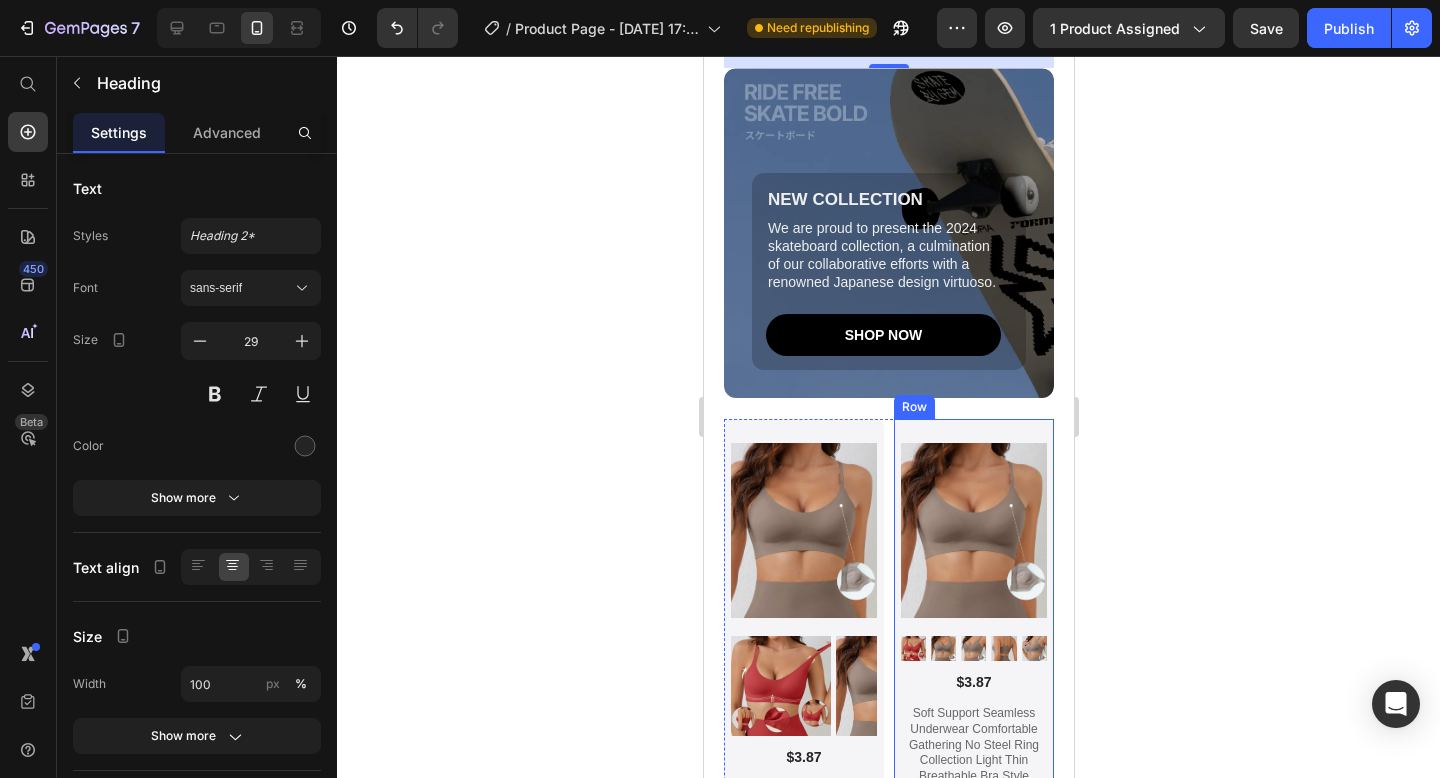 scroll, scrollTop: 5243, scrollLeft: 0, axis: vertical 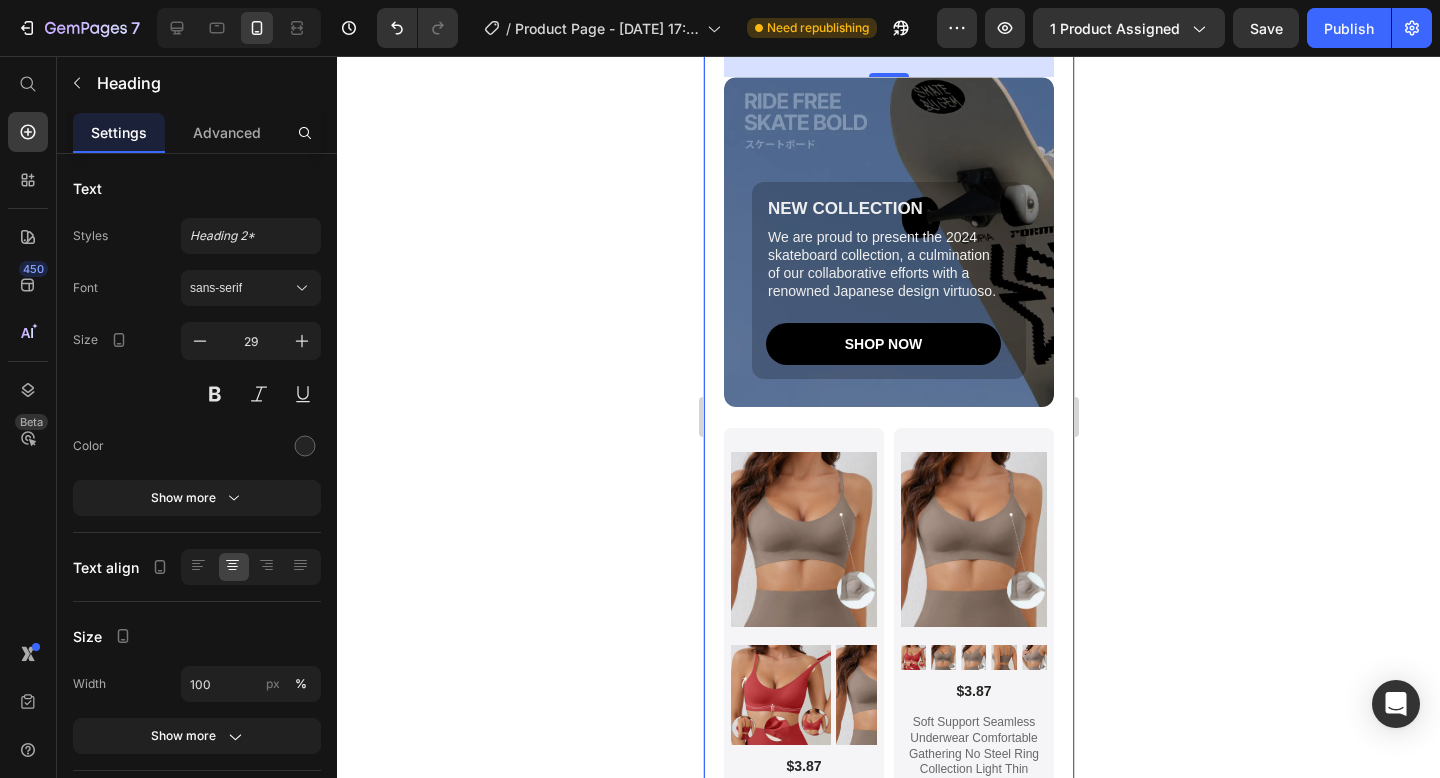 click on "New Gem Collection 2024 Heading   42 NEW COLLECTION Text Block We are proud to present the 2024 skateboard collection, a culmination of our collaborative efforts with a renowned Japanese design virtuoso.  Text Block SHOP NOW Button Row Hero Banner Product Images $3.87 Product Price Soft Support Seamless Underwear Comfortable Gathering No Steel Ring Collection Light Thin Breathable Bra Style Product Title Product Row Product Images $3.87 Product Price Soft Support Seamless Underwear Comfortable Gathering No Steel Ring Collection Light Thin Breathable Bra Style Product Title Product Row Row Product Images $3.87 Product Price Soft Support Seamless Underwear Comfortable Gathering No Steel Ring Collection Light Thin Breathable Bra Style Product Title Product Row Product Images $3.87 Product Price Soft Support Seamless Underwear Comfortable Gathering No Steel Ring Collection Light Thin Breathable Bra Style Product Title Product Row Row Row Section 6" at bounding box center (888, 615) 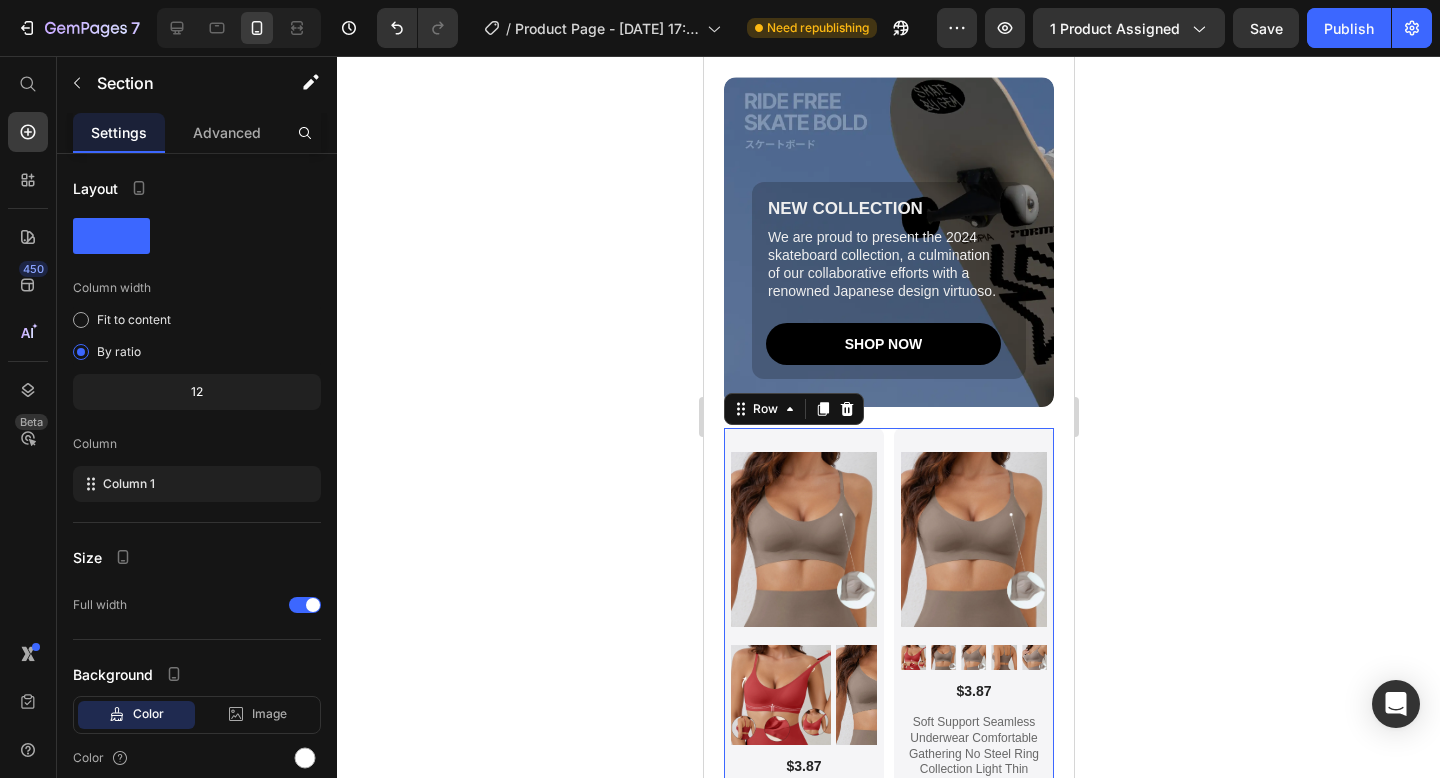 click on "Product Images $3.87 Product Price Soft Support Seamless Underwear Comfortable Gathering No Steel Ring Collection Light Thin Breathable Bra Style Product Title Product Row" at bounding box center (973, 656) 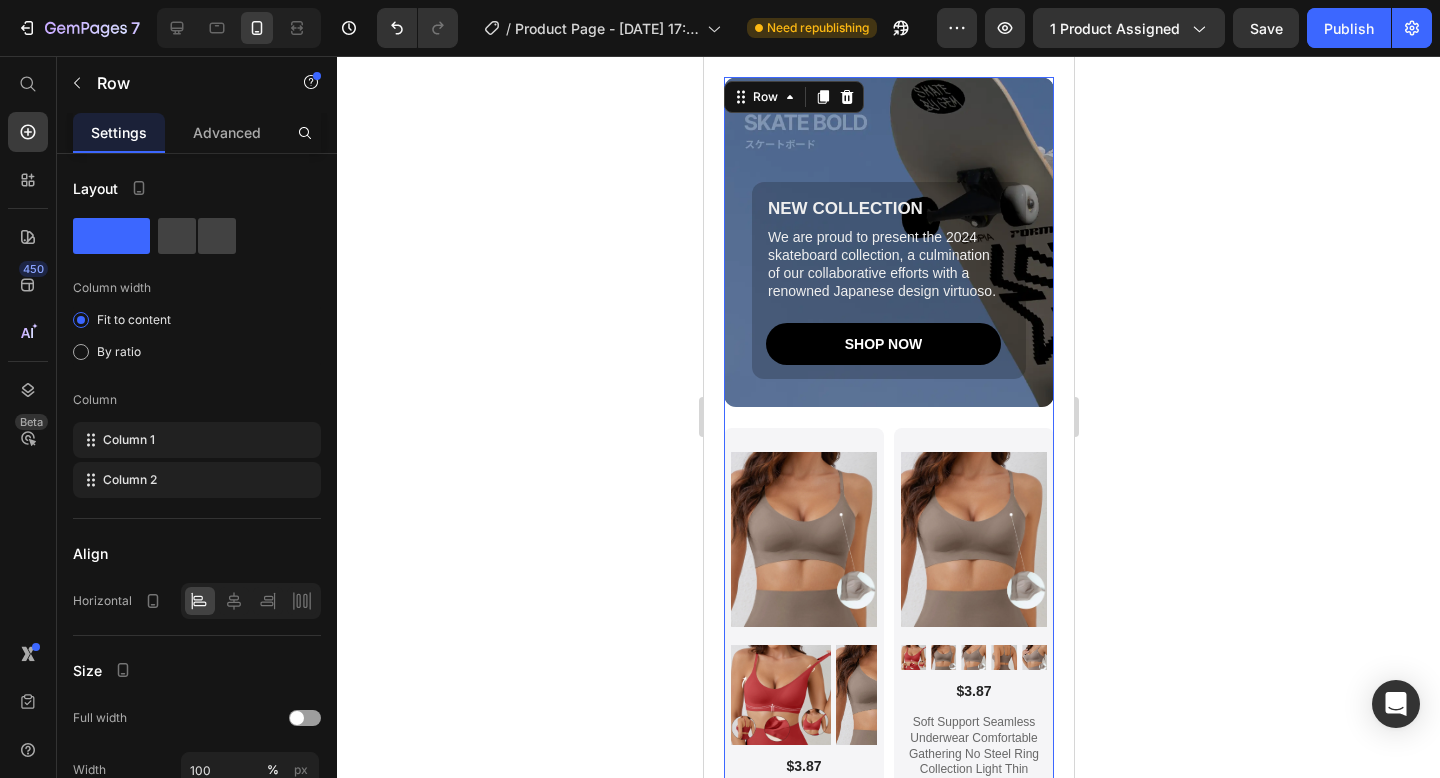 click on "NEW COLLECTION Text Block We are proud to present the 2024 skateboard collection, a culmination of our collaborative efforts with a renowned Japanese design virtuoso.  Text Block SHOP NOW Button Row Hero Banner" at bounding box center (888, 252) 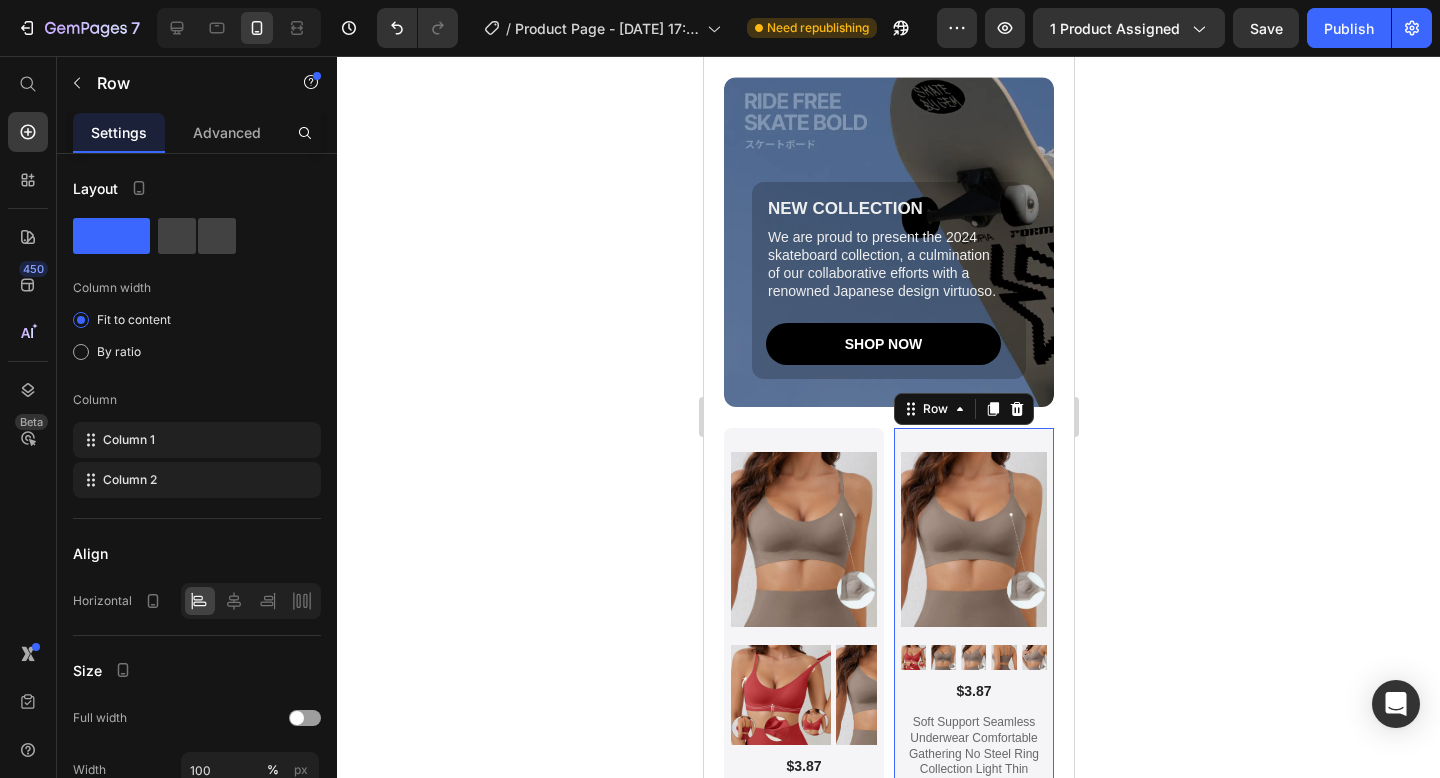click on "Product Images $3.87 Product Price Soft Support Seamless Underwear Comfortable Gathering No Steel Ring Collection Light Thin Breathable Bra Style Product Title Product Row   0" at bounding box center (973, 618) 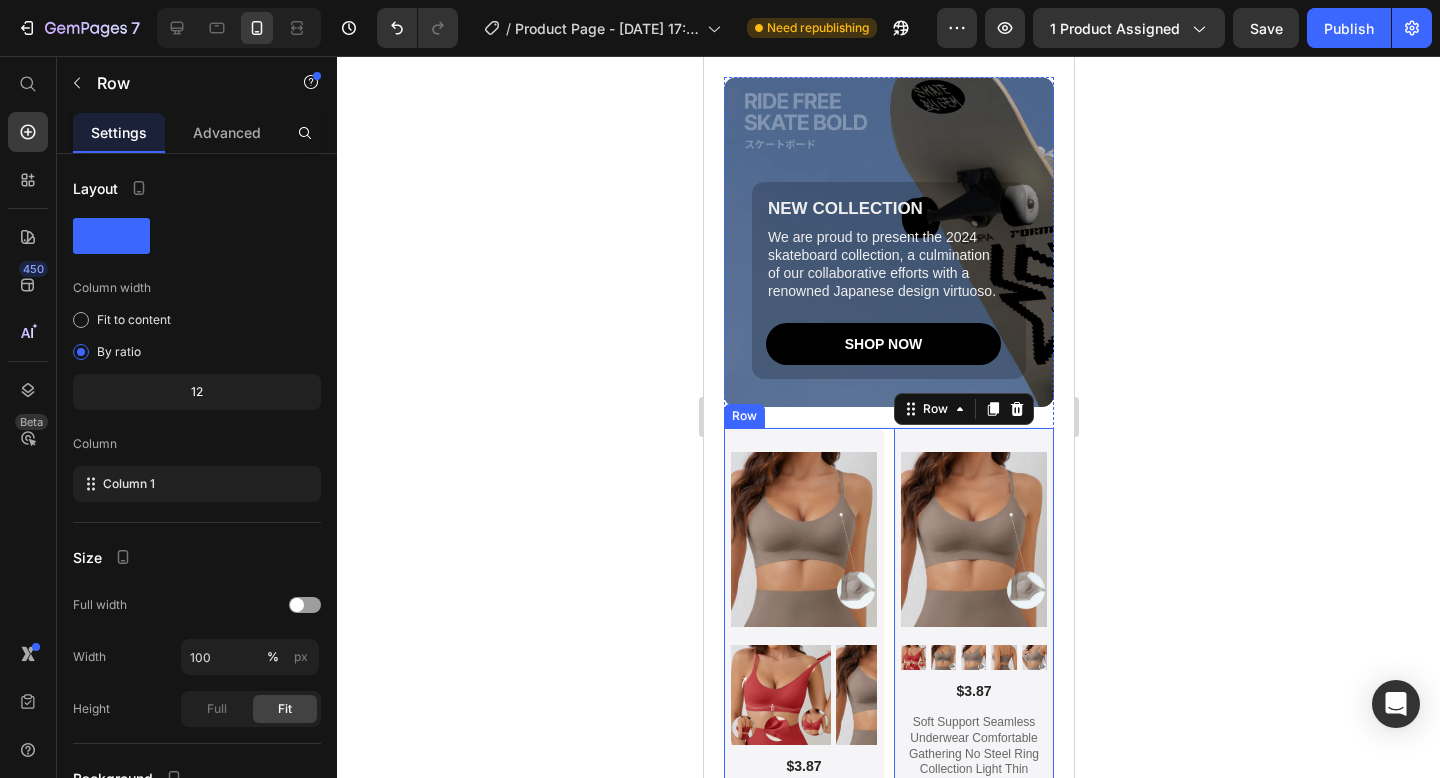 click on "Product Images $3.87 Product Price Soft Support Seamless Underwear Comfortable Gathering No Steel Ring Collection Light Thin Breathable Bra Style Product Title Product Row Product Images $3.87 Product Price Soft Support Seamless Underwear Comfortable Gathering No Steel Ring Collection Light Thin Breathable Bra Style Product Title Product Row   0 Row" at bounding box center (888, 656) 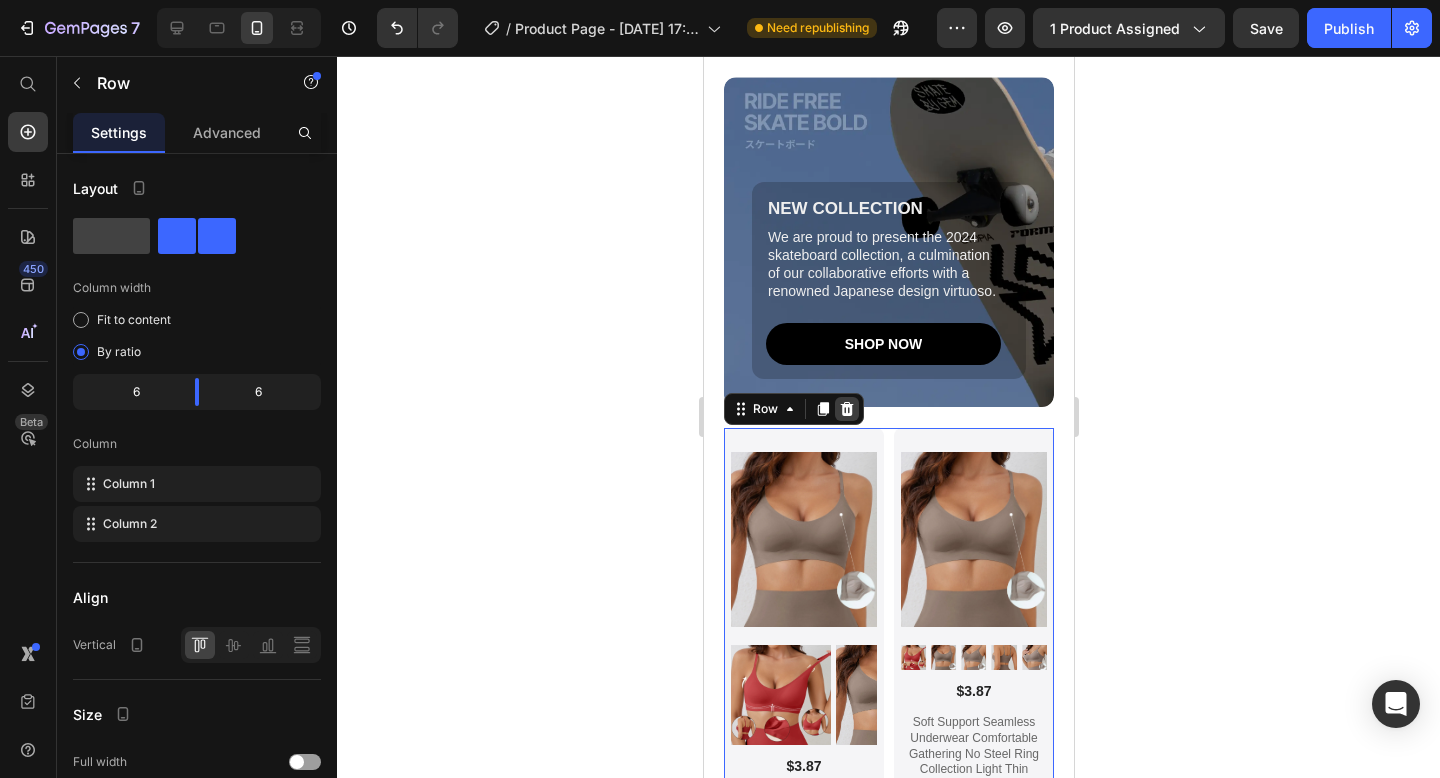 click 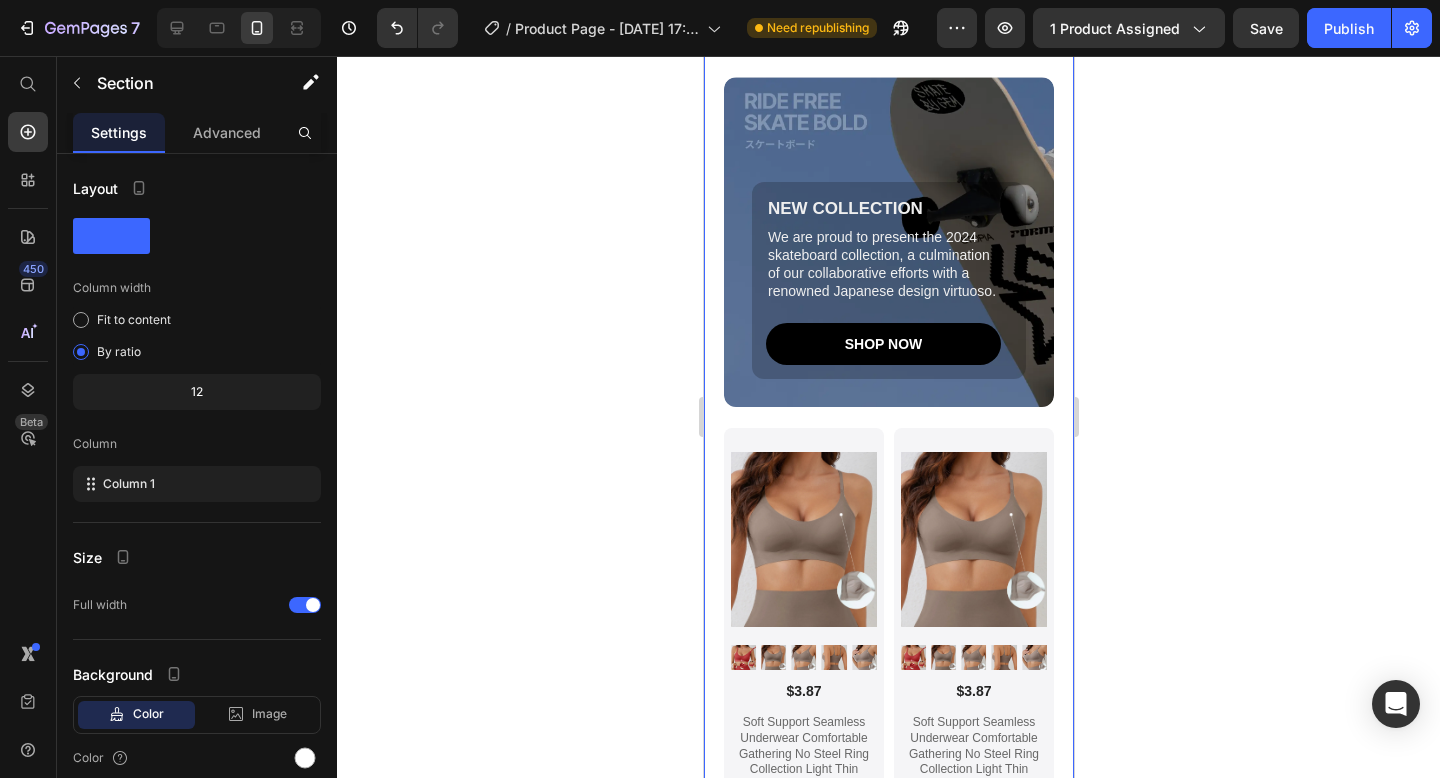 click on "New Gem Collection 2024 Heading NEW COLLECTION Text Block We are proud to present the 2024 skateboard collection, a culmination of our collaborative efforts with a renowned Japanese design virtuoso.  Text Block SHOP NOW Button Row Hero Banner Product Images $3.87 Product Price Soft Support Seamless Underwear Comfortable Gathering No Steel Ring Collection Light Thin Breathable Bra Style Product Title Product Row Product Images $3.87 Product Price Soft Support Seamless Underwear Comfortable Gathering No Steel Ring Collection Light Thin Breathable Bra Style Product Title Product Row Row Row Section 6" at bounding box center [888, 383] 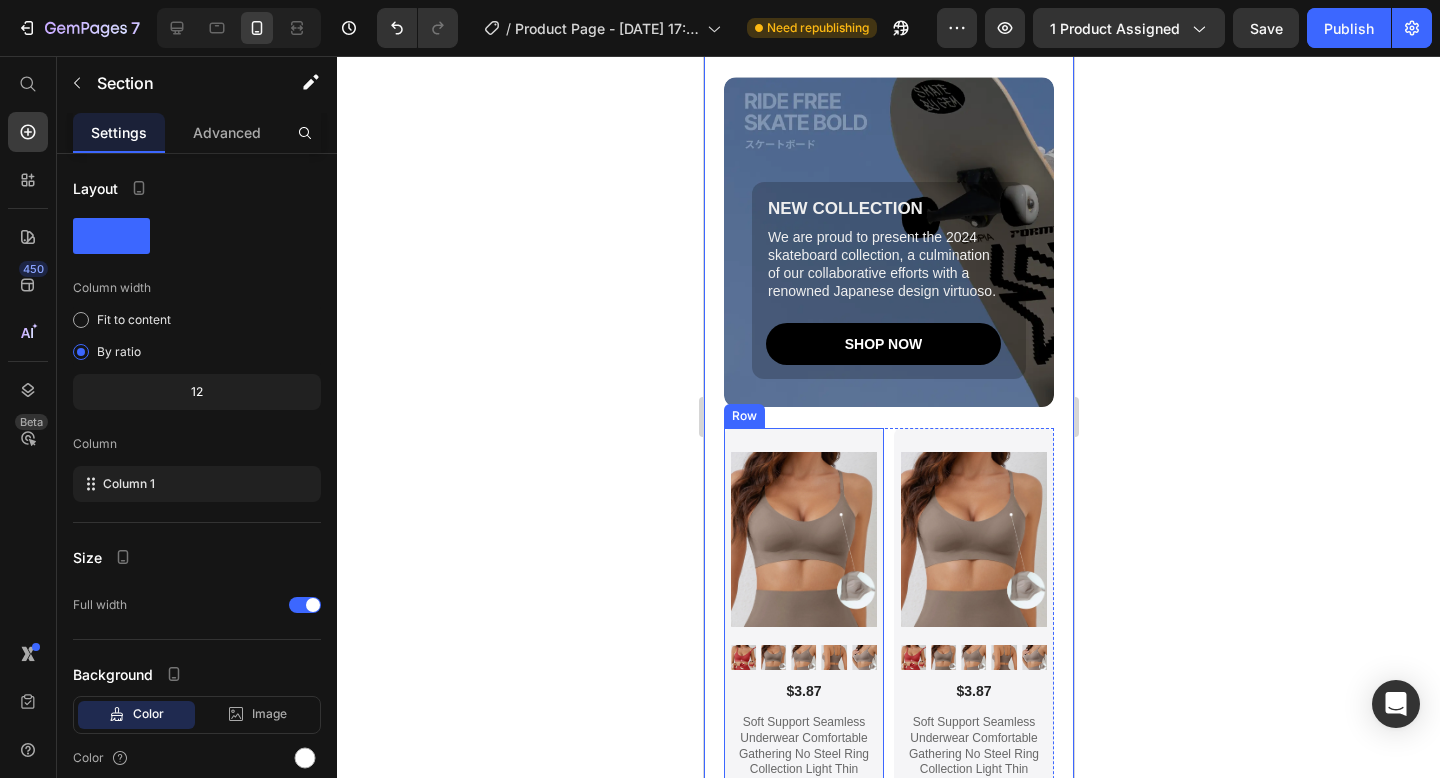 click on "Product Images $3.87 Product Price Soft Support Seamless Underwear Comfortable Gathering No Steel Ring Collection Light Thin Breathable Bra Style Product Title Product Row" at bounding box center [803, 618] 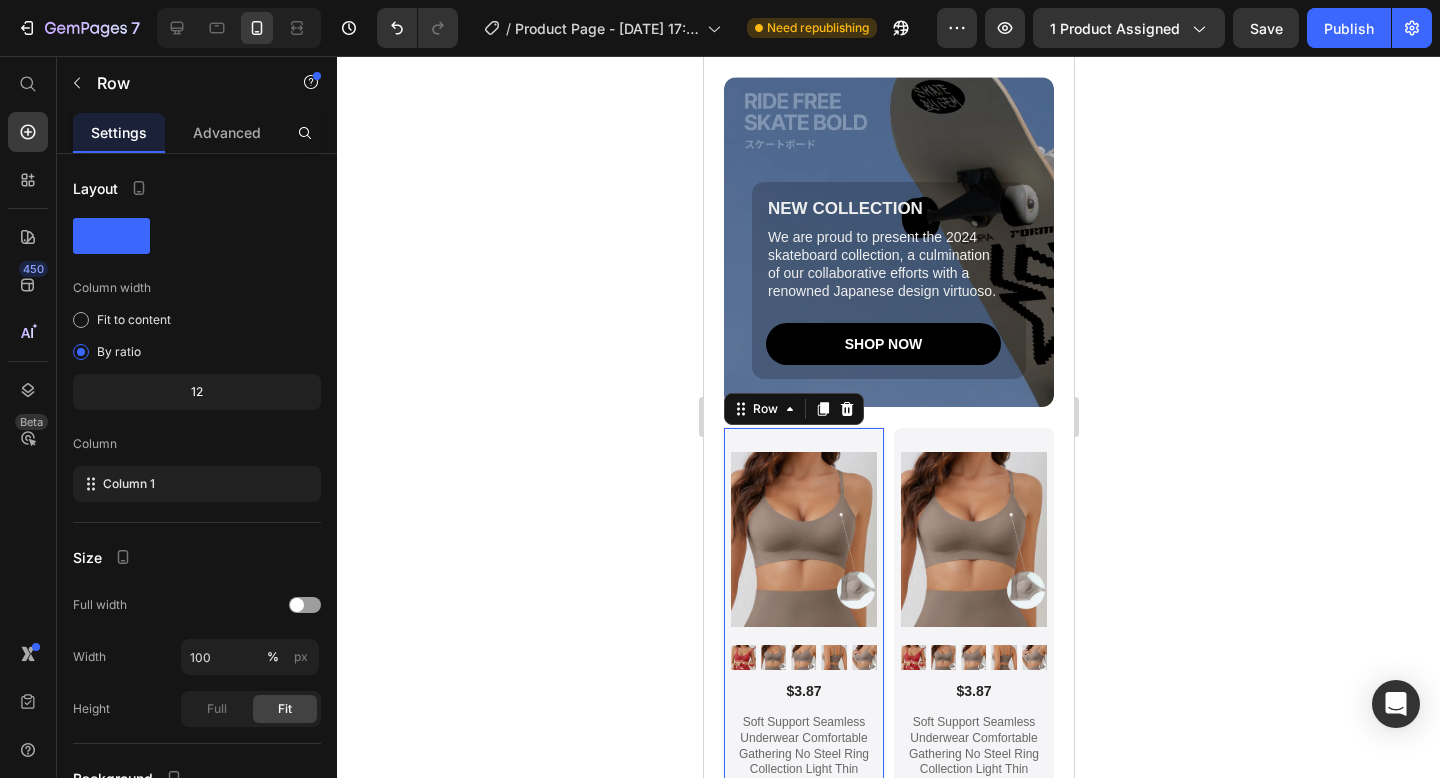 click 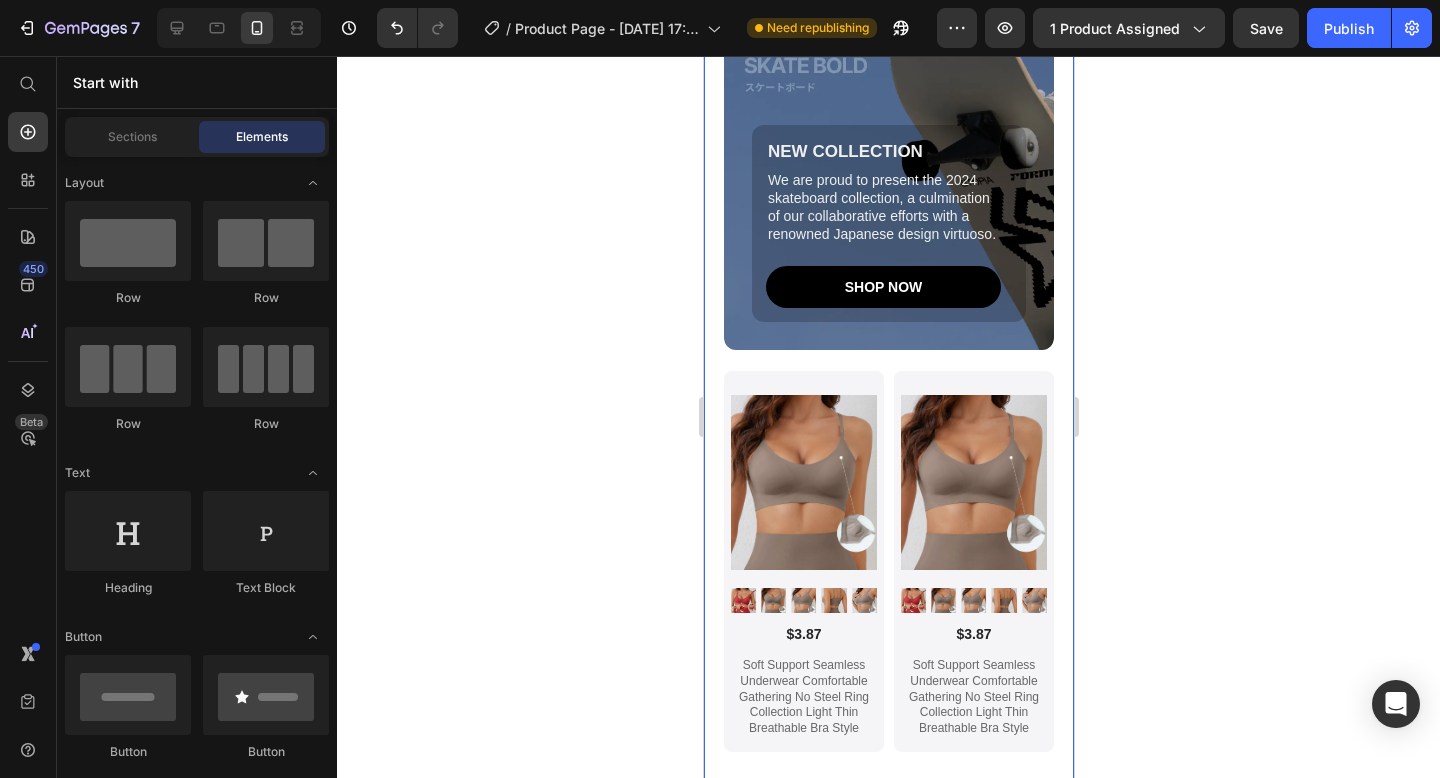 scroll, scrollTop: 5306, scrollLeft: 0, axis: vertical 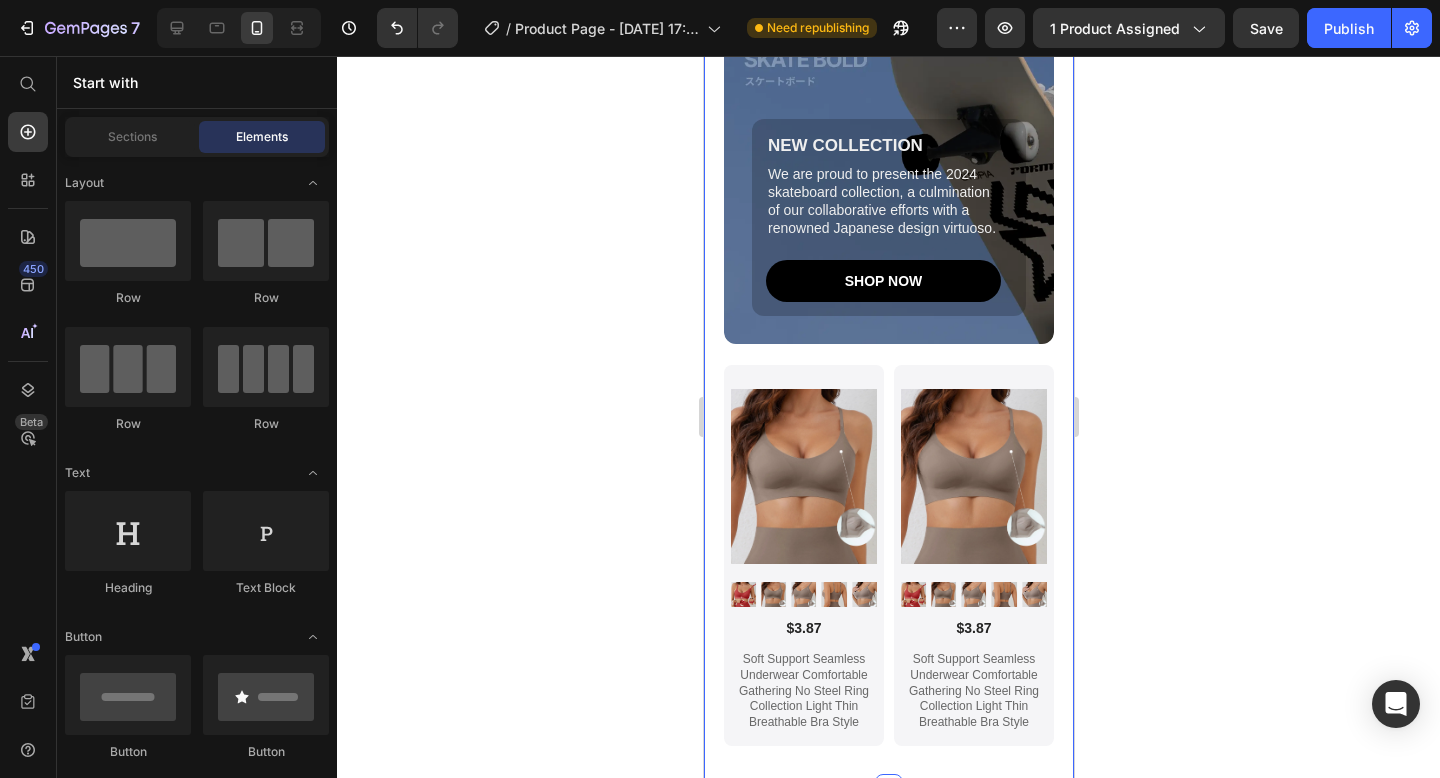 click on "New Gem Collection 2024 Heading NEW COLLECTION Text Block We are proud to present the 2024 skateboard collection, a culmination of our collaborative efforts with a renowned Japanese design virtuoso.  Text Block SHOP NOW Button Row Hero Banner Product Images $3.87 Product Price Soft Support Seamless Underwear Comfortable Gathering No Steel Ring Collection Light Thin Breathable Bra Style Product Title Product Row Product Images $3.87 Product Price Soft Support Seamless Underwear Comfortable Gathering No Steel Ring Collection Light Thin Breathable Bra Style Product Title Product Row Row Row Section 6" at bounding box center (888, 320) 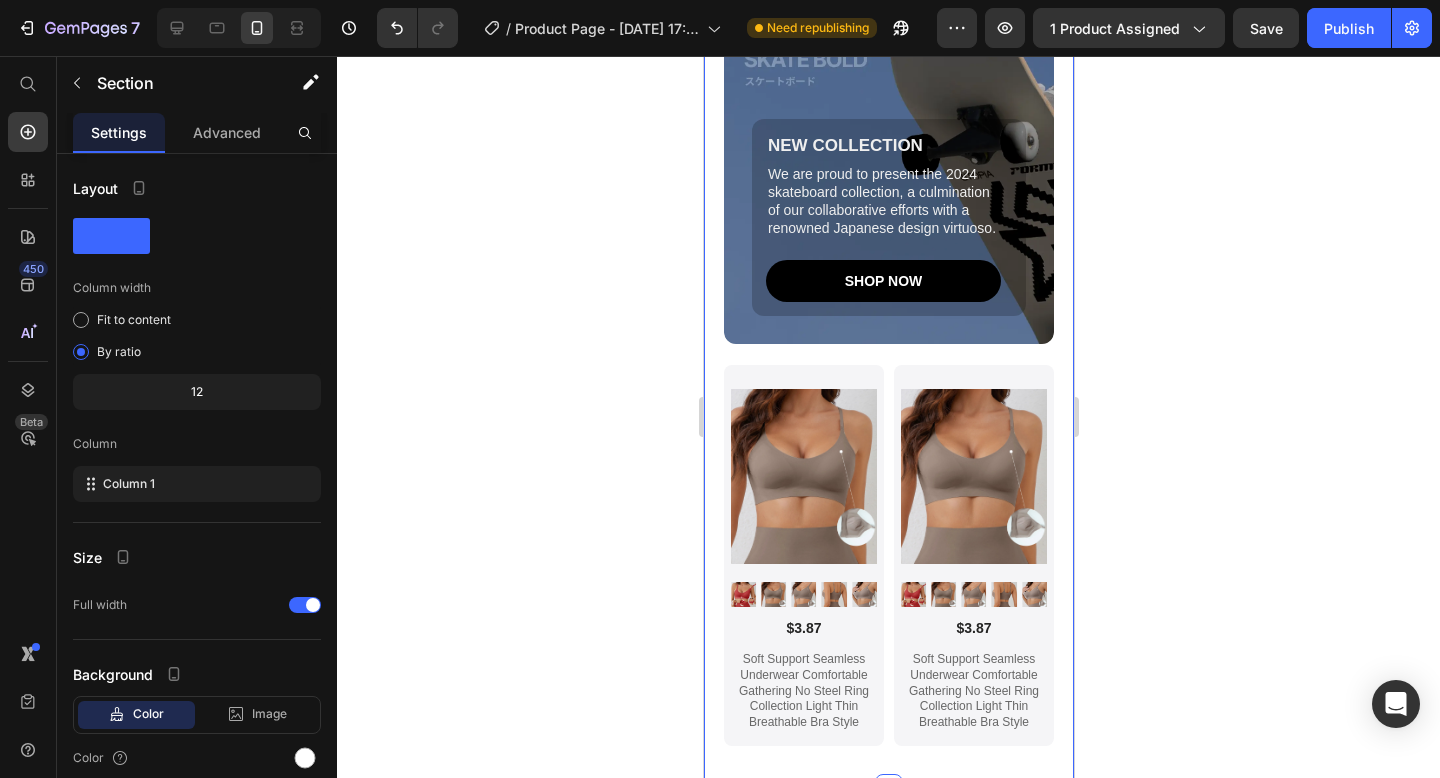 click on "New Gem Collection 2024 Heading NEW COLLECTION Text Block We are proud to present the 2024 skateboard collection, a culmination of our collaborative efforts with a renowned Japanese design virtuoso.  Text Block SHOP NOW Button Row Hero Banner Product Images $3.87 Product Price Soft Support Seamless Underwear Comfortable Gathering No Steel Ring Collection Light Thin Breathable Bra Style Product Title Product Row Product Images $3.87 Product Price Soft Support Seamless Underwear Comfortable Gathering No Steel Ring Collection Light Thin Breathable Bra Style Product Title Product Row Row Row Section 6   You can create reusable sections Create Theme Section AI Content Write with GemAI What would you like to describe here? Tone and Voice Persuasive Product Soft Support Seamless Underwear Comfortable Gathering No Steel Ring Collection Light Thin Breathable Bra Style Show more Generate" at bounding box center [888, 320] 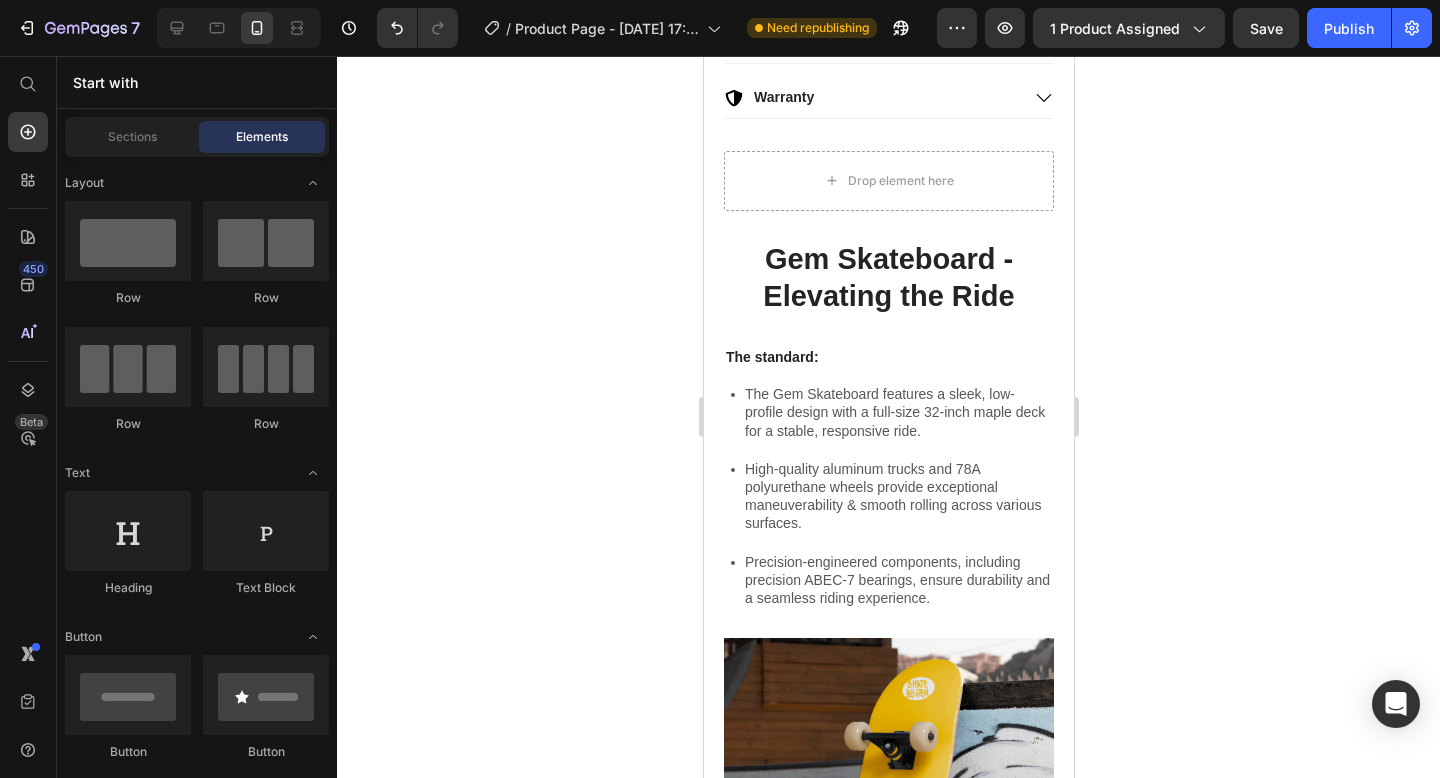 scroll, scrollTop: 1479, scrollLeft: 0, axis: vertical 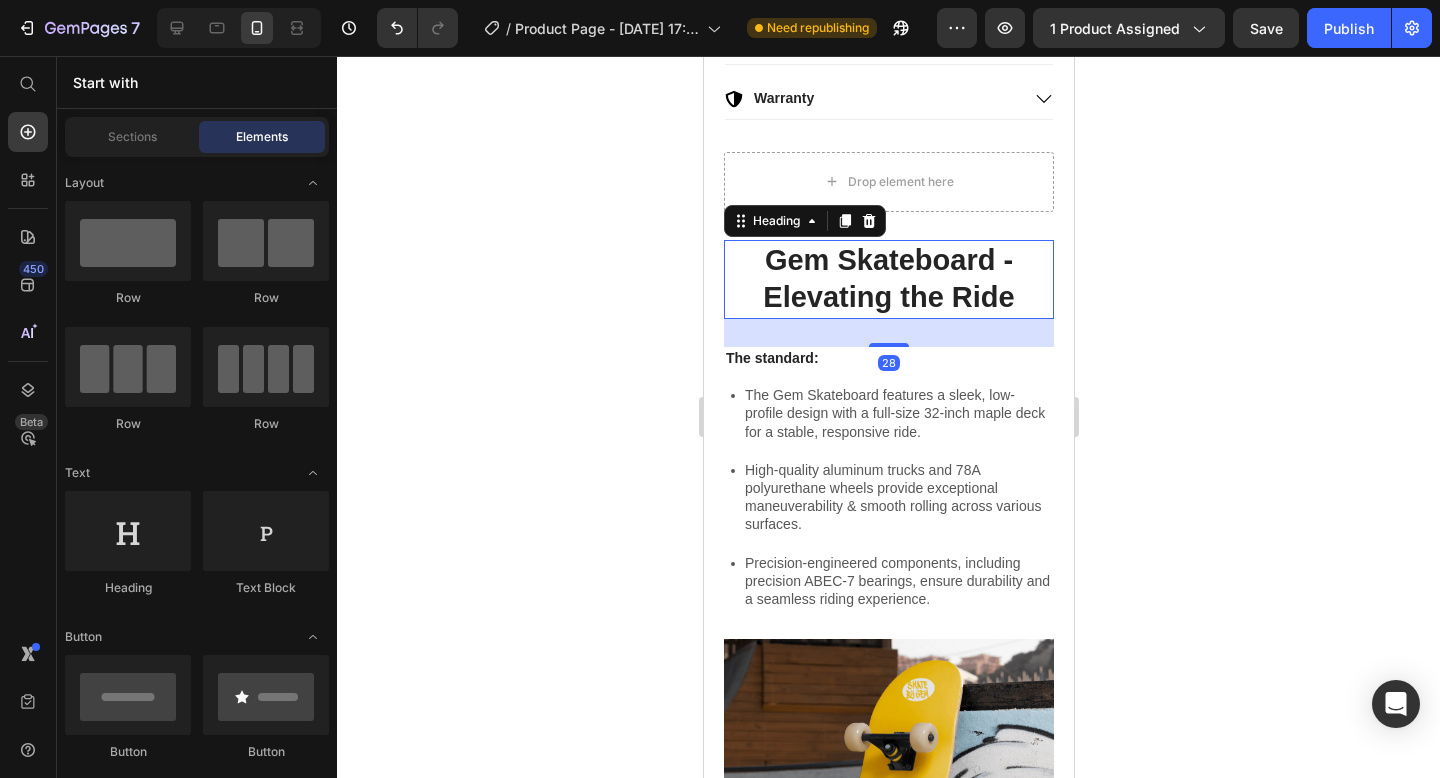 click on "Gem Skateboard - Elevating the Ride" at bounding box center (888, 279) 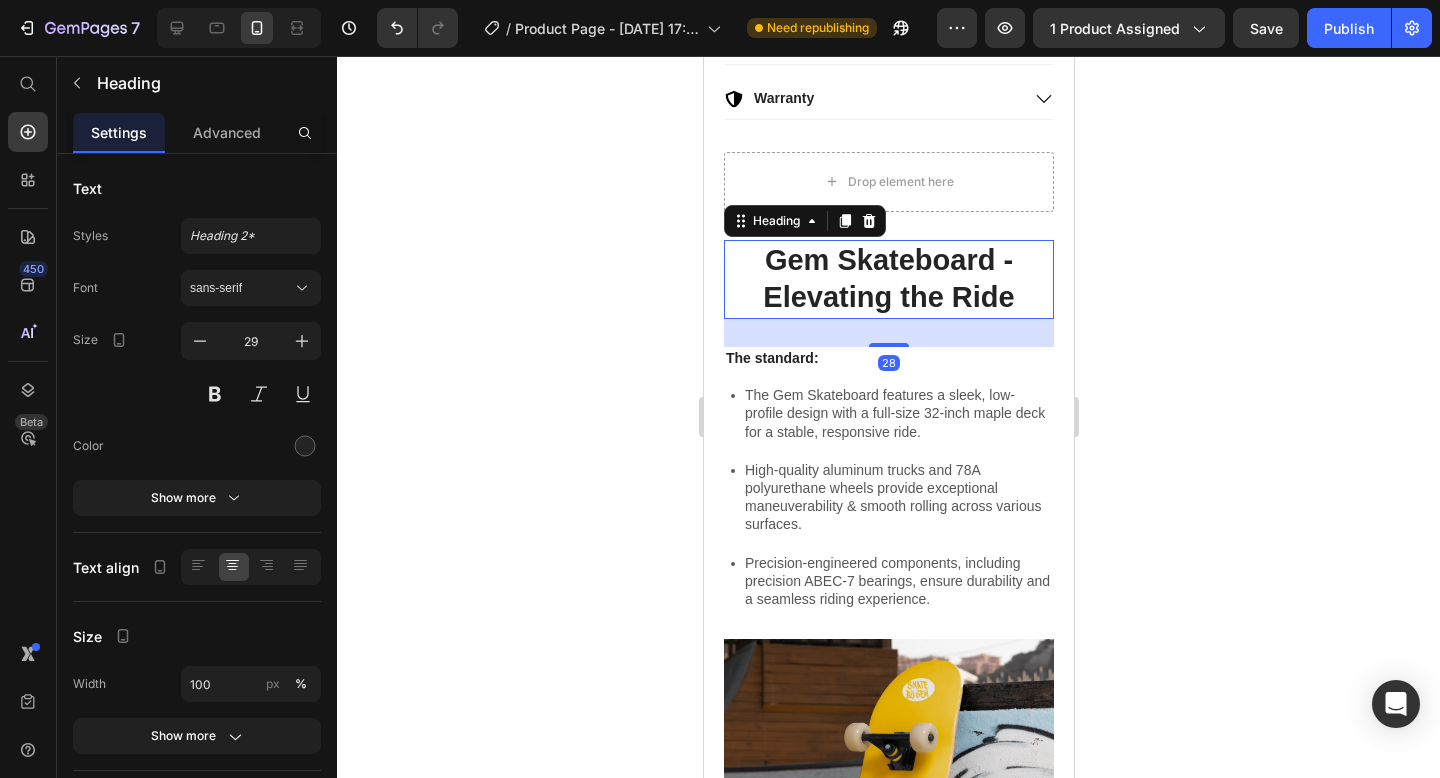 click on "Gem Skateboard - Elevating the Ride" at bounding box center [888, 279] 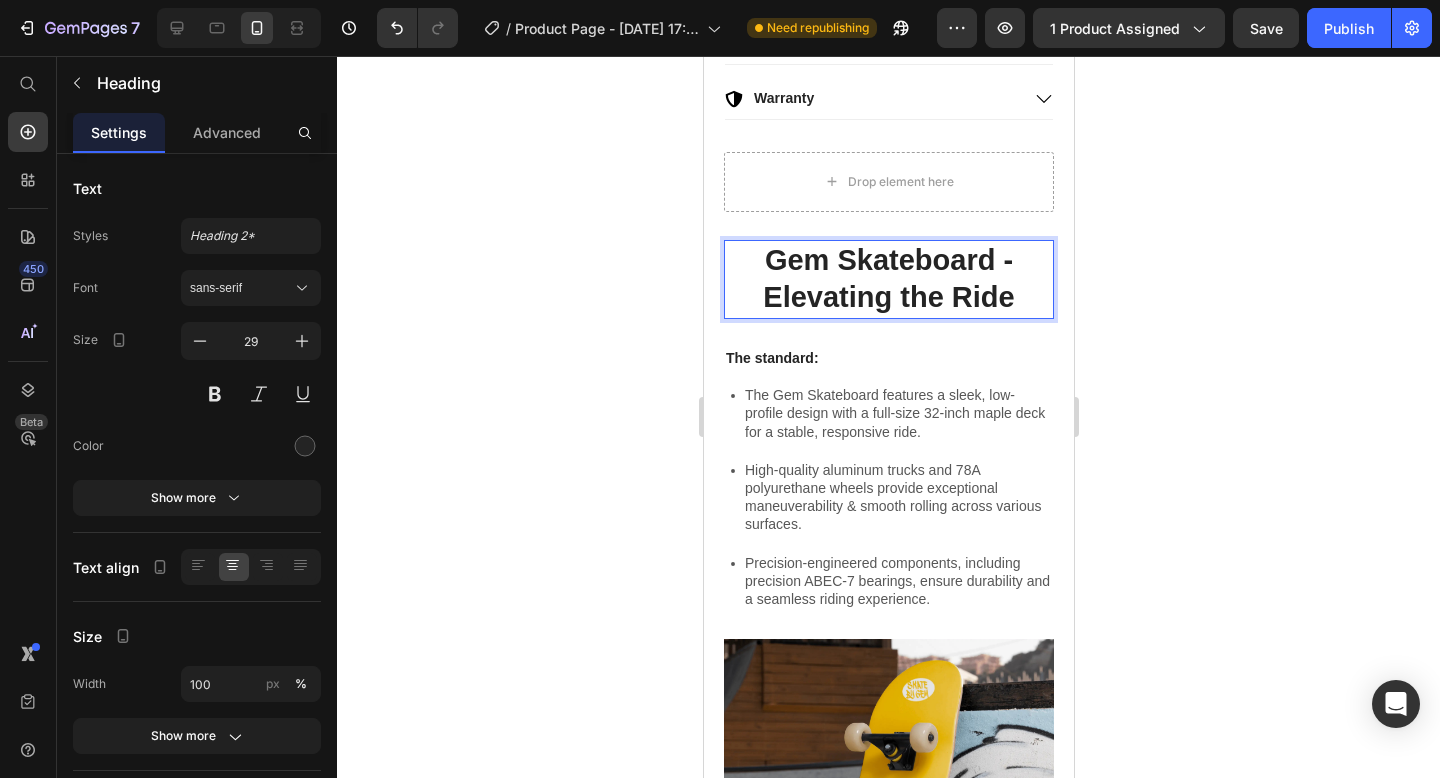 click on "Gem Skateboard - Elevating the Ride" at bounding box center [888, 279] 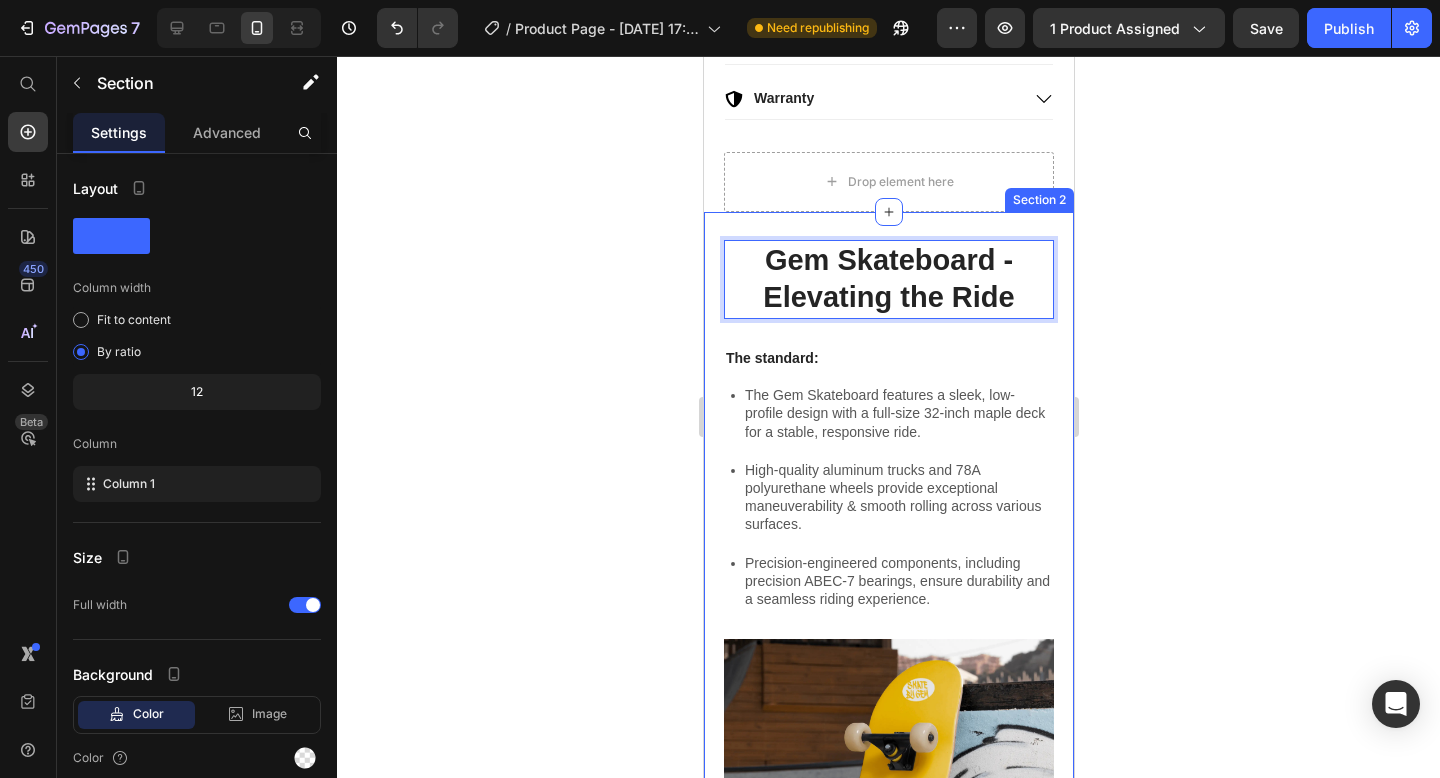 click on "Gem Skateboard - Elevating the Ride Heading   28 The standard: Text Block
The Gem Skateboard features a sleek, low-profile design with a full-size 32-inch maple deck for a stable, responsive ride.
High-quality aluminum trucks and 78A polyurethane wheels provide exceptional maneuverability & smooth rolling across various surfaces.
Precision-engineered components, including precision ABEC-7 bearings, ensure durability and a seamless riding experience. Item List Image Row Image Overall Dimensions Heading
Width (in): 8.2 - 9.0
Length (in): 31.50
Wheelbase (in): 13.875
Shape: Twin Popsicle Item List The carefully considered overall dimensions of the Gem Skateboard facilitate a versatile riding experience, suitable for both urban commuting and recreational use. Text Block Image Row Section 2" at bounding box center [888, 874] 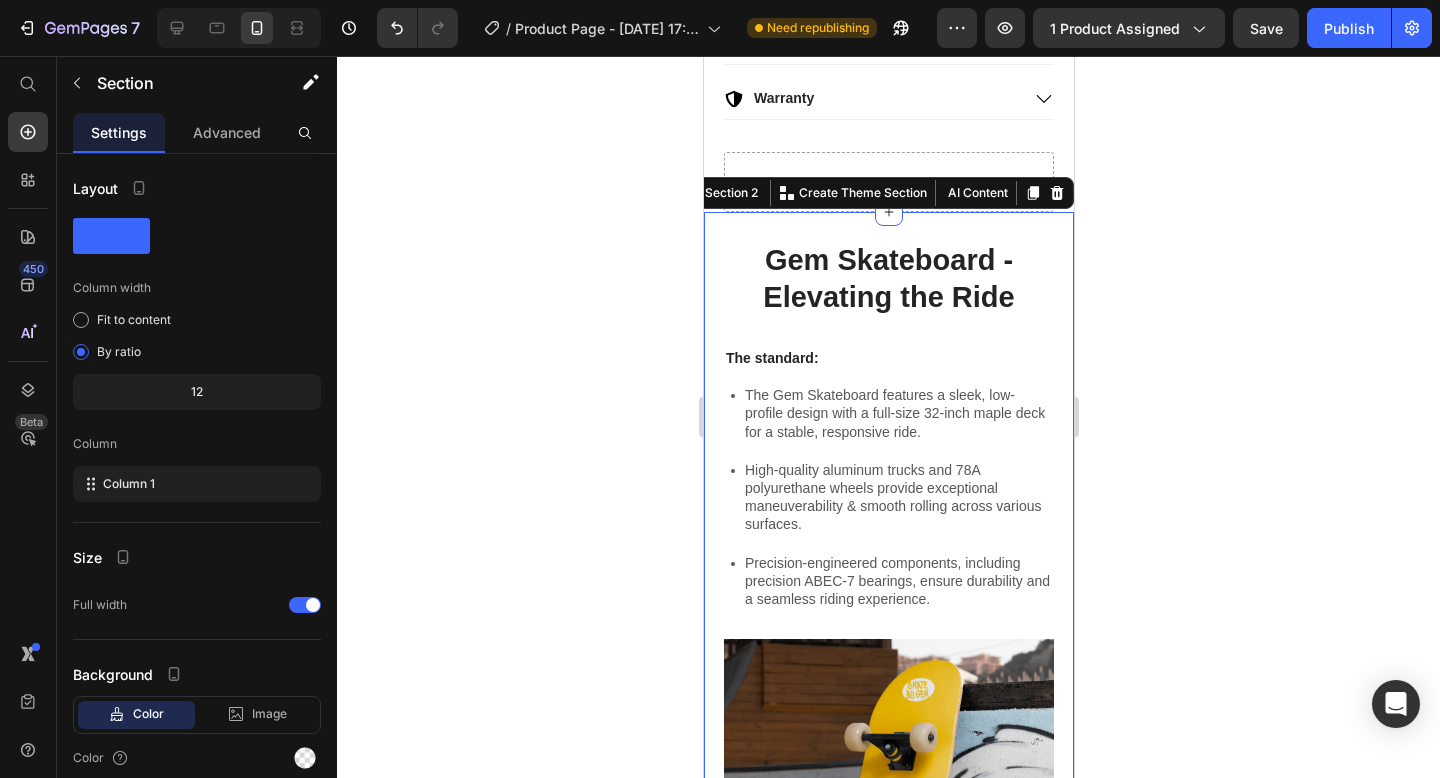 click 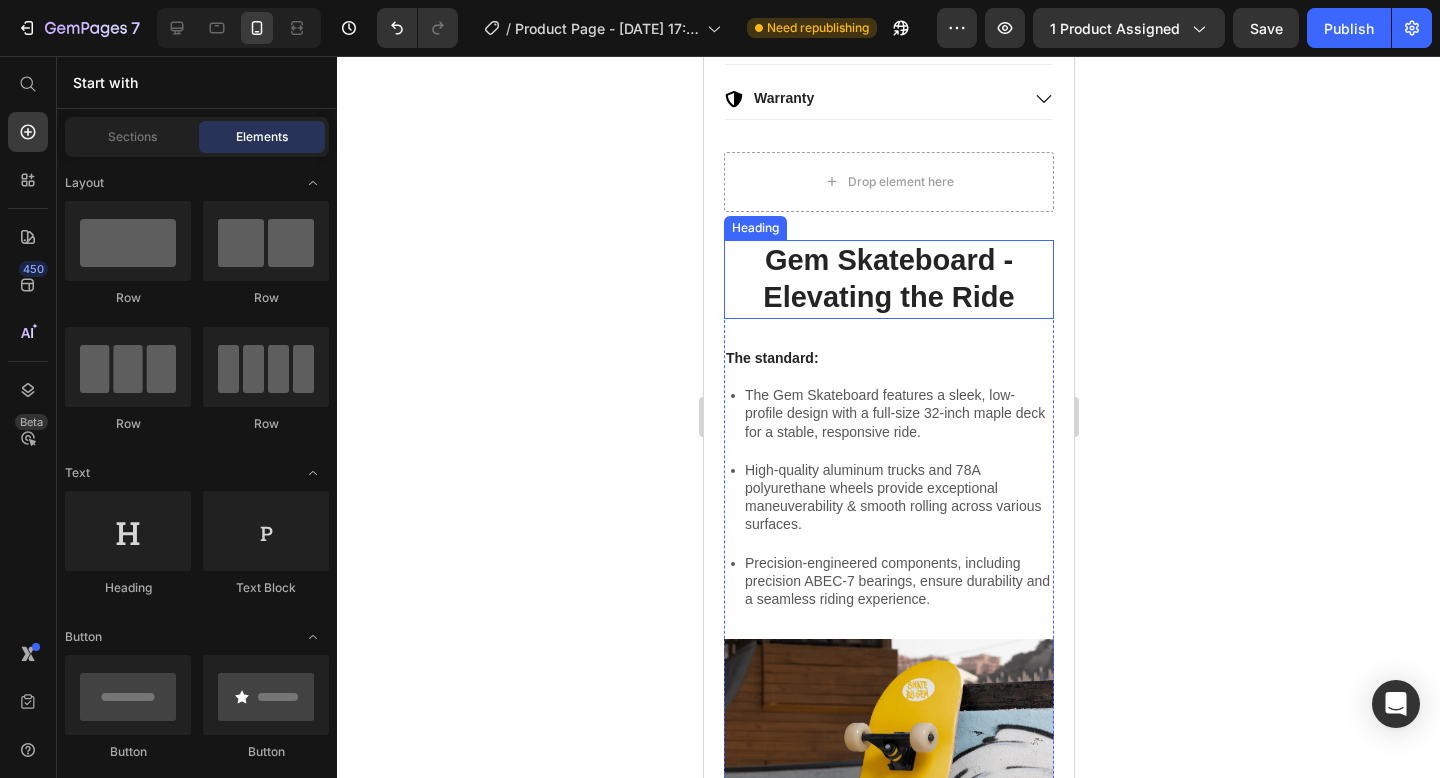 click on "Gem Skateboard - Elevating the Ride" at bounding box center [888, 279] 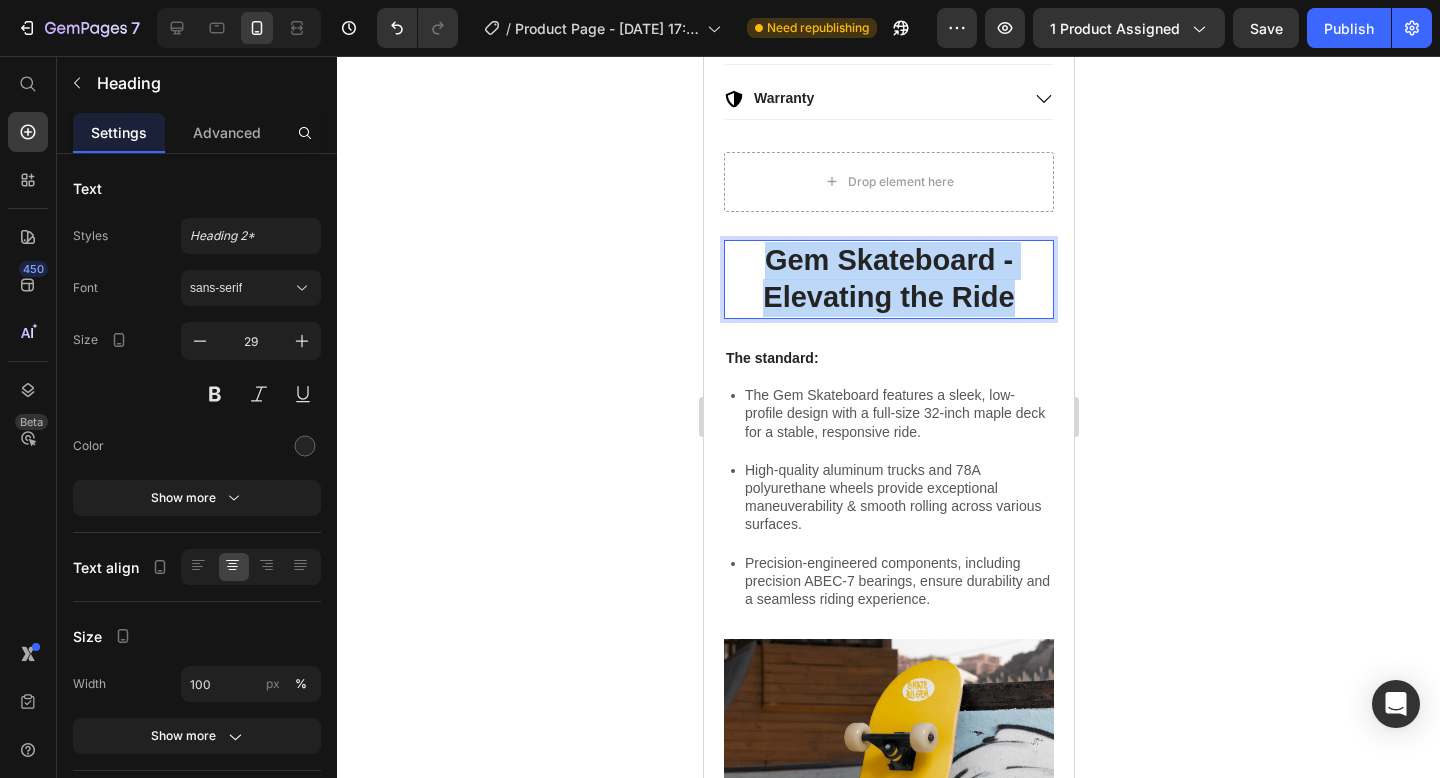 click on "Gem Skateboard - Elevating the Ride" at bounding box center (888, 279) 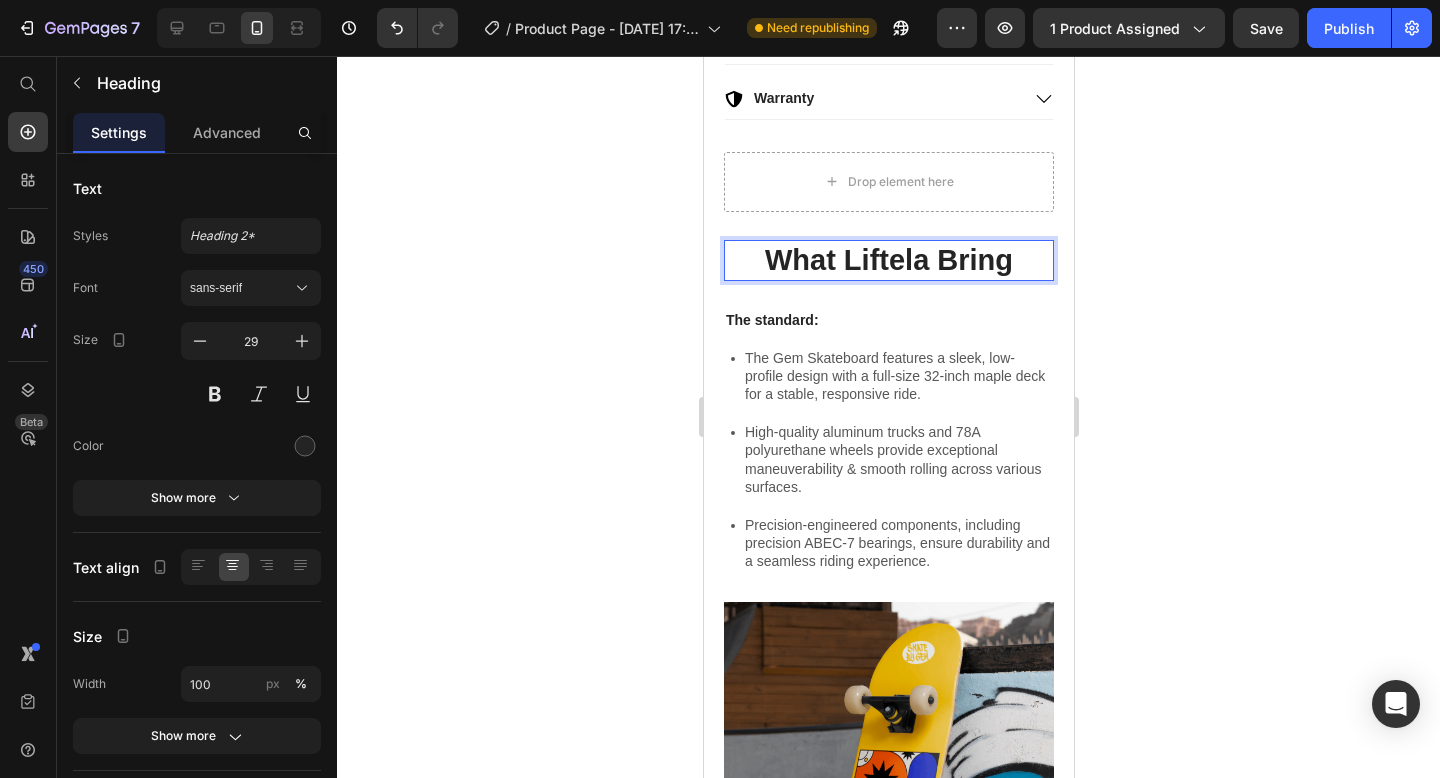 click on "What Liftela Bring" at bounding box center (888, 261) 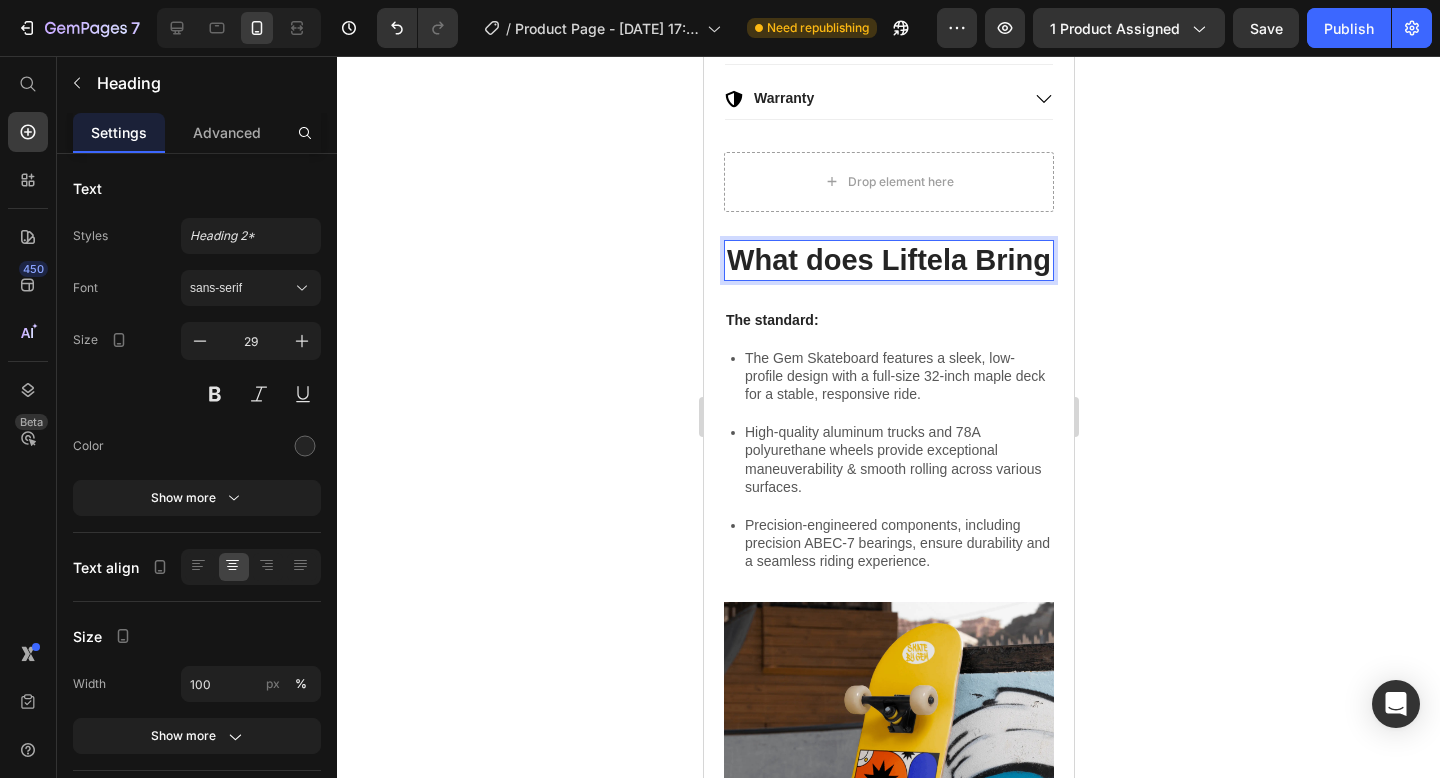 click on "What does Liftela Bring" at bounding box center (888, 261) 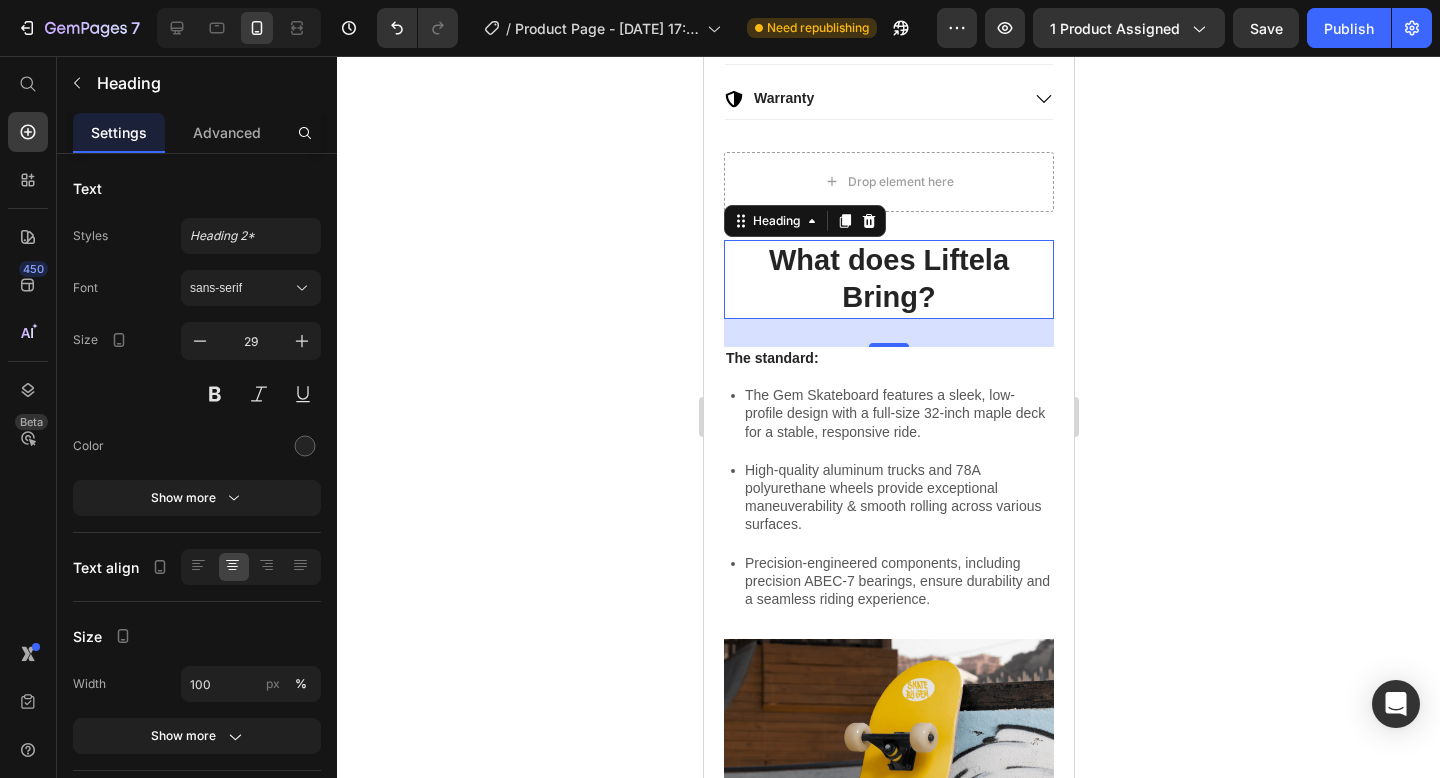 click 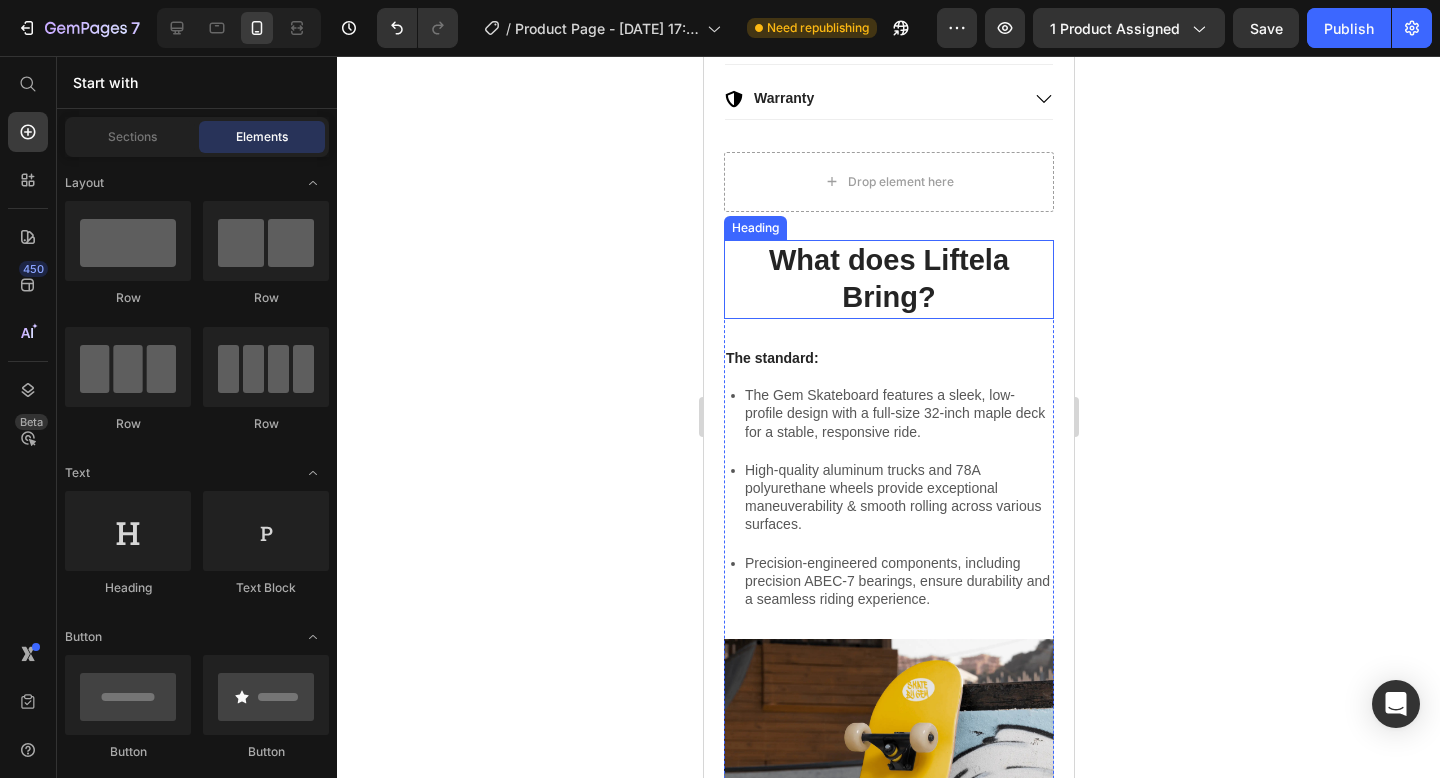 click on "What does Liftela Bring?" at bounding box center [888, 279] 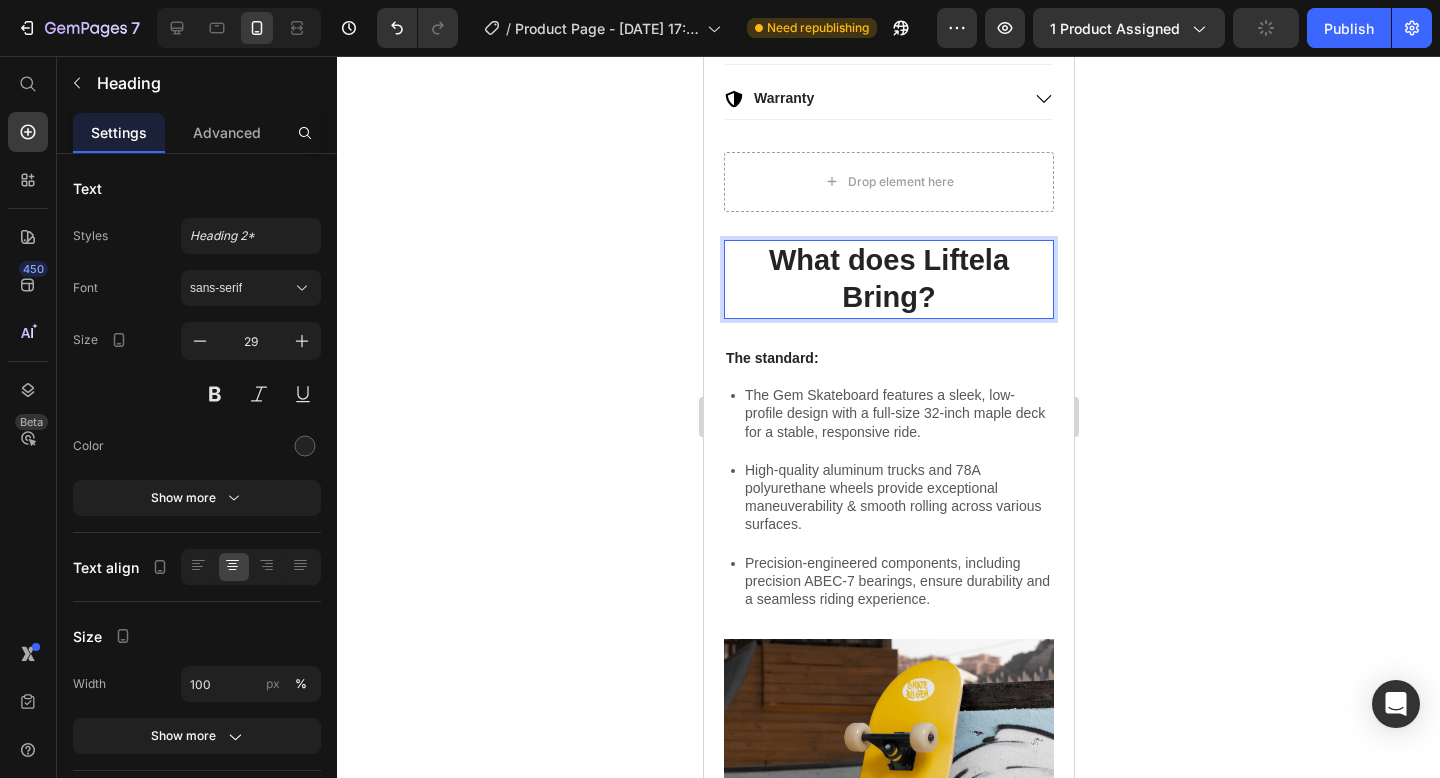 click on "What does Liftela Bring?" at bounding box center (888, 279) 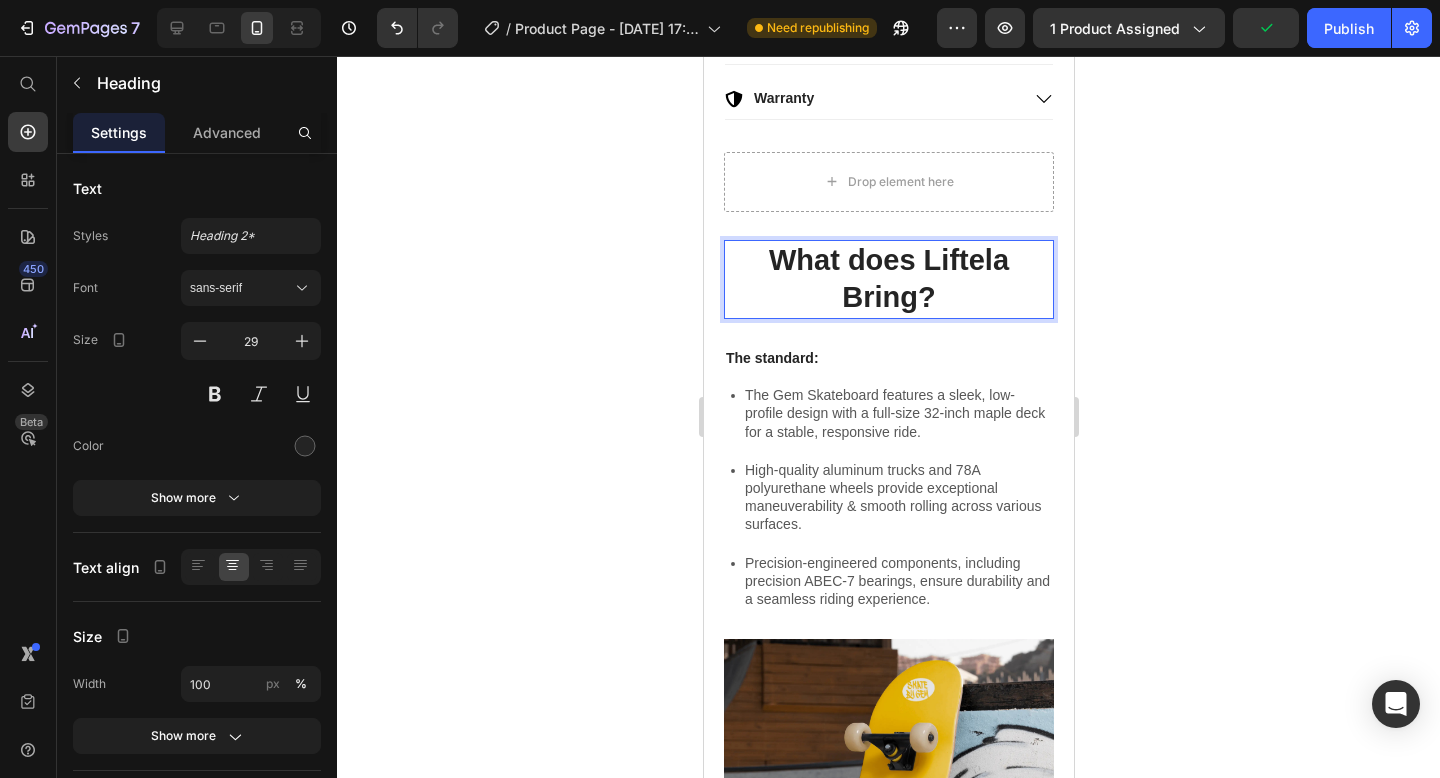 click on "What does Liftela Bring?" at bounding box center [888, 279] 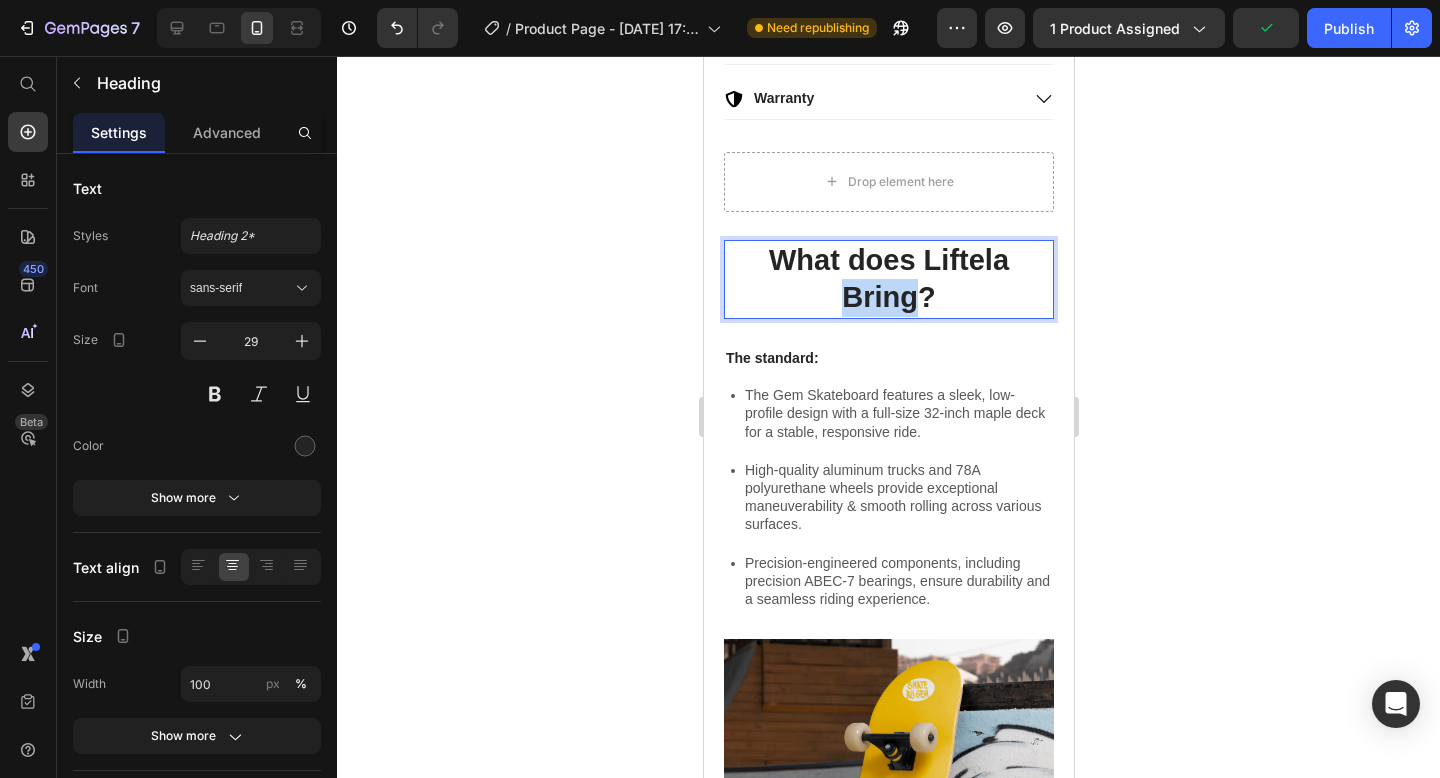 click on "What does Liftela Bring?" at bounding box center [888, 279] 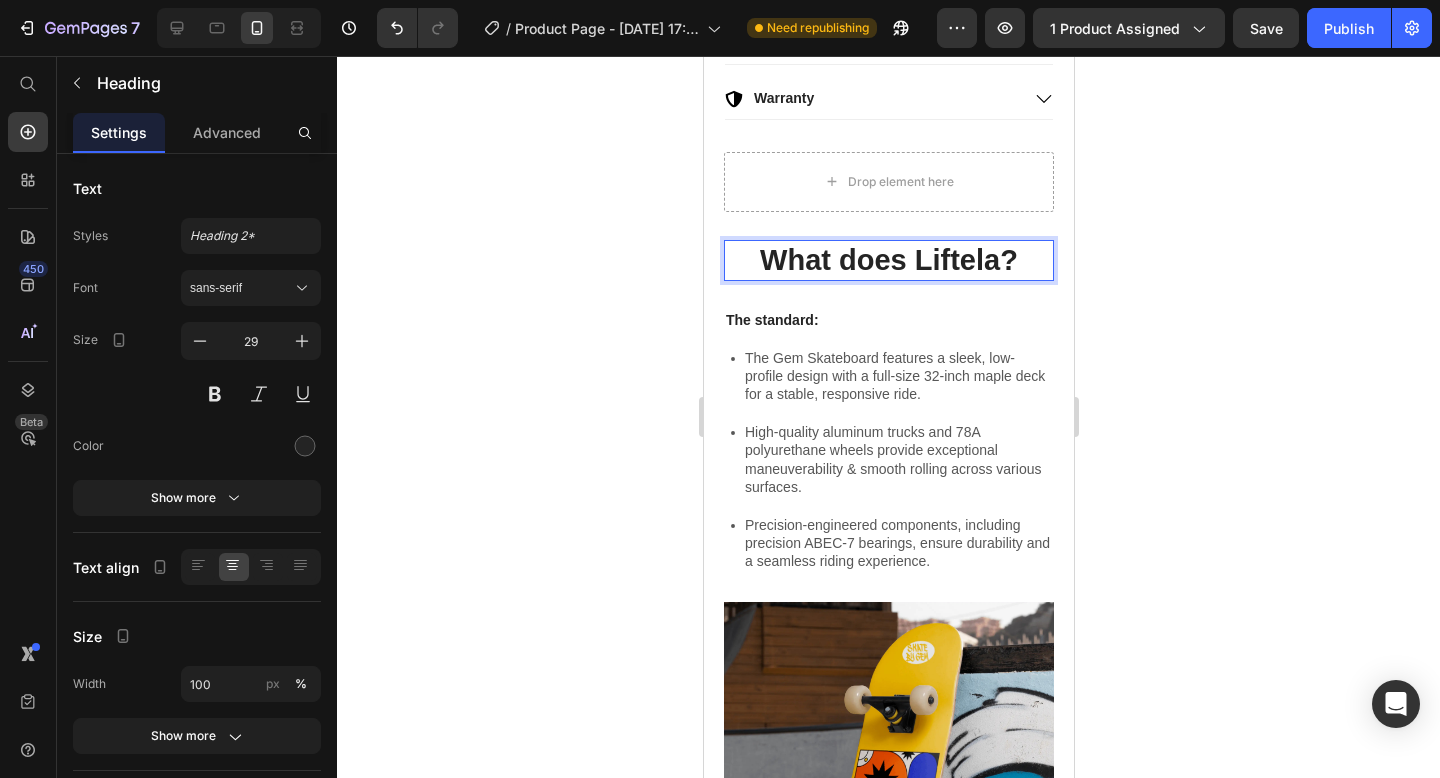 click on "What does Liftela?" at bounding box center (888, 261) 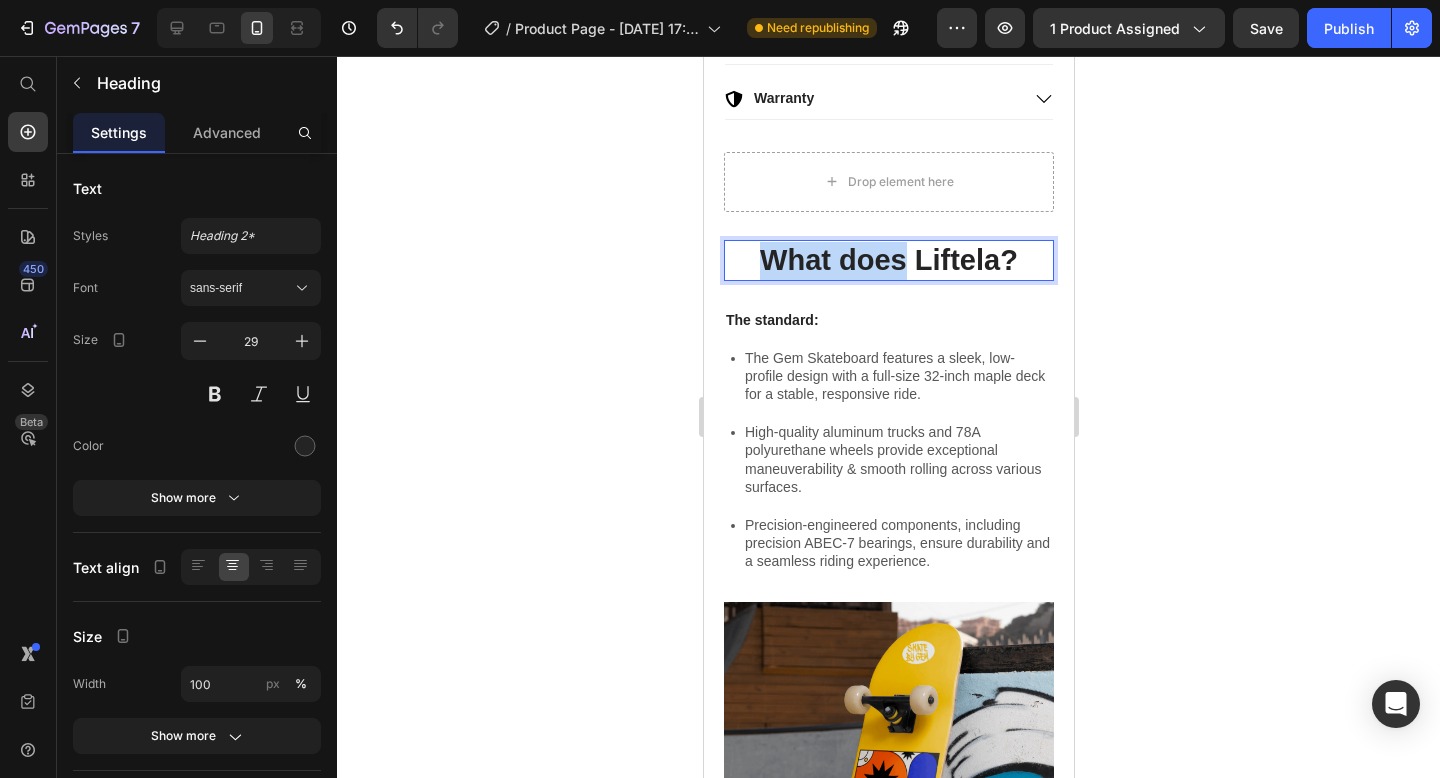 drag, startPoint x: 909, startPoint y: 260, endPoint x: 738, endPoint y: 270, distance: 171.29214 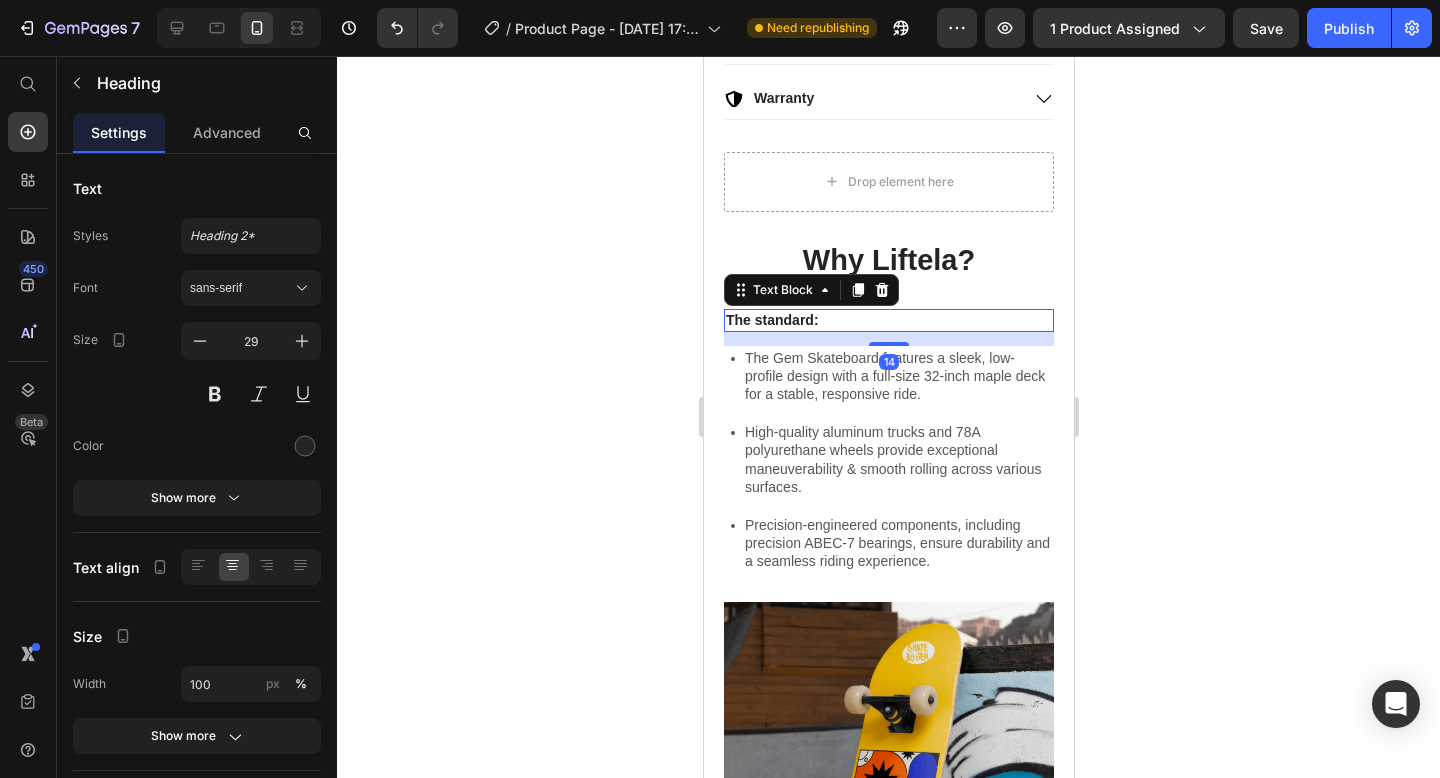 click on "The standard:" at bounding box center (888, 320) 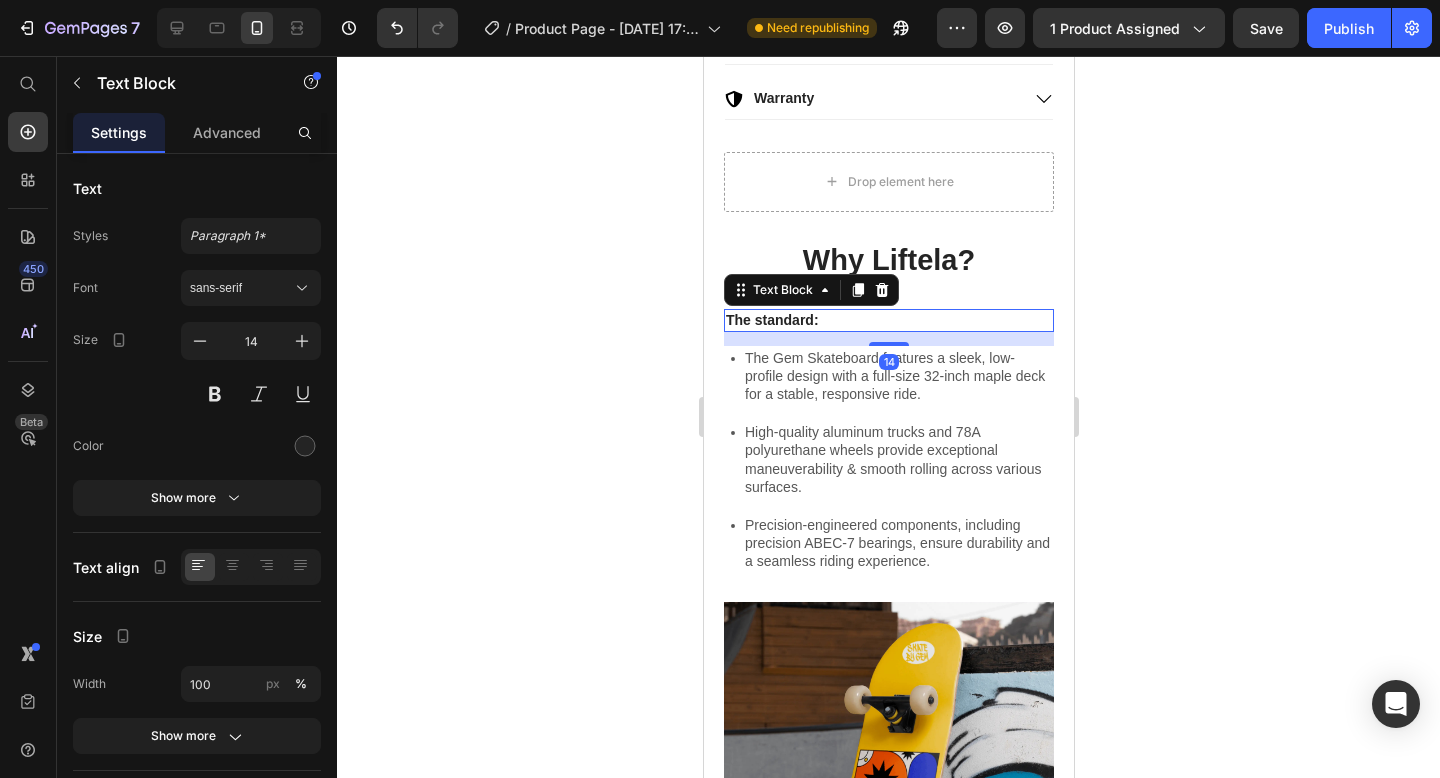 click 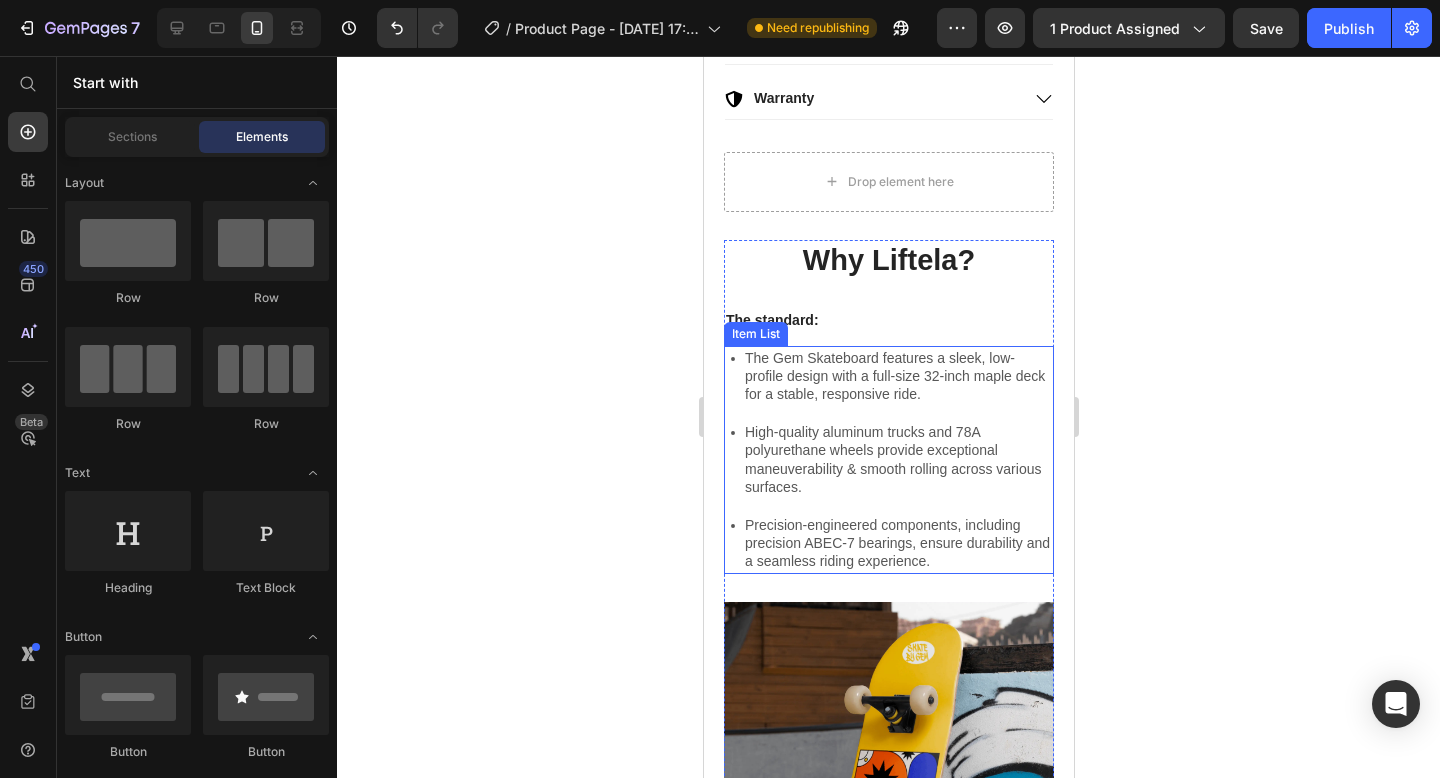 click on "The Gem Skateboard features a sleek, low-profile design with a full-size 32-inch maple deck for a stable, responsive ride." at bounding box center (897, 376) 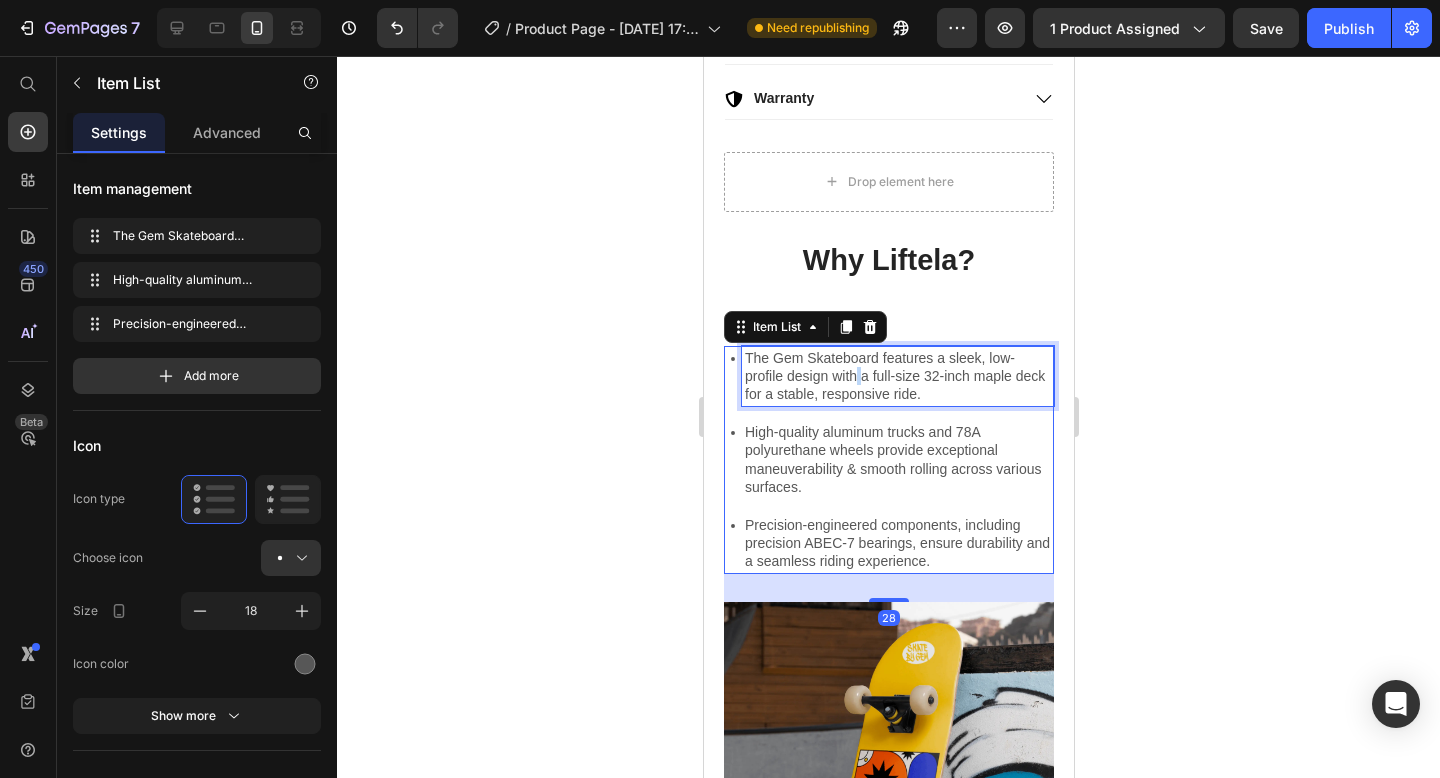 click on "The Gem Skateboard features a sleek, low-profile design with a full-size 32-inch maple deck for a stable, responsive ride." at bounding box center (897, 376) 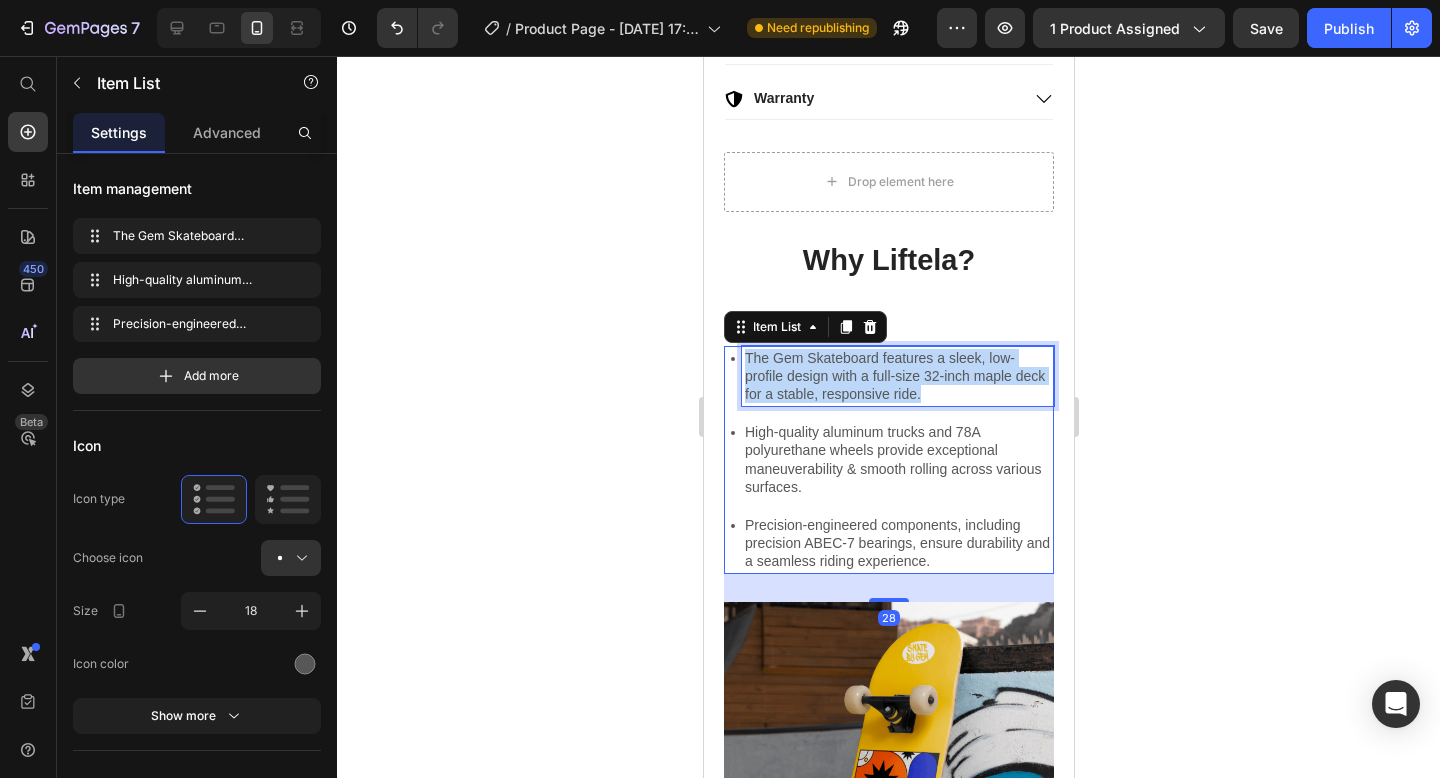 click on "The Gem Skateboard features a sleek, low-profile design with a full-size 32-inch maple deck for a stable, responsive ride." at bounding box center (897, 376) 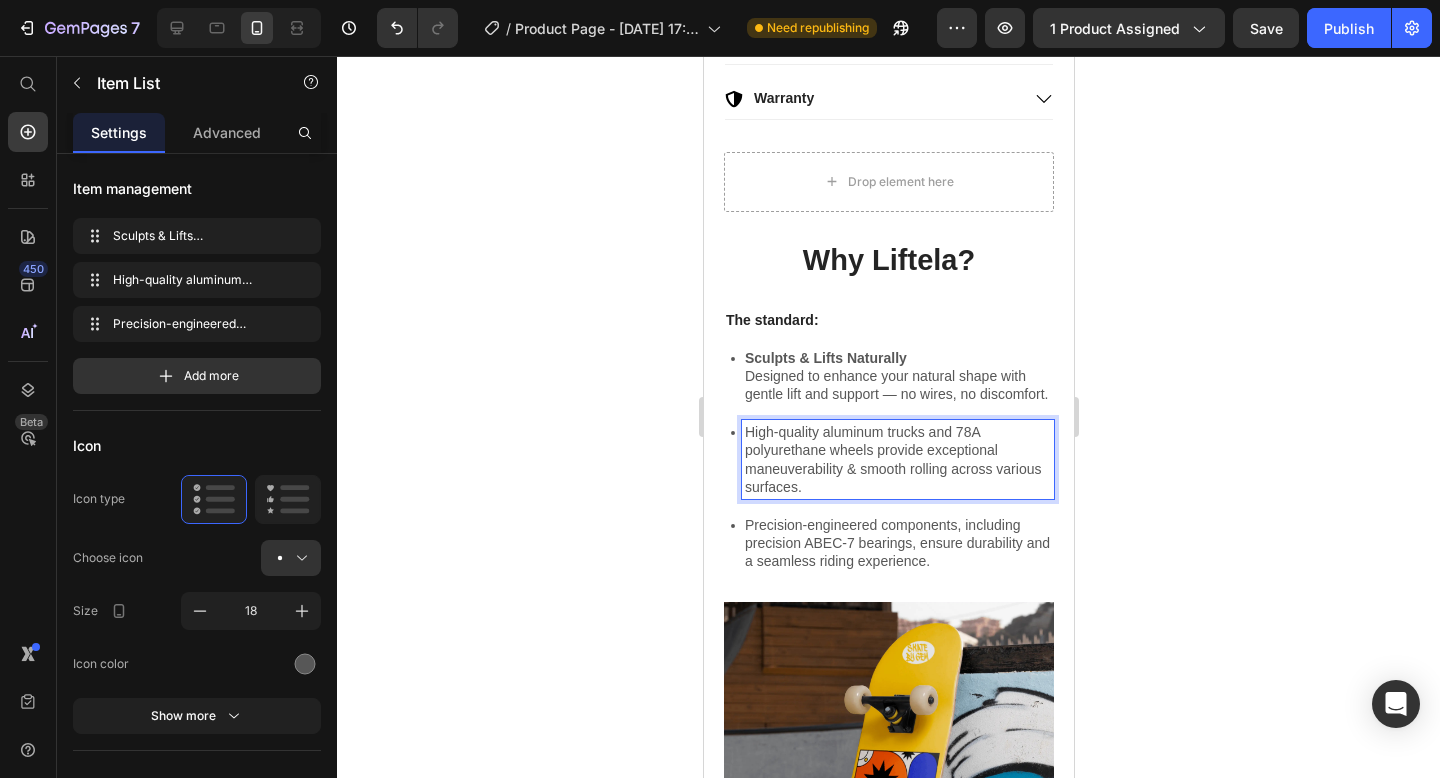 click on "High-quality aluminum trucks and 78A polyurethane wheels provide exceptional maneuverability & smooth rolling across various surfaces." at bounding box center (897, 459) 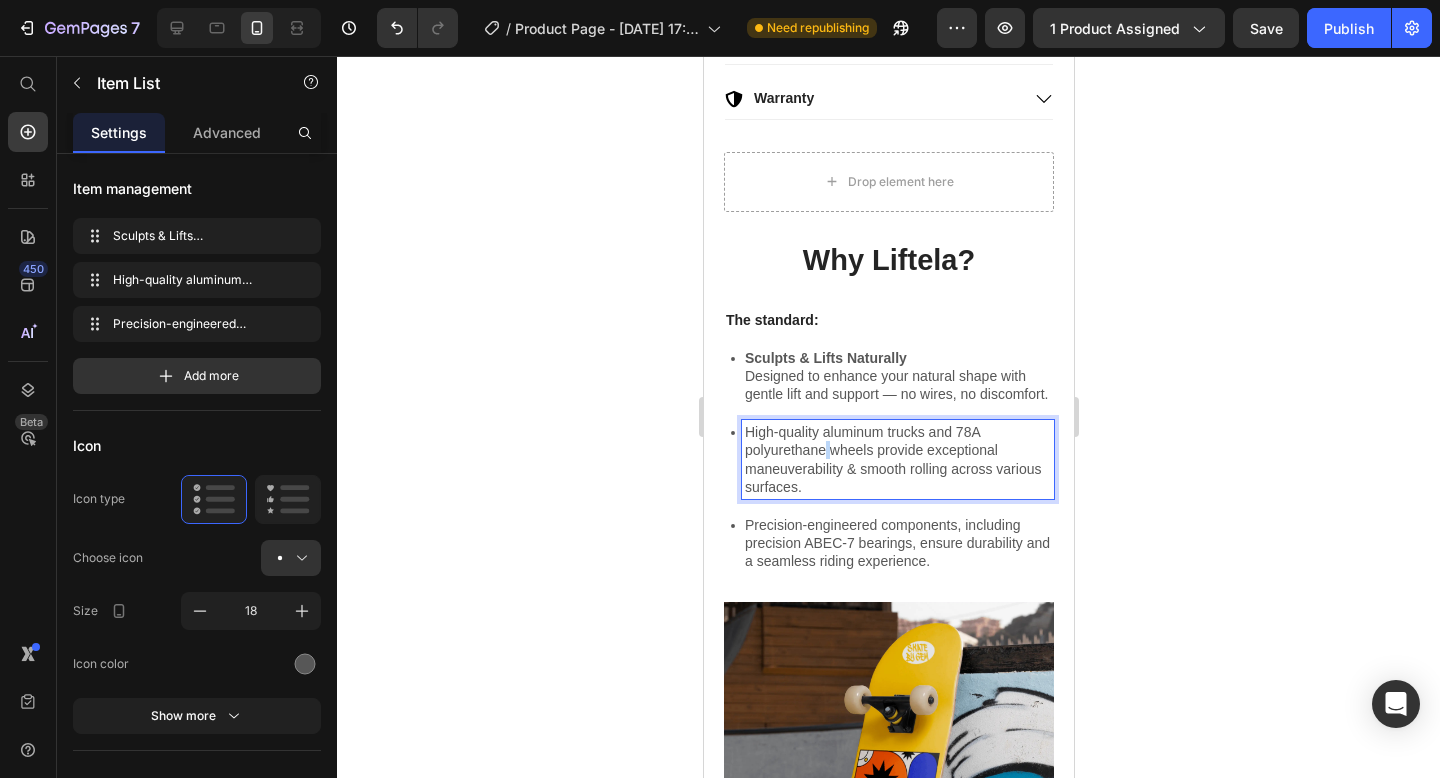 click on "High-quality aluminum trucks and 78A polyurethane wheels provide exceptional maneuverability & smooth rolling across various surfaces." at bounding box center (897, 459) 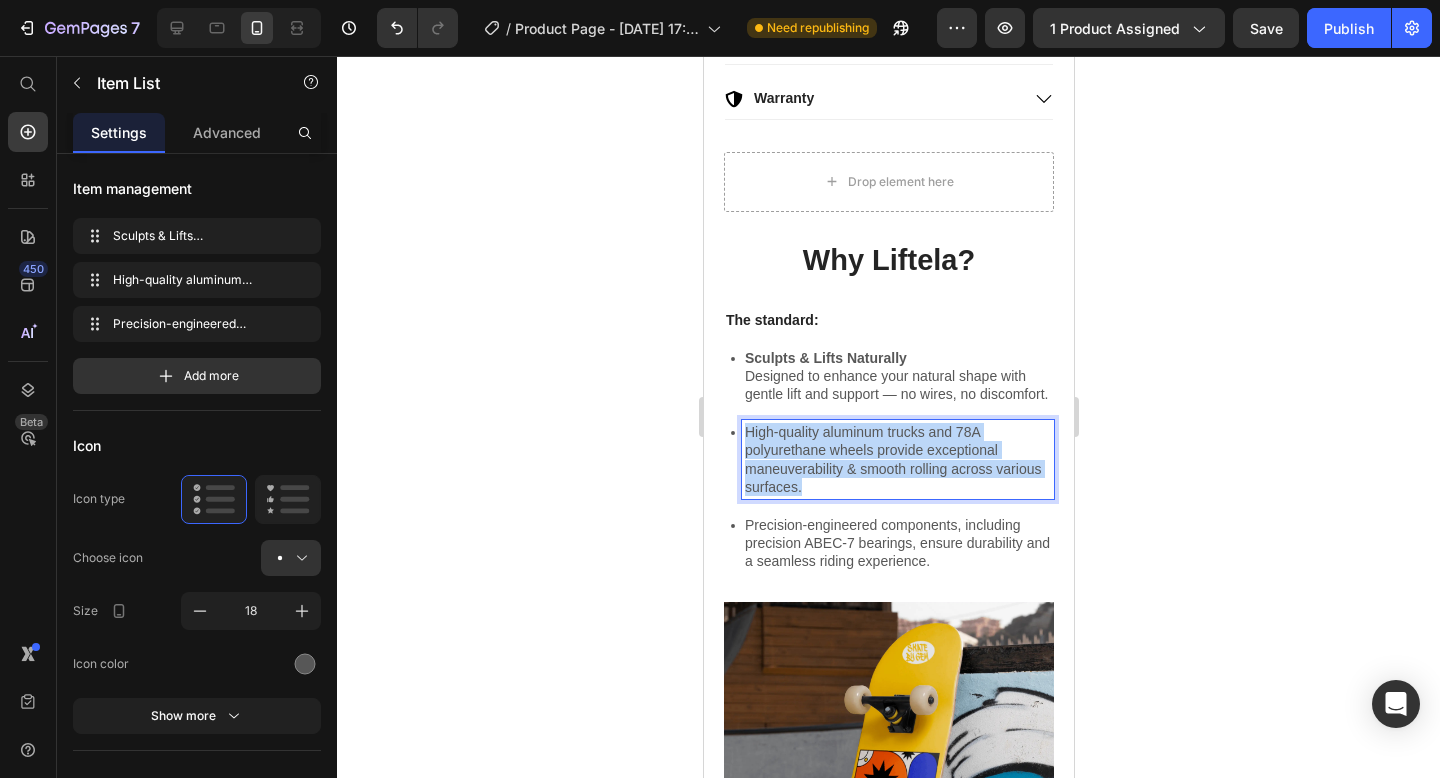 click on "High-quality aluminum trucks and 78A polyurethane wheels provide exceptional maneuverability & smooth rolling across various surfaces." at bounding box center (897, 459) 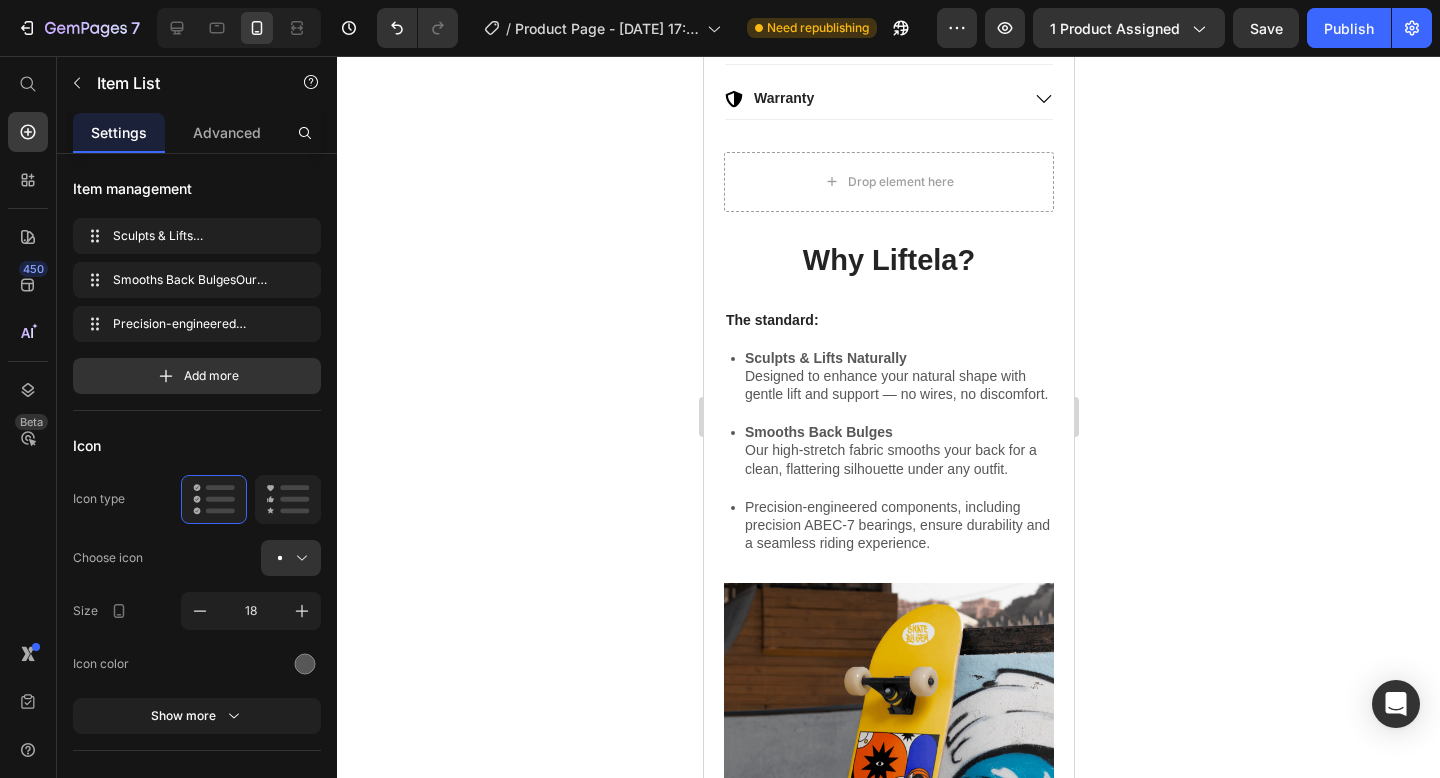 click on "Sculpts & Lifts Naturally Designed to enhance your natural shape with gentle lift and support — no wires, no discomfort.
Smooths Back Bulges Our high-stretch fabric smooths your back for a clean, flattering silhouette under any outfit.
Precision-engineered components, including precision ABEC-7 bearings, ensure durability and a seamless riding experience." at bounding box center (888, 451) 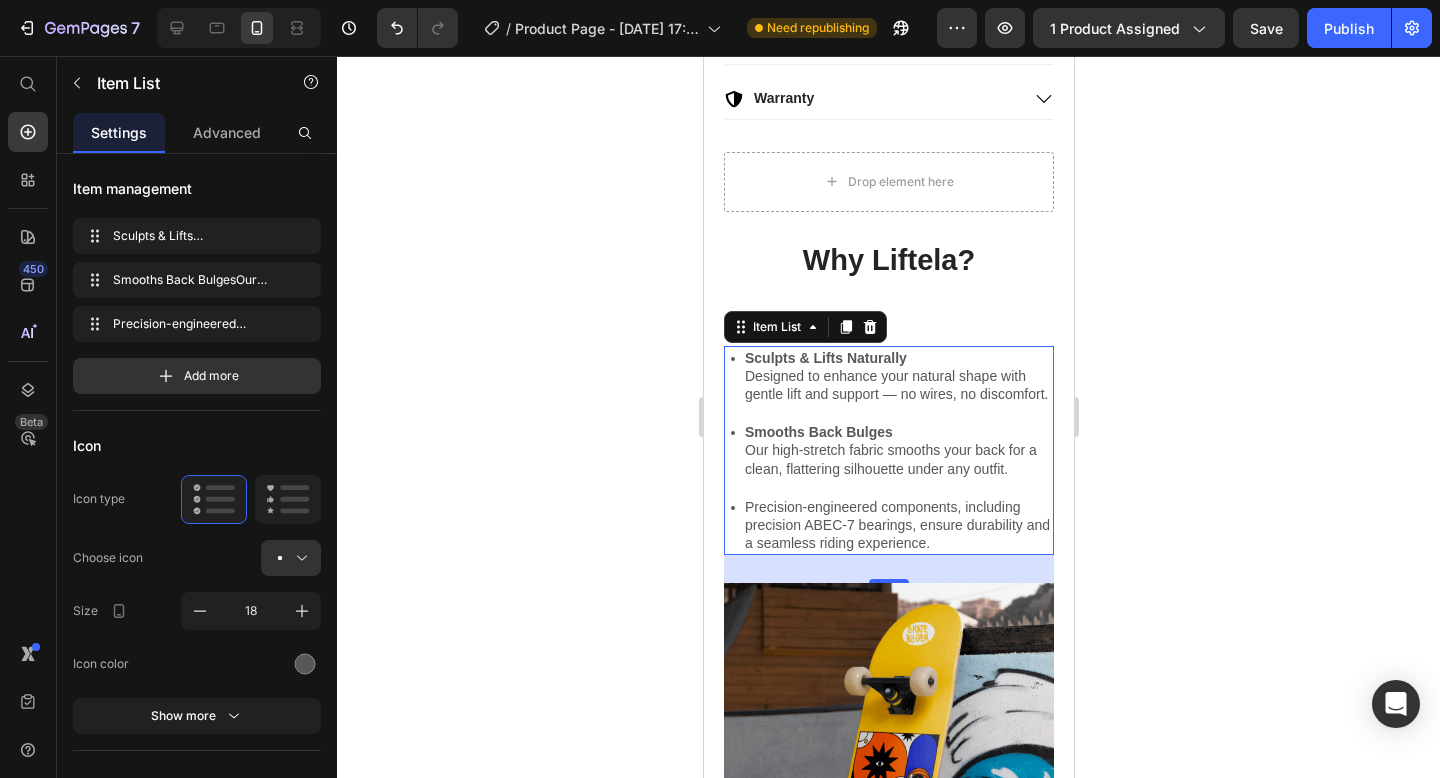 click on "Precision-engineered components, including precision ABEC-7 bearings, ensure durability and a seamless riding experience." at bounding box center [897, 525] 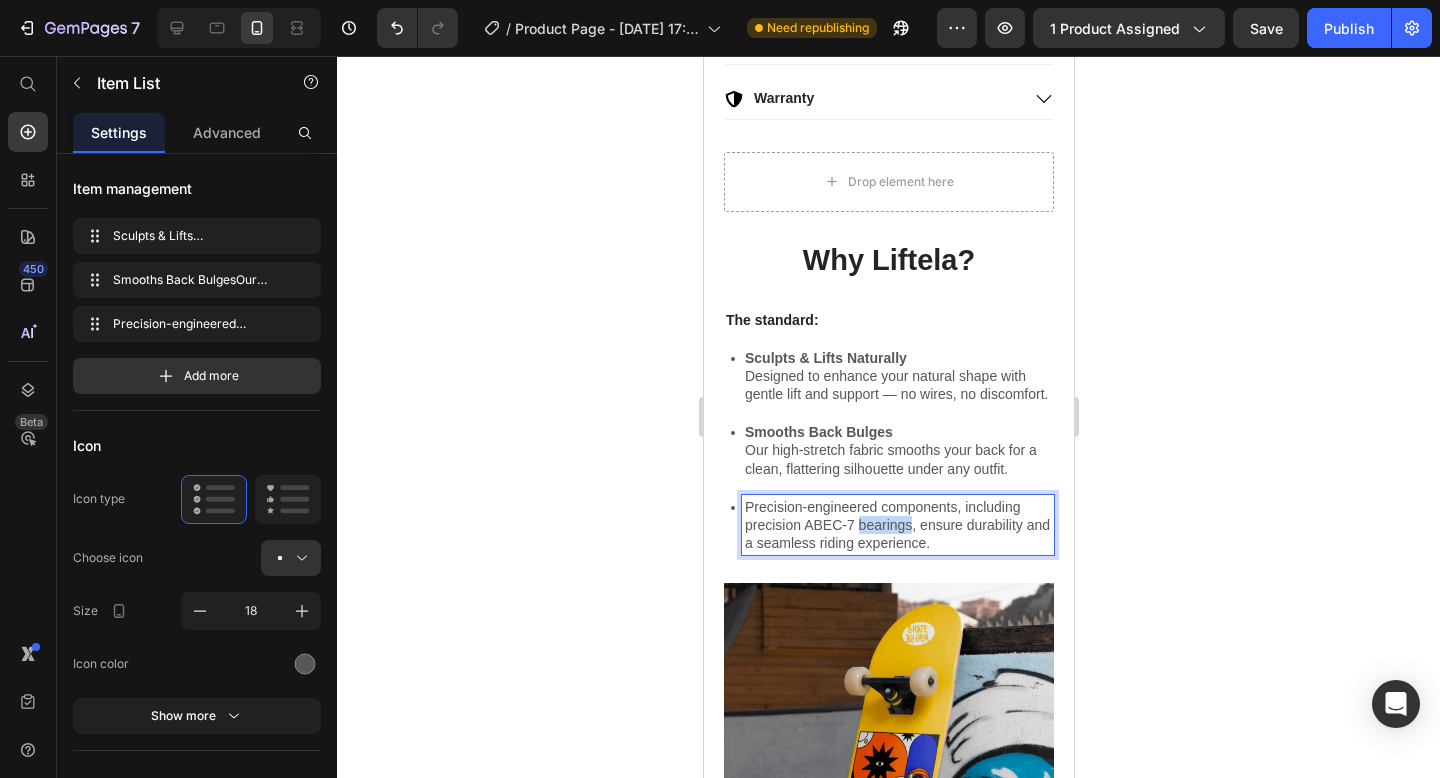 click on "Precision-engineered components, including precision ABEC-7 bearings, ensure durability and a seamless riding experience." at bounding box center [897, 525] 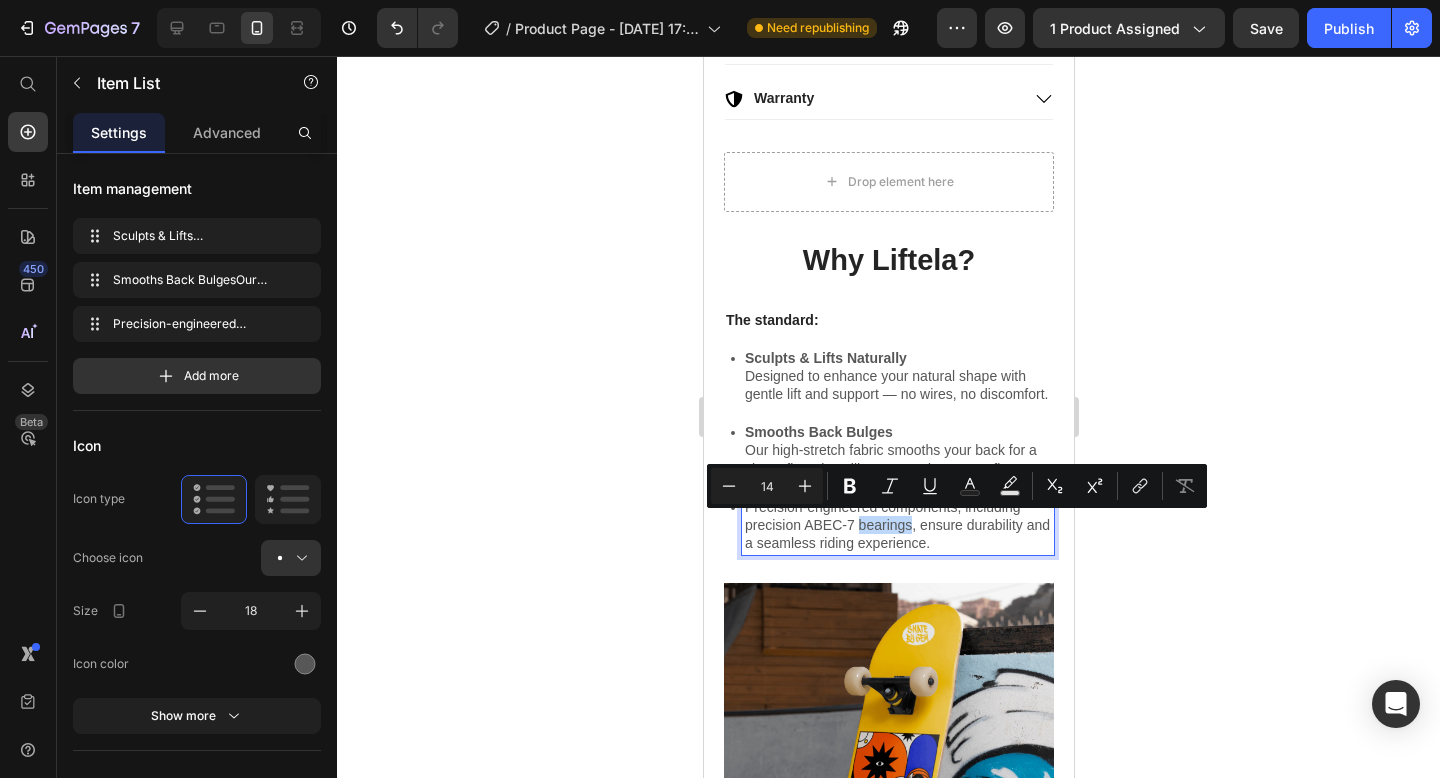 click on "Precision-engineered components, including precision ABEC-7 bearings, ensure durability and a seamless riding experience." at bounding box center [897, 525] 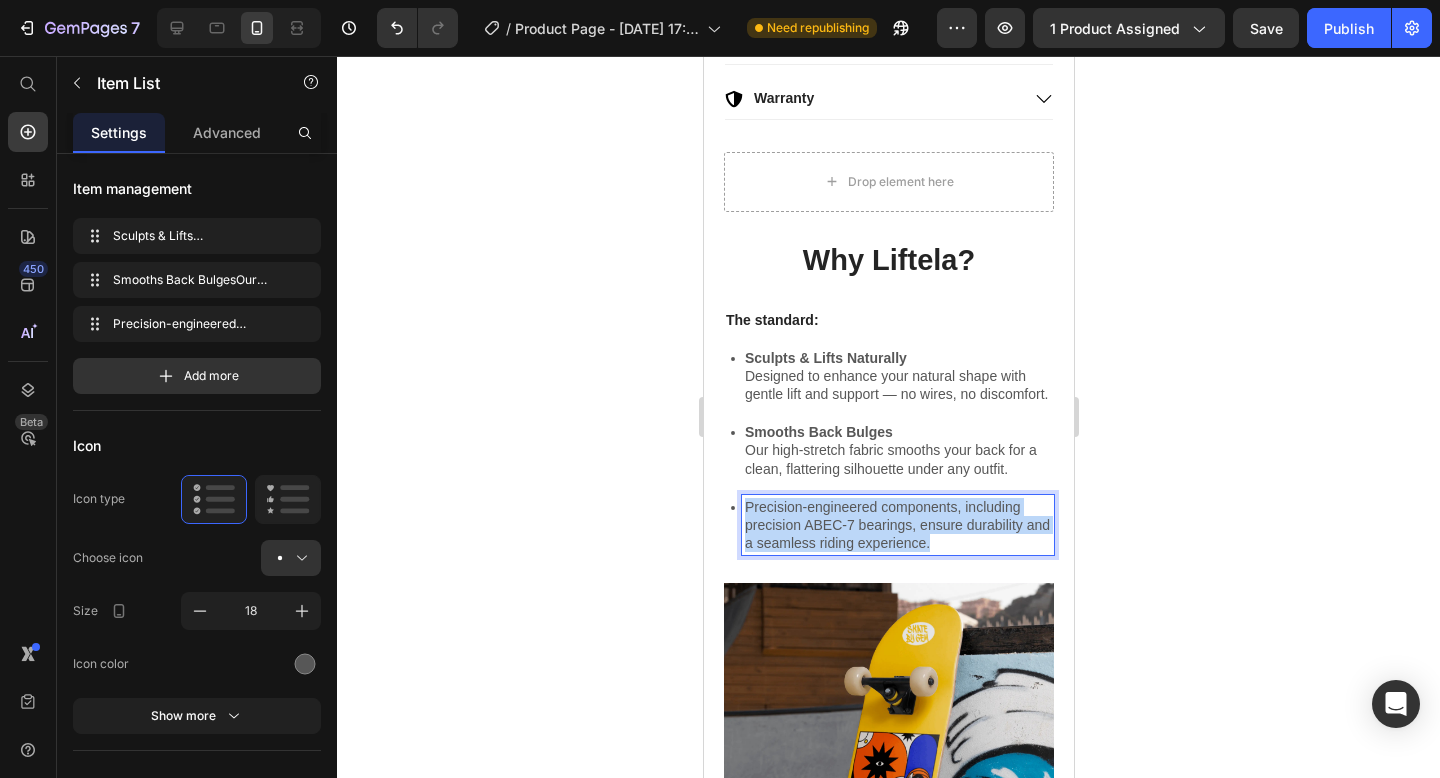 click on "Precision-engineered components, including precision ABEC-7 bearings, ensure durability and a seamless riding experience." at bounding box center (897, 525) 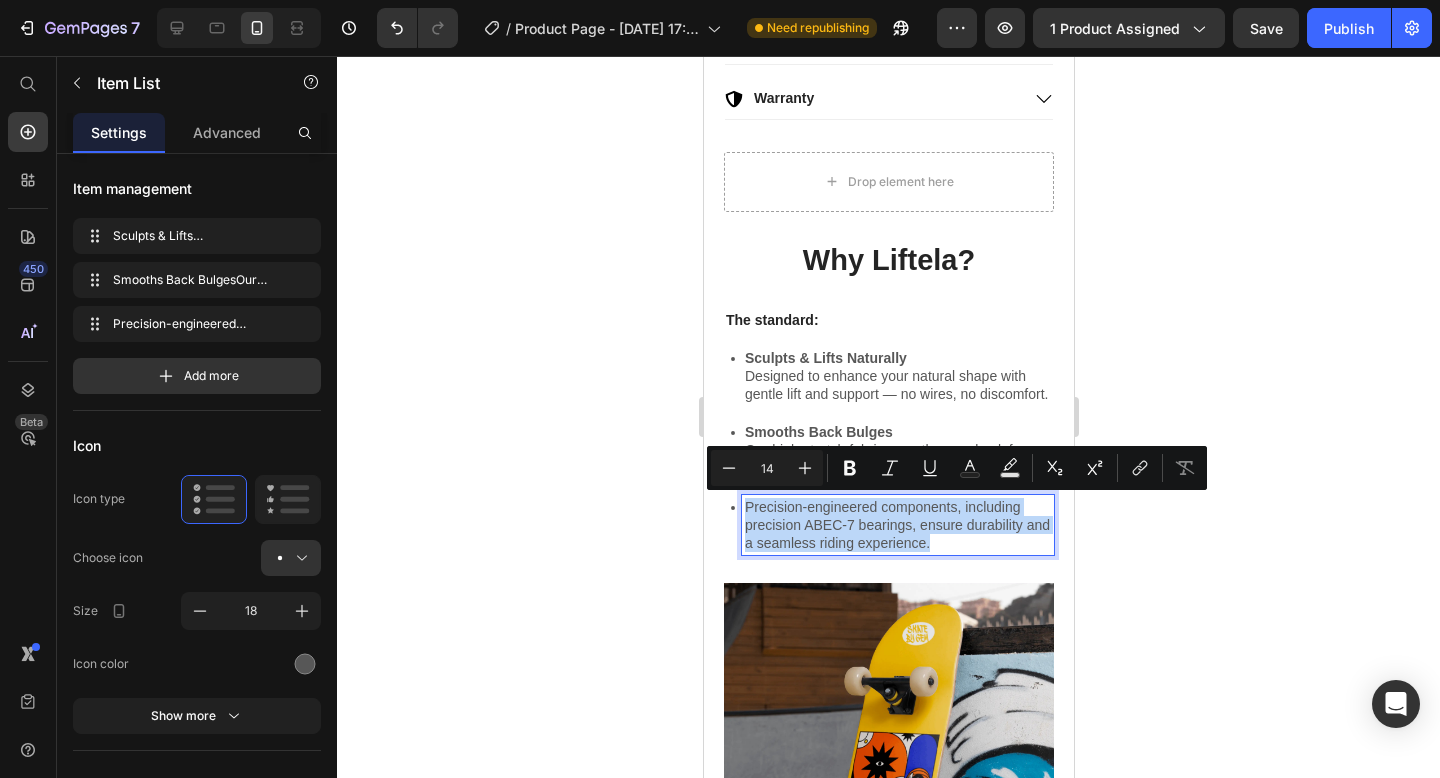 click on "Precision-engineered components, including precision ABEC-7 bearings, ensure durability and a seamless riding experience." at bounding box center (897, 525) 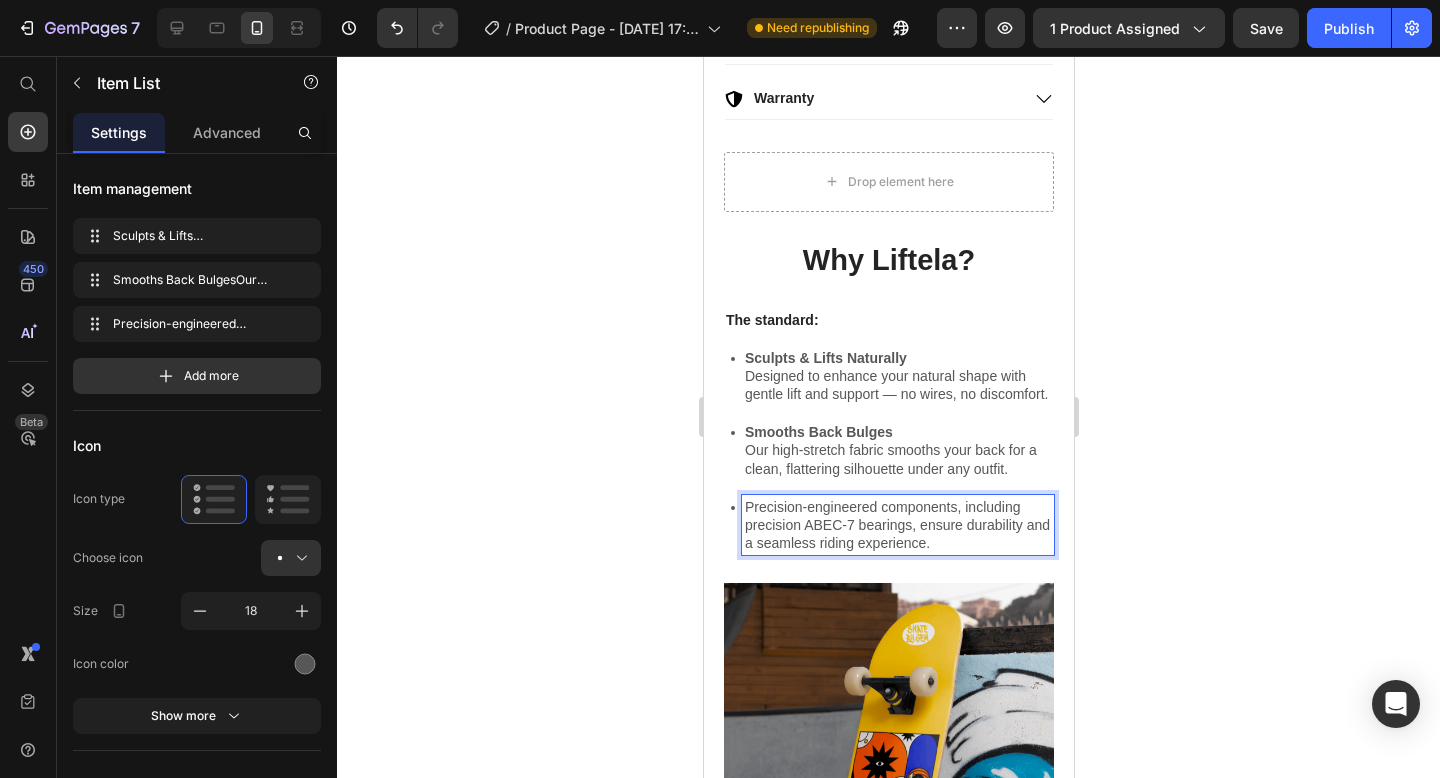 click on "Precision-engineered components, including precision ABEC-7 bearings, ensure durability and a seamless riding experience." at bounding box center (897, 525) 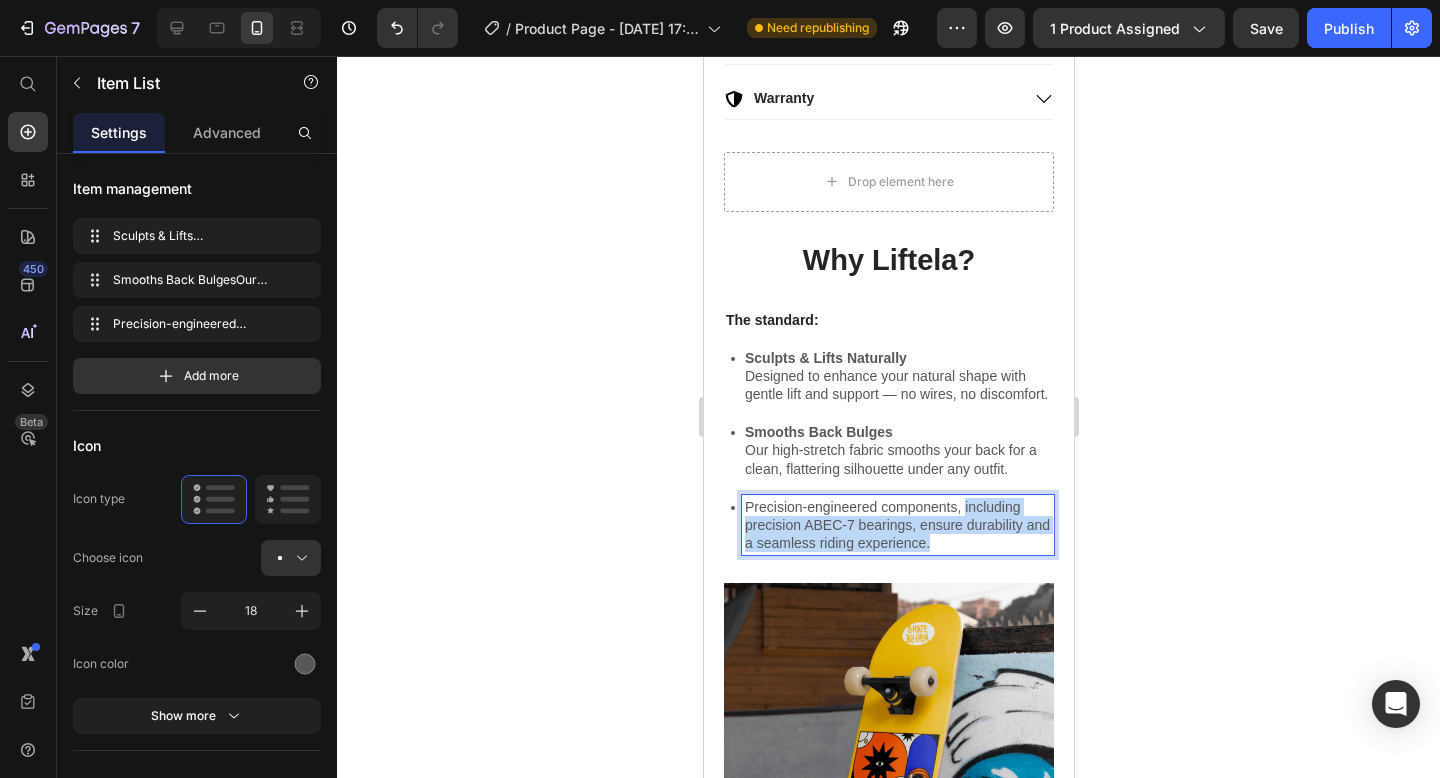 drag, startPoint x: 963, startPoint y: 509, endPoint x: 999, endPoint y: 537, distance: 45.607018 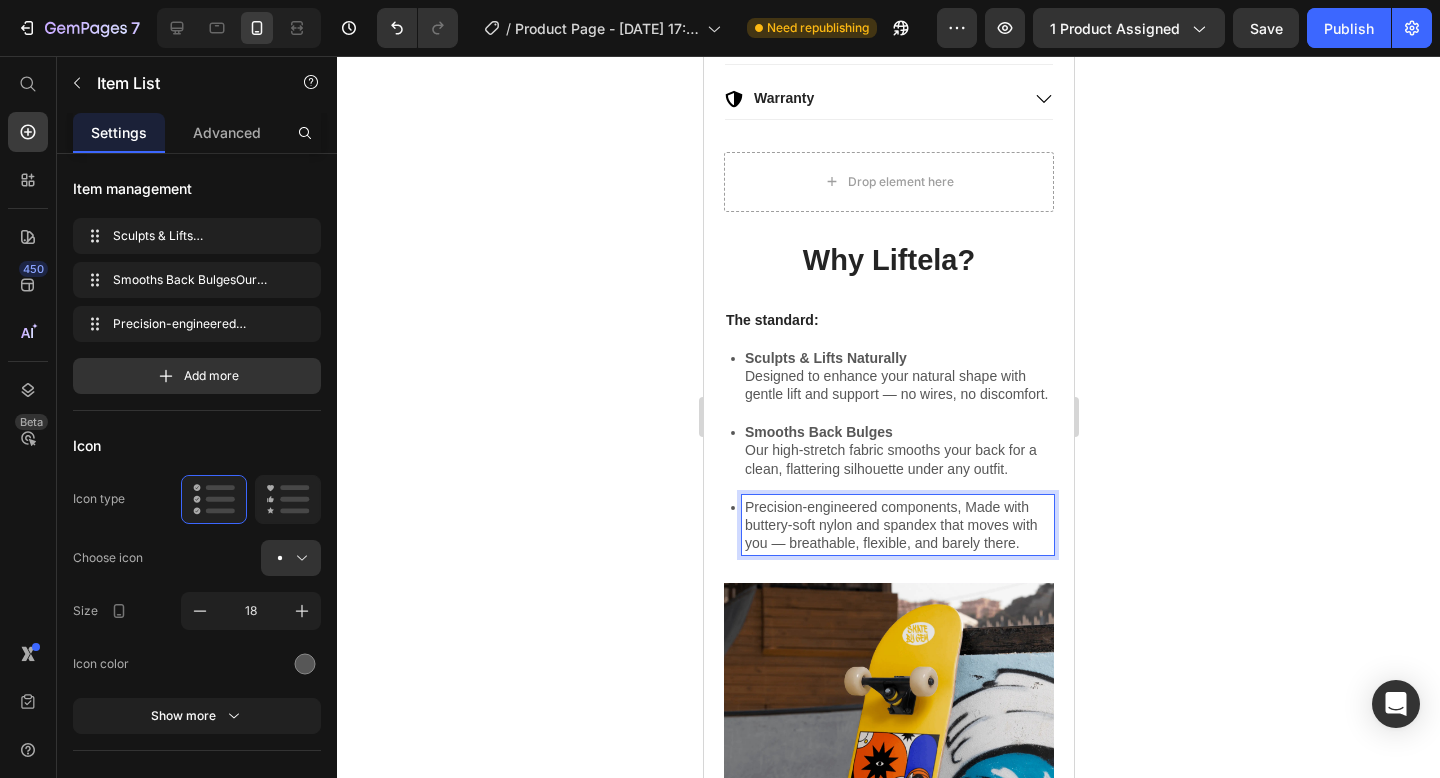 click on "Precision-engineered components, Made with buttery-soft nylon and spandex that moves with you — breathable, flexible, and barely there." at bounding box center [897, 525] 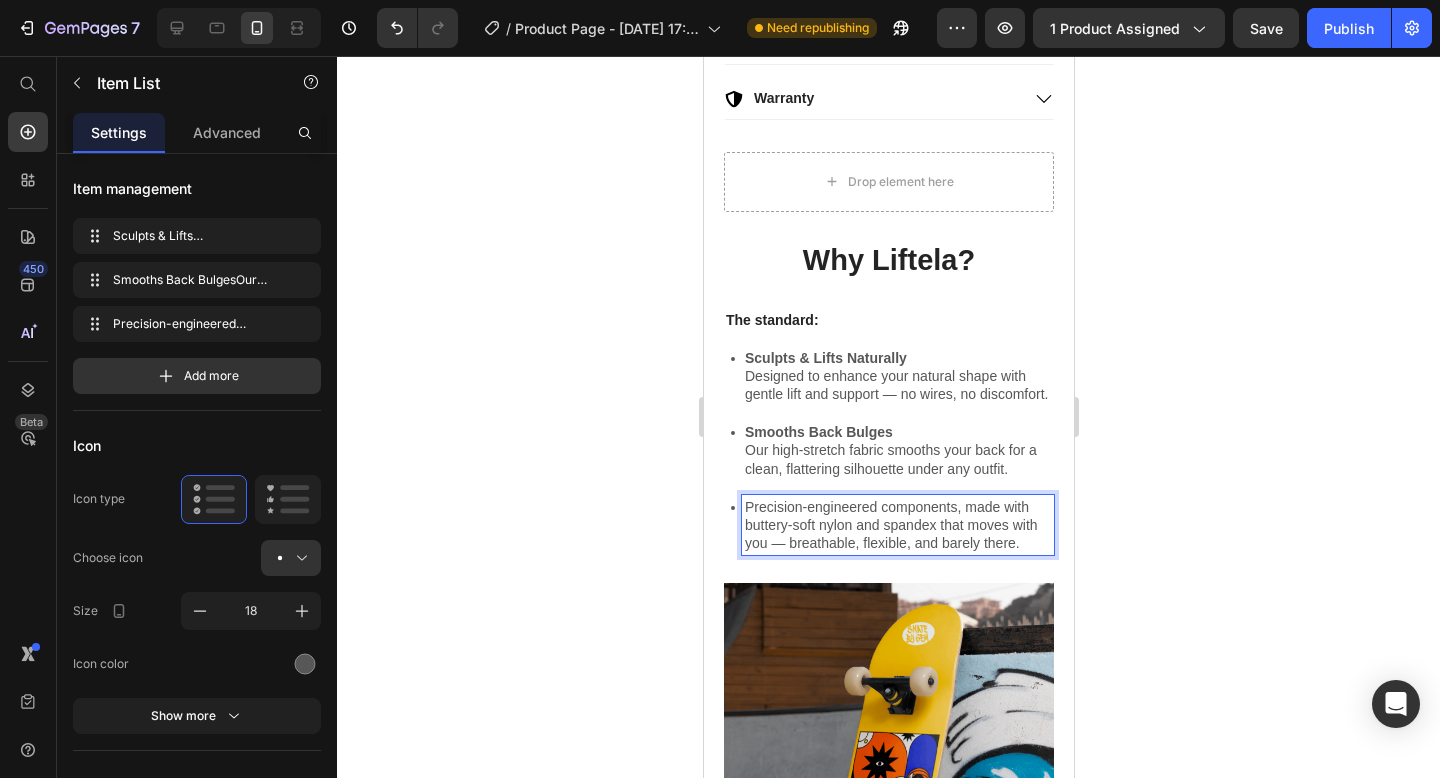 click on "Precision-engineered components, made with buttery-soft nylon and spandex that moves with you — breathable, flexible, and barely there." at bounding box center (897, 525) 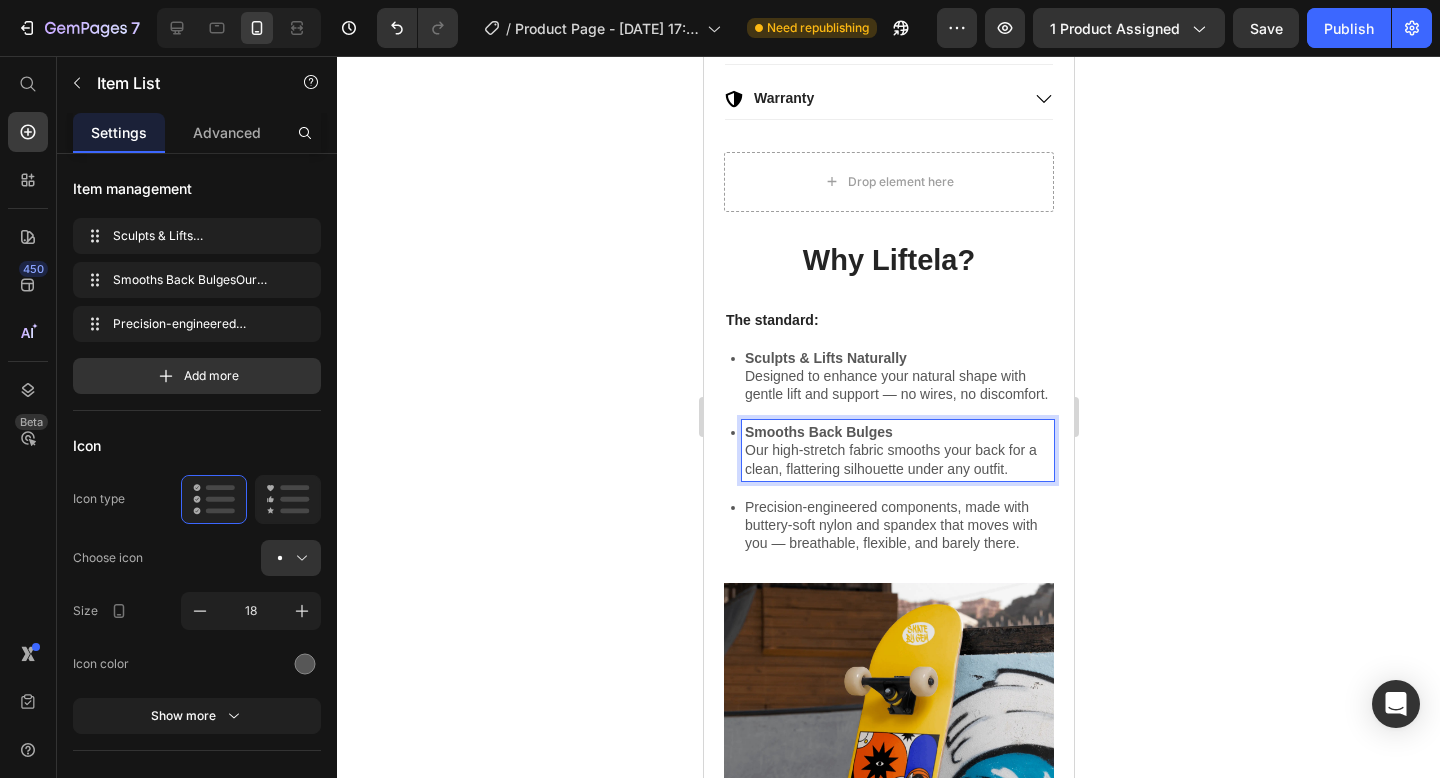click on "Smooths Back Bulges" at bounding box center [818, 432] 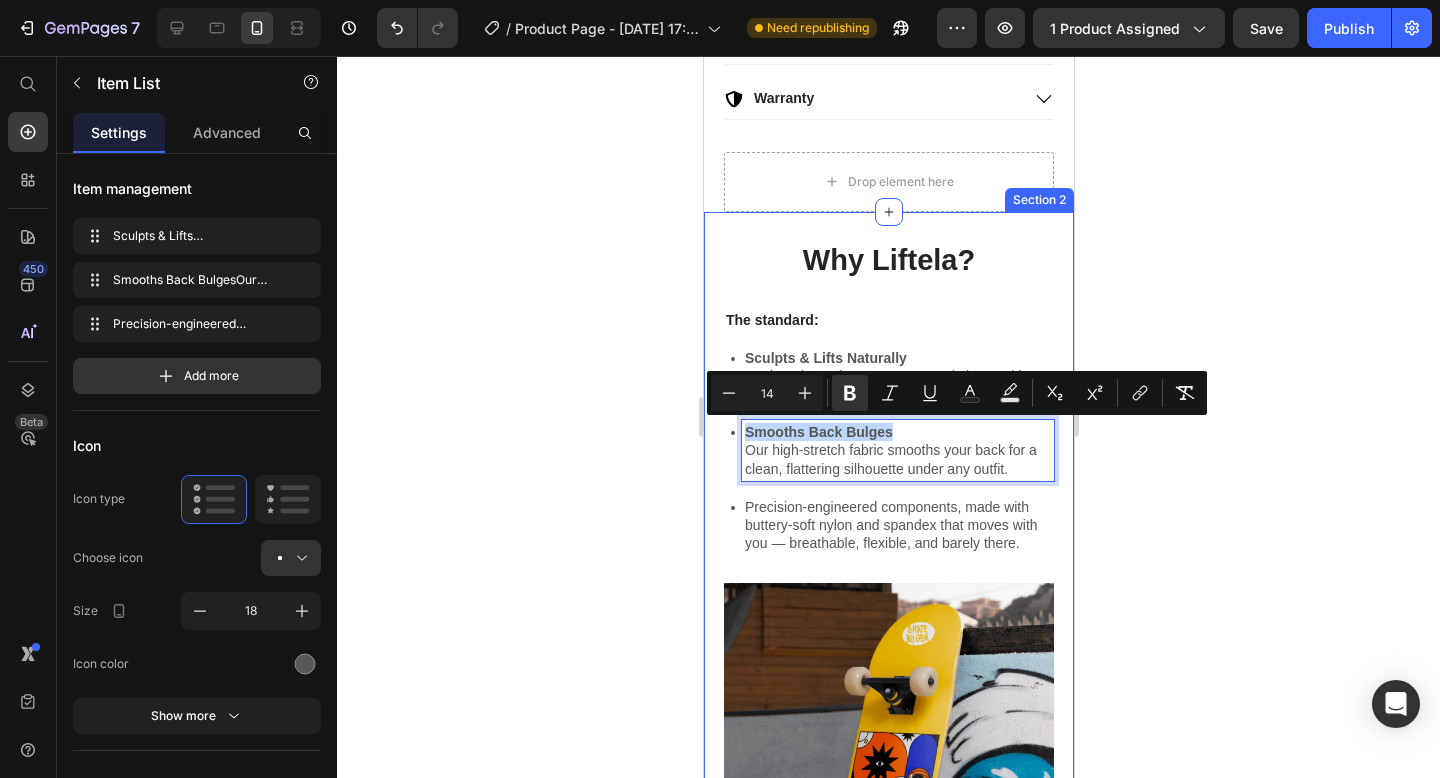 drag, startPoint x: 900, startPoint y: 430, endPoint x: 711, endPoint y: 424, distance: 189.09521 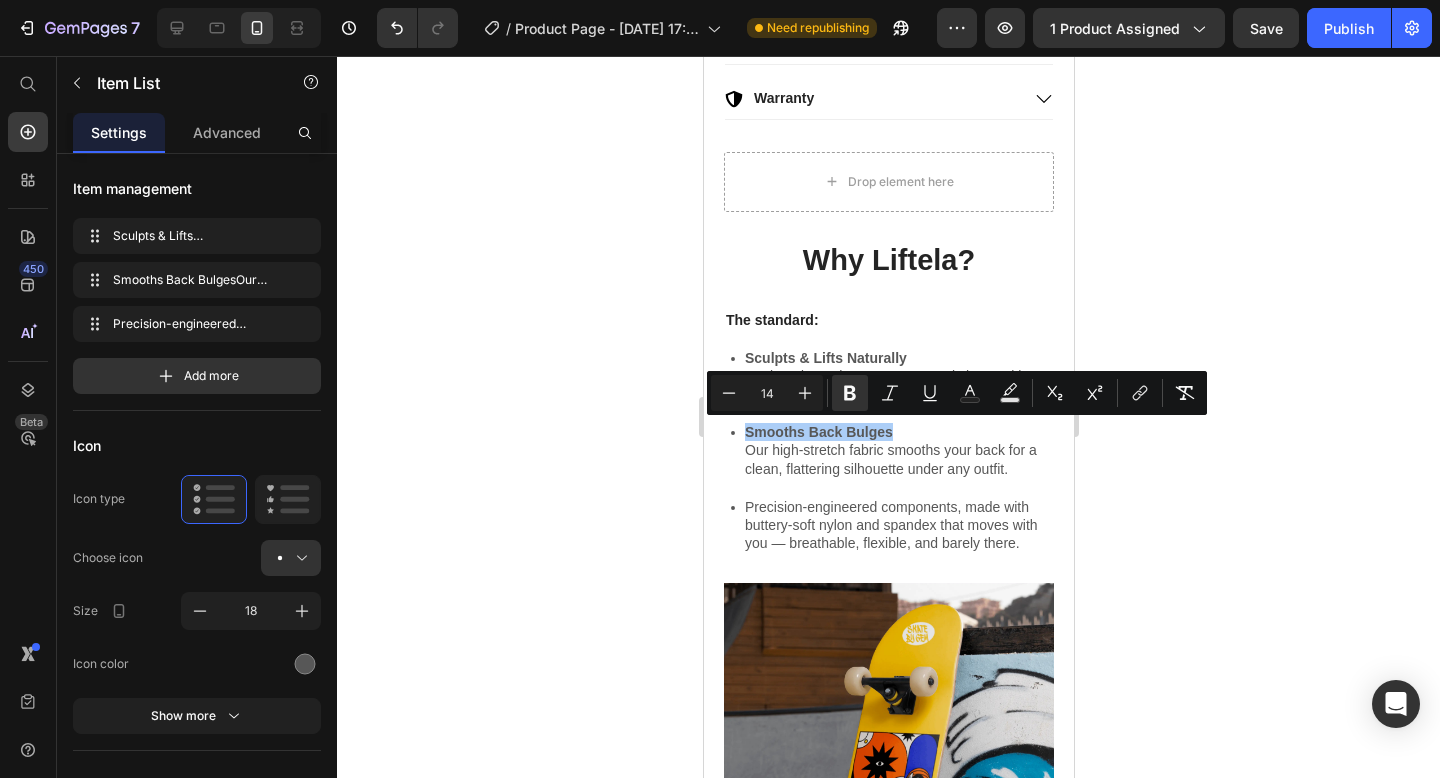 click 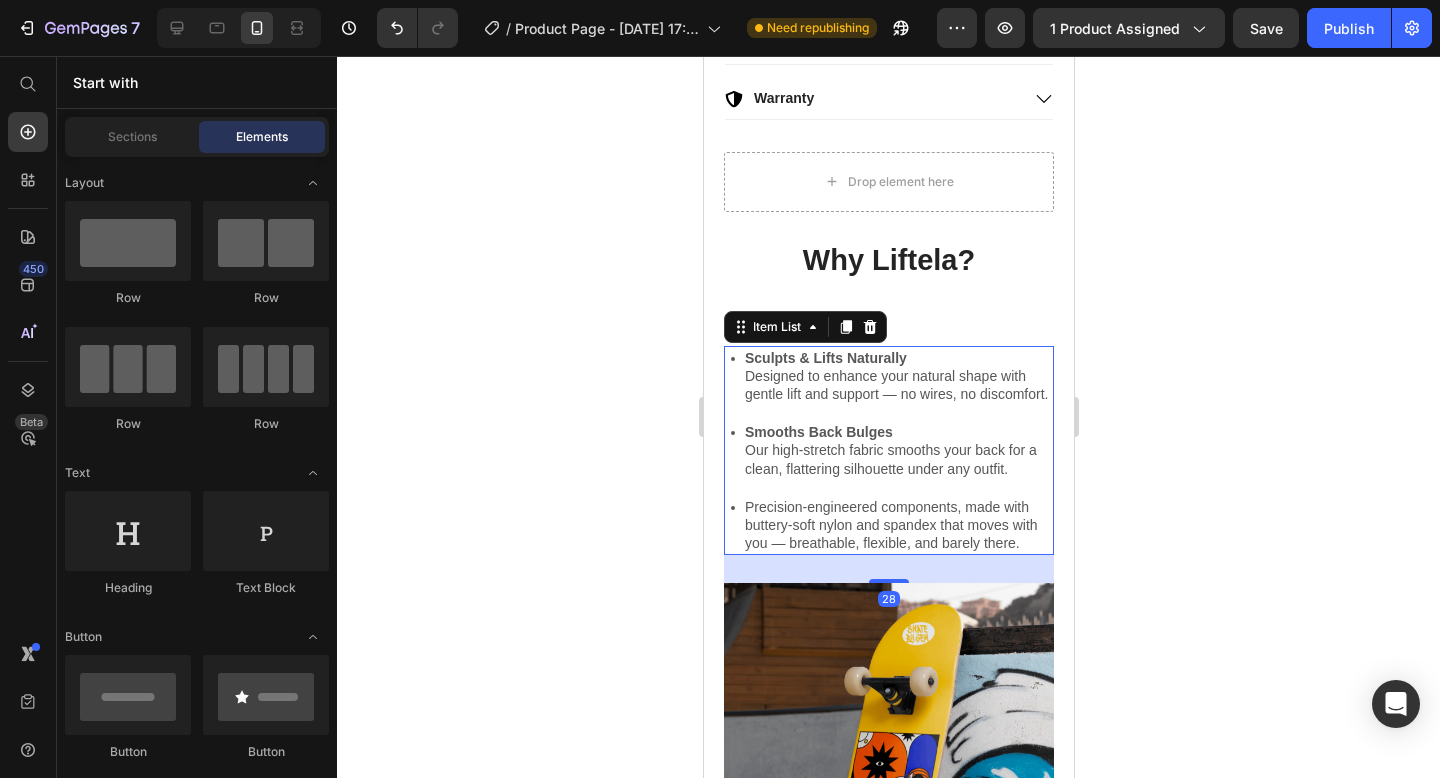 click on "Precision-engineered components, made with buttery-soft nylon and spandex that moves with you — breathable, flexible, and barely there." at bounding box center (897, 525) 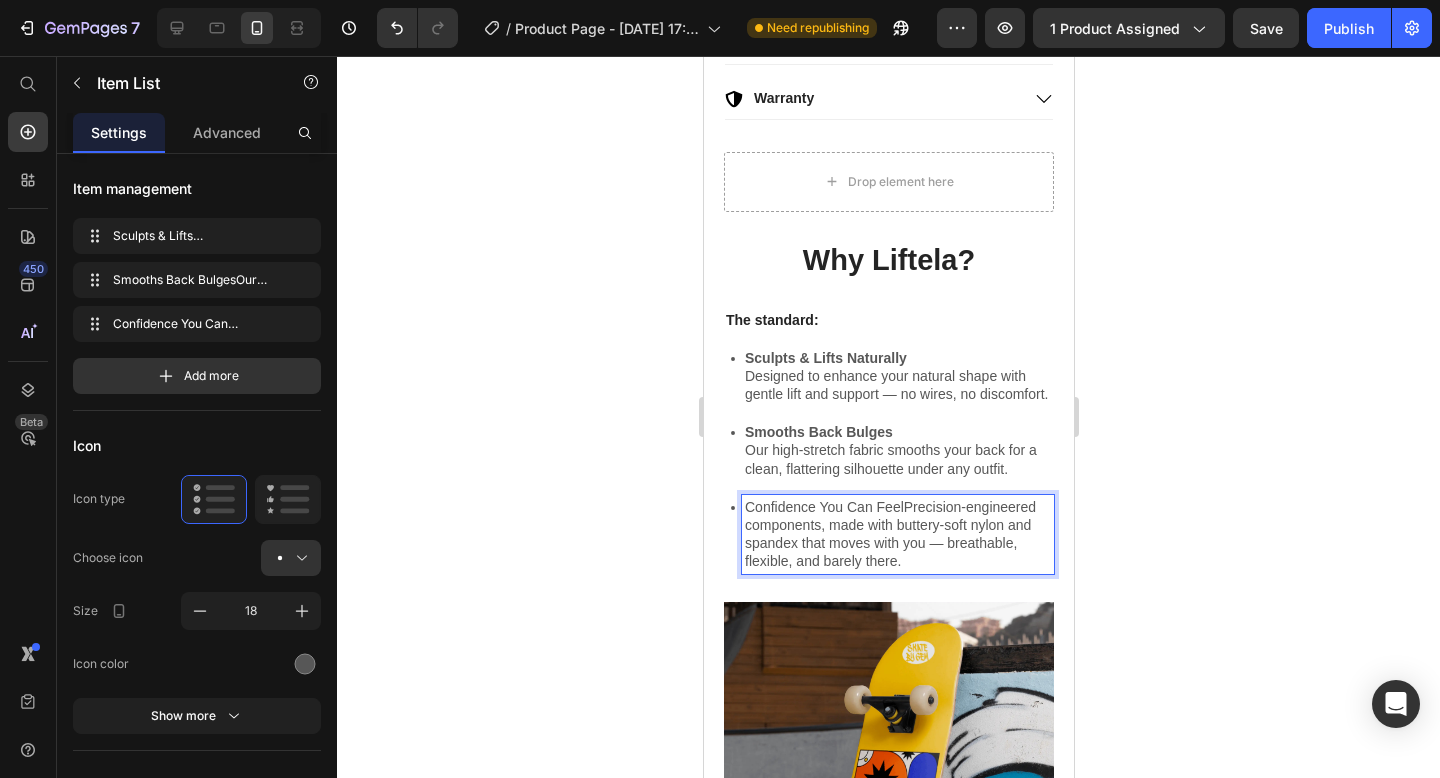 click on "Confidence You Can FeelPrecision-engineered components, made with buttery-soft nylon and spandex that moves with you — breathable, flexible, and barely there." at bounding box center (897, 534) 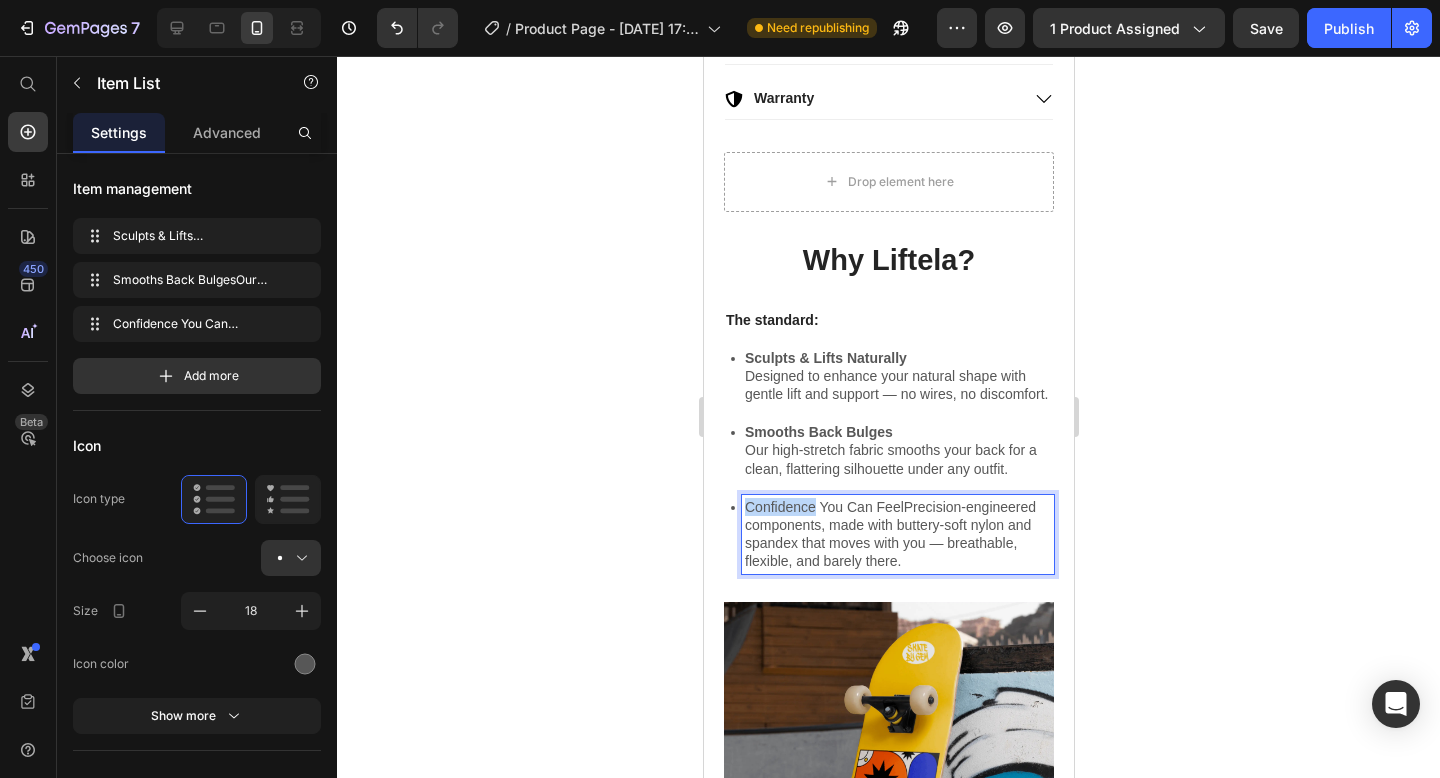 click on "Confidence You Can FeelPrecision-engineered components, made with buttery-soft nylon and spandex that moves with you — breathable, flexible, and barely there." at bounding box center (897, 534) 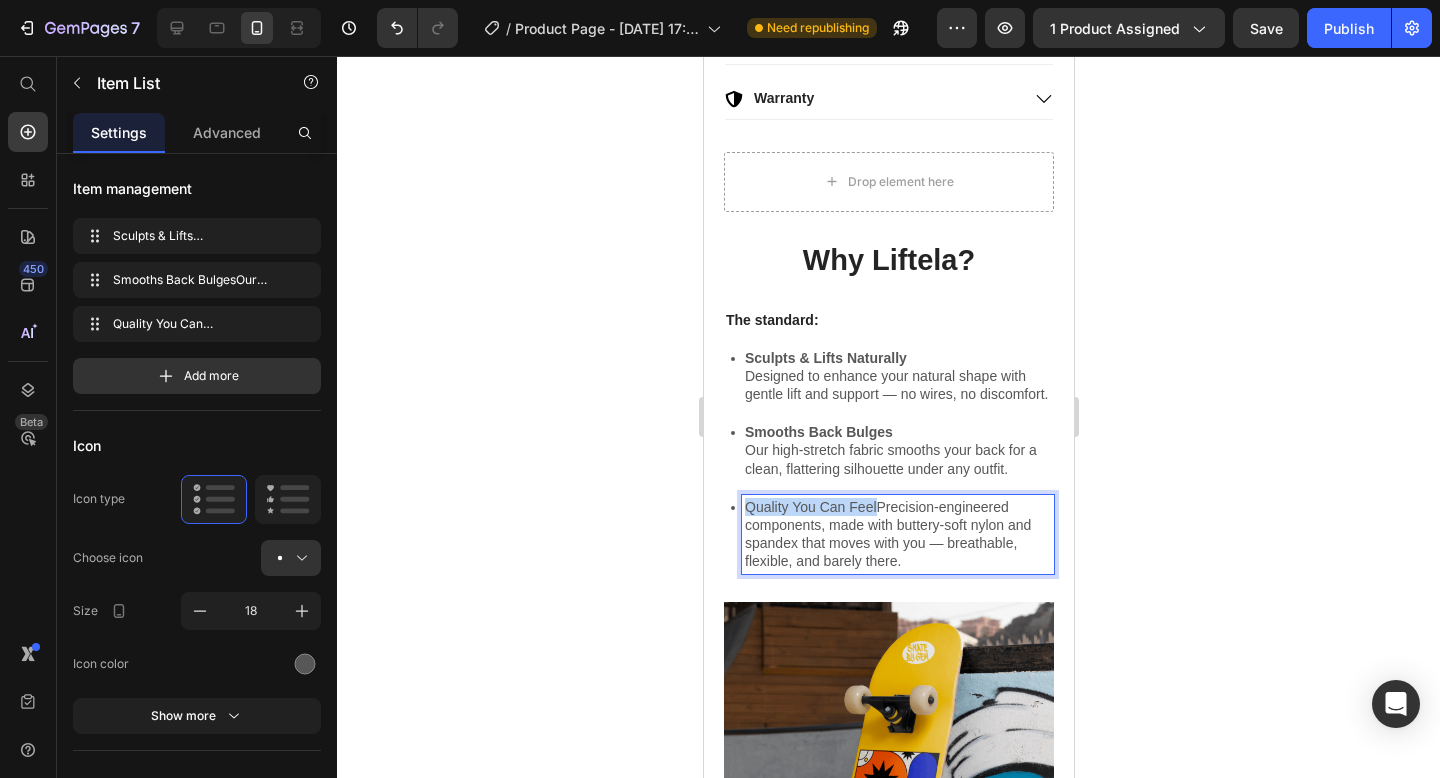 drag, startPoint x: 875, startPoint y: 509, endPoint x: 736, endPoint y: 511, distance: 139.01439 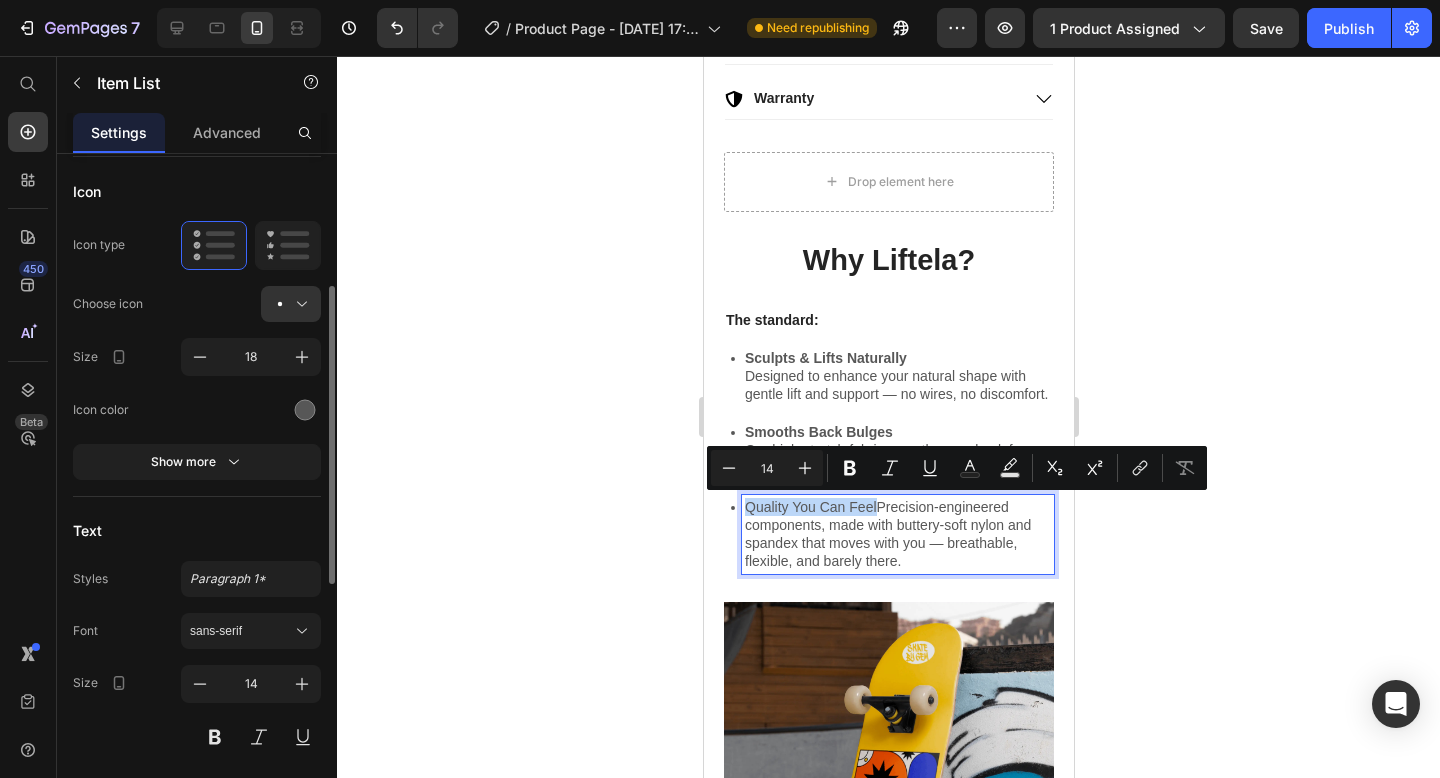 scroll, scrollTop: 277, scrollLeft: 0, axis: vertical 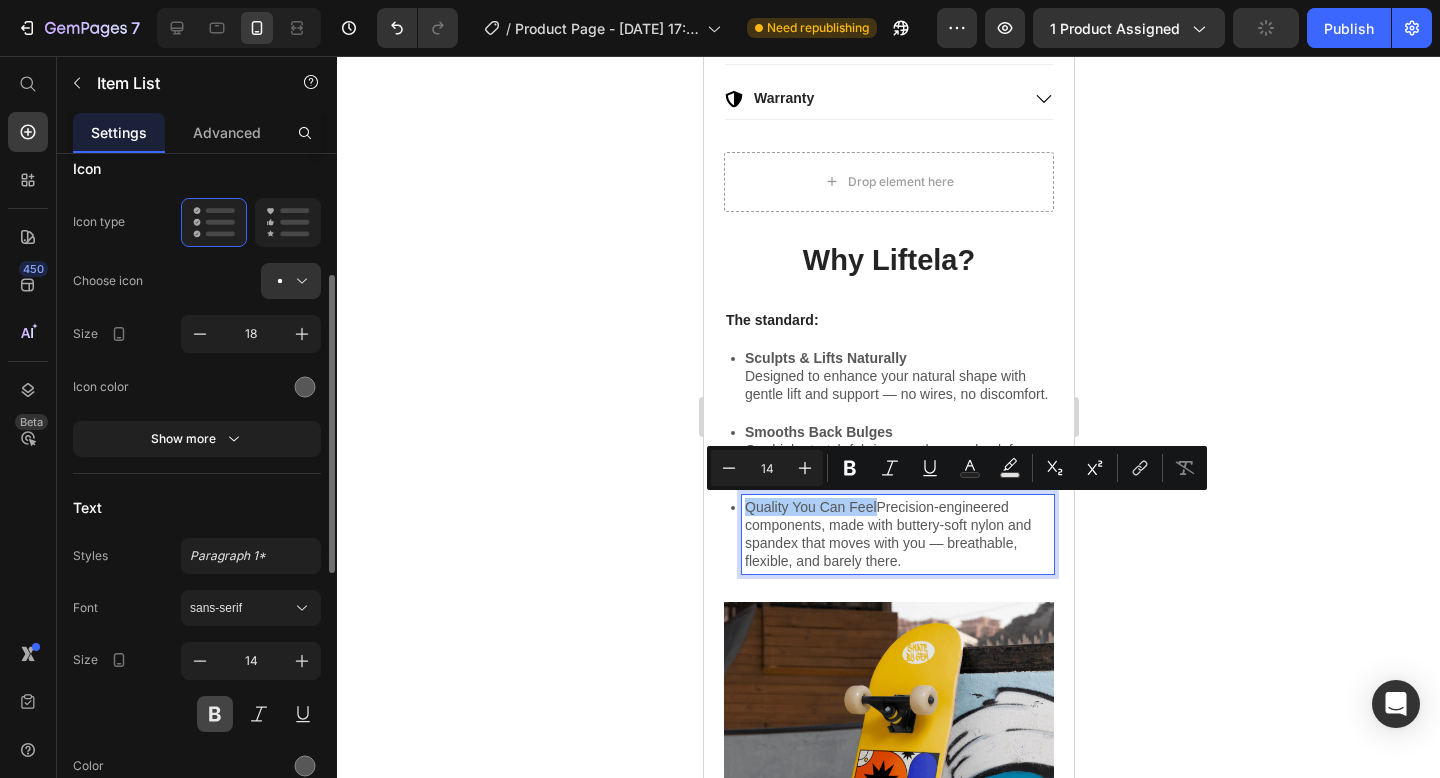 click at bounding box center [215, 714] 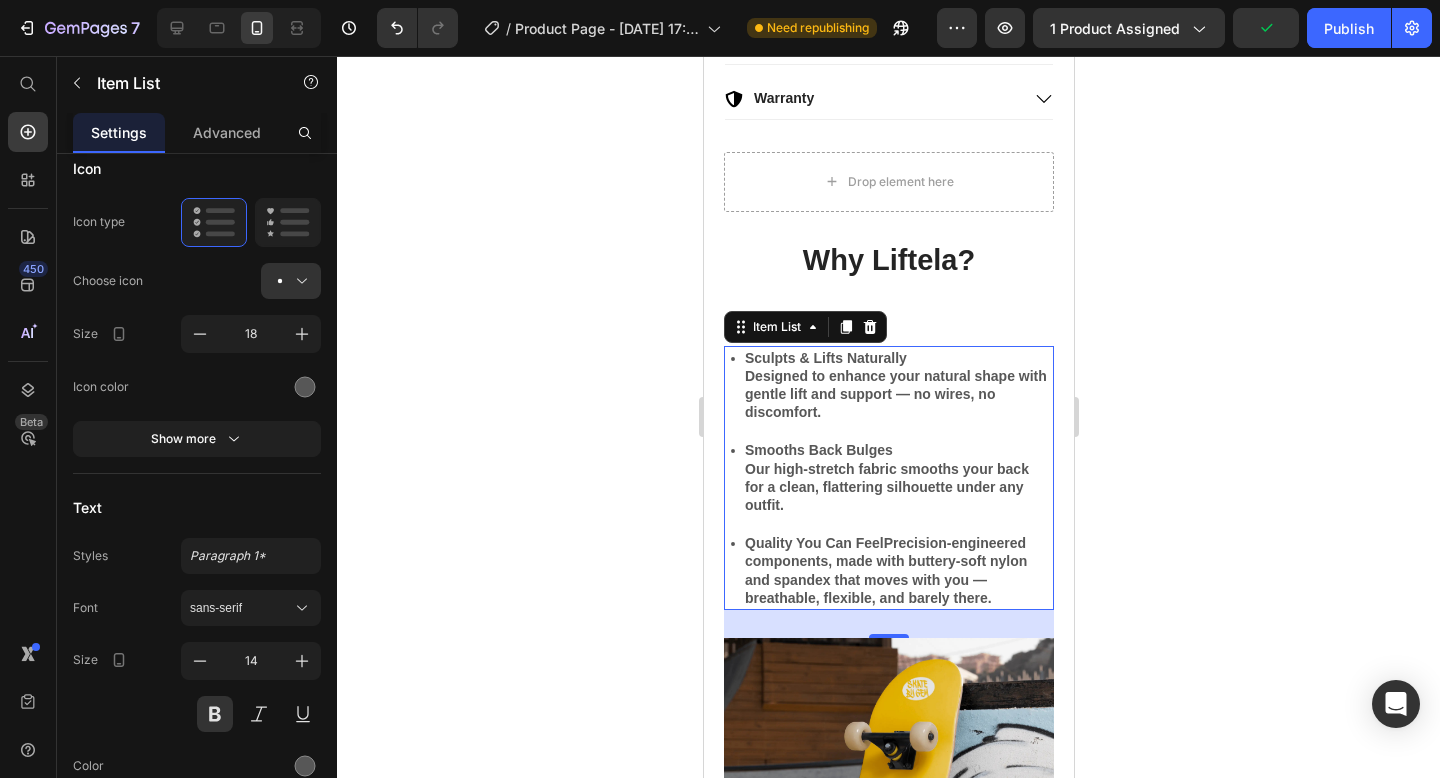 type 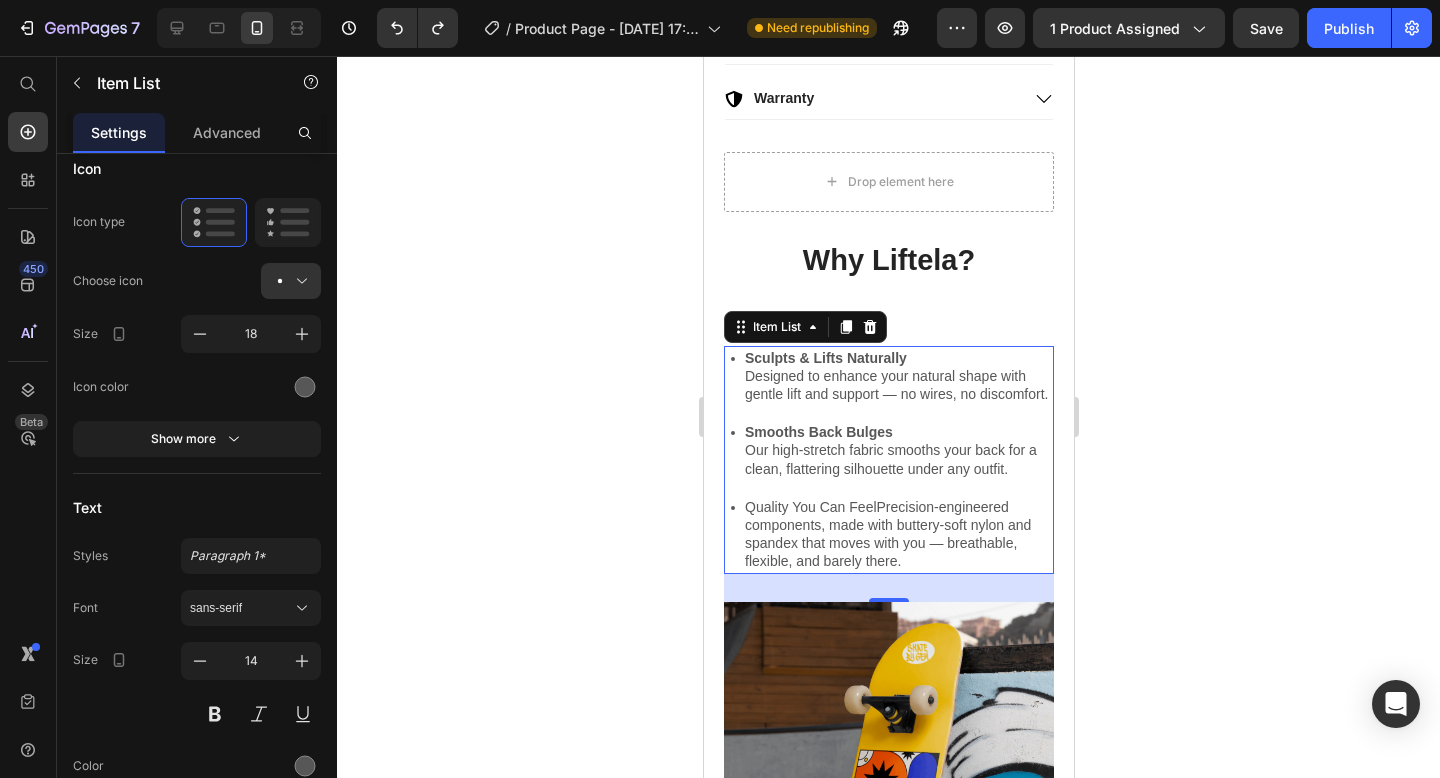 click on "Quality You Can FeelPrecision-engineered components, made with buttery-soft nylon and spandex that moves with you — breathable, flexible, and barely there." at bounding box center (897, 534) 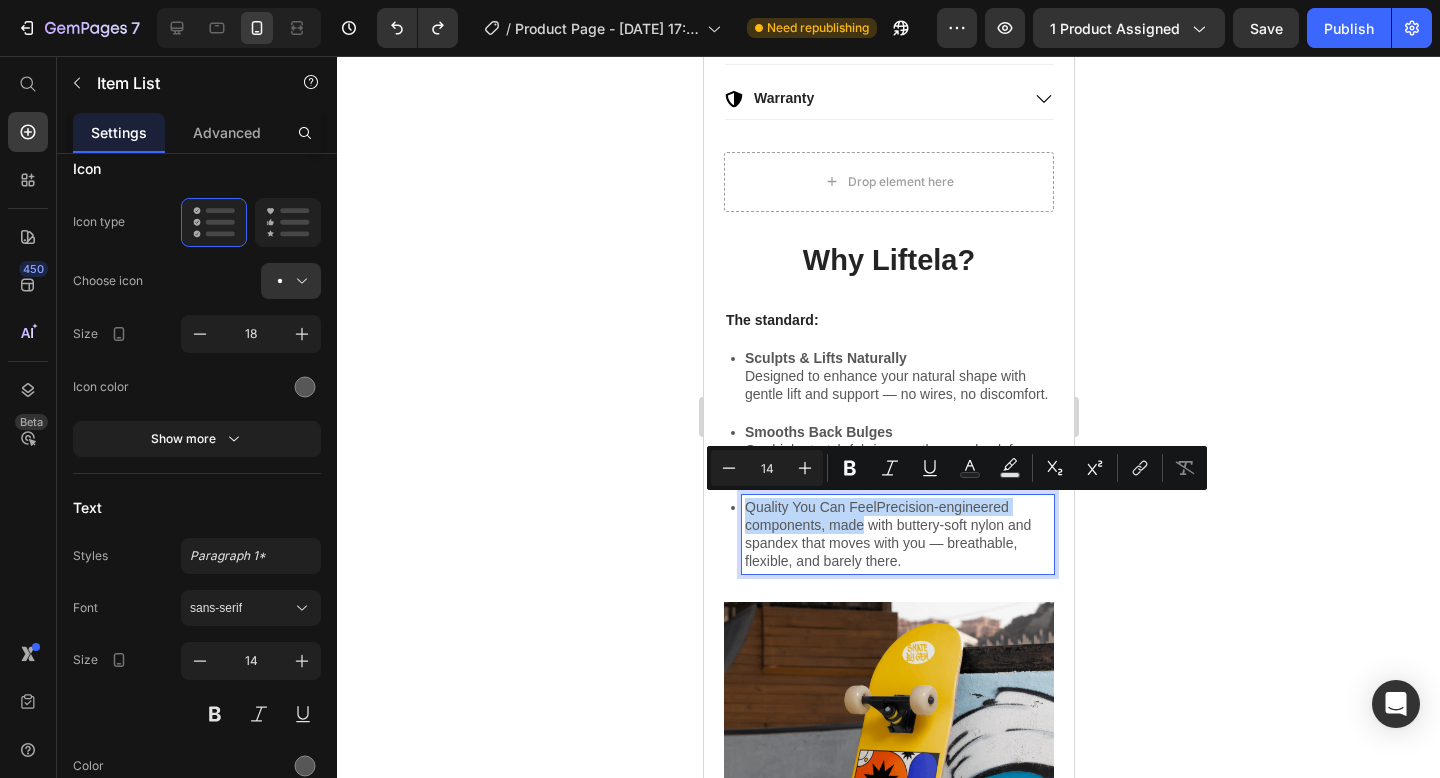 drag, startPoint x: 745, startPoint y: 506, endPoint x: 851, endPoint y: 520, distance: 106.92053 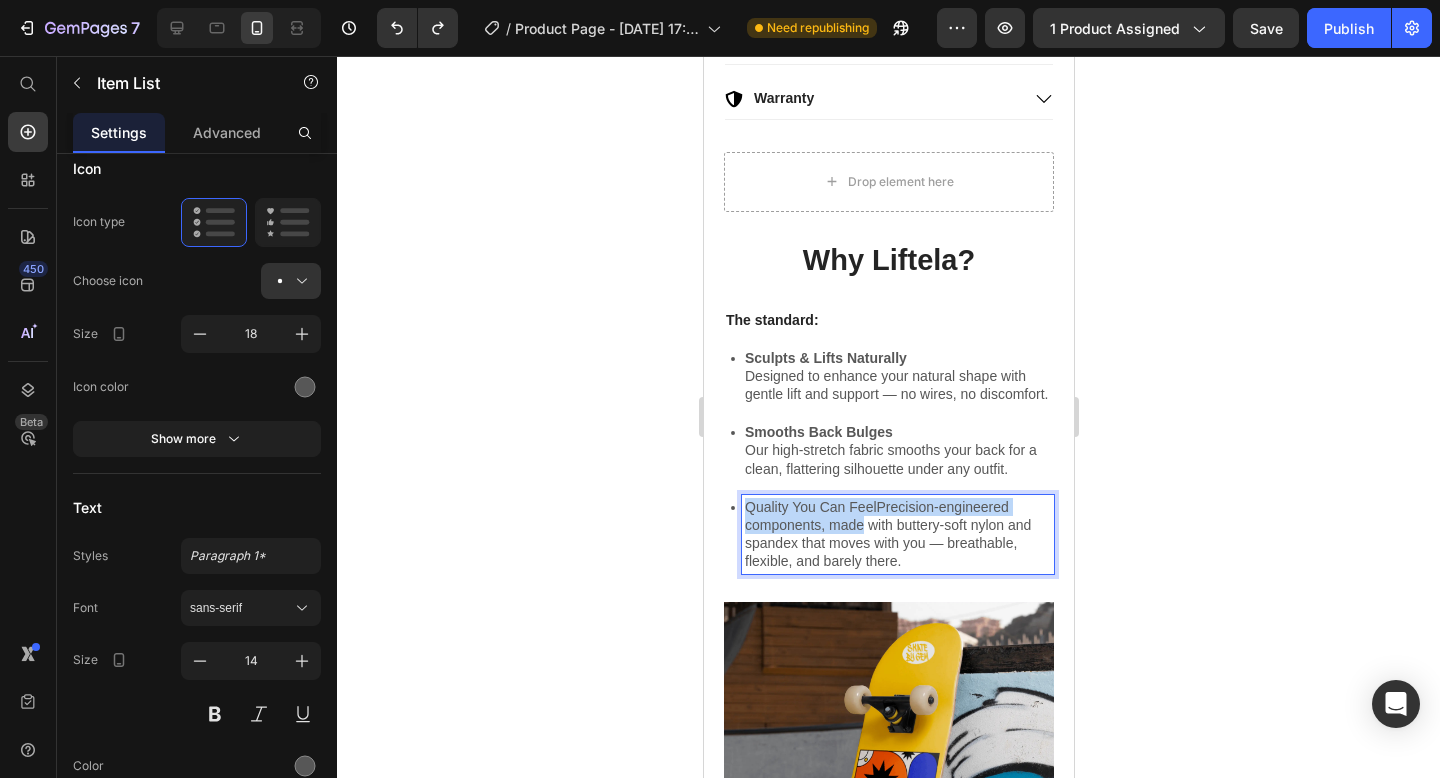 click on "Quality You Can FeelPrecision-engineered components, made with buttery-soft nylon and spandex that moves with you — breathable, flexible, and barely there." at bounding box center (897, 534) 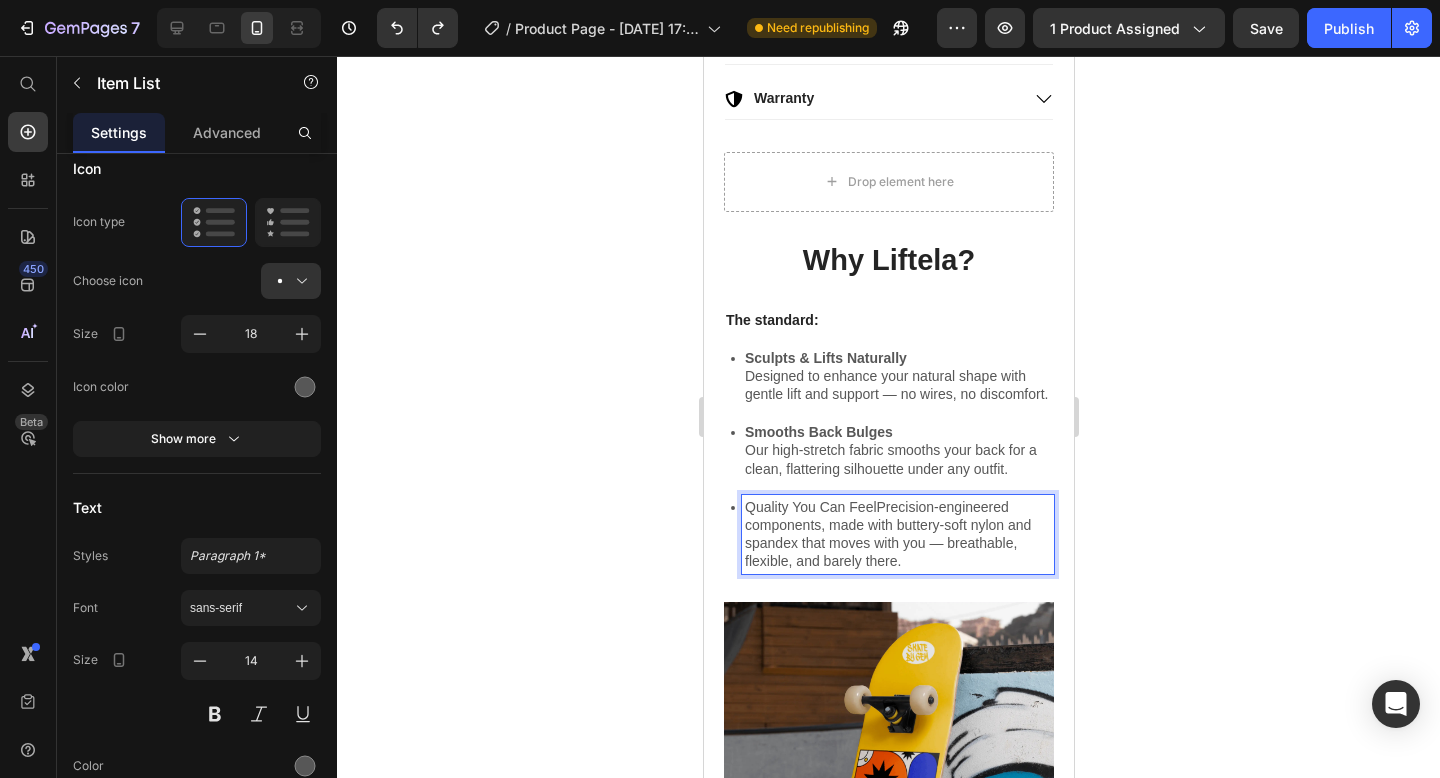 click on "Quality You Can FeelPrecision-engineered components, made with buttery-soft nylon and spandex that moves with you — breathable, flexible, and barely there." at bounding box center (897, 534) 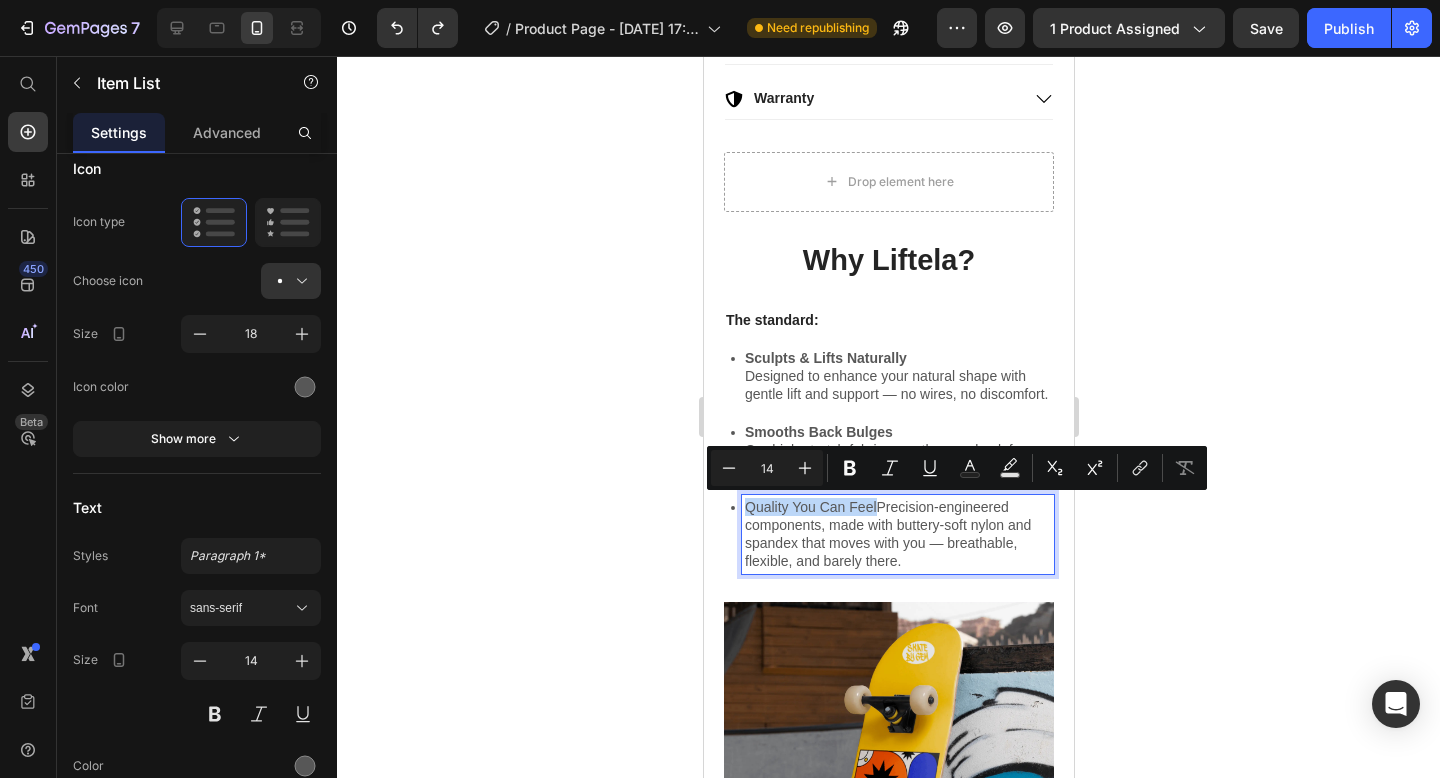 drag, startPoint x: 876, startPoint y: 509, endPoint x: 744, endPoint y: 509, distance: 132 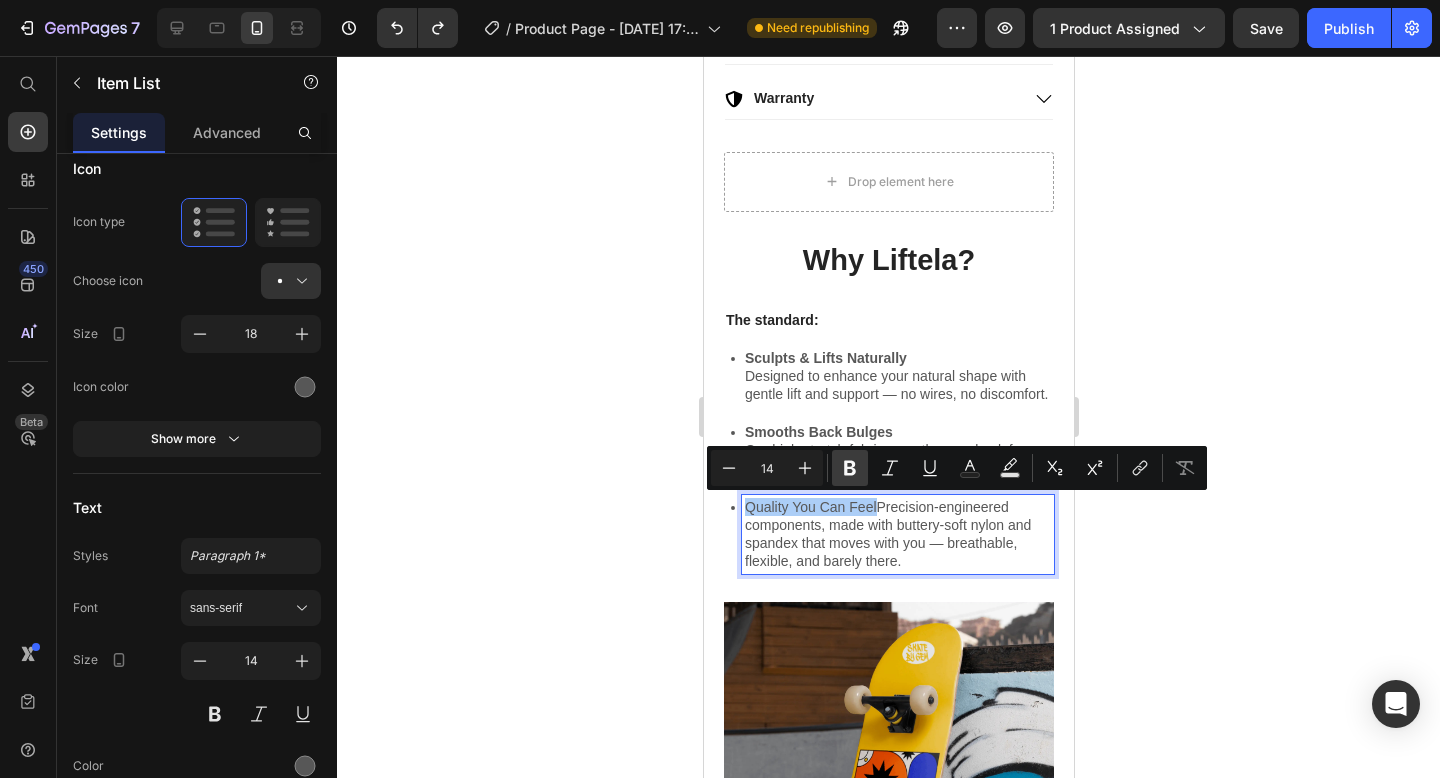 click 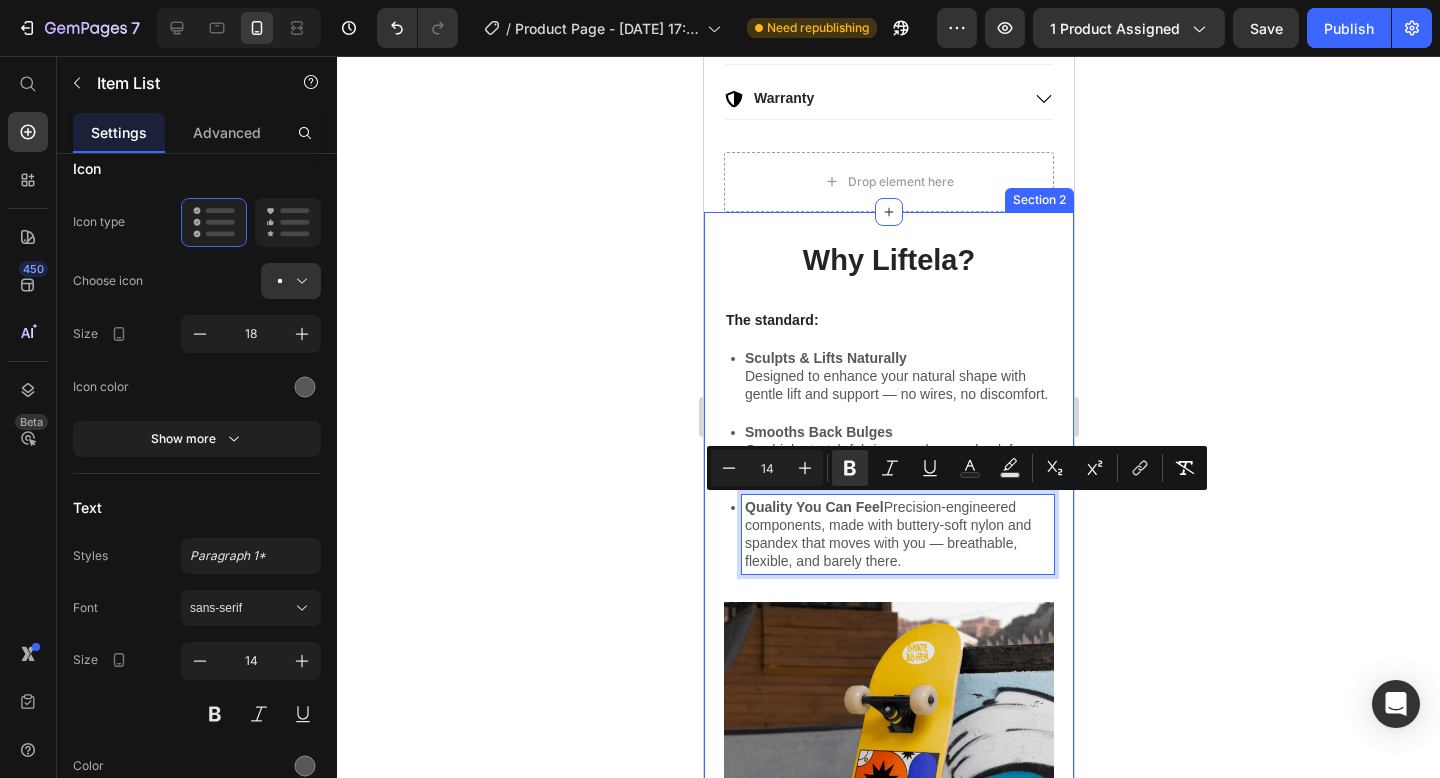click on "Why Liftela? Heading The standard: Text Block
Sculpts & Lifts Naturally Designed to enhance your natural shape with gentle lift and support — no wires, no discomfort.
Smooths Back Bulges Our high-stretch fabric smooths your back for a clean, flattering silhouette under any outfit.
Quality You Can Feel Precision-engineered components, made with buttery-soft nylon and spandex that moves with you — breathable, flexible, and barely there. Item List   28 Image Row Image Overall Dimensions Heading
Width (in): 8.2 - 9.0
Length (in): 31.50
Wheelbase (in): 13.875
Shape: Twin Popsicle Item List The carefully considered overall dimensions of the Gem Skateboard facilitate a versatile riding experience, suitable for both urban commuting and recreational use. Text Block Image Row Section 2" at bounding box center (888, 855) 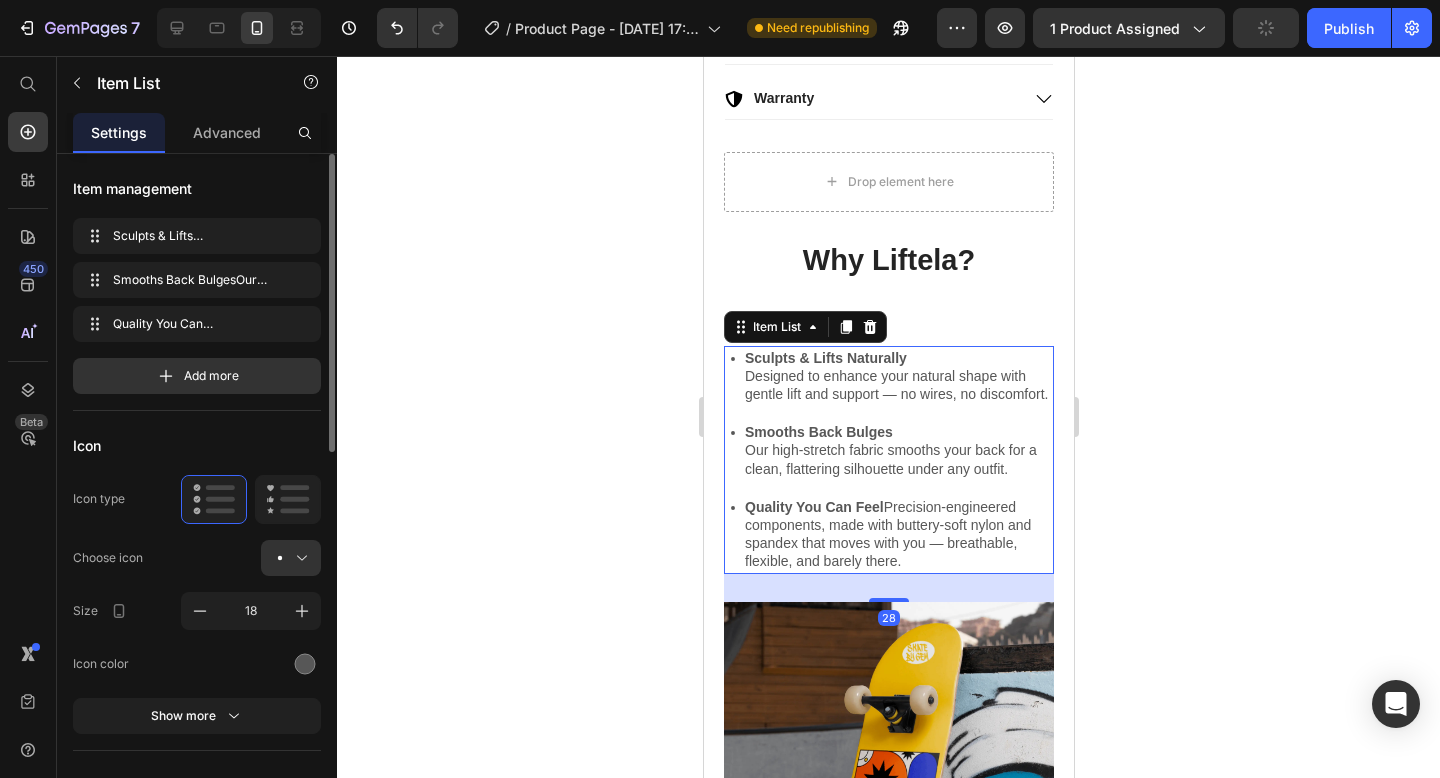 click on "Quality You Can Feel" at bounding box center (813, 507) 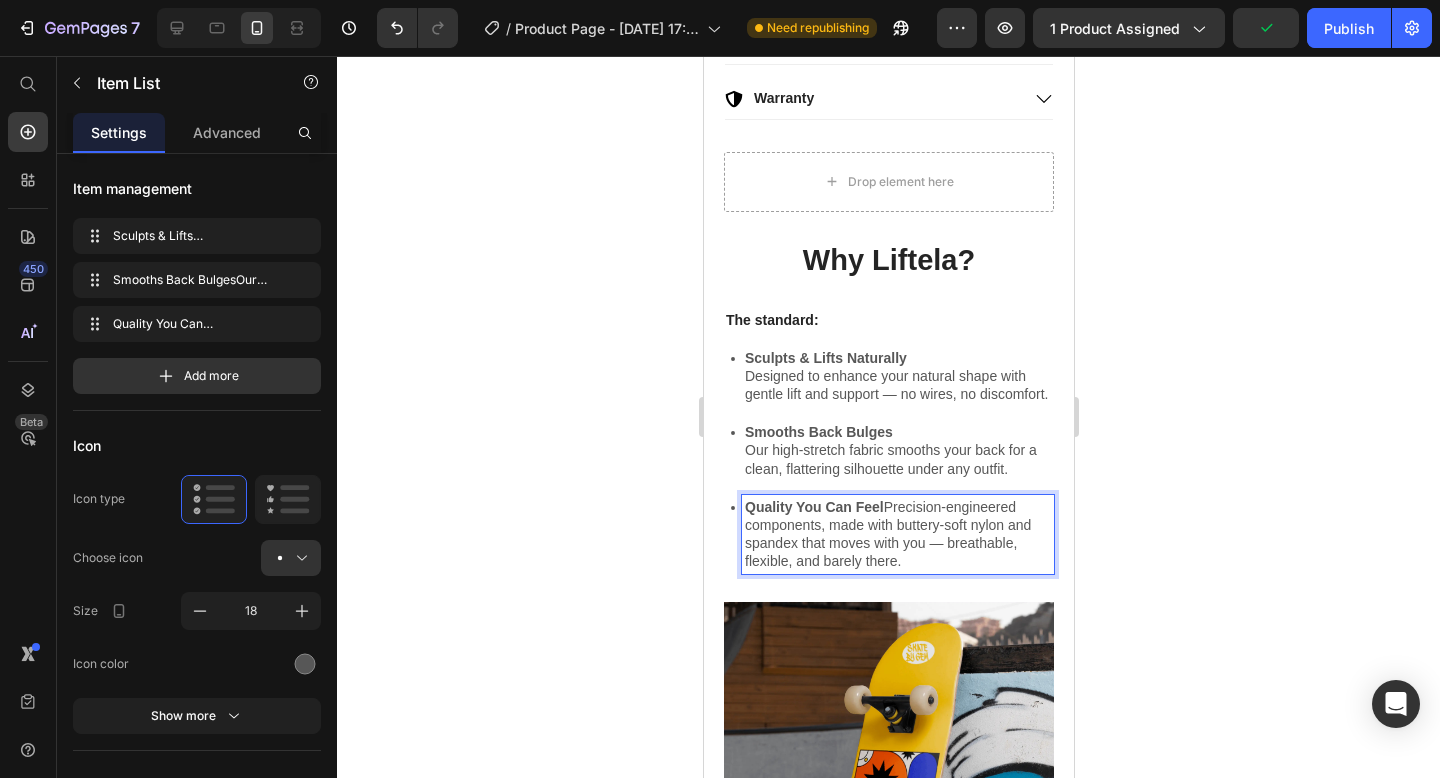 click on "Quality You Can Feel Precision-engineered components, made with buttery-soft nylon and spandex that moves with you — breathable, flexible, and barely there." at bounding box center [897, 534] 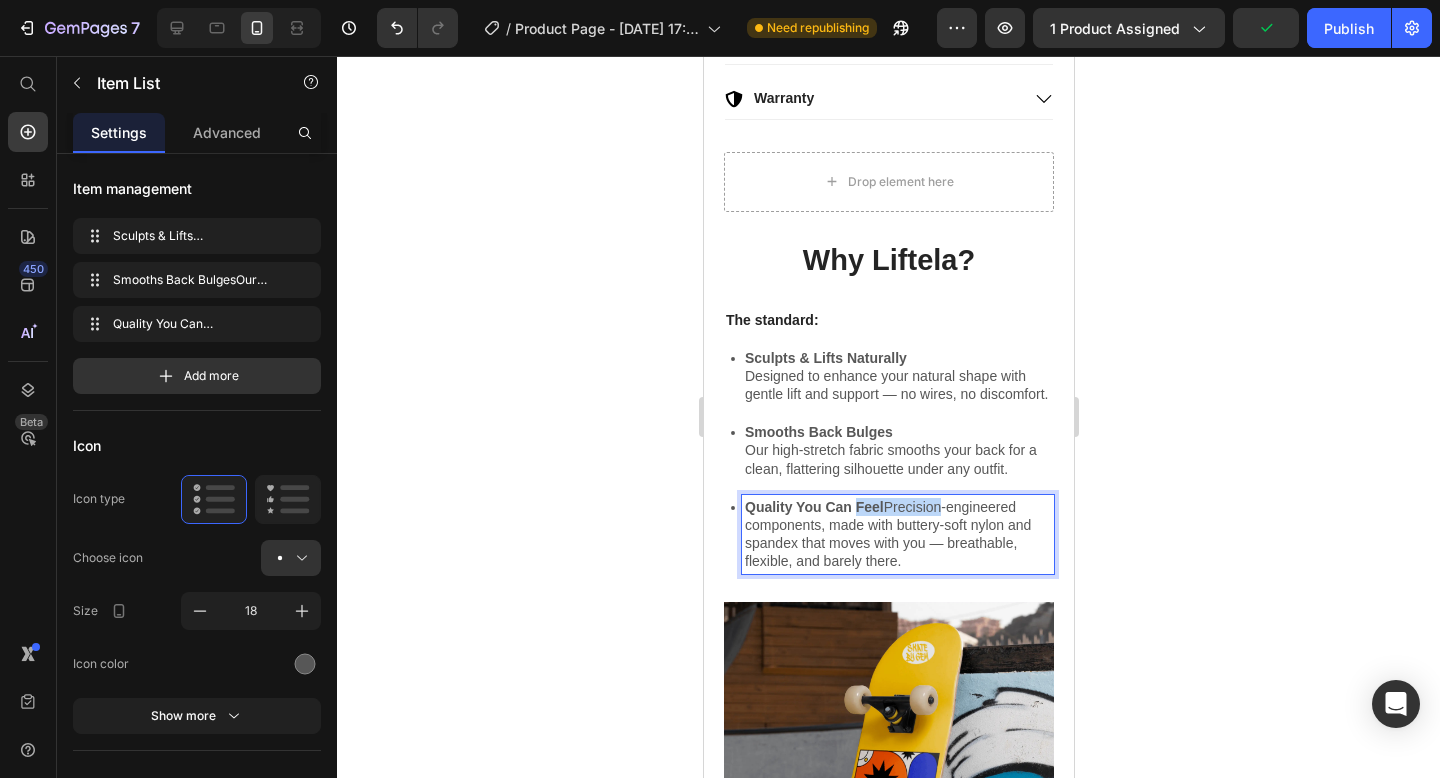 click on "Quality You Can Feel Precision-engineered components, made with buttery-soft nylon and spandex that moves with you — breathable, flexible, and barely there." at bounding box center [897, 534] 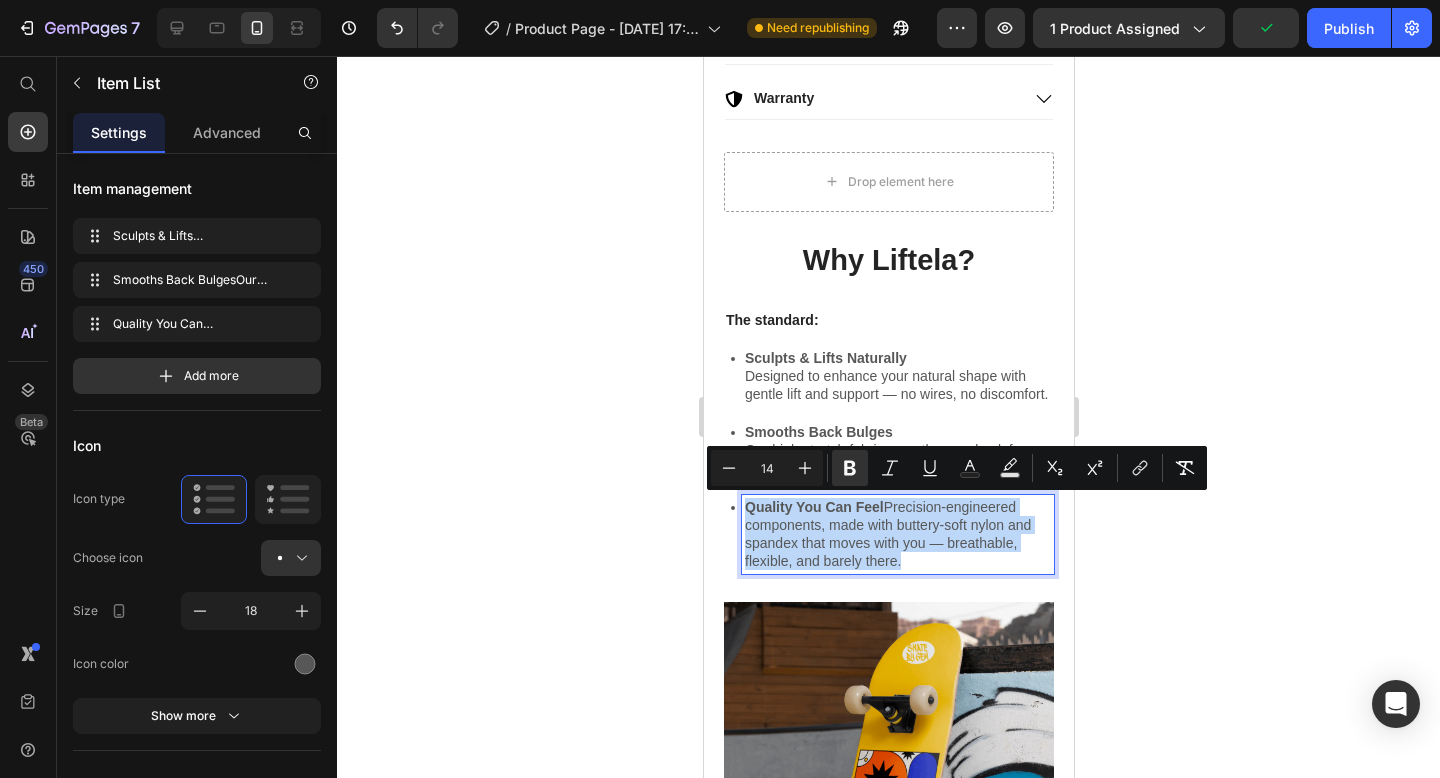 click on "Quality You Can Feel Precision-engineered components, made with buttery-soft nylon and spandex that moves with you — breathable, flexible, and barely there." at bounding box center (897, 534) 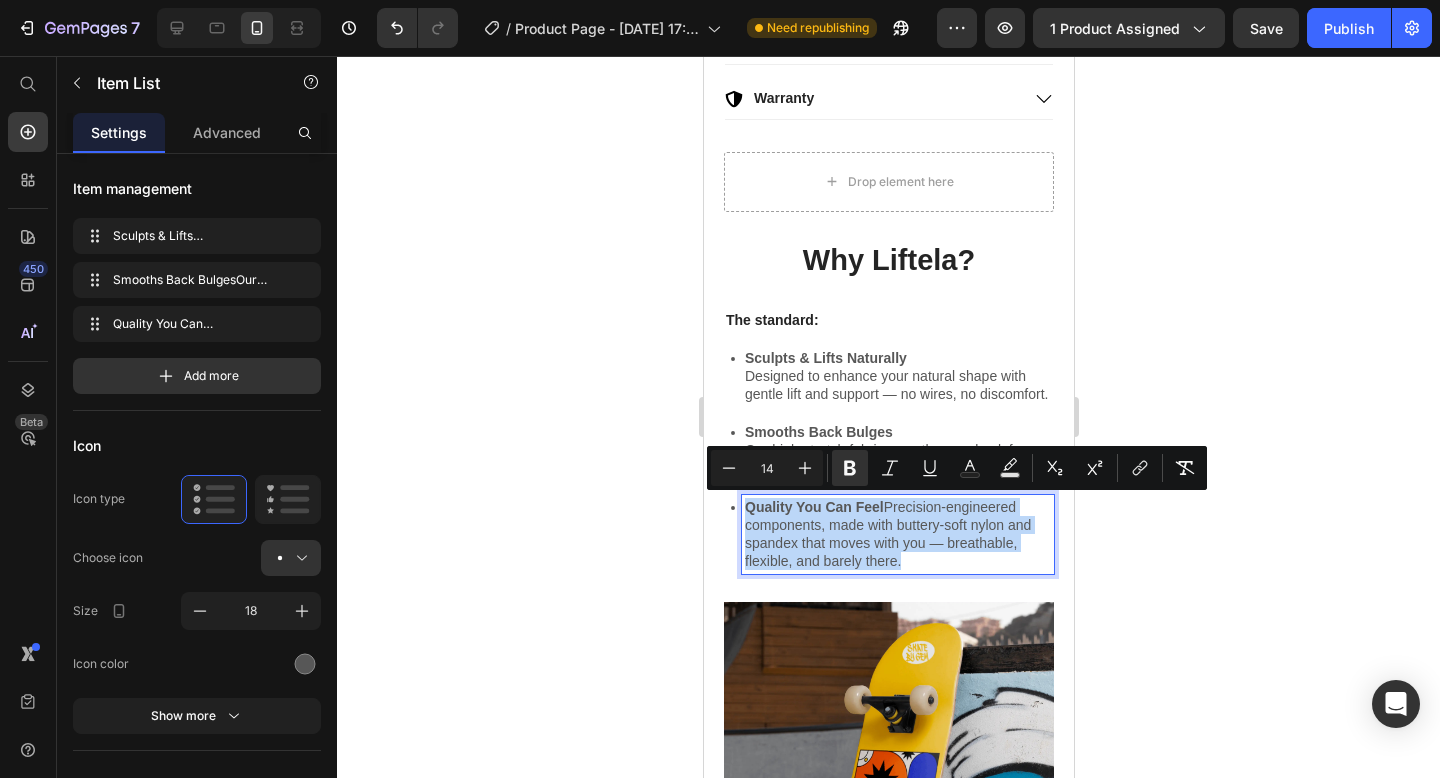 click on "Quality You Can Feel Precision-engineered components, made with buttery-soft nylon and spandex that moves with you — breathable, flexible, and barely there." at bounding box center (897, 534) 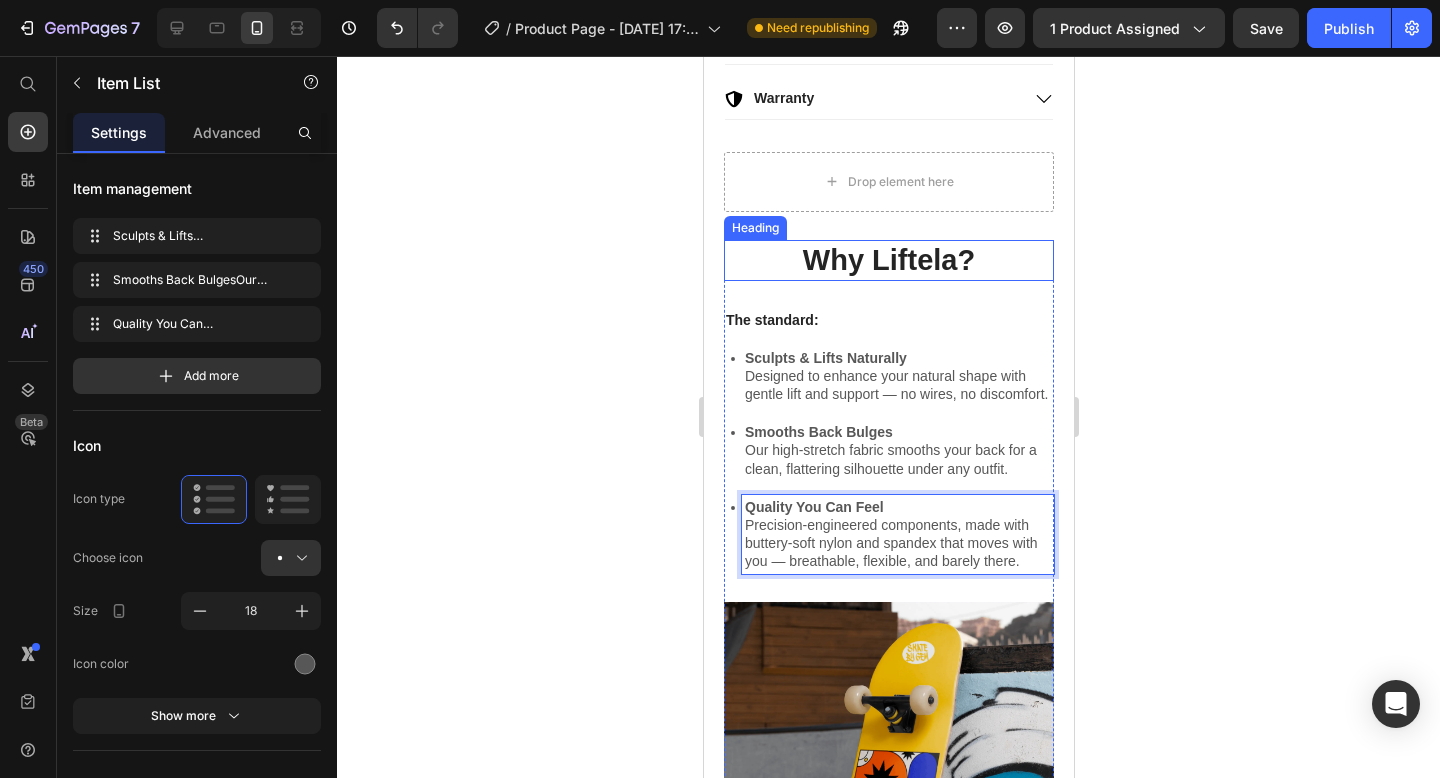 click on "Why Liftela?" at bounding box center (888, 261) 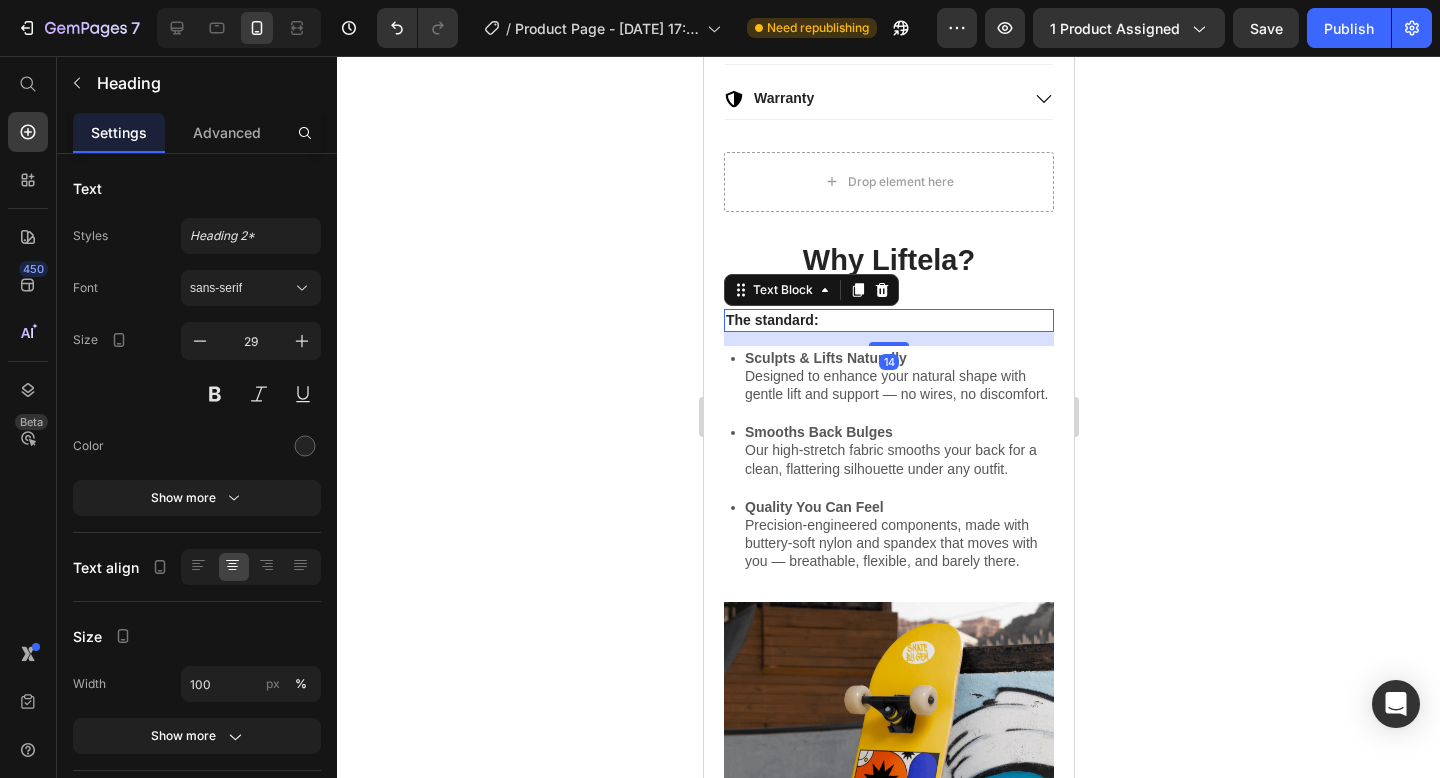 click on "The standard:" at bounding box center [888, 320] 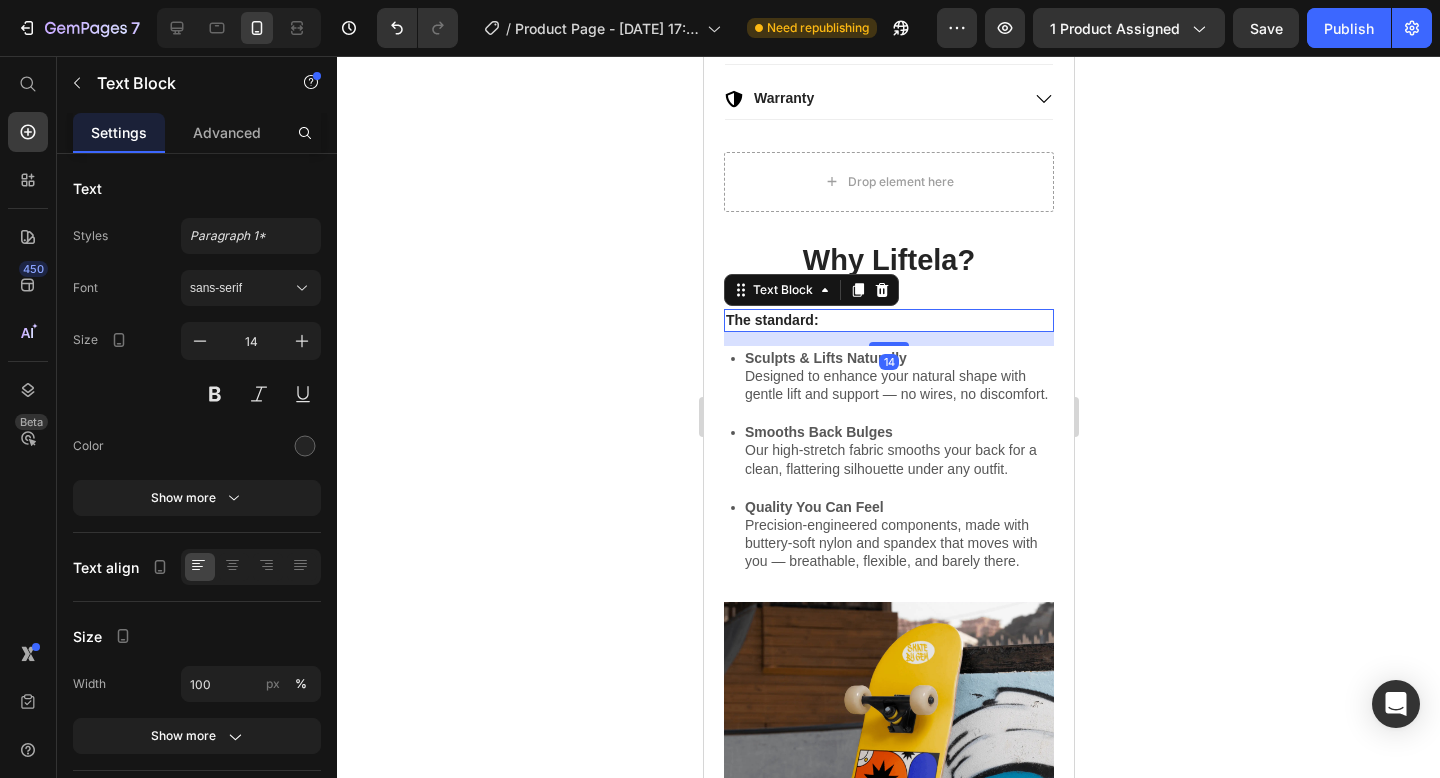 click on "The standard:" at bounding box center (888, 320) 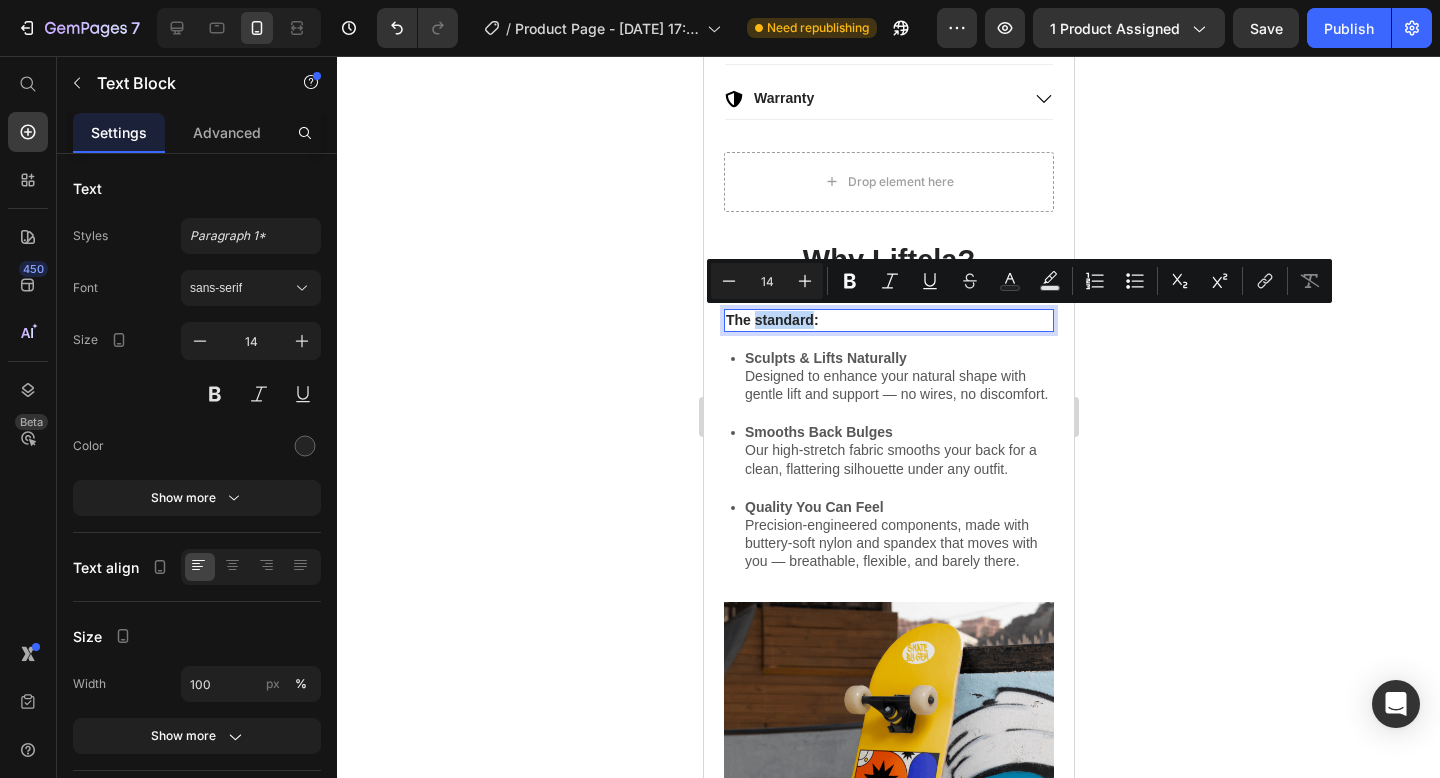click on "The standard:" at bounding box center [888, 320] 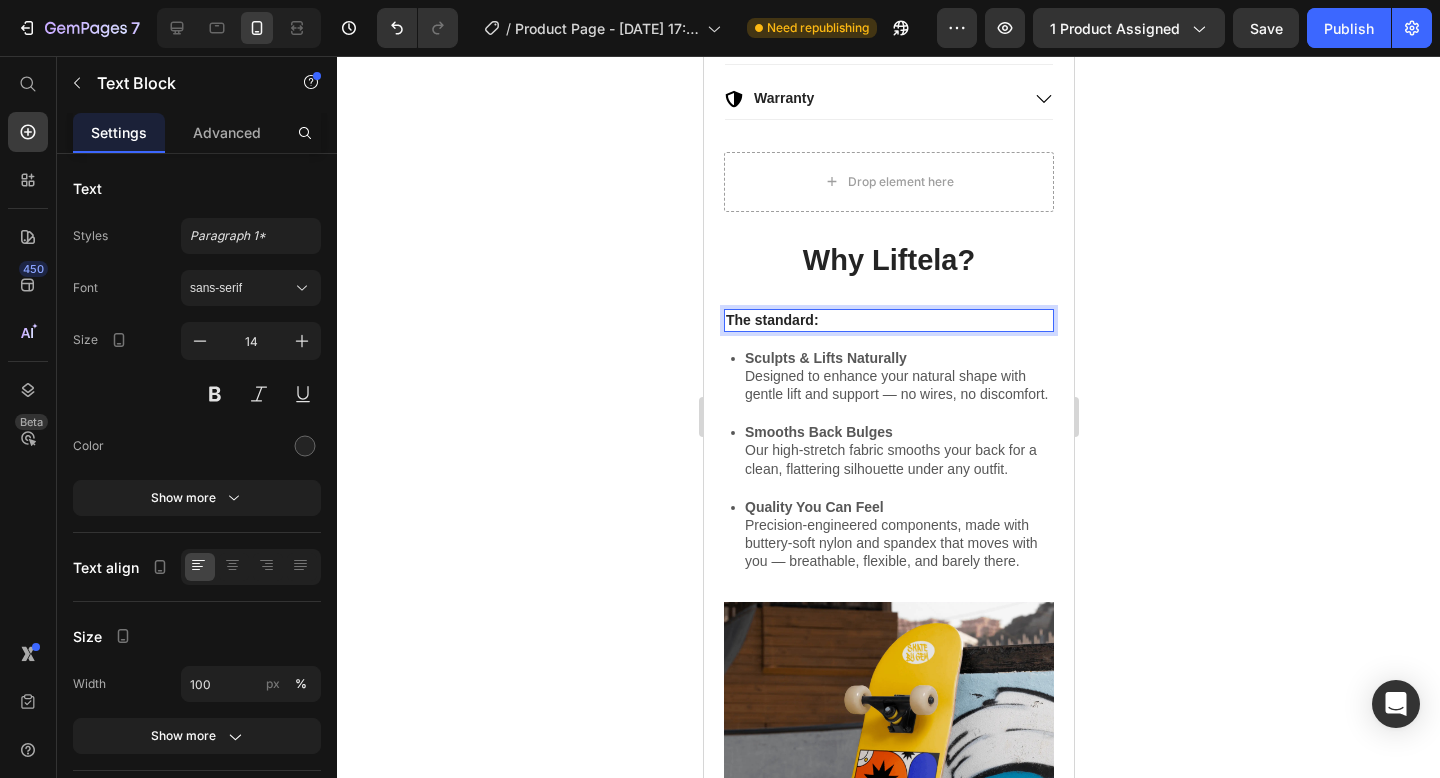 click on "The standard:" at bounding box center (888, 320) 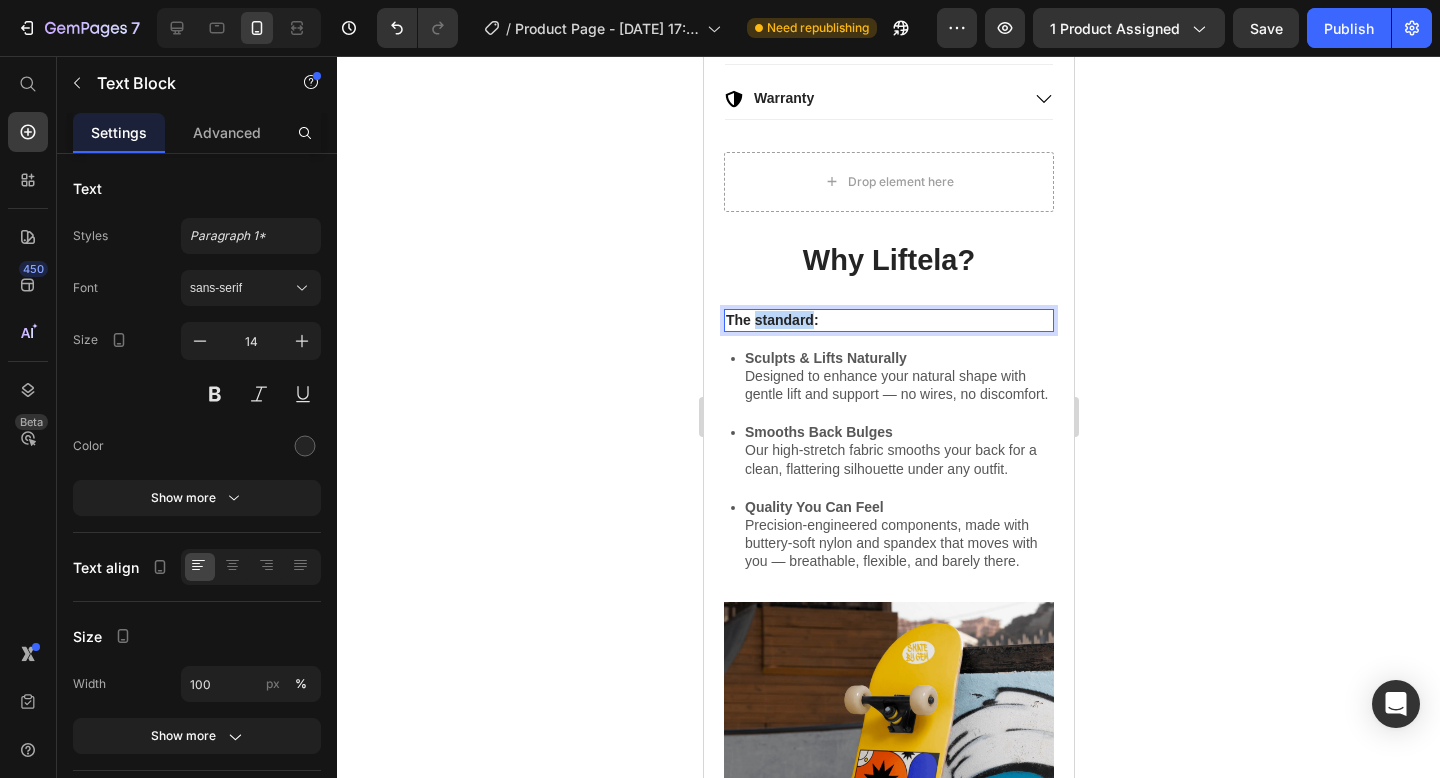 click on "The standard:" at bounding box center [888, 320] 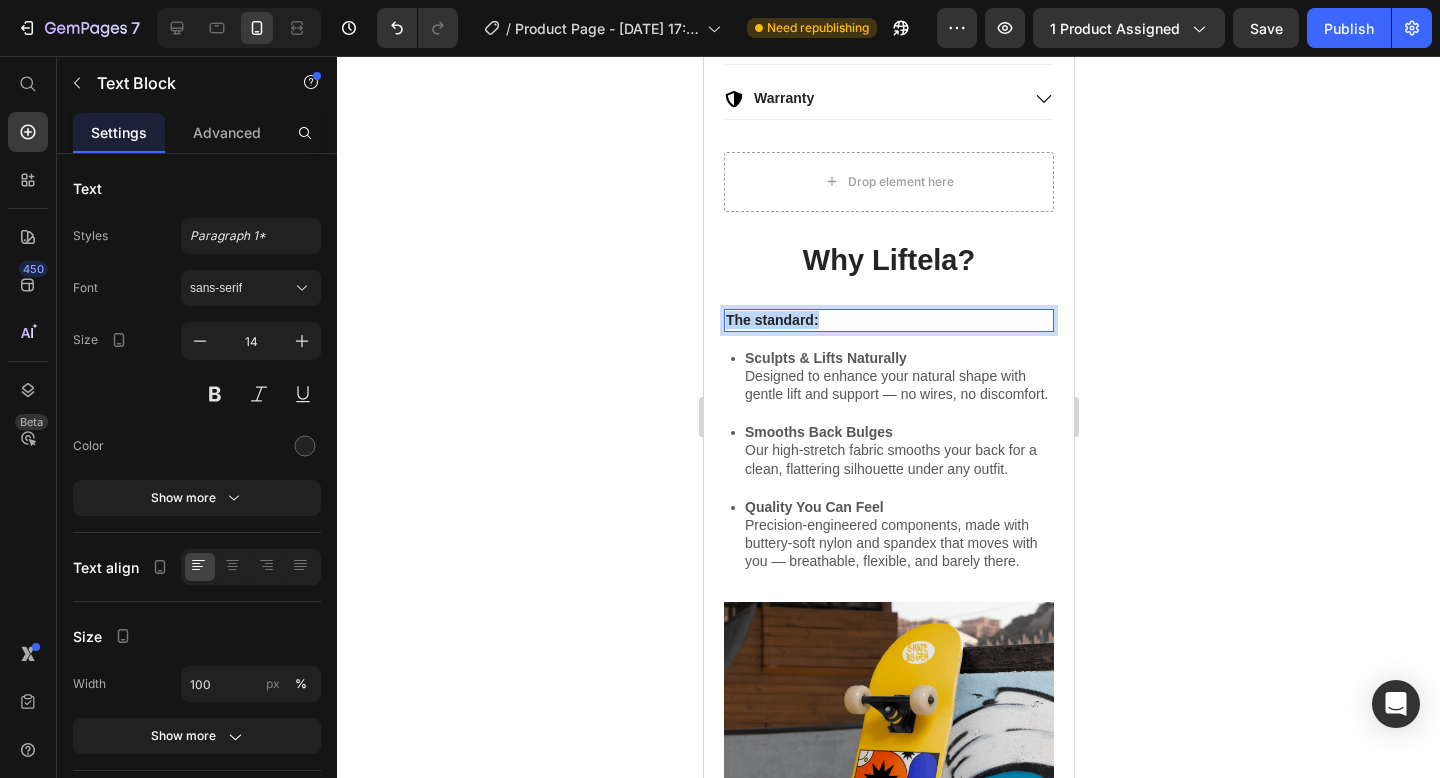 click on "The standard:" at bounding box center [888, 320] 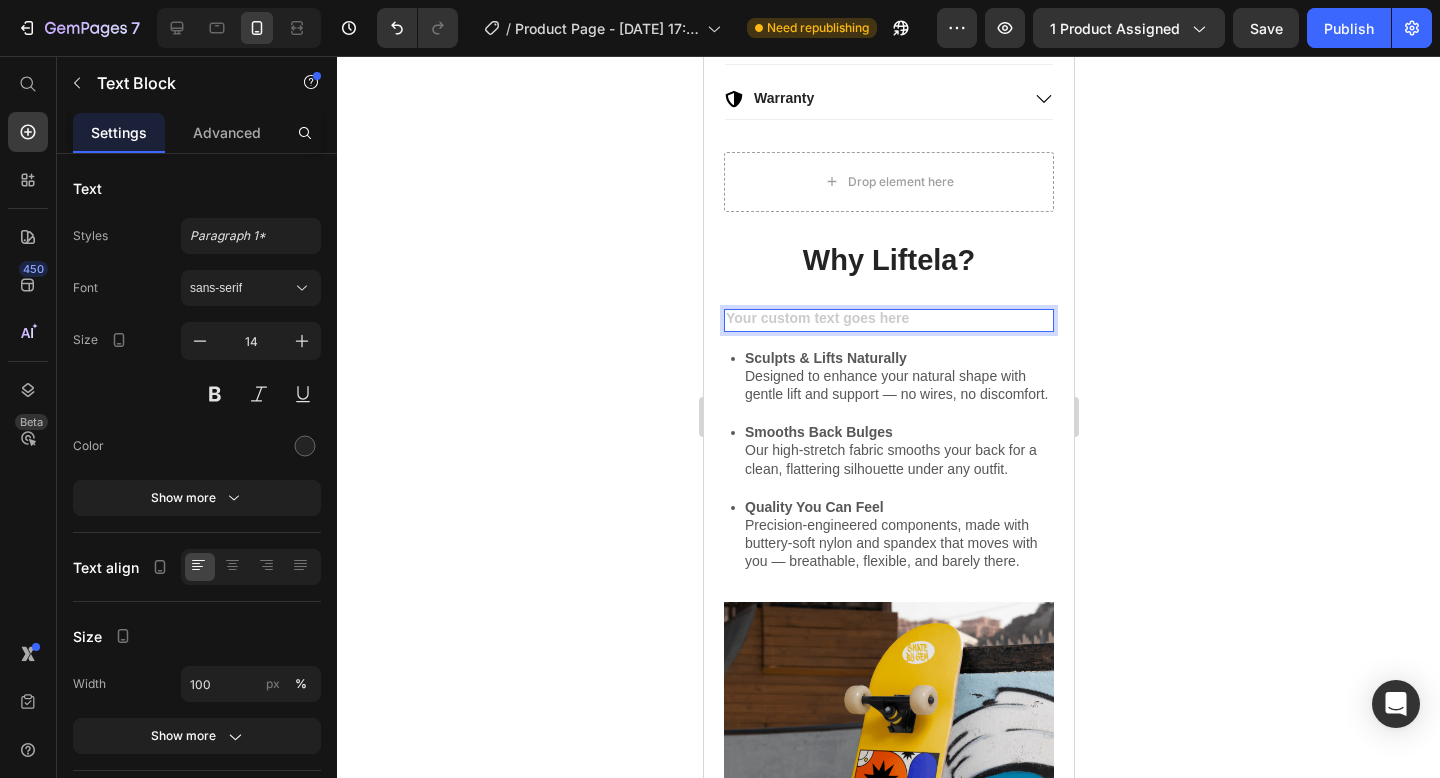 click at bounding box center [888, 320] 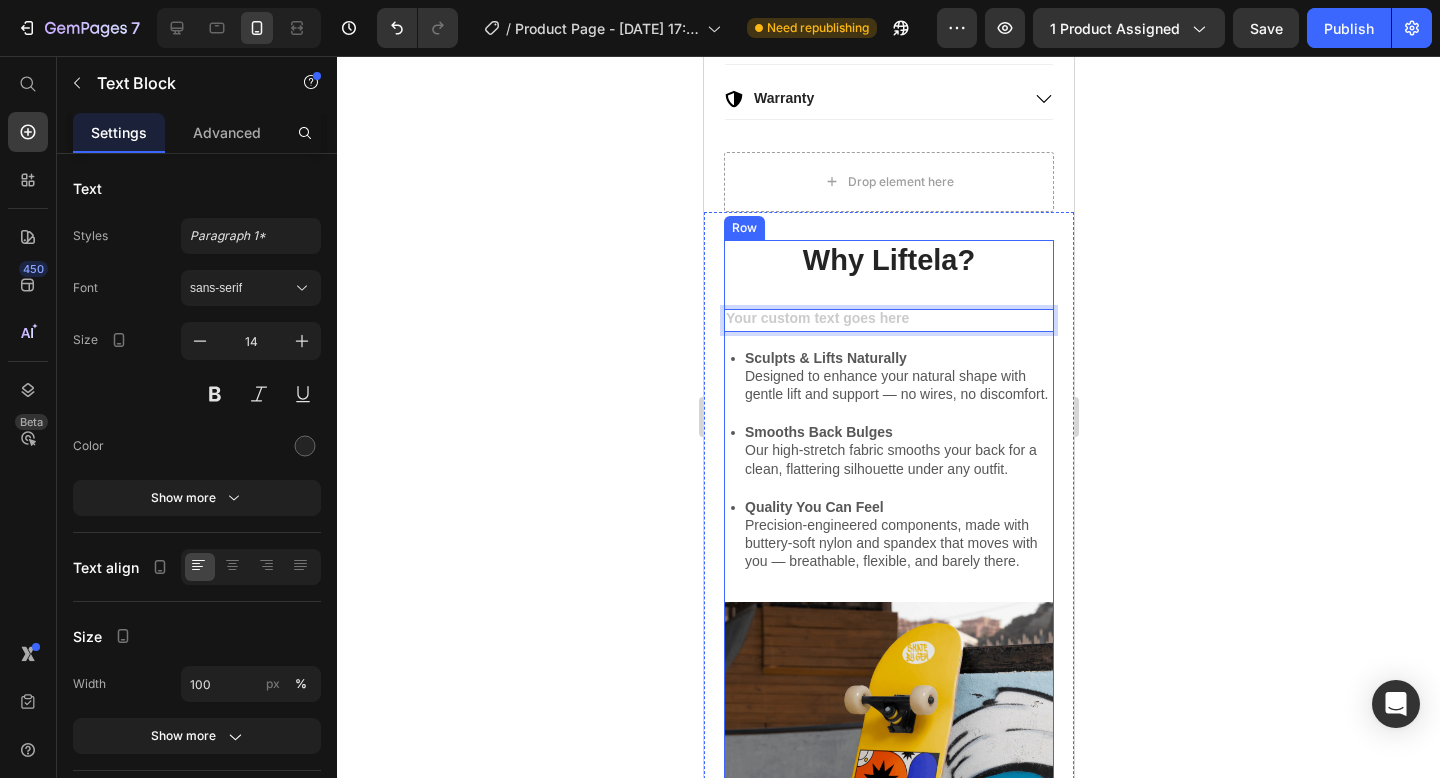 click on "Why Liftela? Heading Text Block   14
Sculpts & Lifts Naturally Designed to enhance your natural shape with gentle lift and support — no wires, no discomfort.
Smooths Back Bulges Our high-stretch fabric smooths your back for a clean, flattering silhouette under any outfit.
Quality You Can Feel ⁠⁠⁠⁠⁠⁠⁠ Precision-engineered components, made with buttery-soft nylon and spandex that moves with you — breathable, flexible, and barely there. Item List" at bounding box center (888, 421) 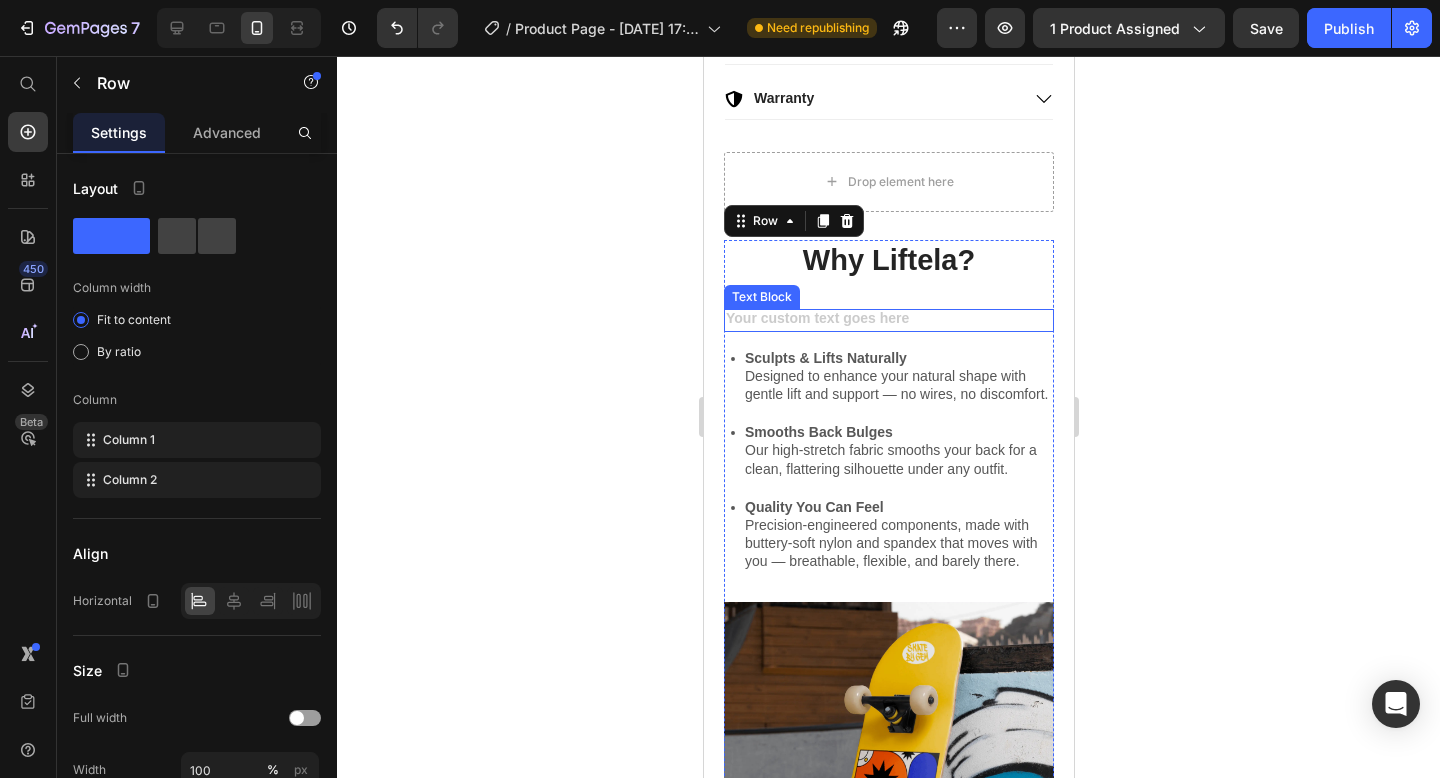 click at bounding box center (888, 320) 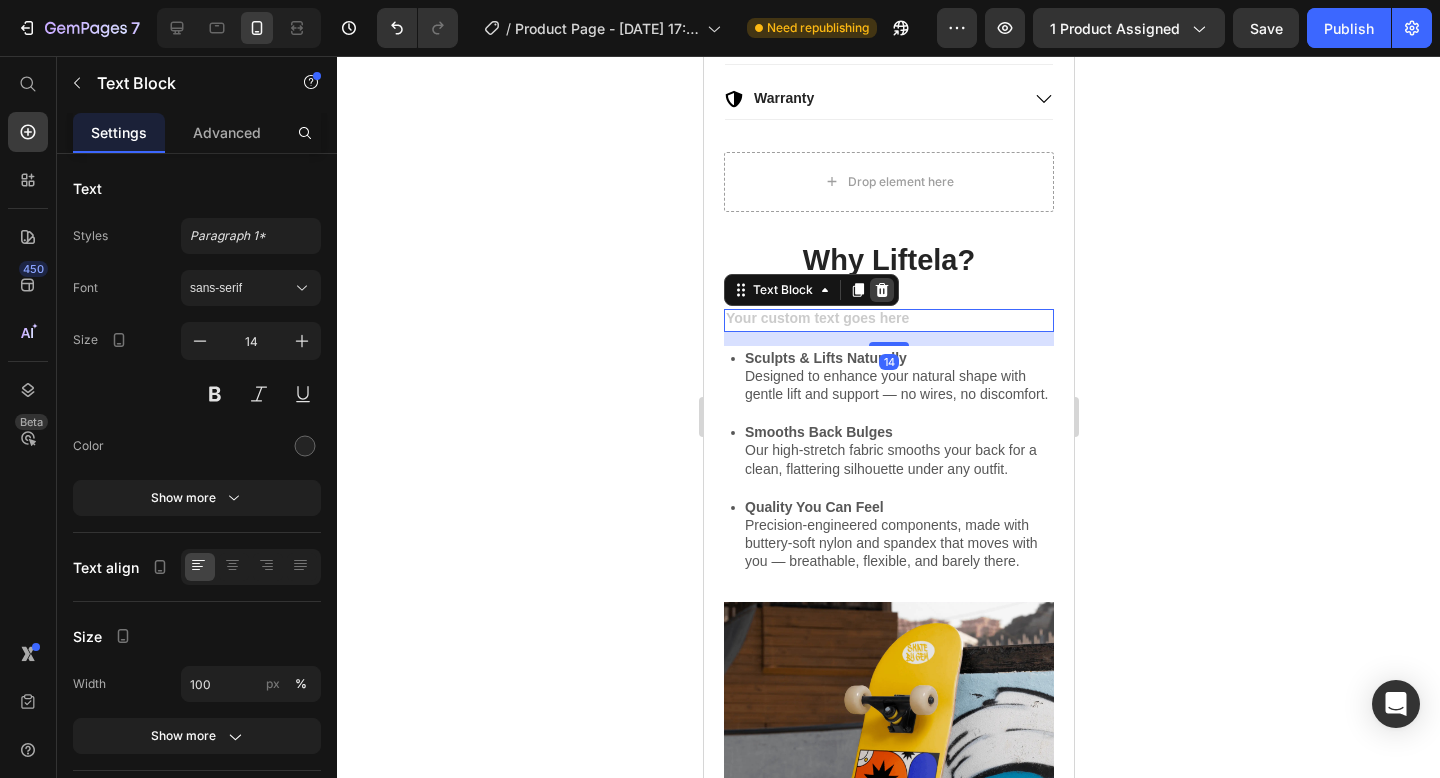 click 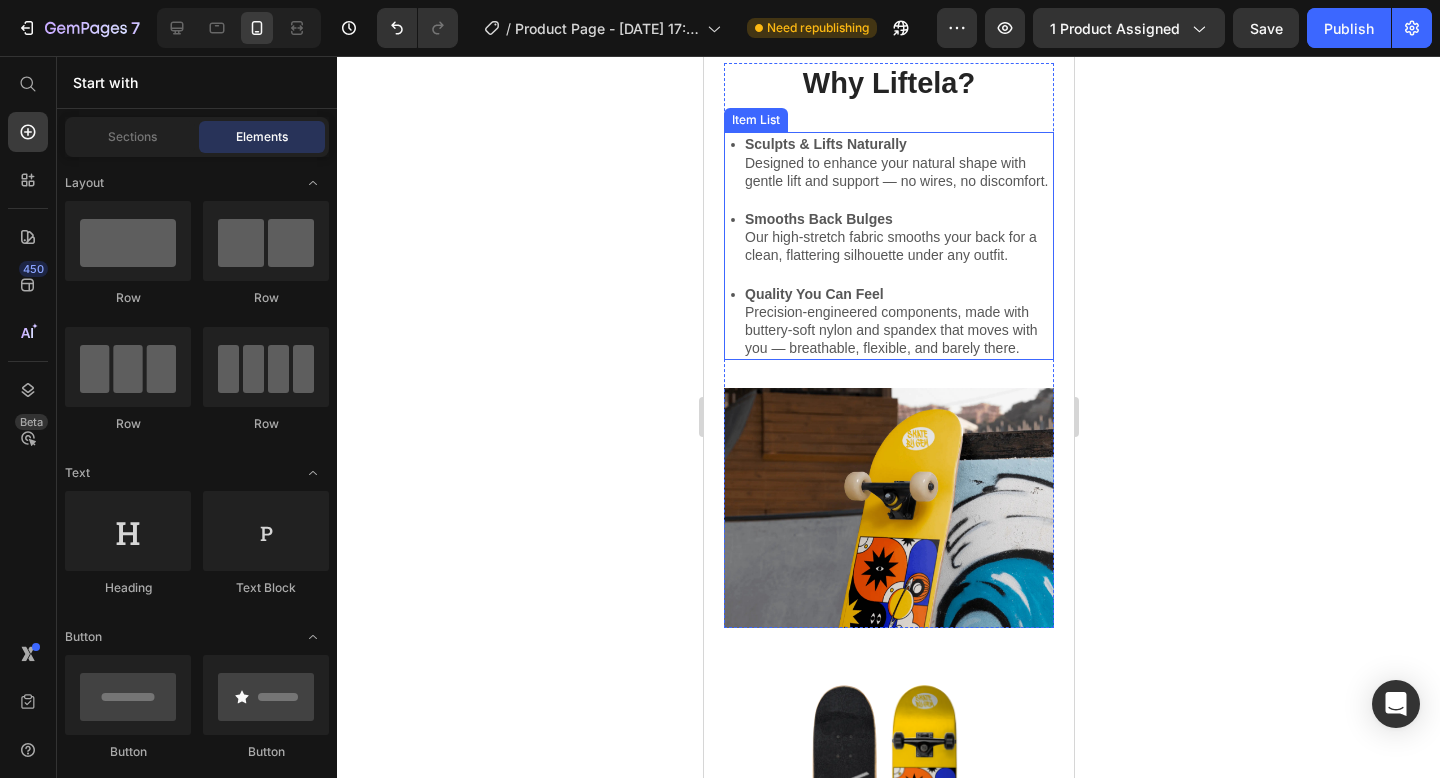 scroll, scrollTop: 1657, scrollLeft: 0, axis: vertical 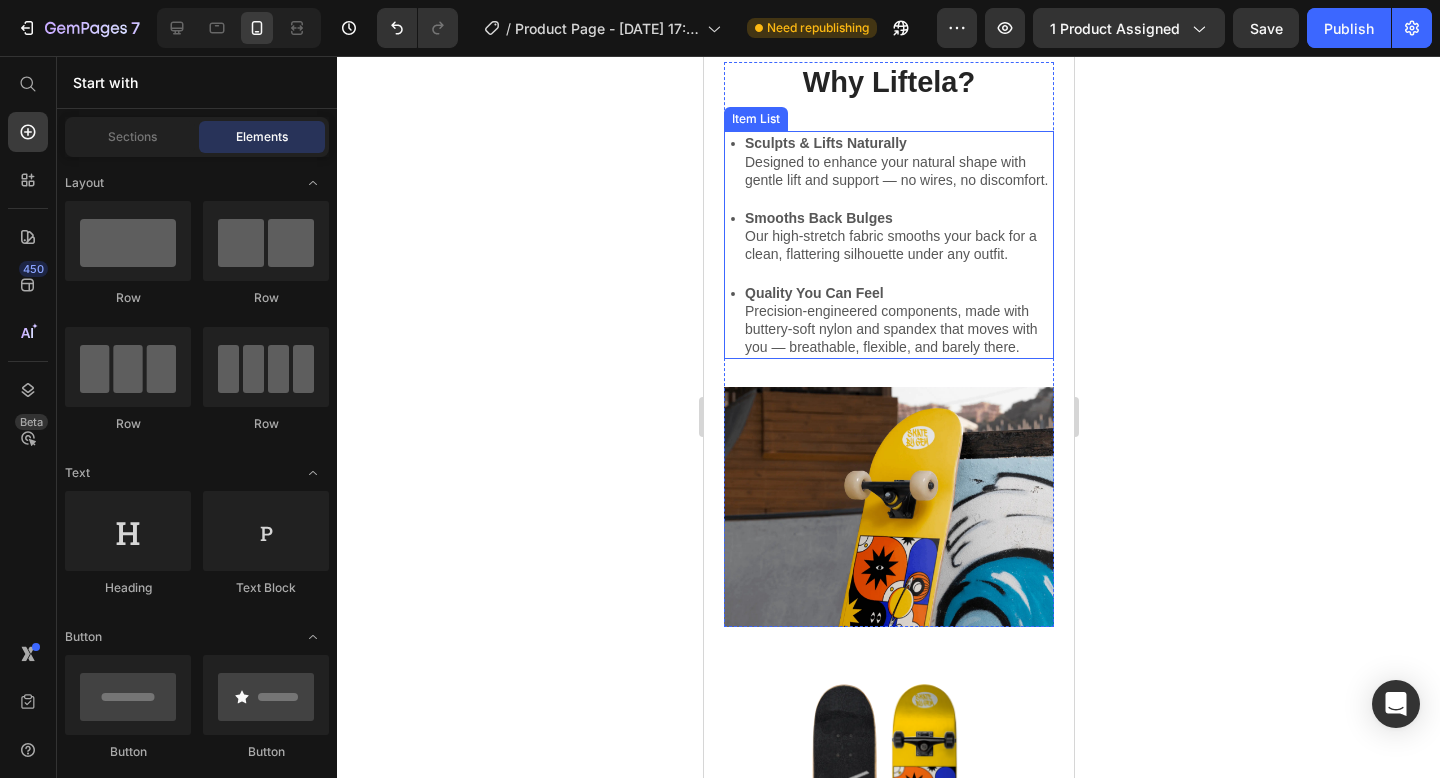 click at bounding box center [888, 507] 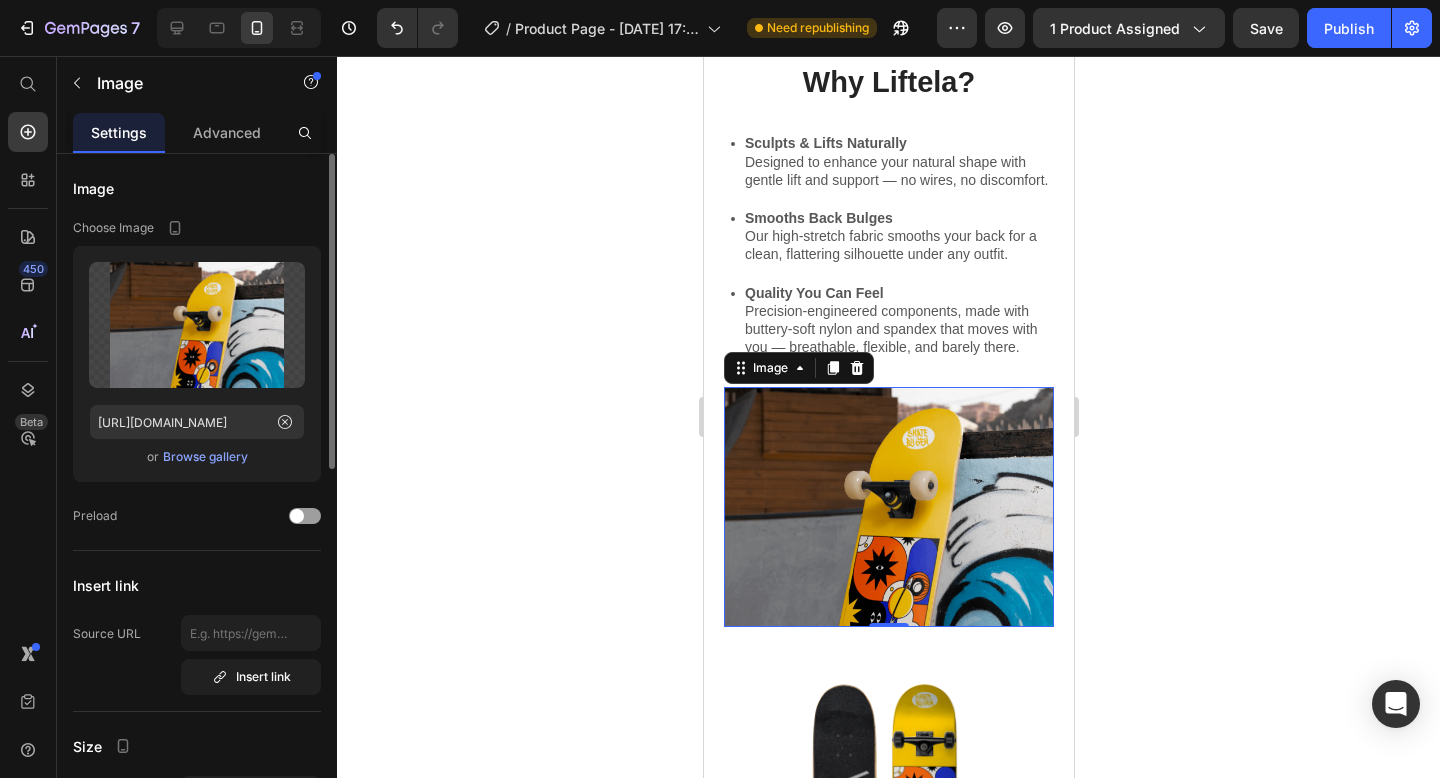 click on "Browse gallery" at bounding box center [205, 457] 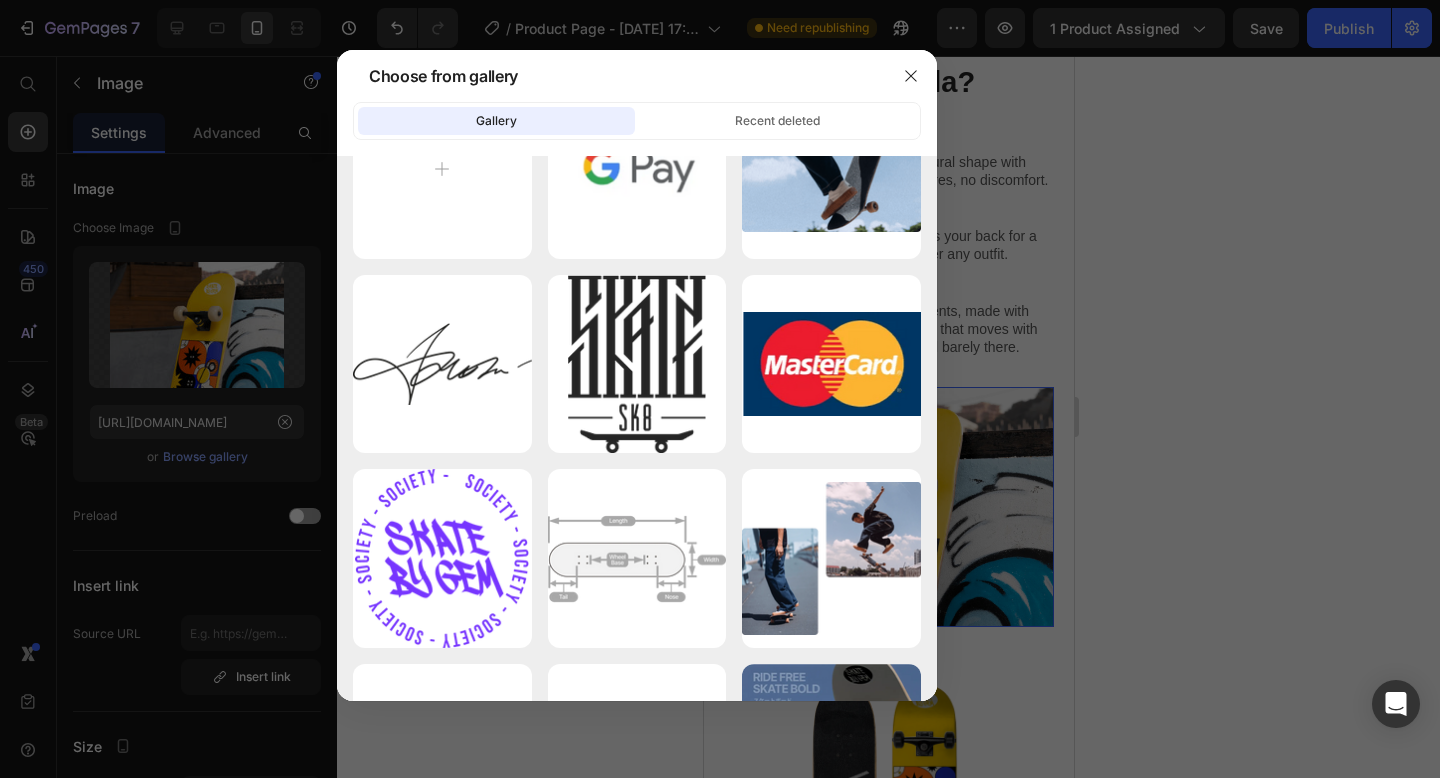 scroll, scrollTop: 0, scrollLeft: 0, axis: both 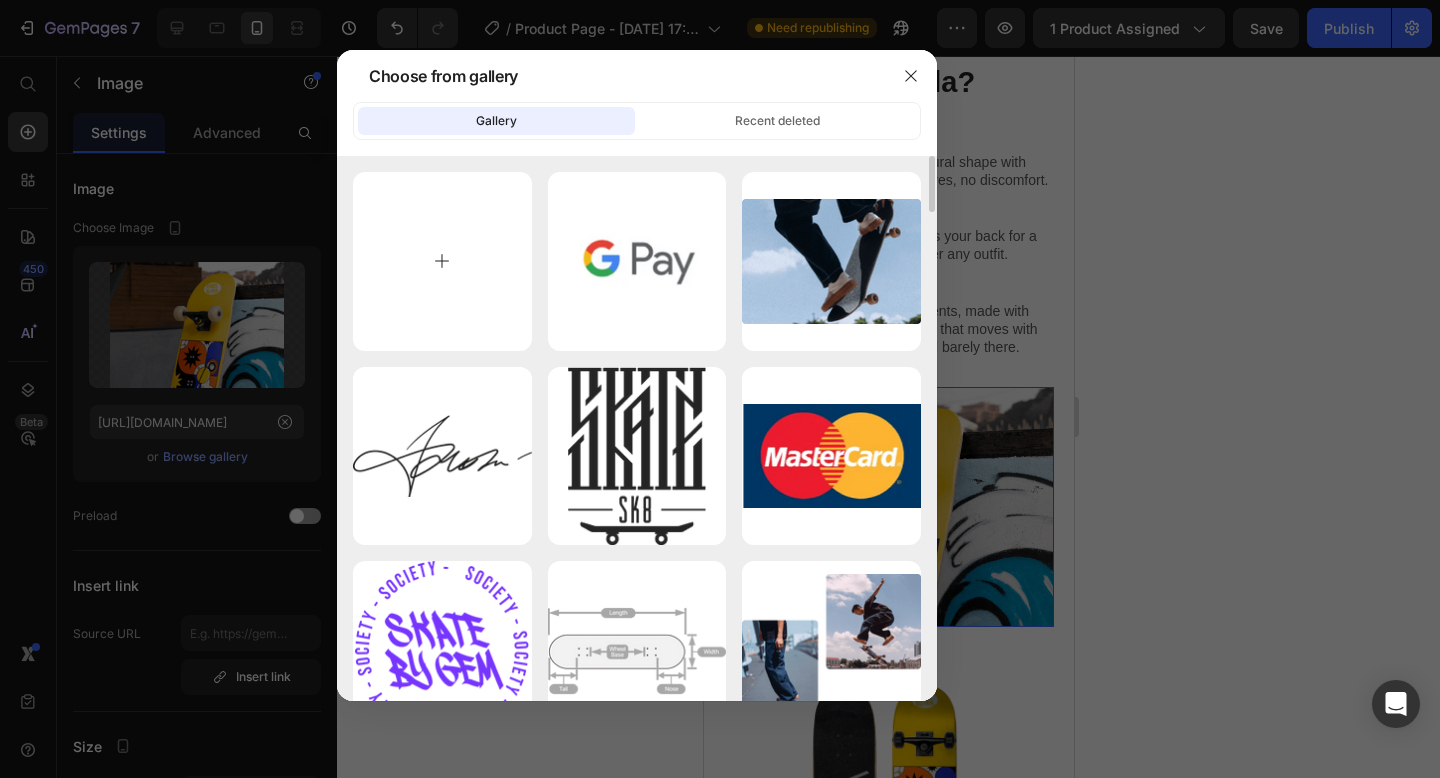 click at bounding box center (442, 261) 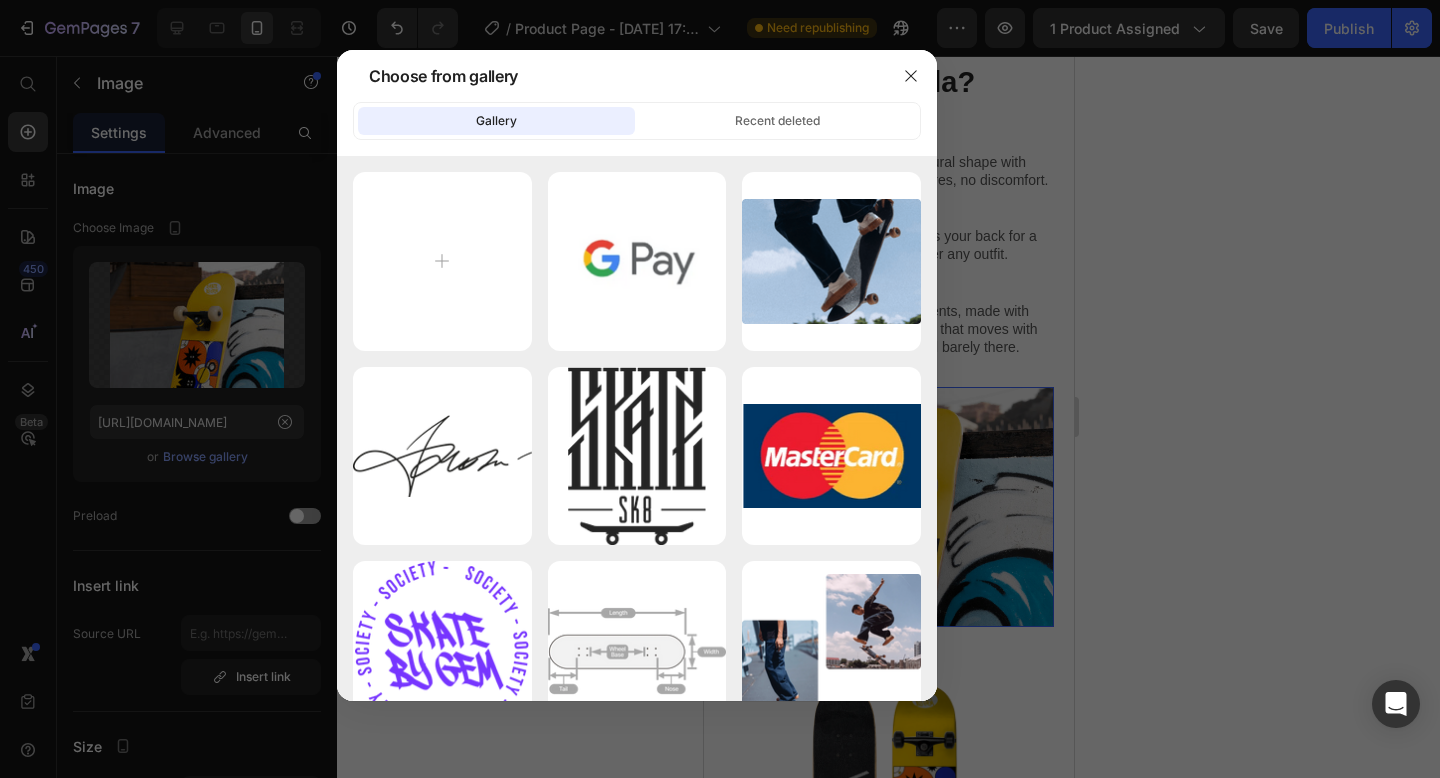 click at bounding box center (720, 389) 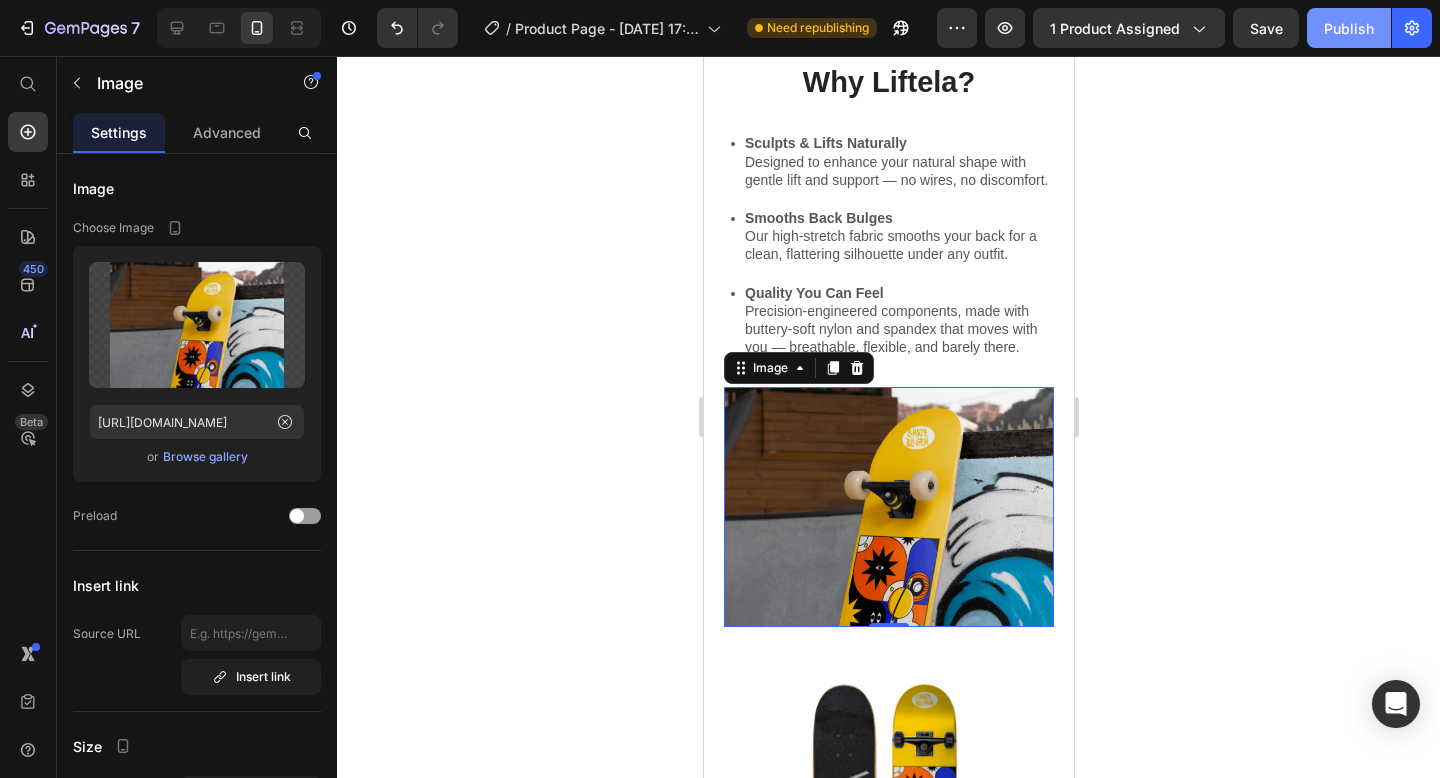 click on "Publish" at bounding box center (1349, 28) 